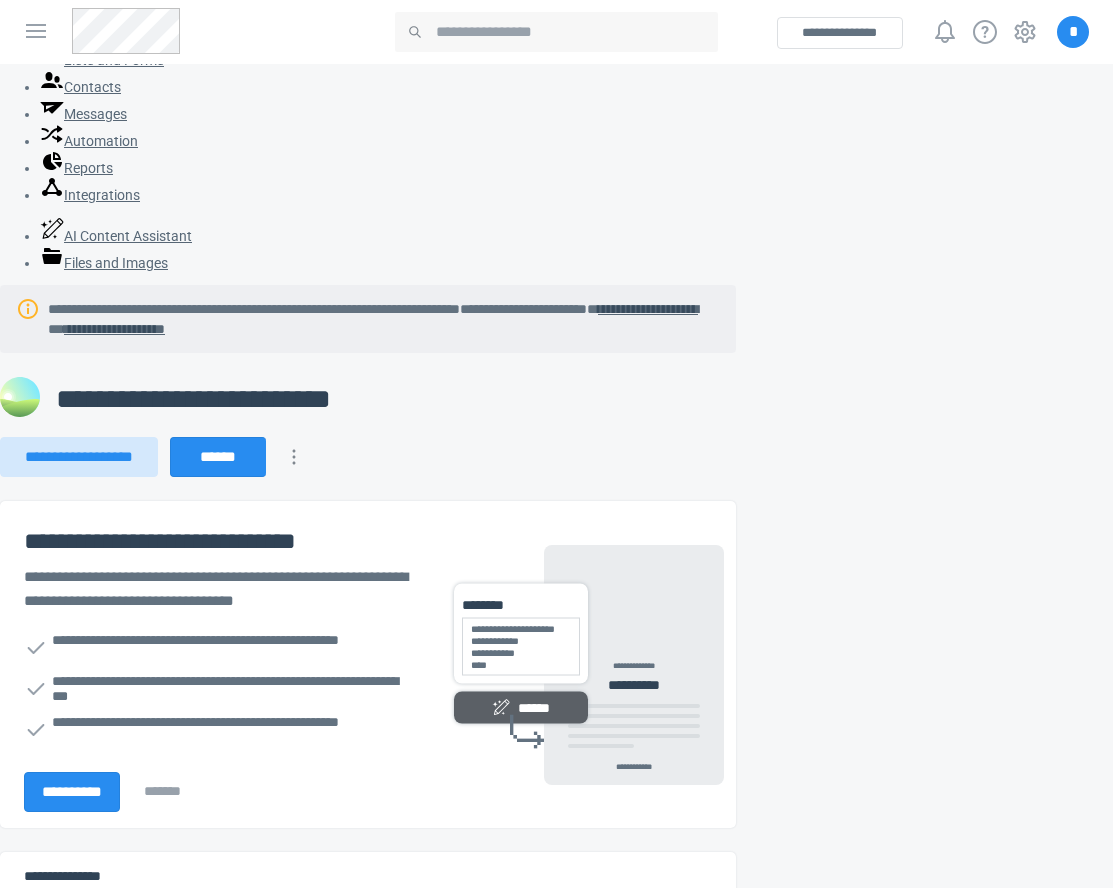scroll, scrollTop: 0, scrollLeft: 0, axis: both 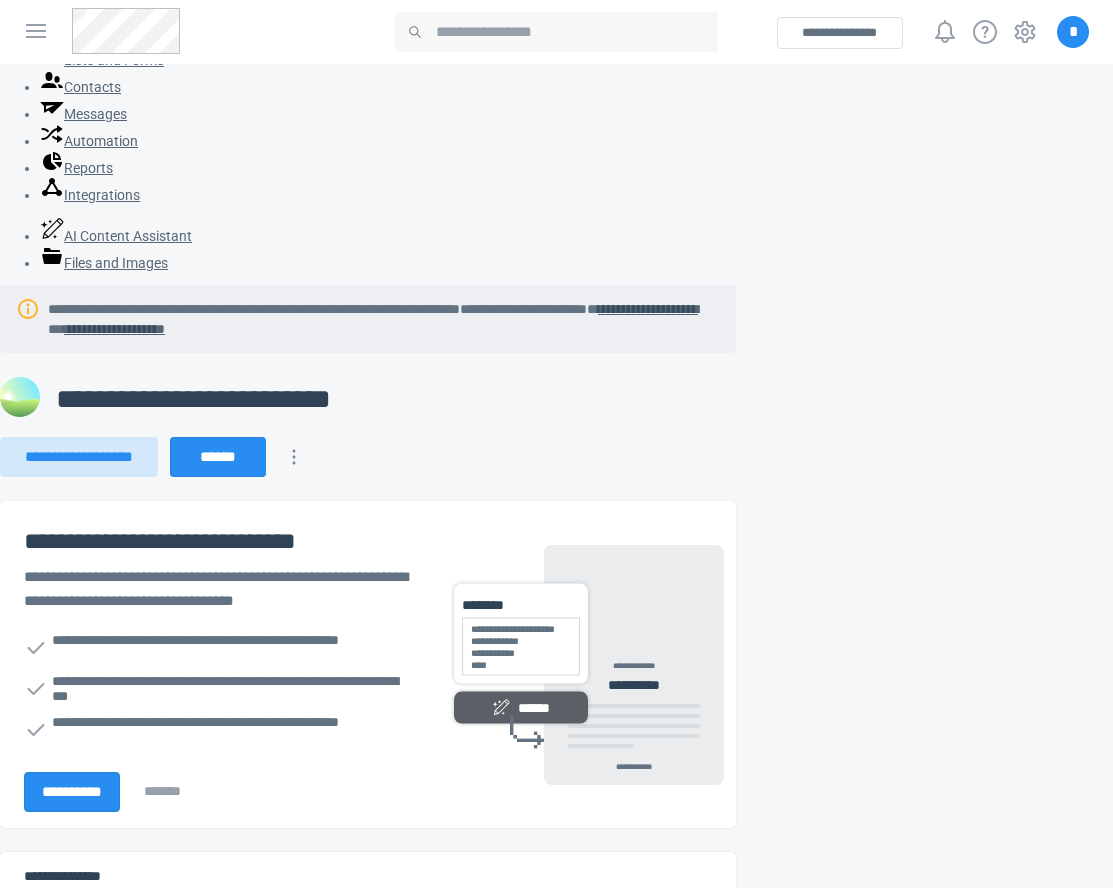 click on "**********" at bounding box center [595, 664] 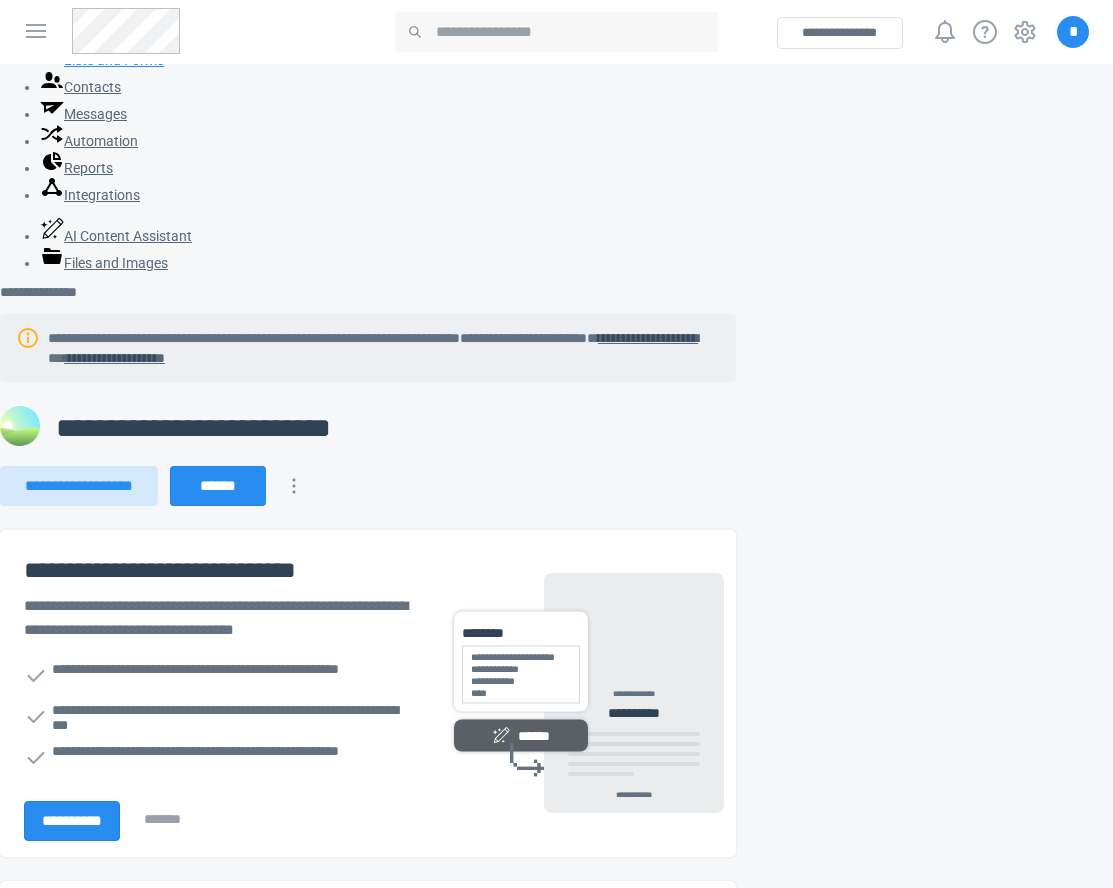 click on "Lists and Forms" at bounding box center (102, 60) 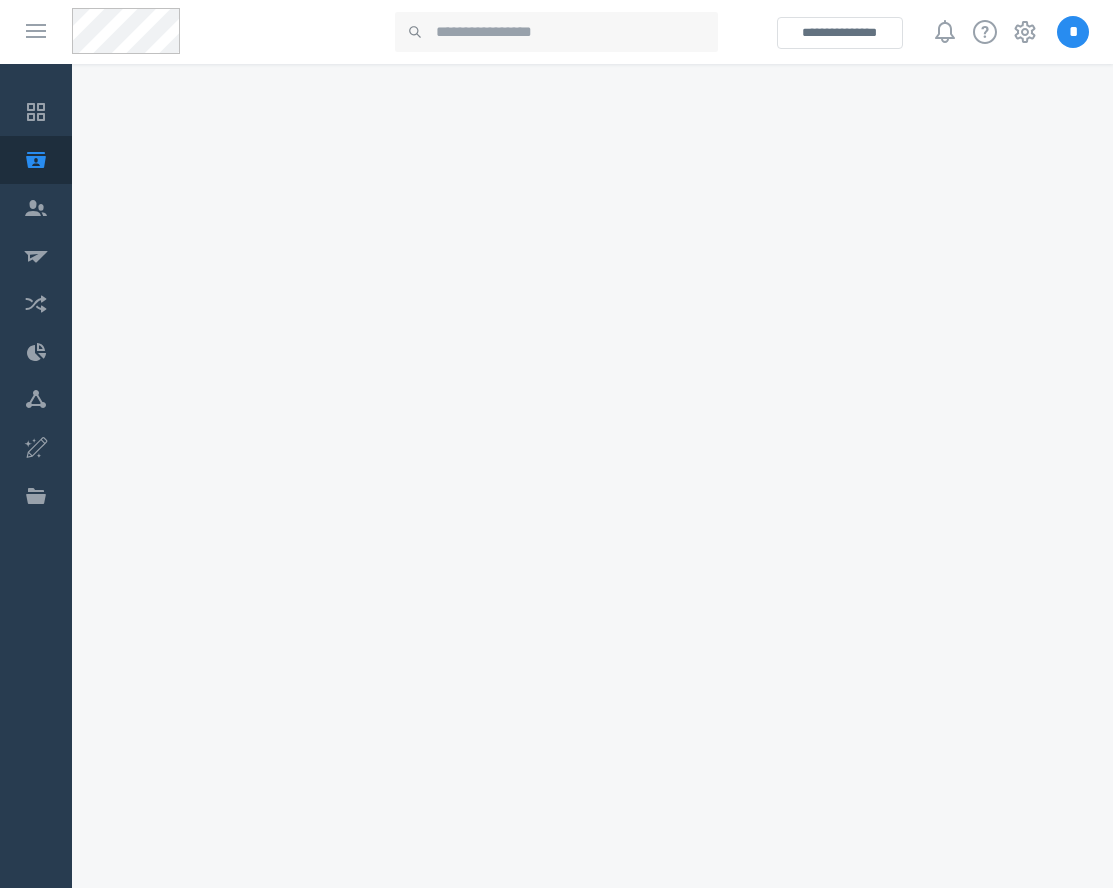 scroll, scrollTop: 0, scrollLeft: 0, axis: both 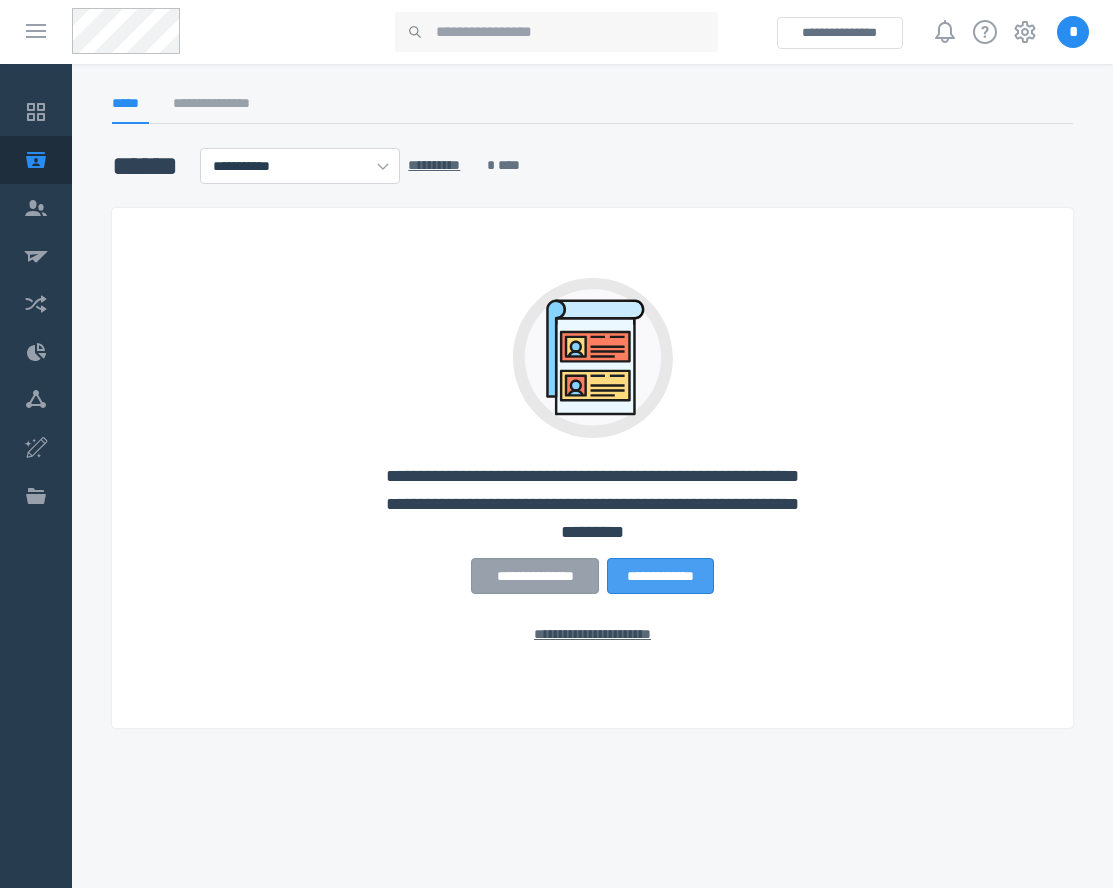 click on "**********" at bounding box center [660, 576] 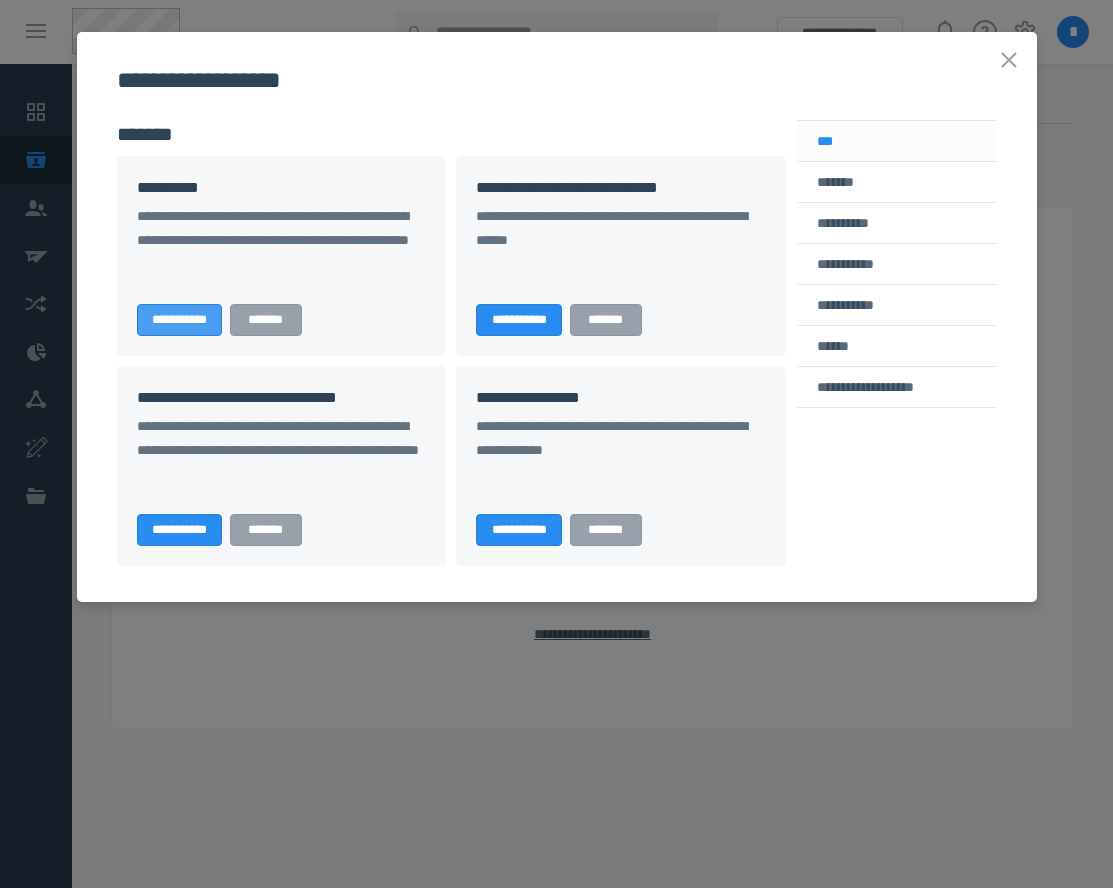 click on "**********" at bounding box center (179, 320) 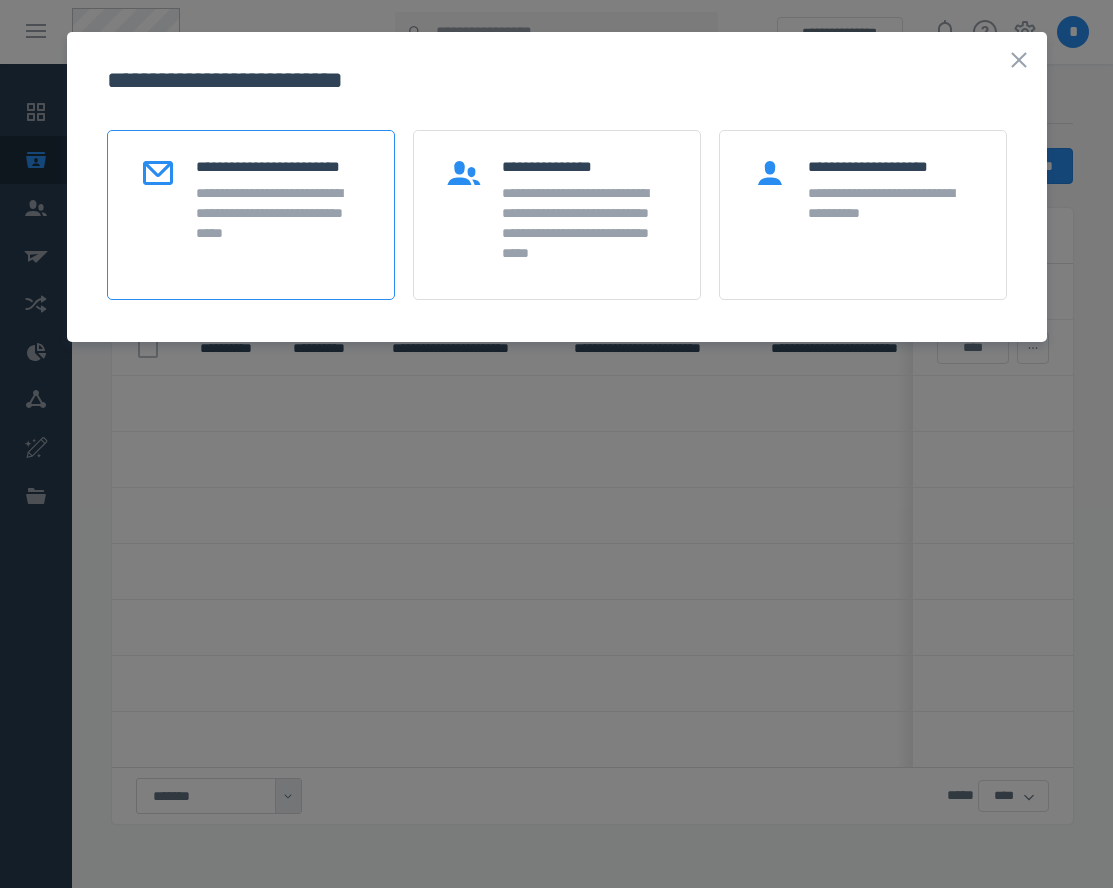 click on "**********" at bounding box center [279, 213] 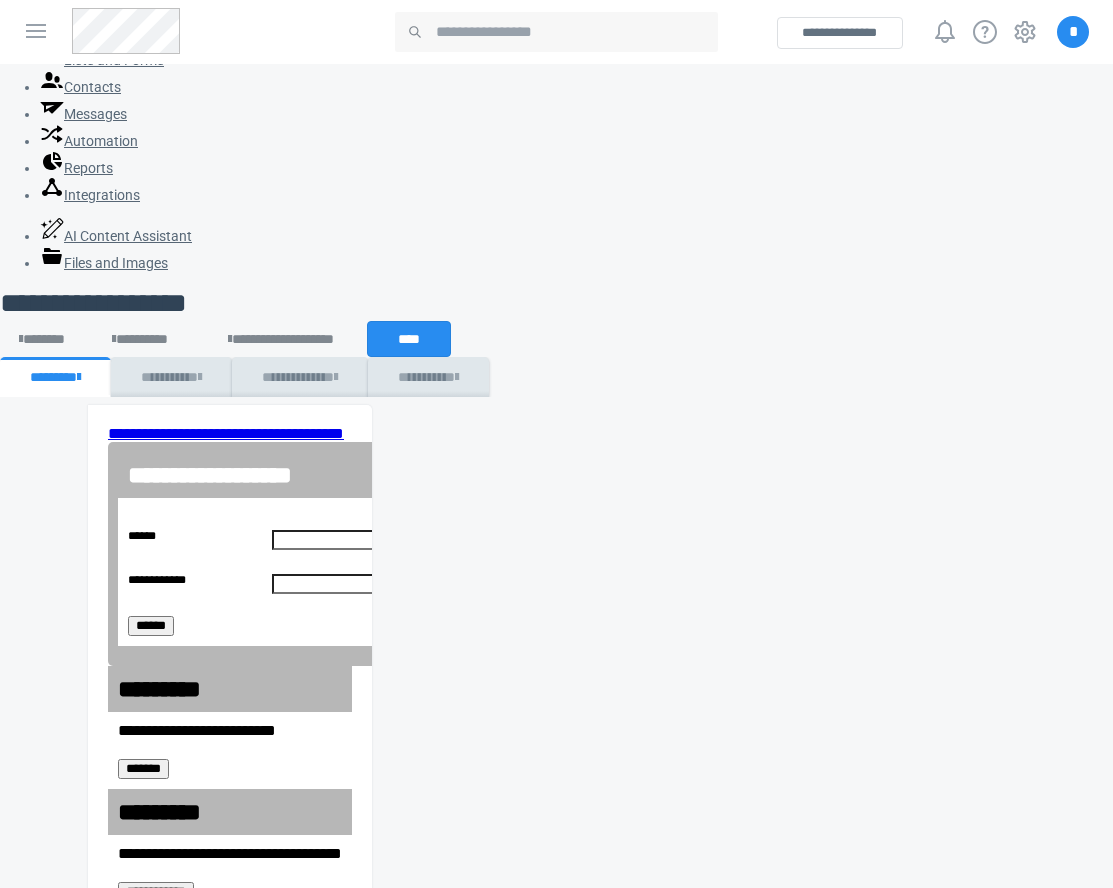 scroll, scrollTop: 0, scrollLeft: 0, axis: both 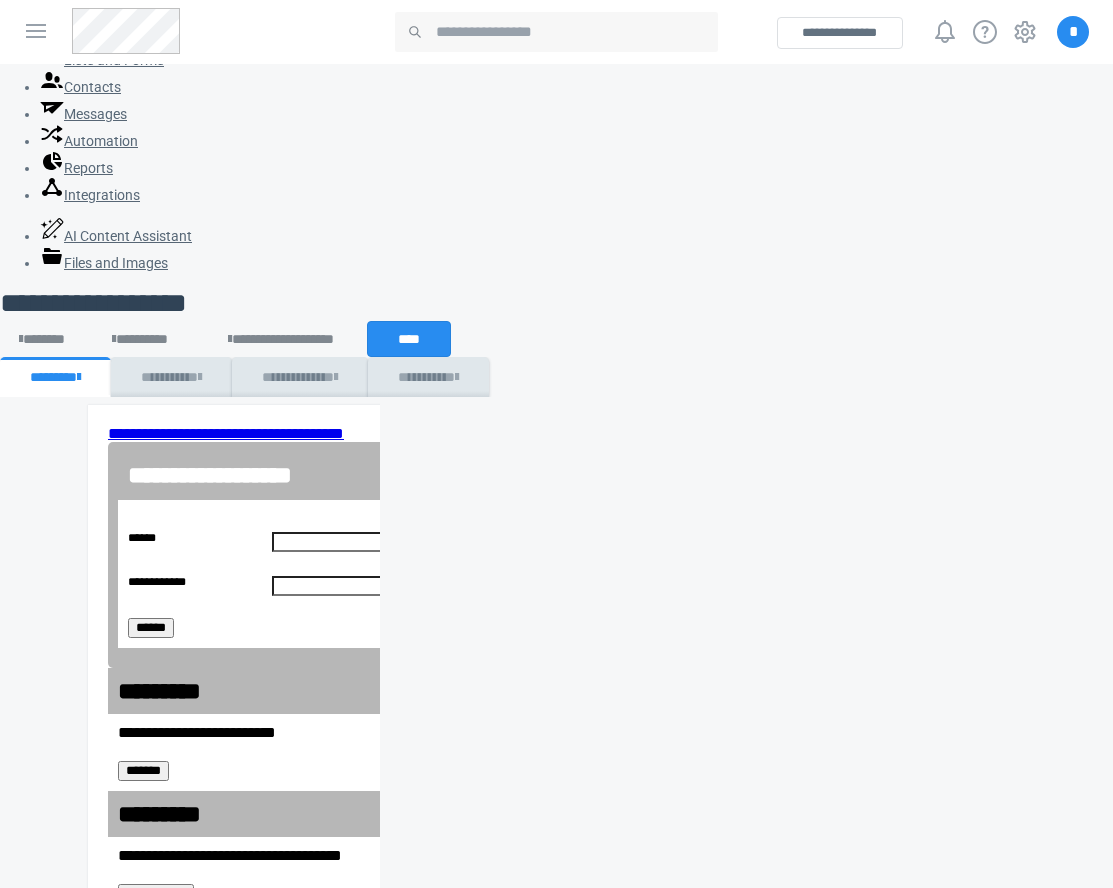 click on "**********" at bounding box center [272, 1246] 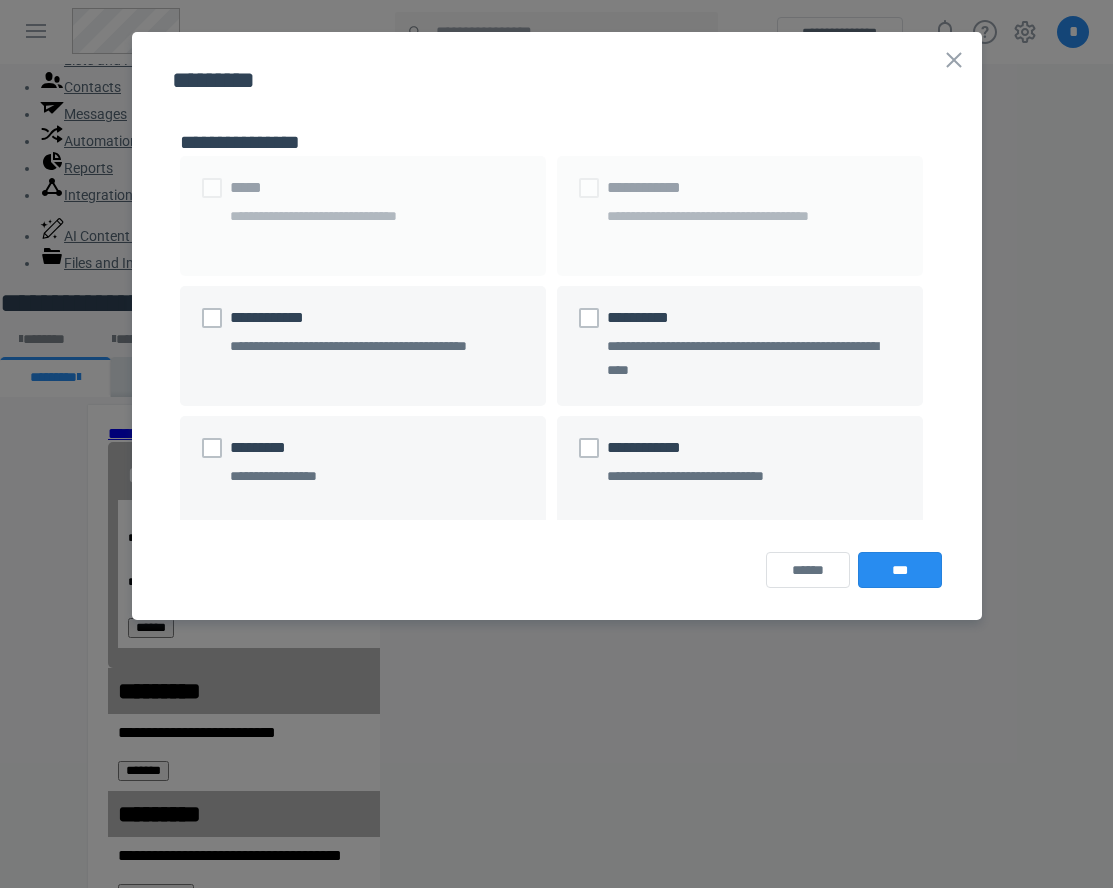 scroll, scrollTop: 0, scrollLeft: 0, axis: both 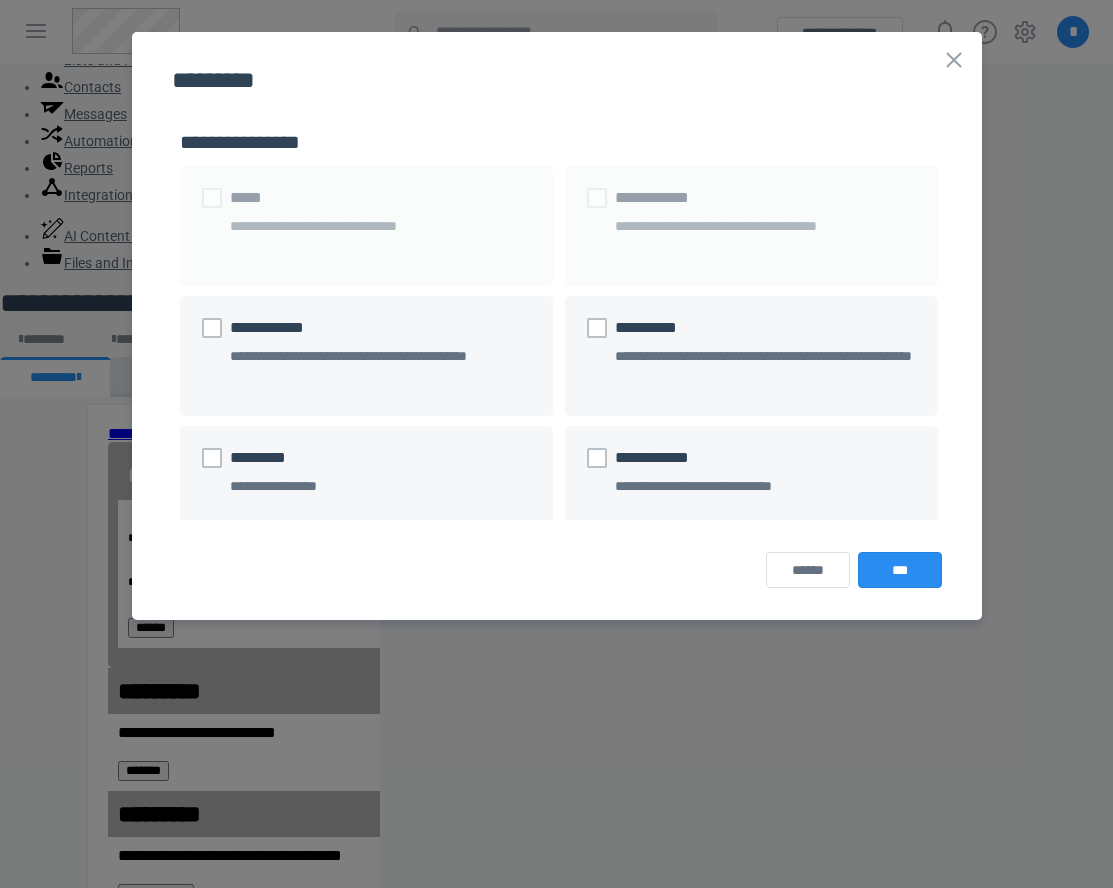 click on "**********" at bounding box center [380, 342] 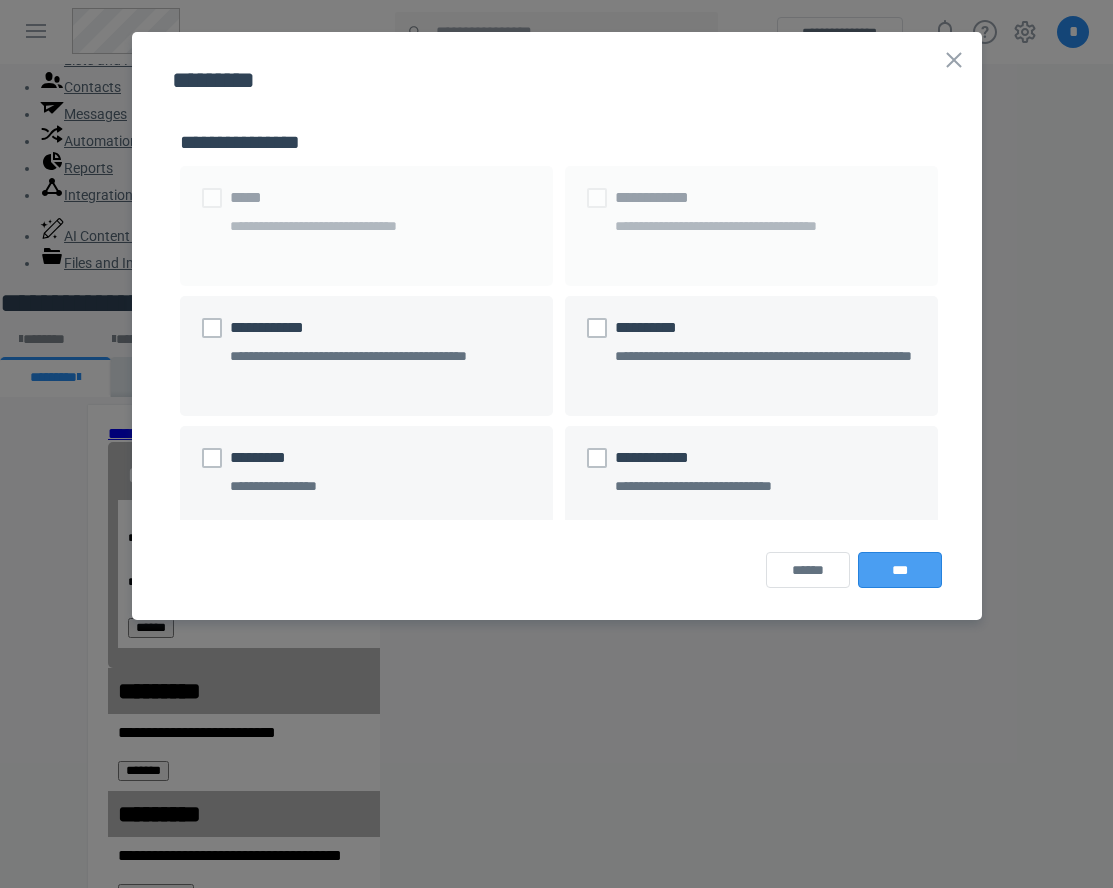 click on "***" at bounding box center [900, 570] 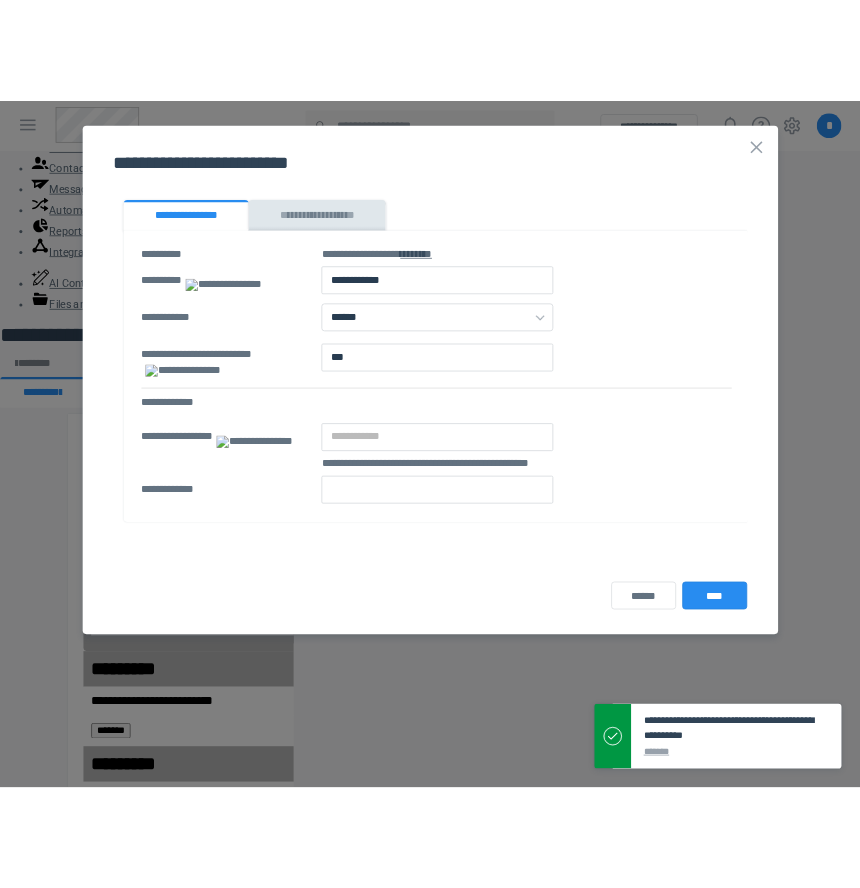 scroll, scrollTop: 0, scrollLeft: 0, axis: both 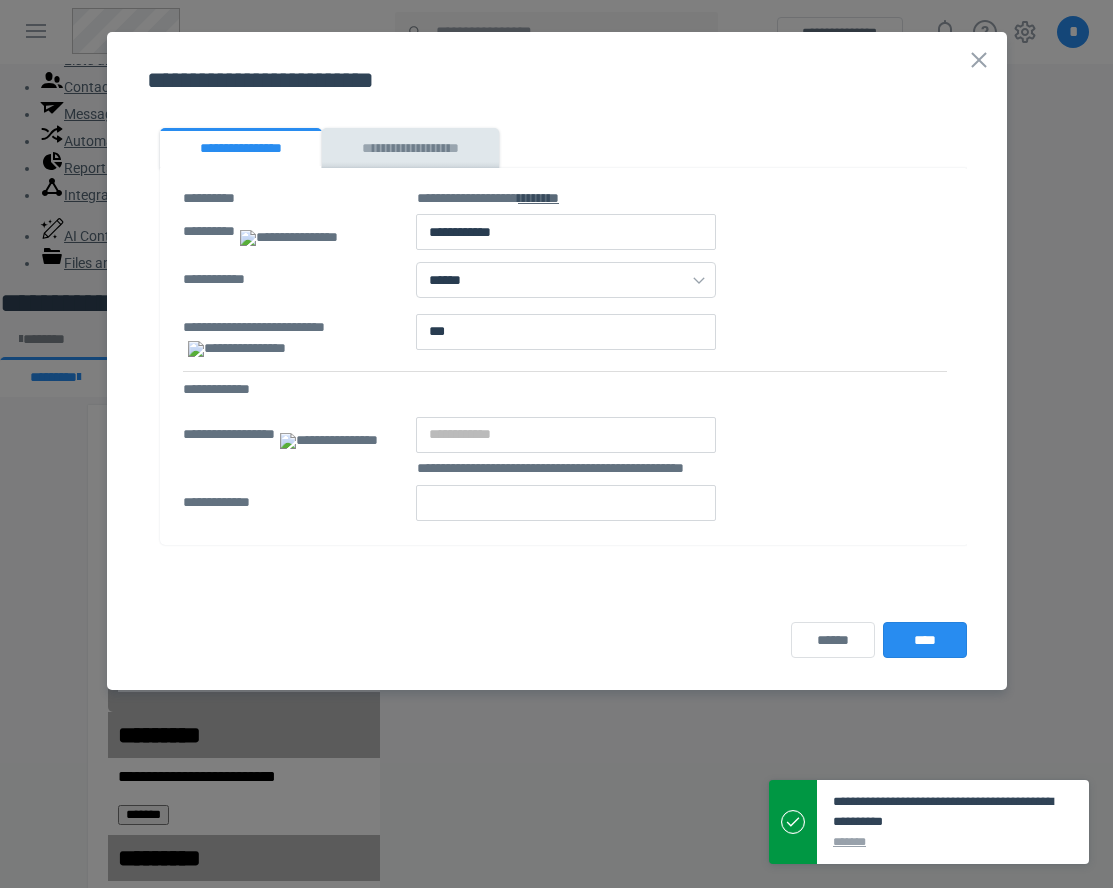 type on "*" 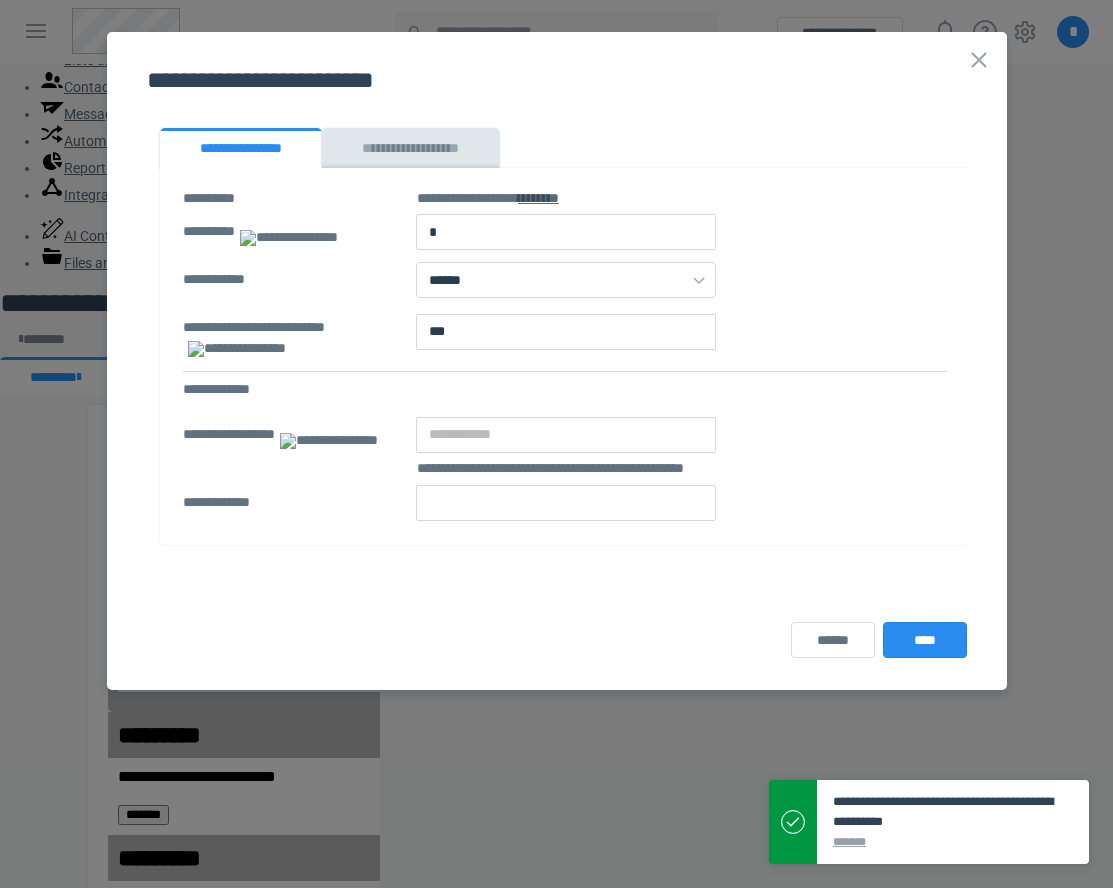 type on "*" 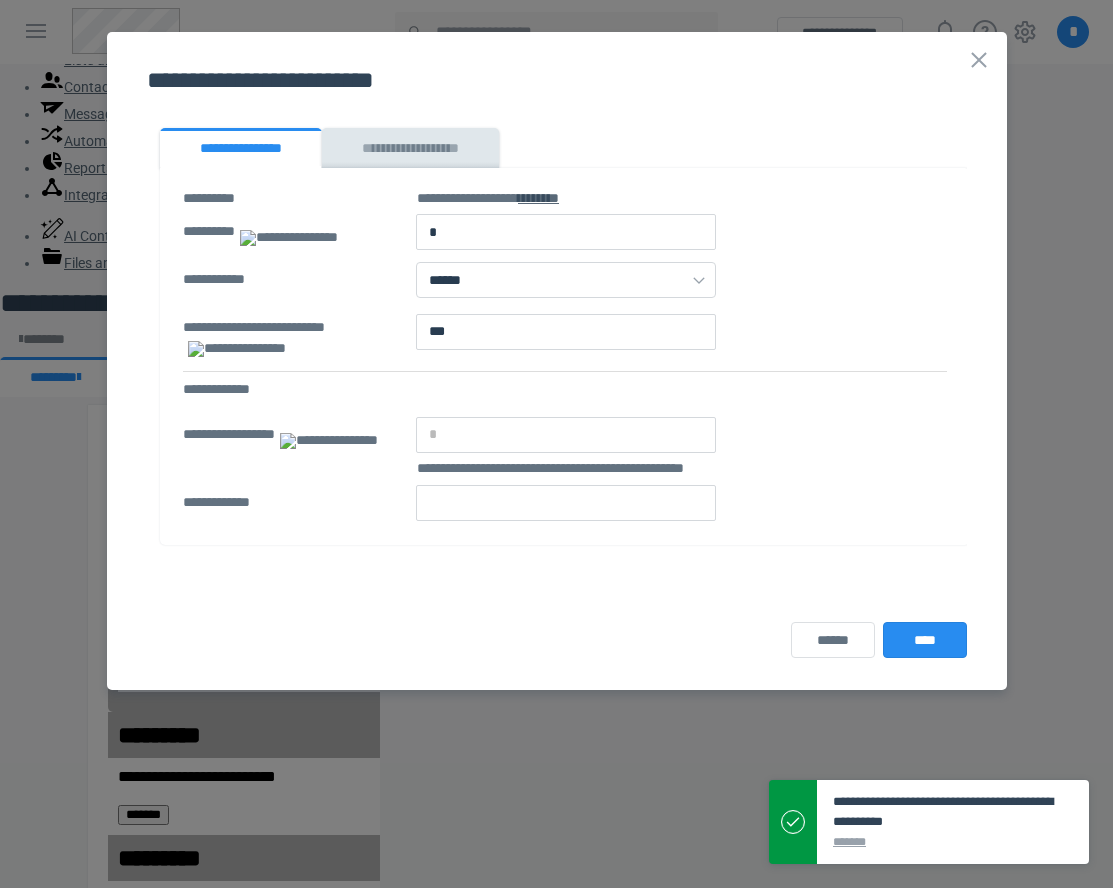 type on "**" 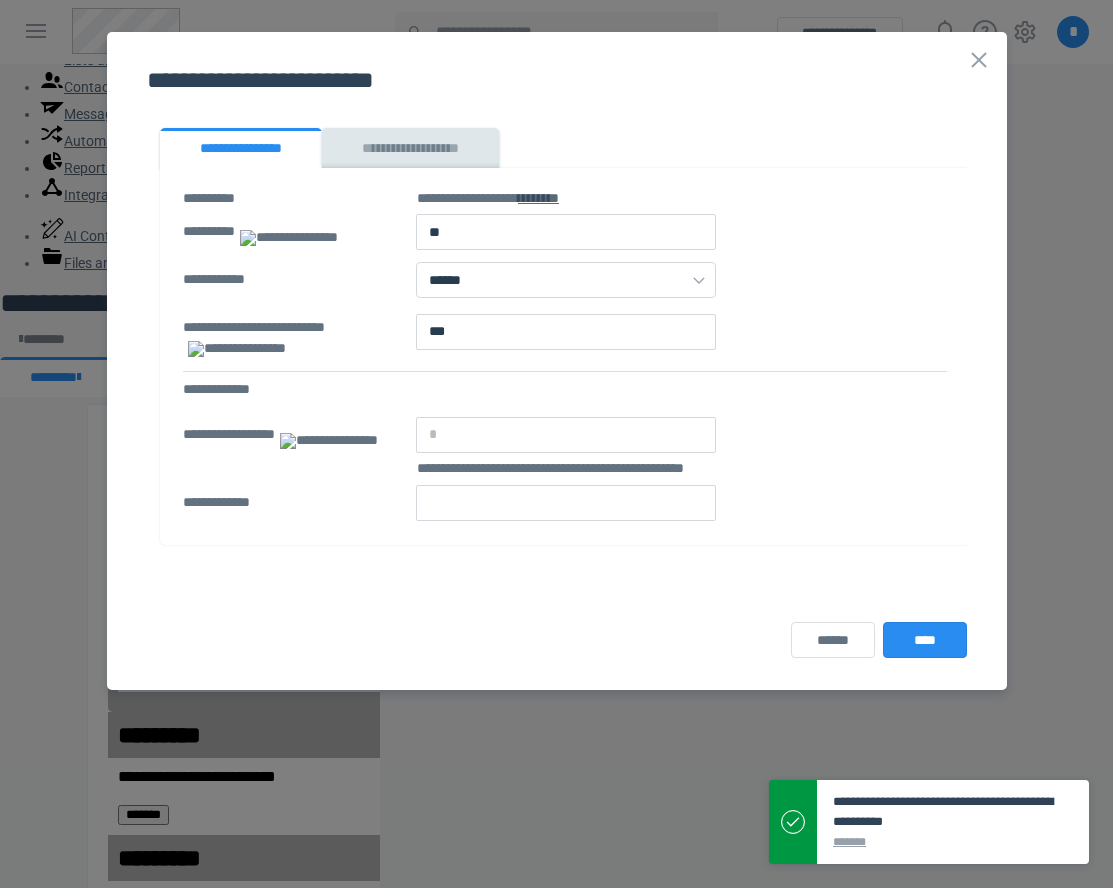 type on "**" 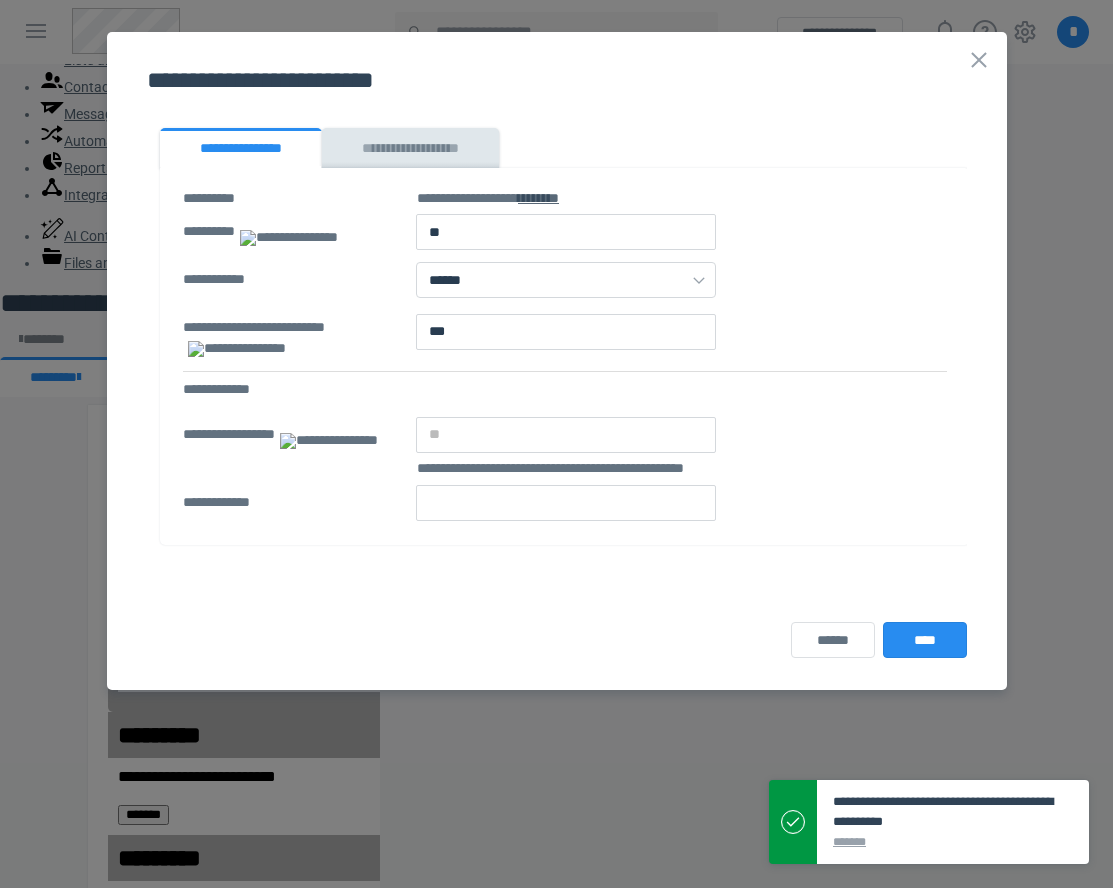 type on "***" 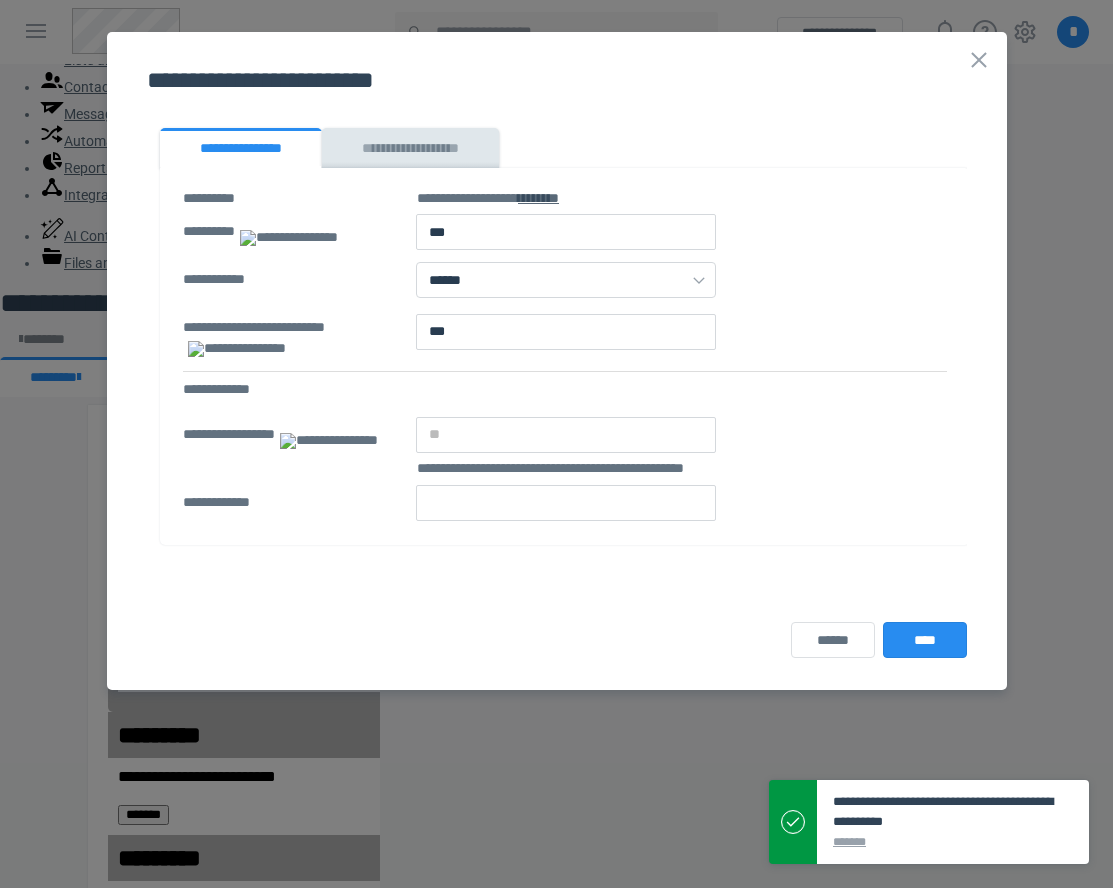 type on "***" 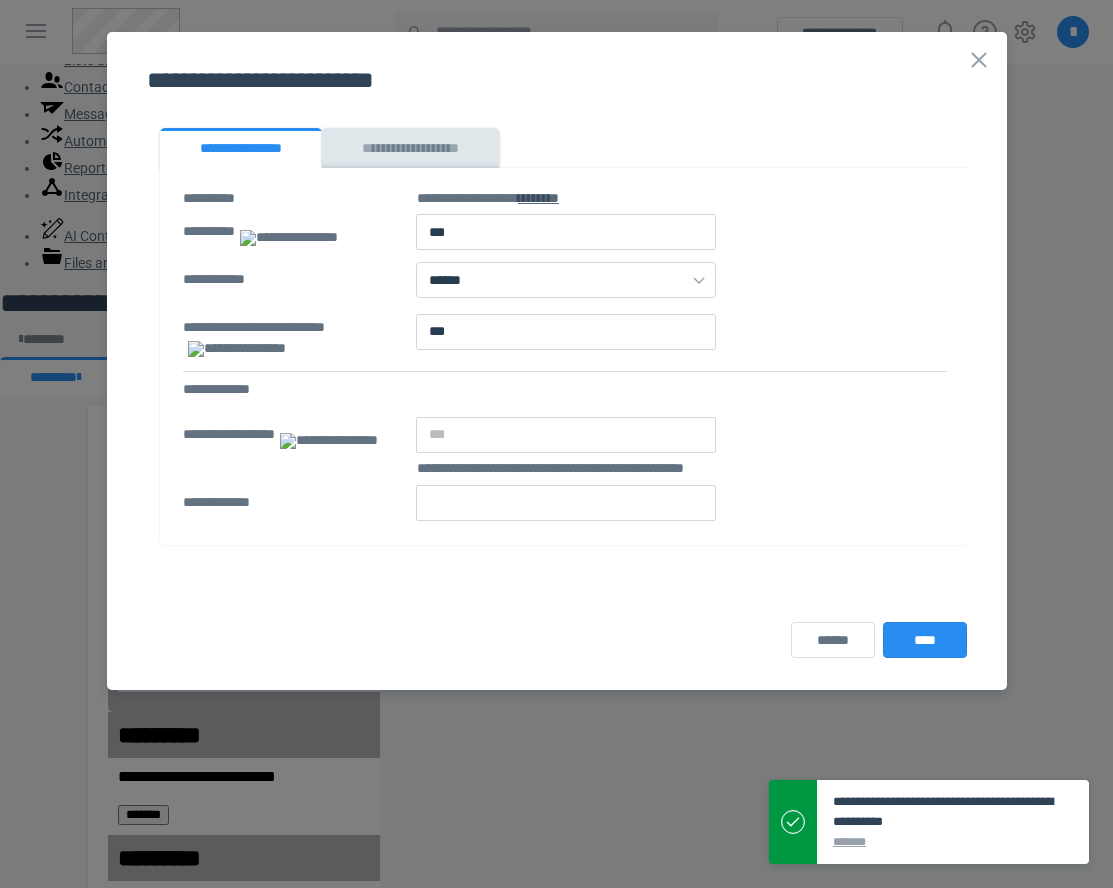 type on "****" 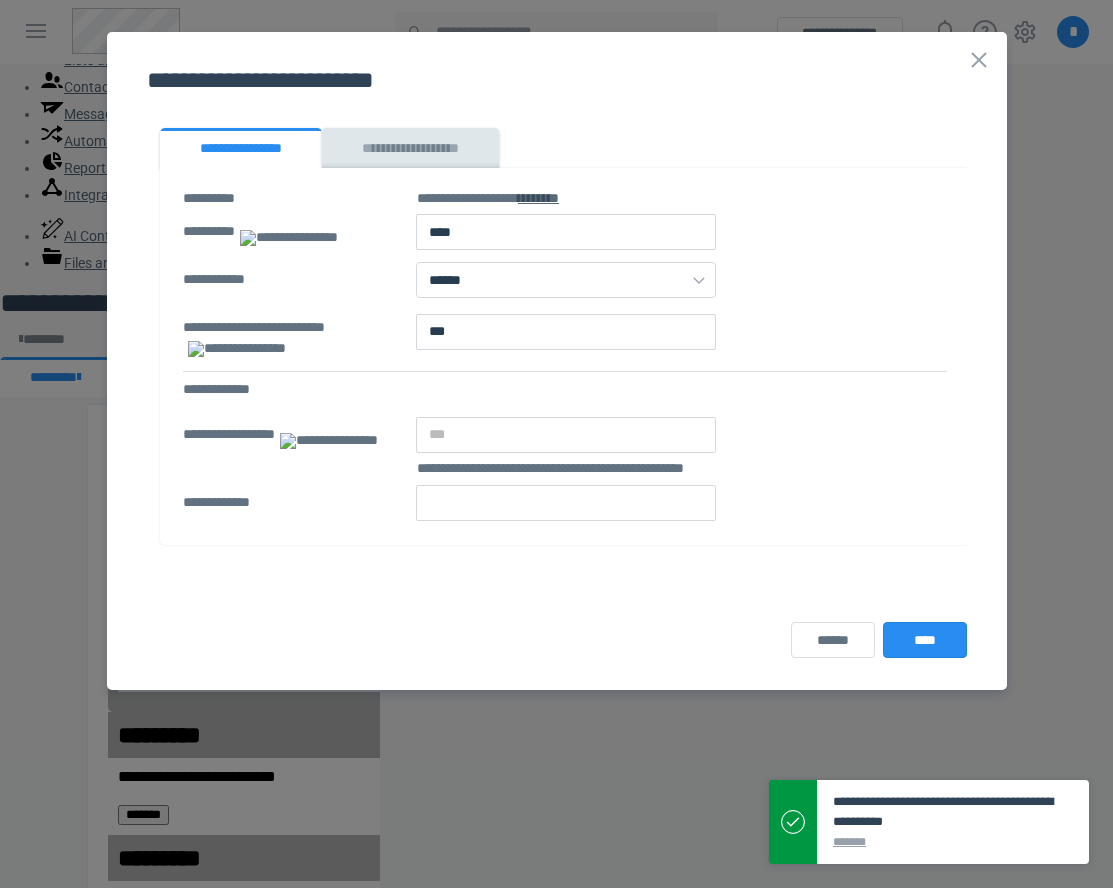 type on "****" 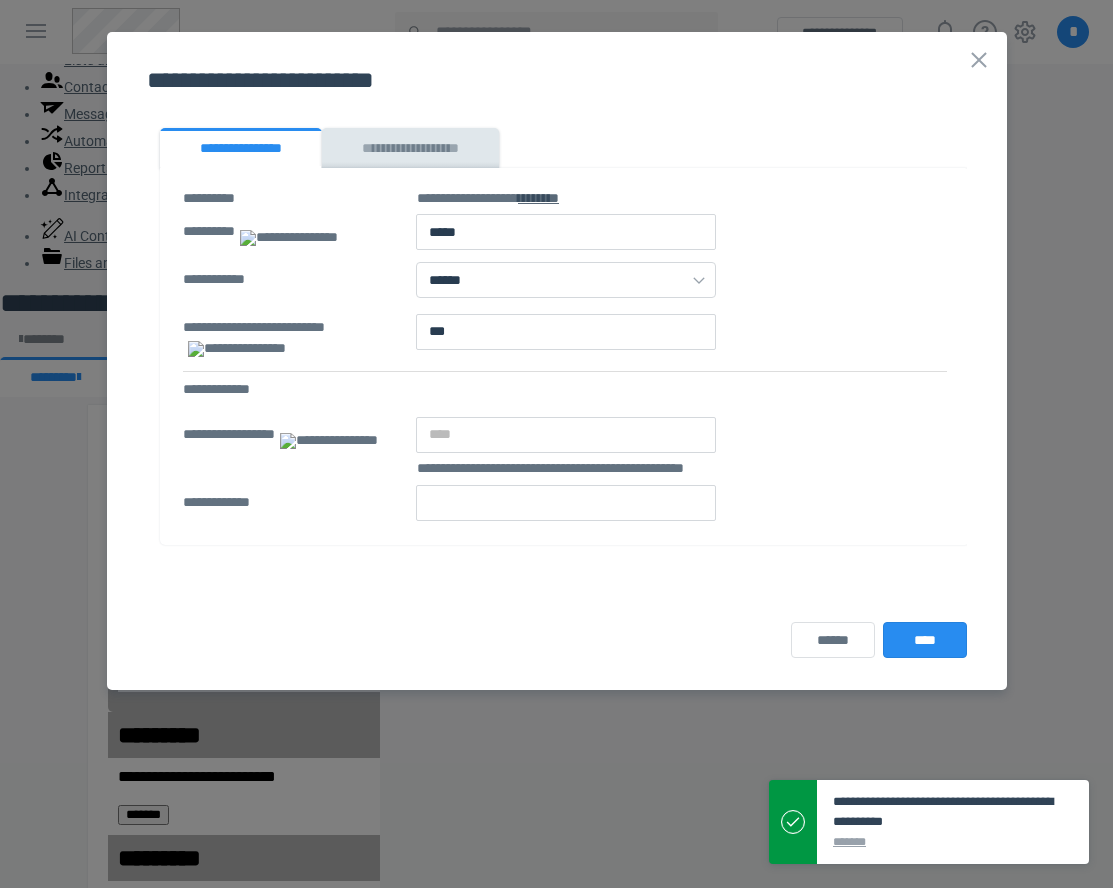 type on "******" 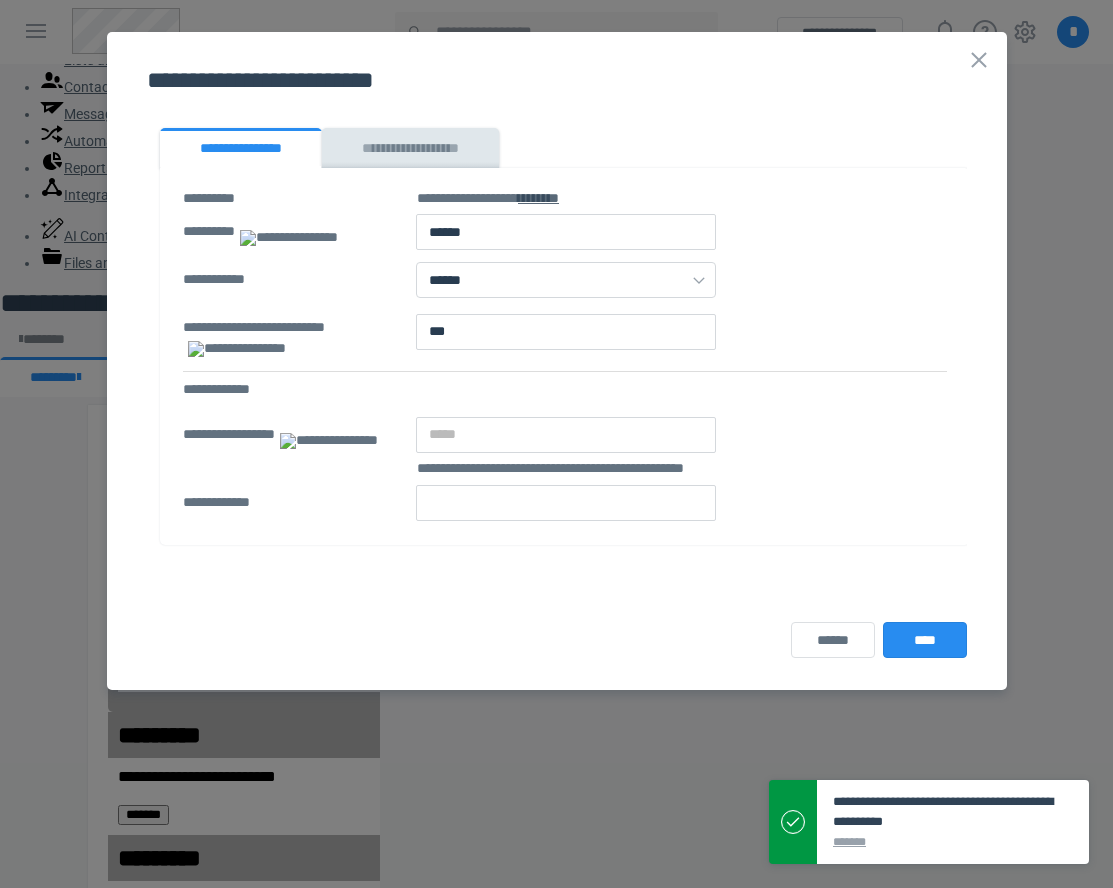 type on "******" 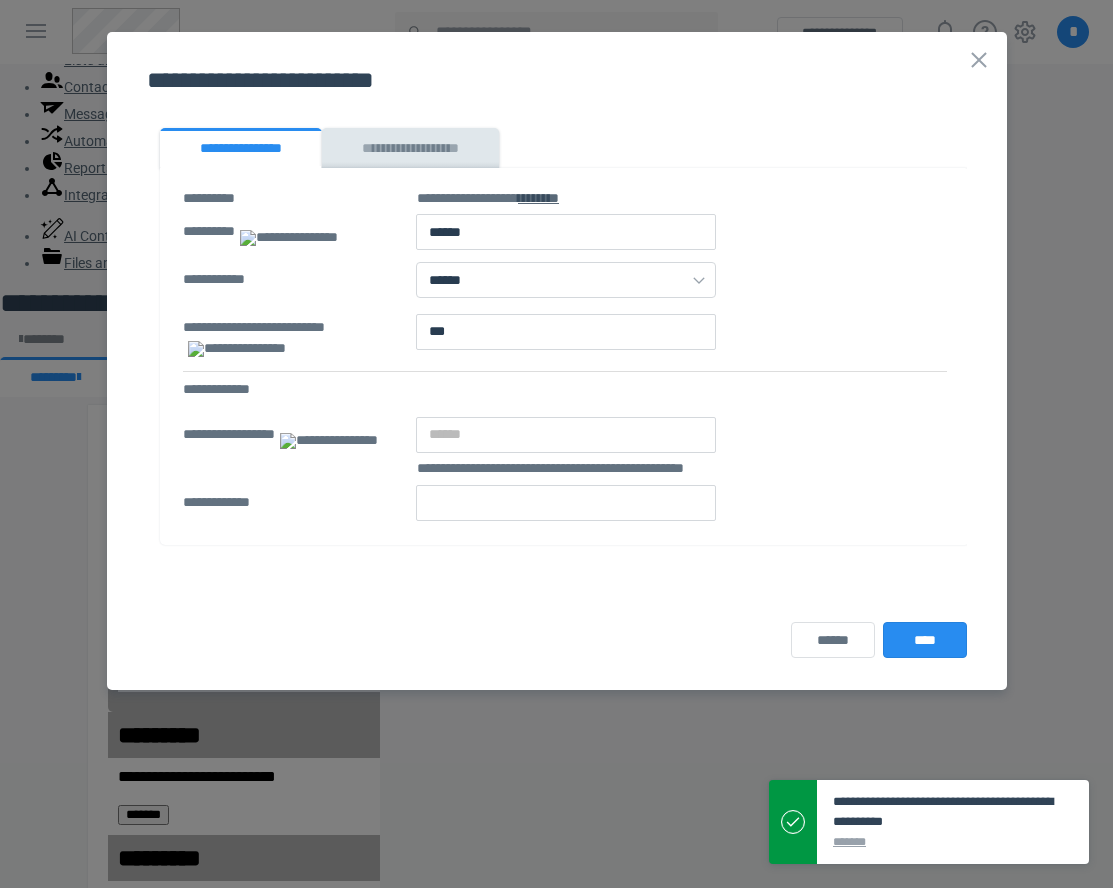 type on "*******" 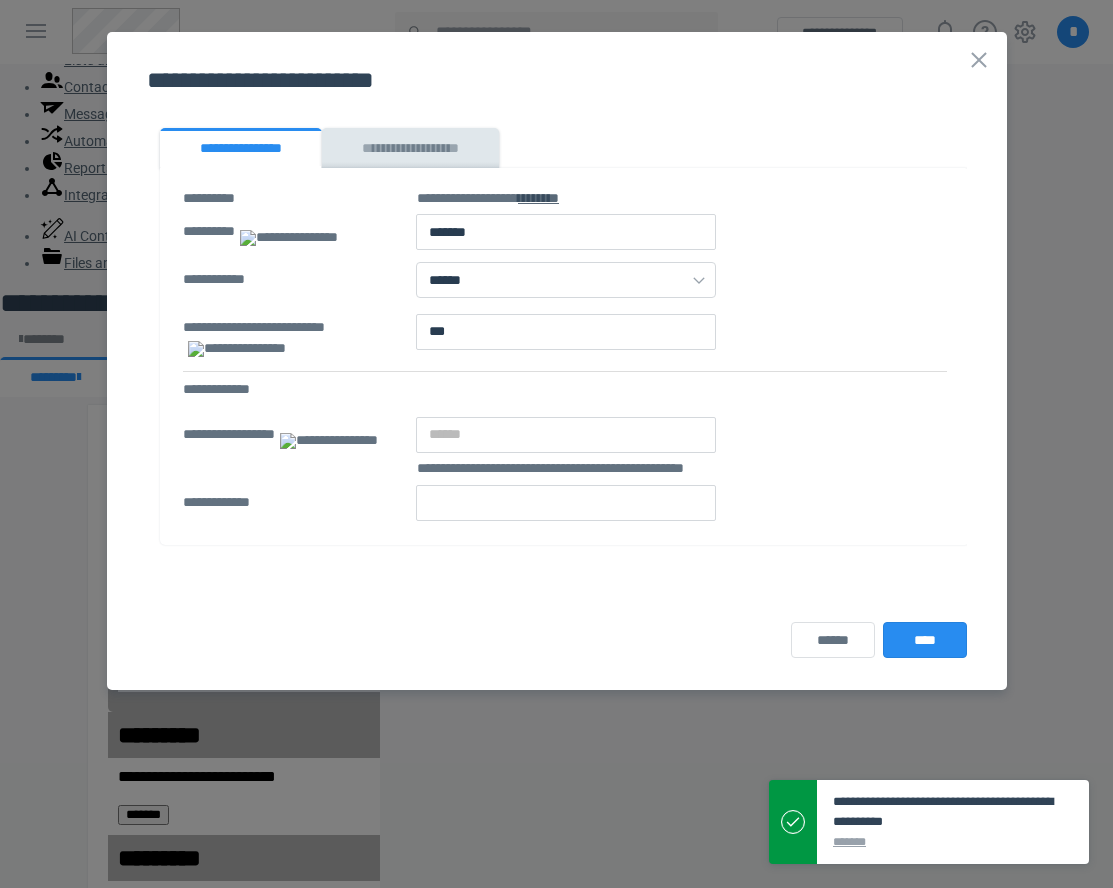 type on "*******" 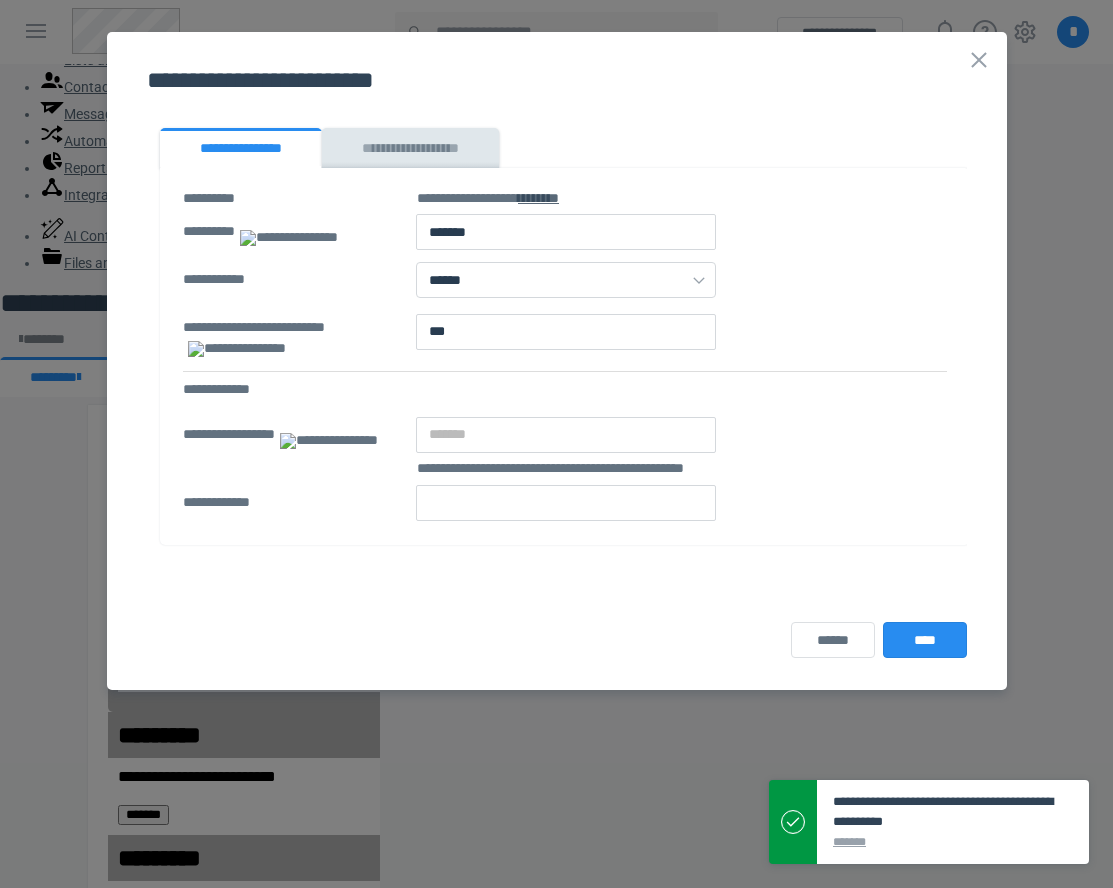 type on "********" 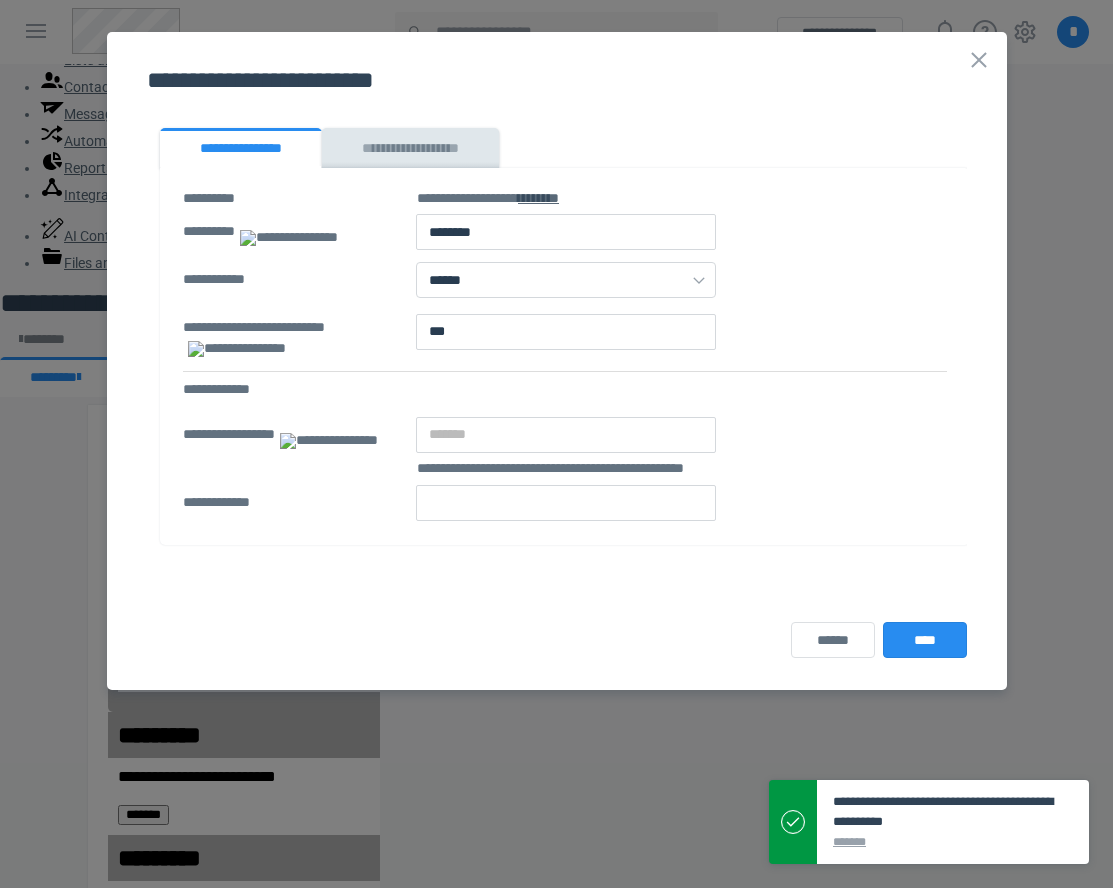 type on "********" 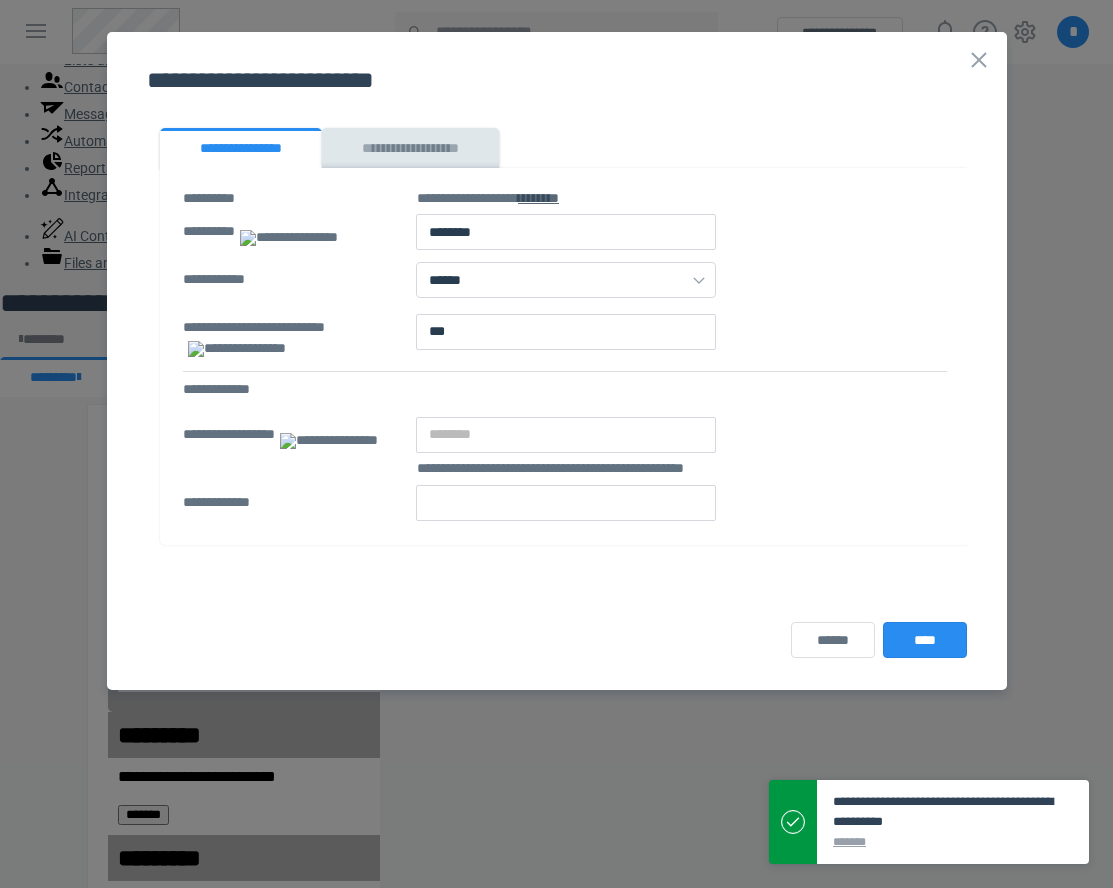 type on "*********" 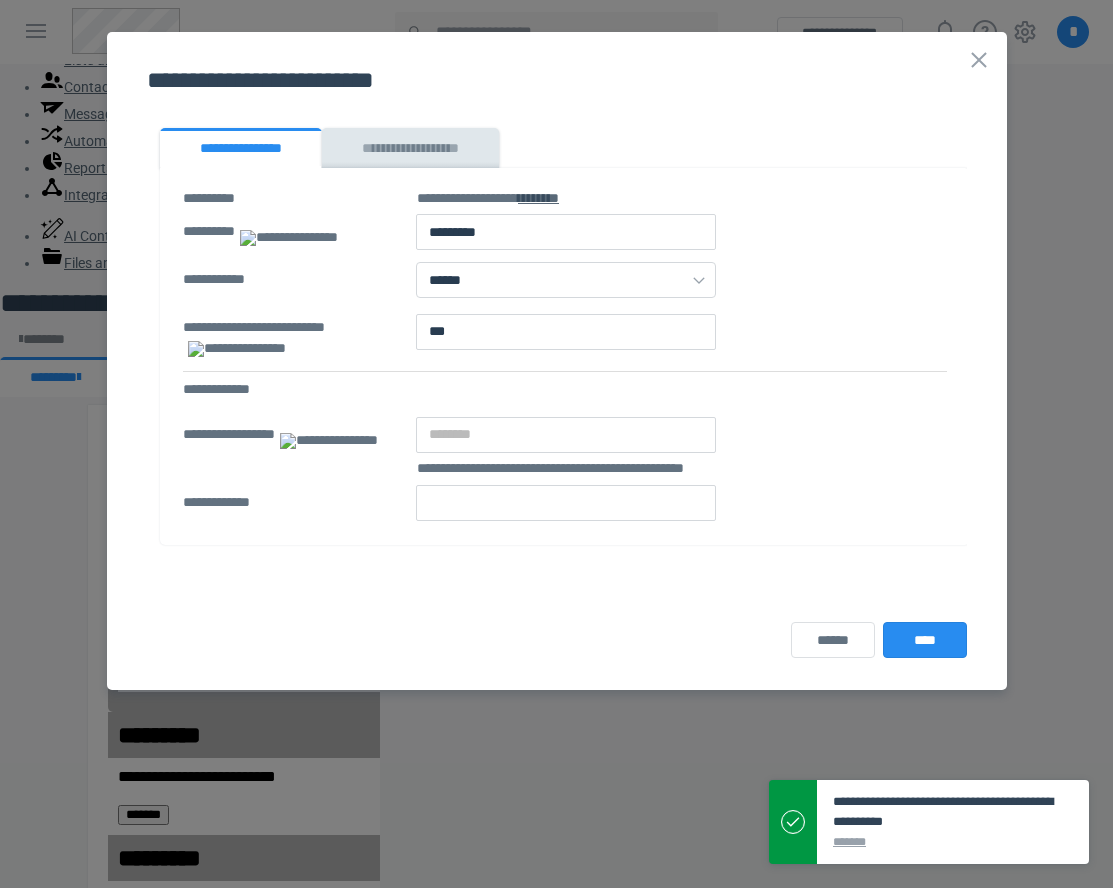 type on "*********" 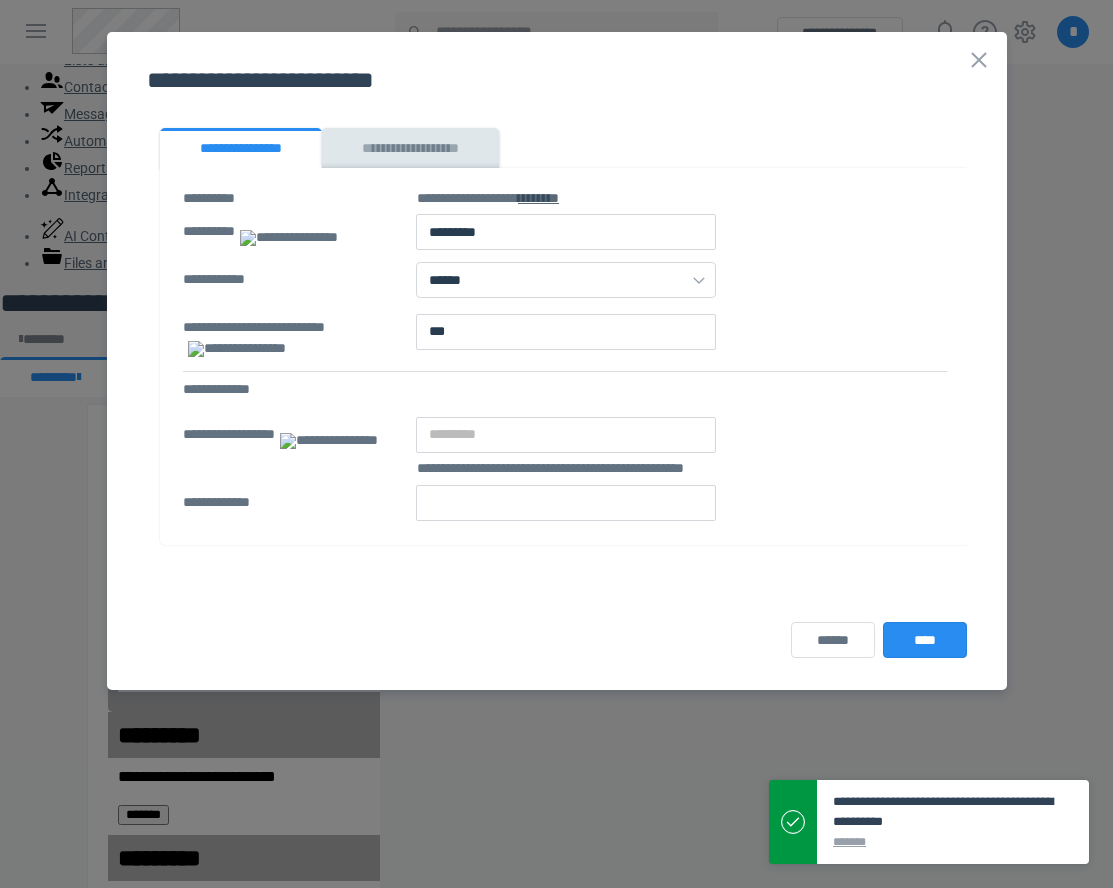 type on "*********" 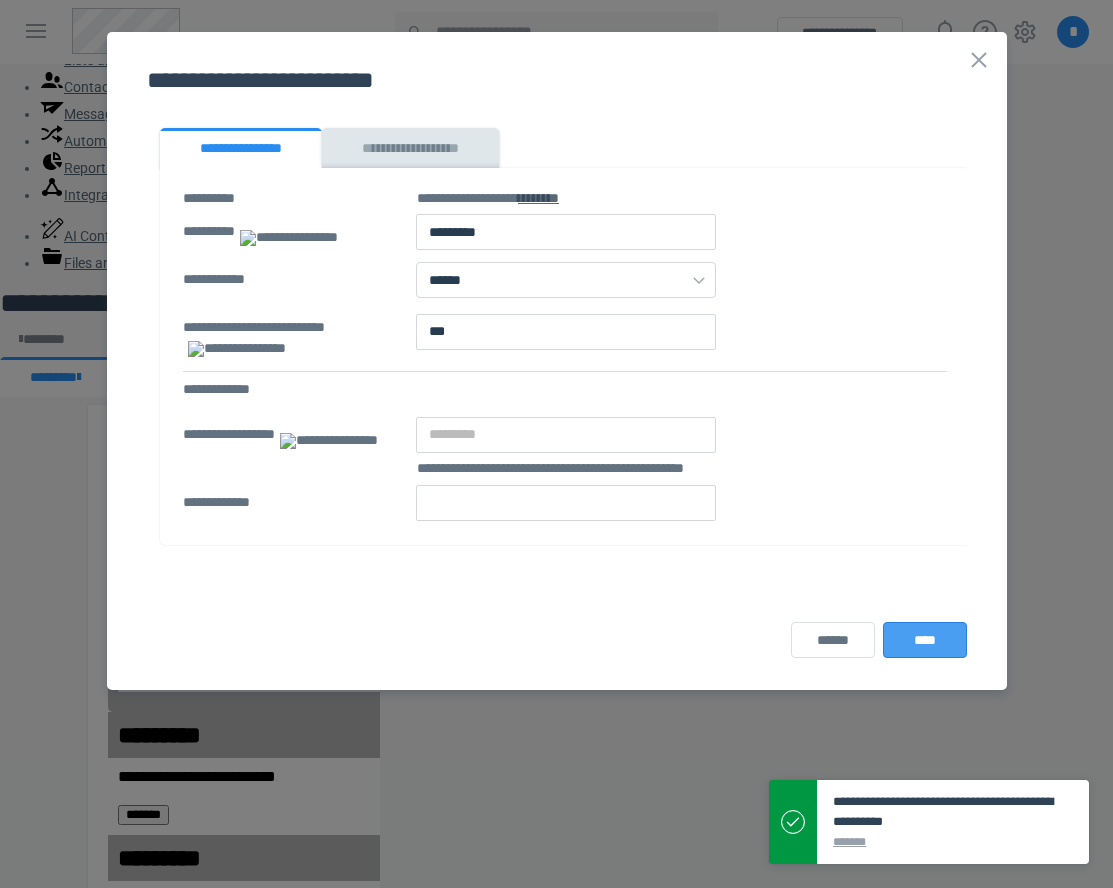 click on "****" at bounding box center [925, 640] 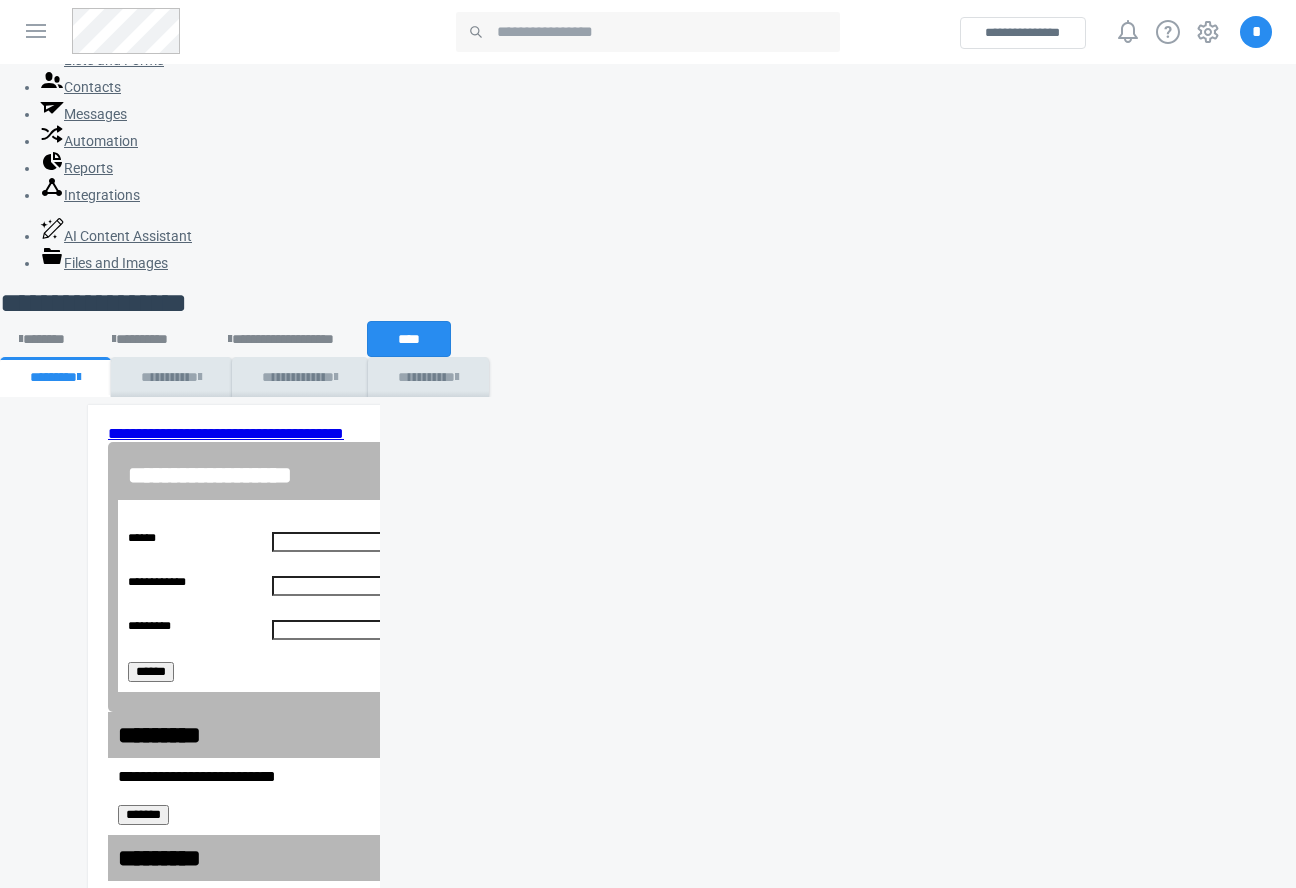 click on "**********" at bounding box center [283, 1379] 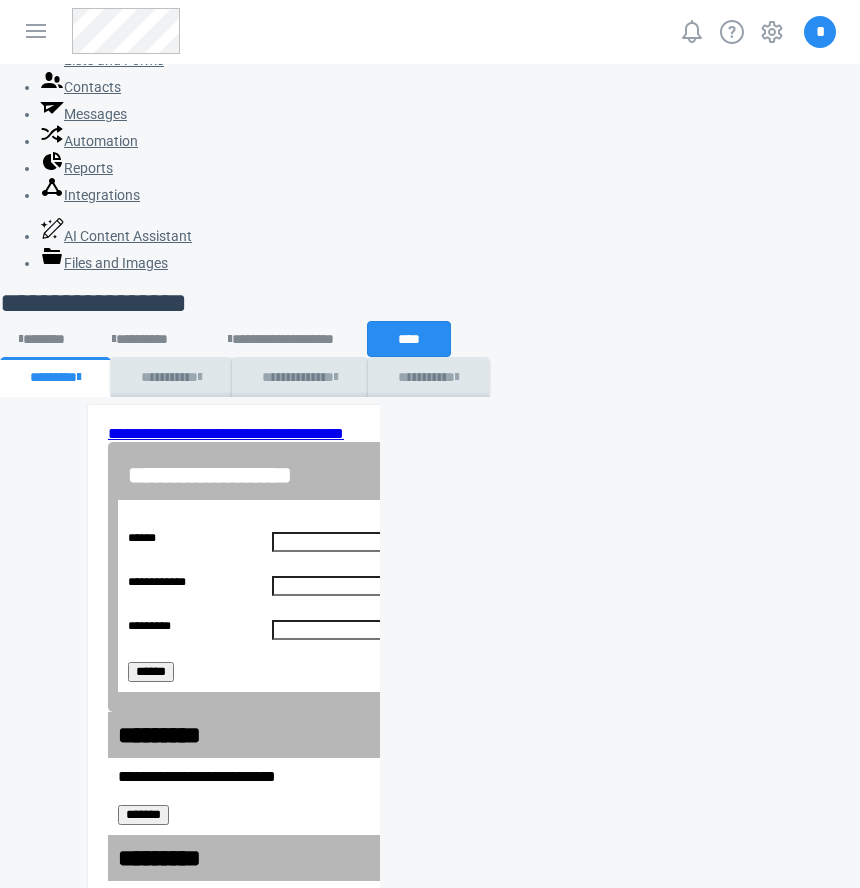 click at bounding box center (430, 14) 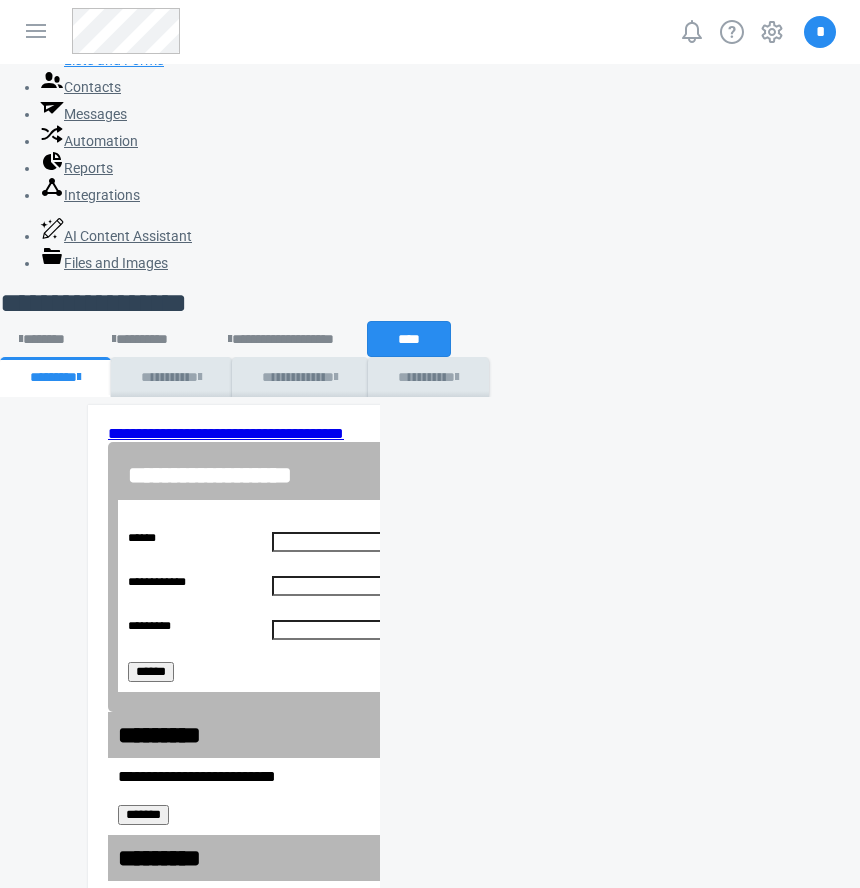 click on "Lists and Forms" at bounding box center (114, 60) 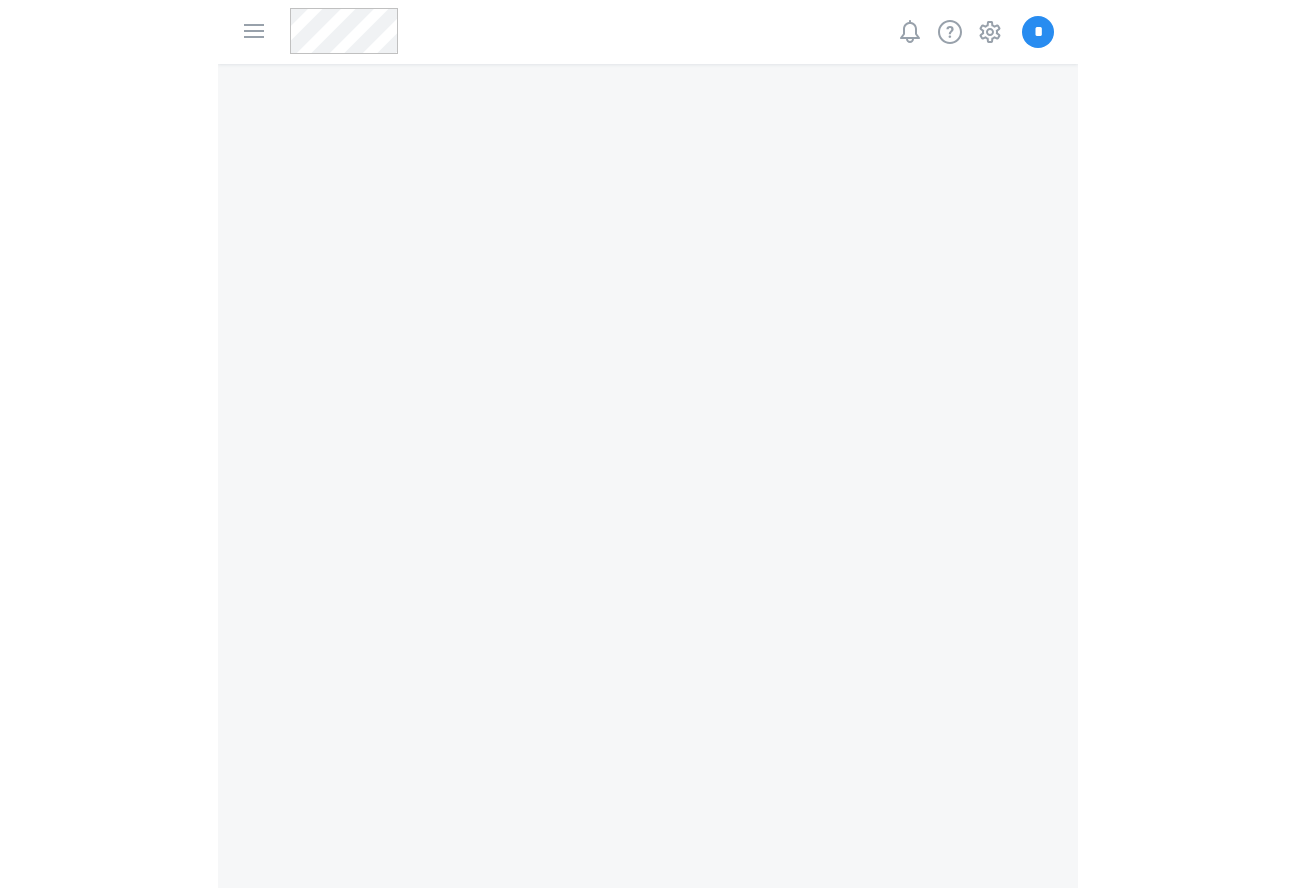 scroll, scrollTop: 0, scrollLeft: 0, axis: both 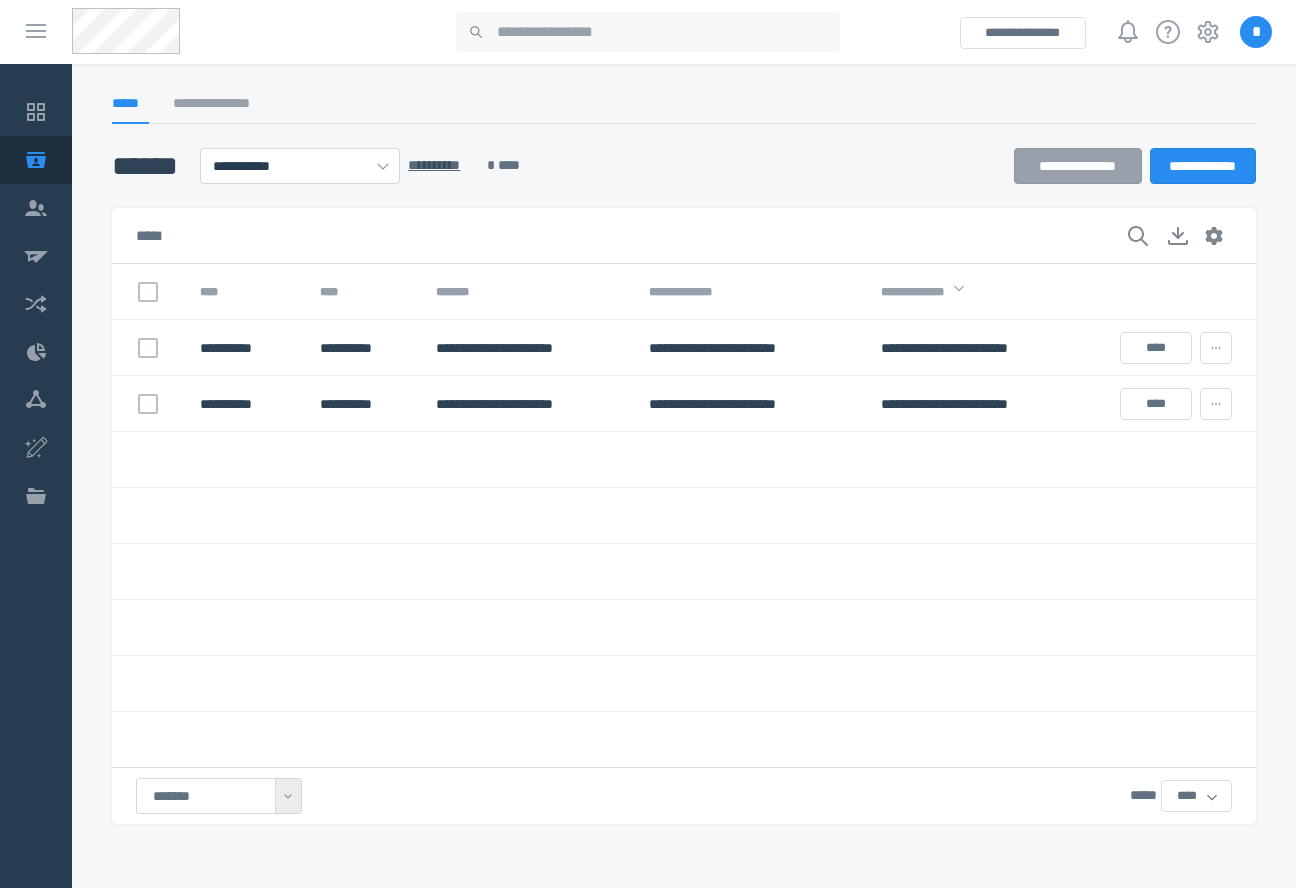 click at bounding box center (980, 516) 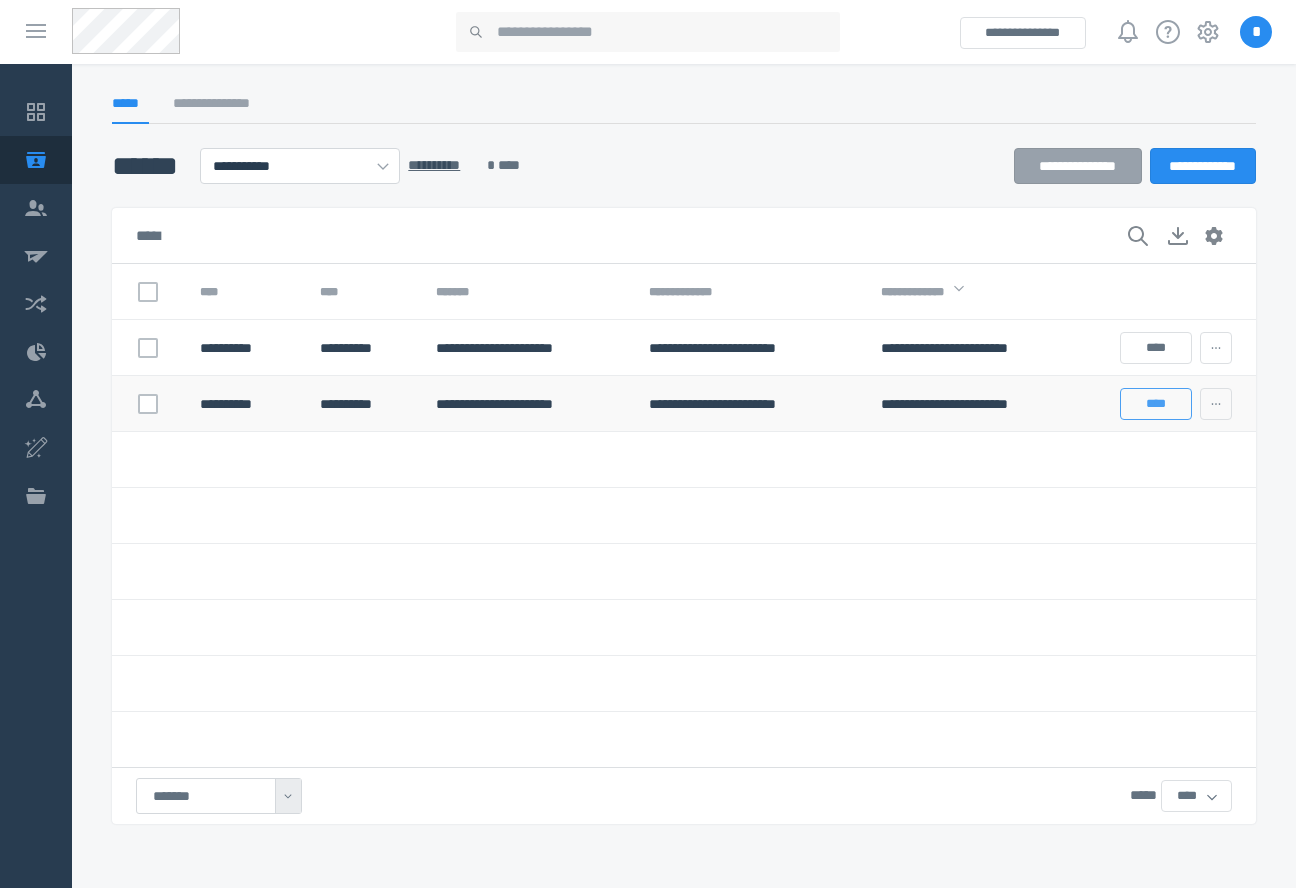 click on "****" at bounding box center (1156, 404) 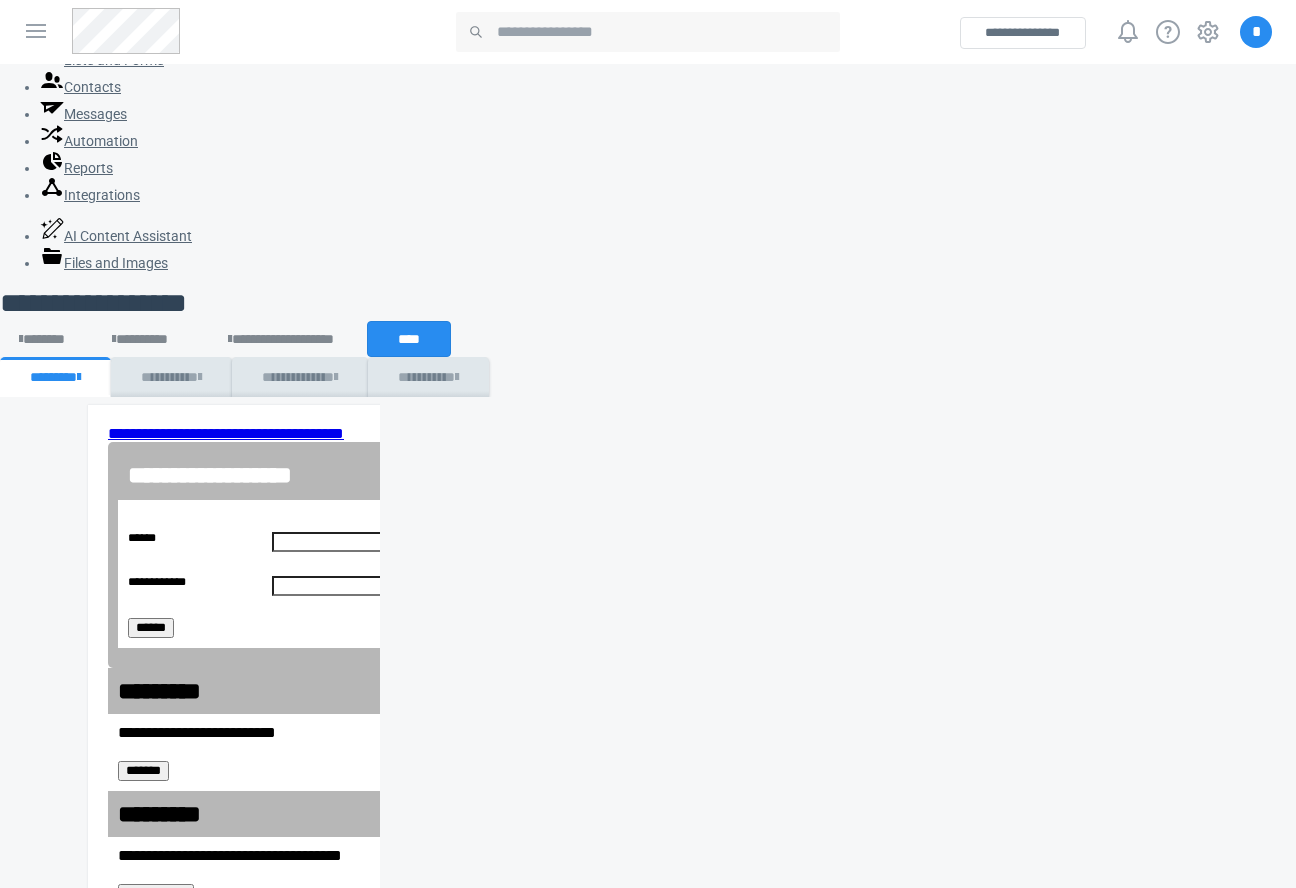 scroll, scrollTop: 0, scrollLeft: 0, axis: both 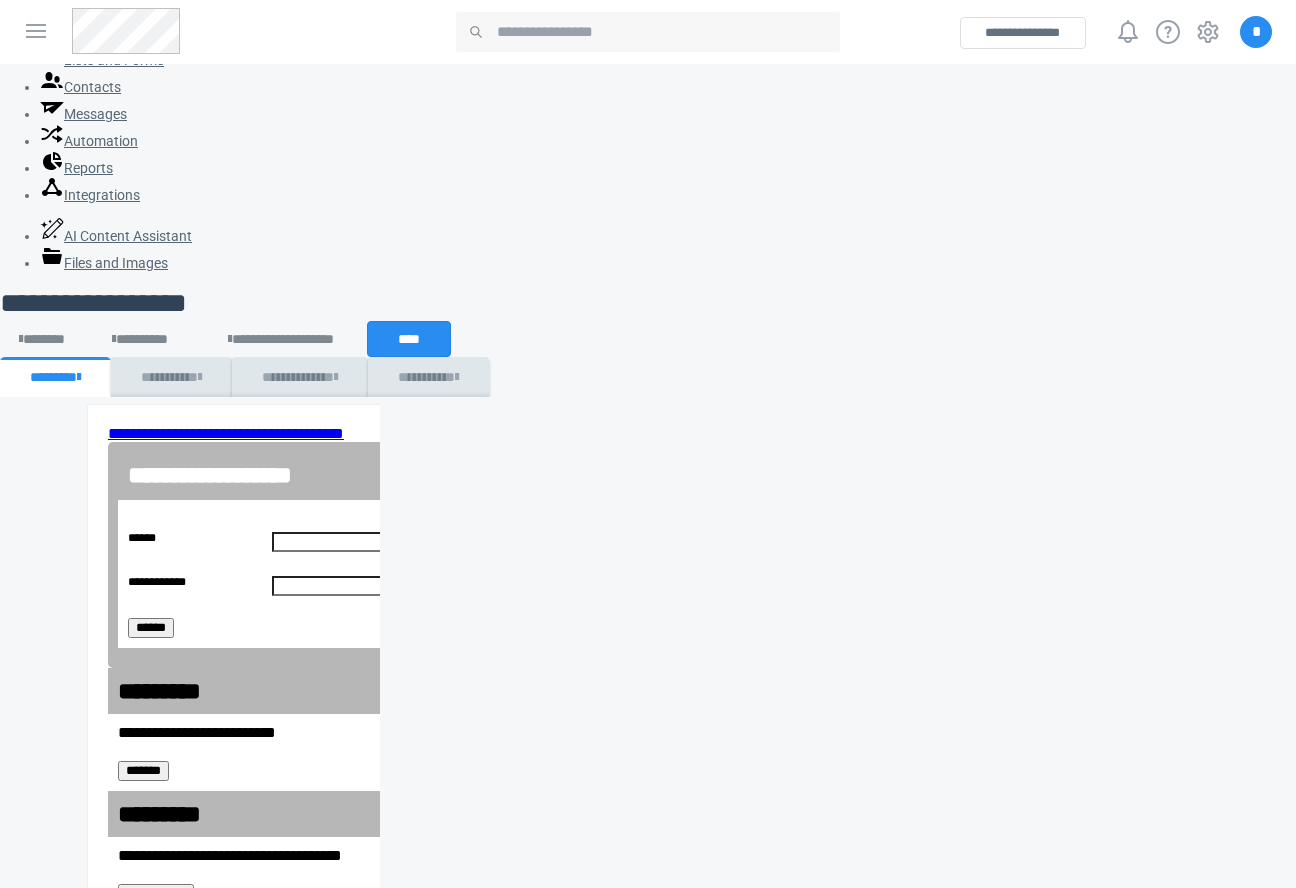 click on "**********" at bounding box center (272, 1246) 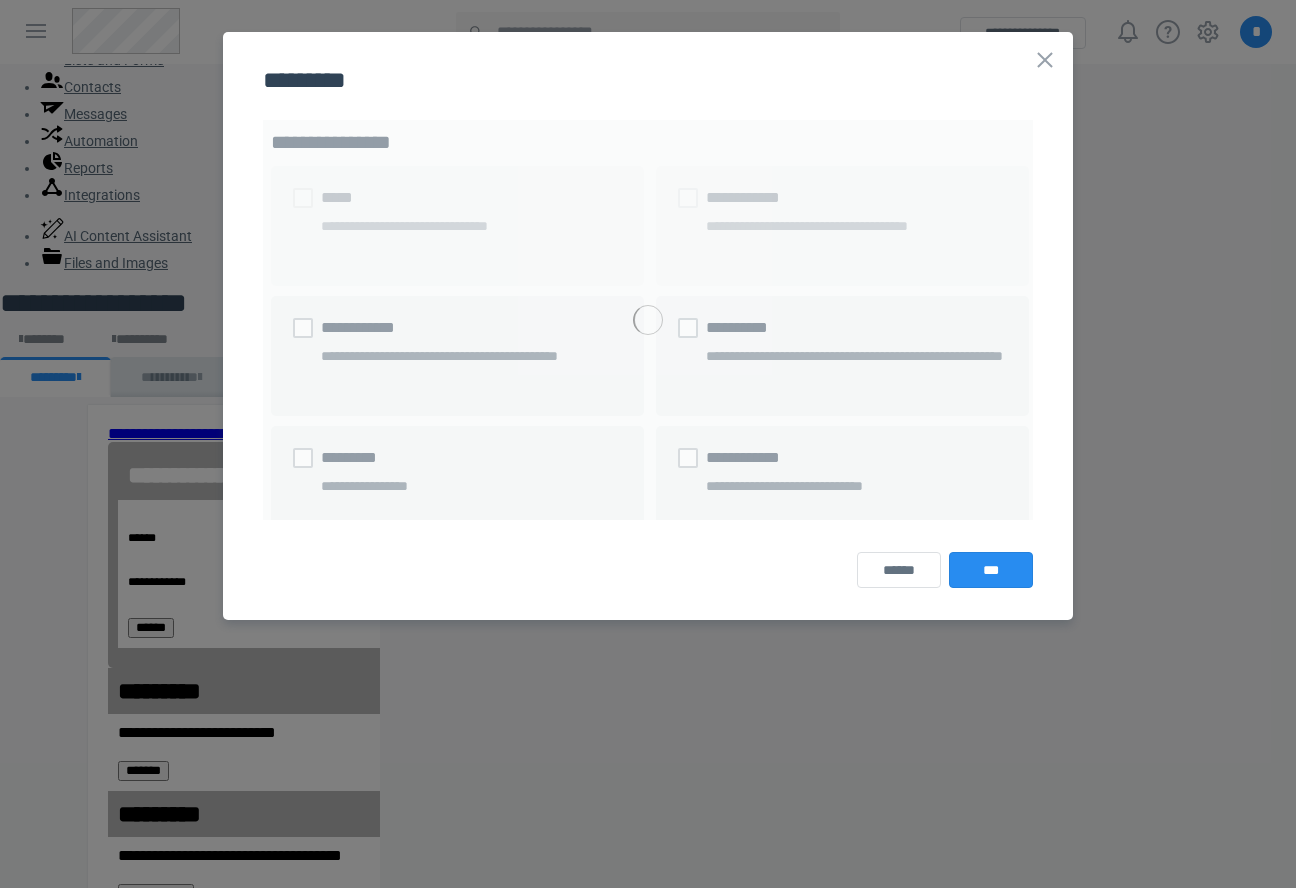 scroll, scrollTop: 0, scrollLeft: 0, axis: both 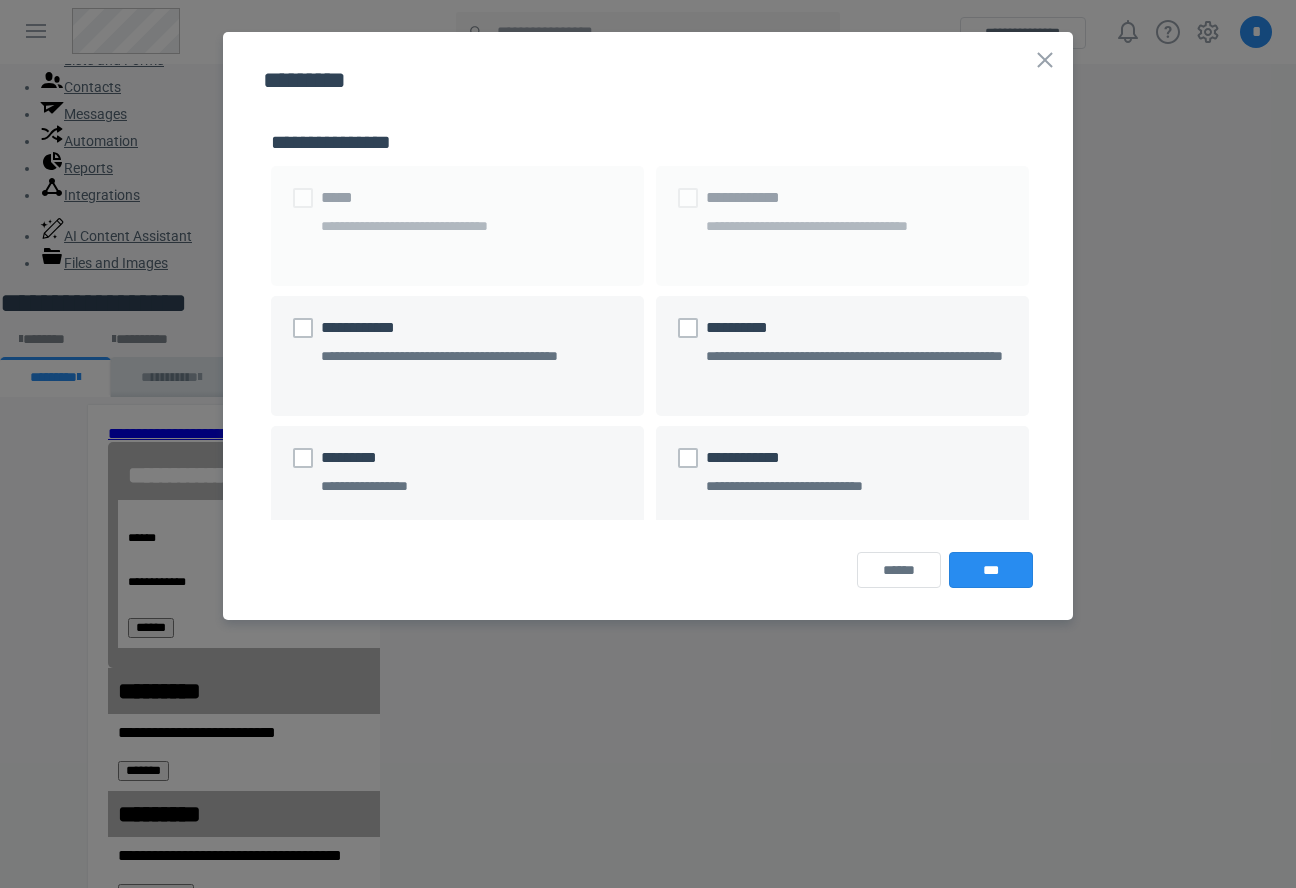 click on "*********
***
******" at bounding box center [648, 326] 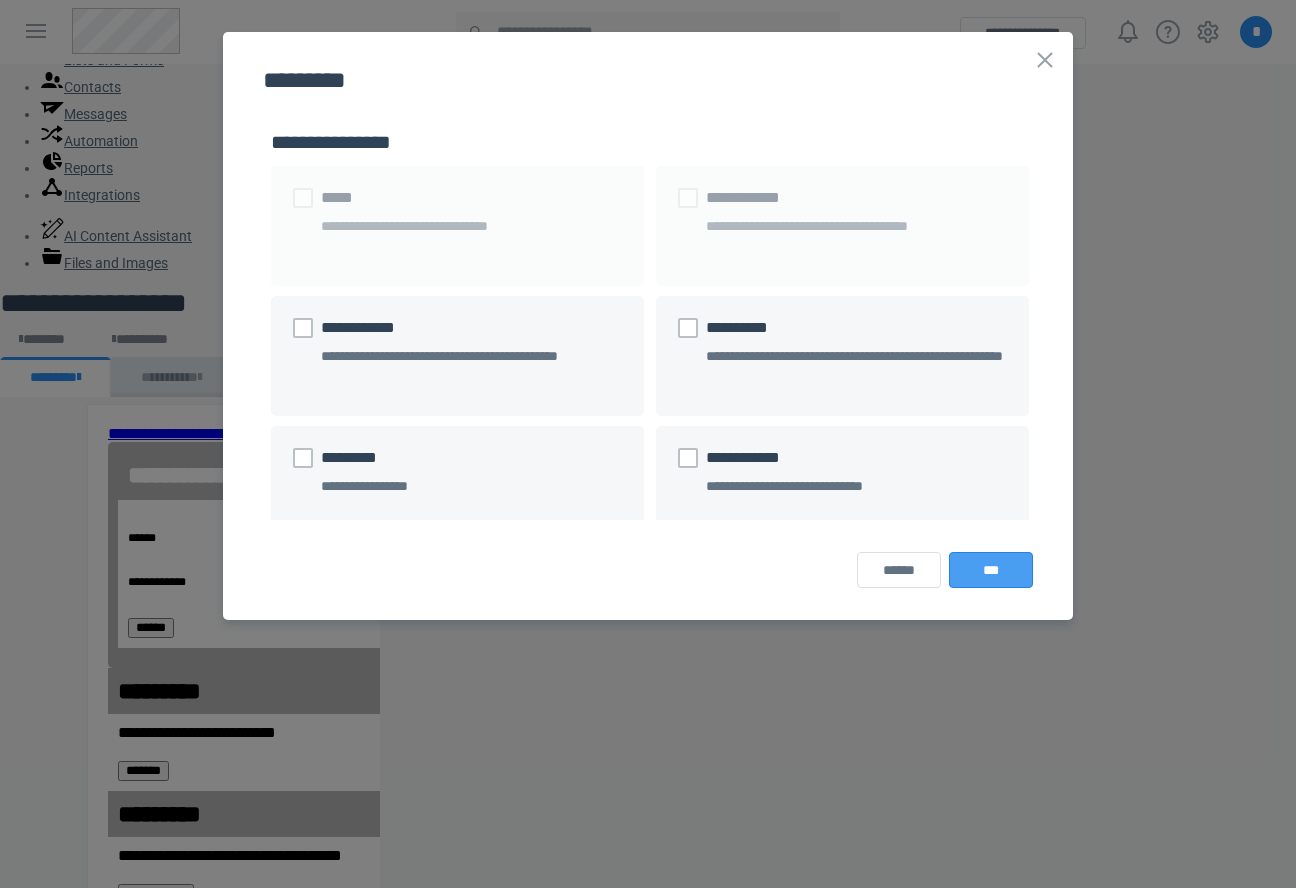 click on "***" at bounding box center [991, 570] 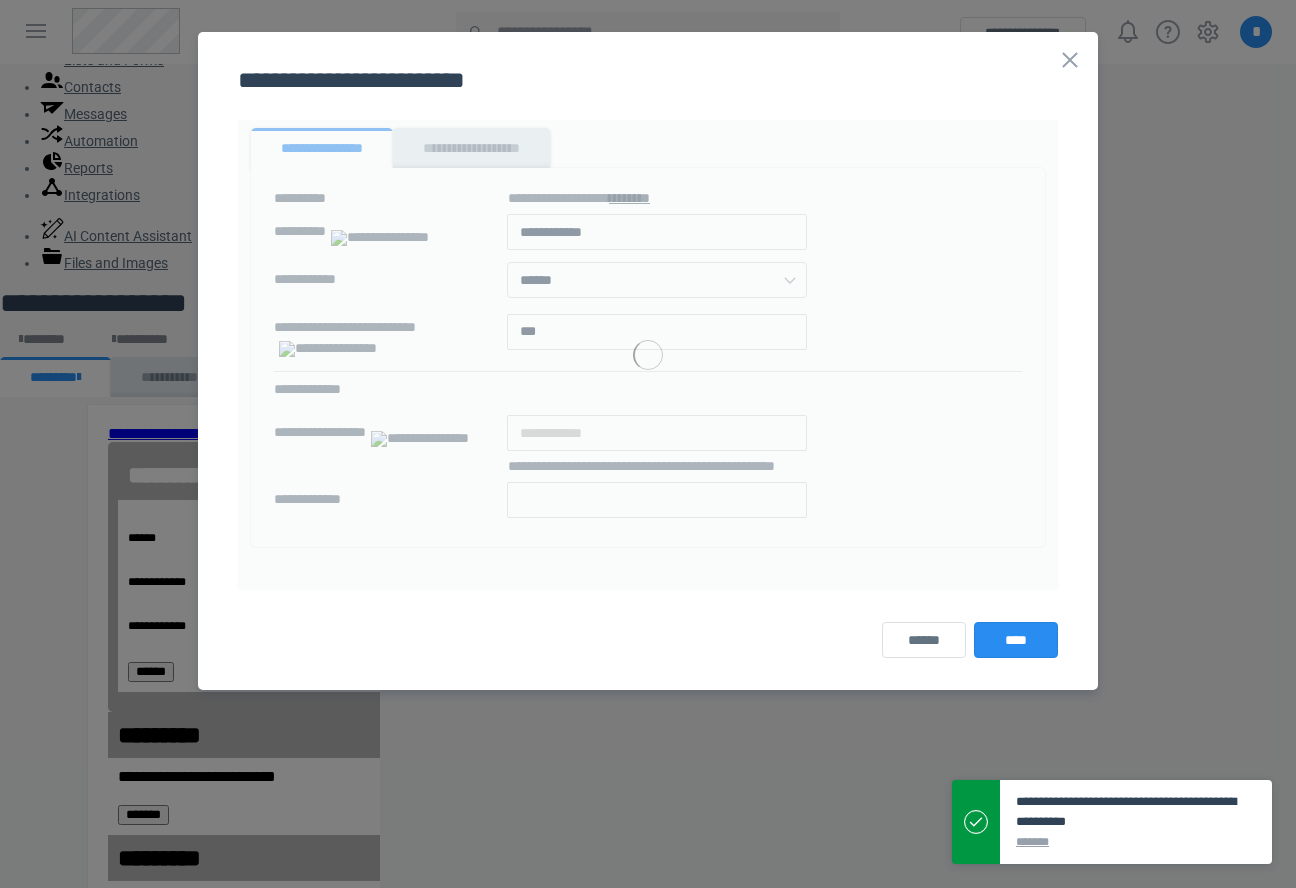 scroll, scrollTop: 0, scrollLeft: 0, axis: both 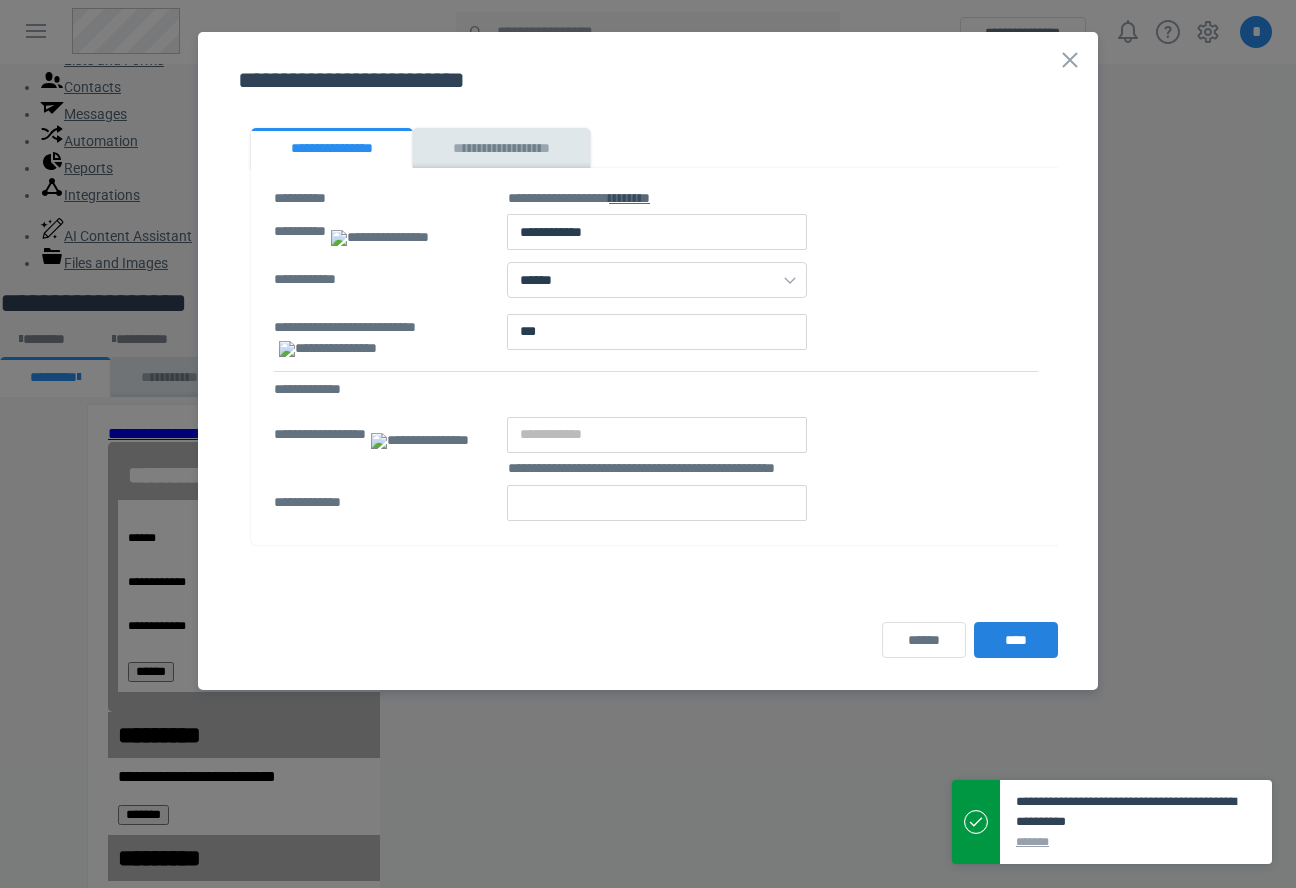 type on "**********" 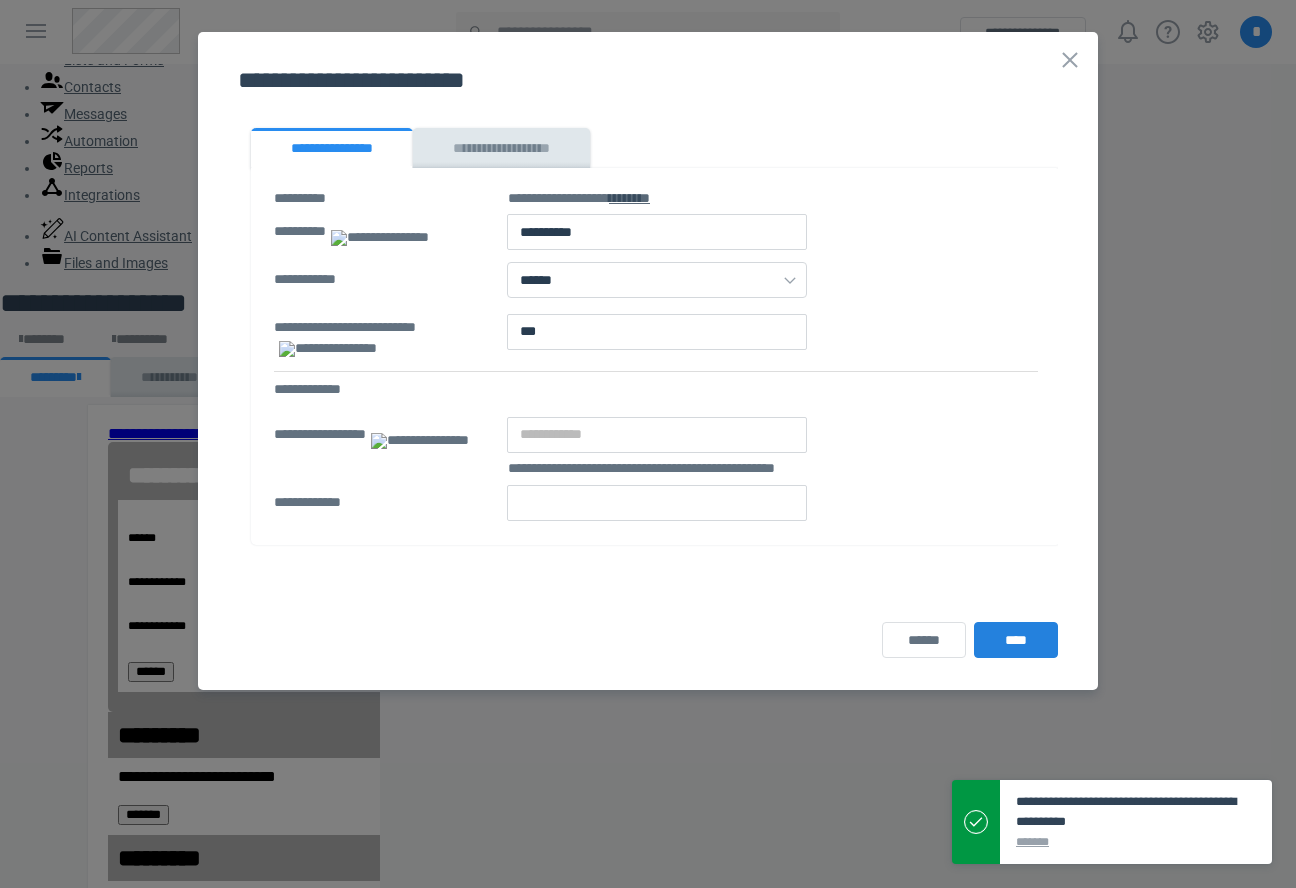 type on "**********" 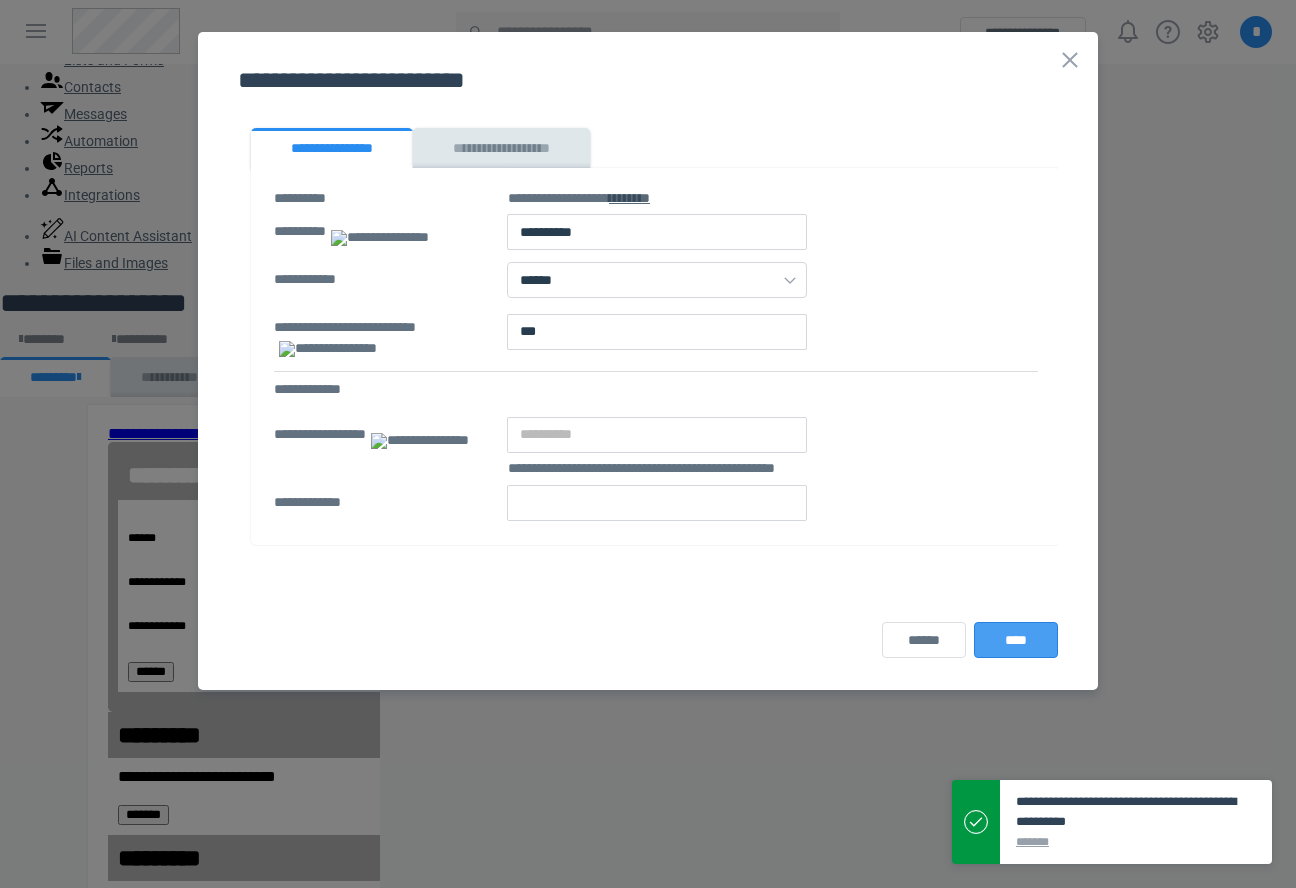 click on "****" at bounding box center (1016, 640) 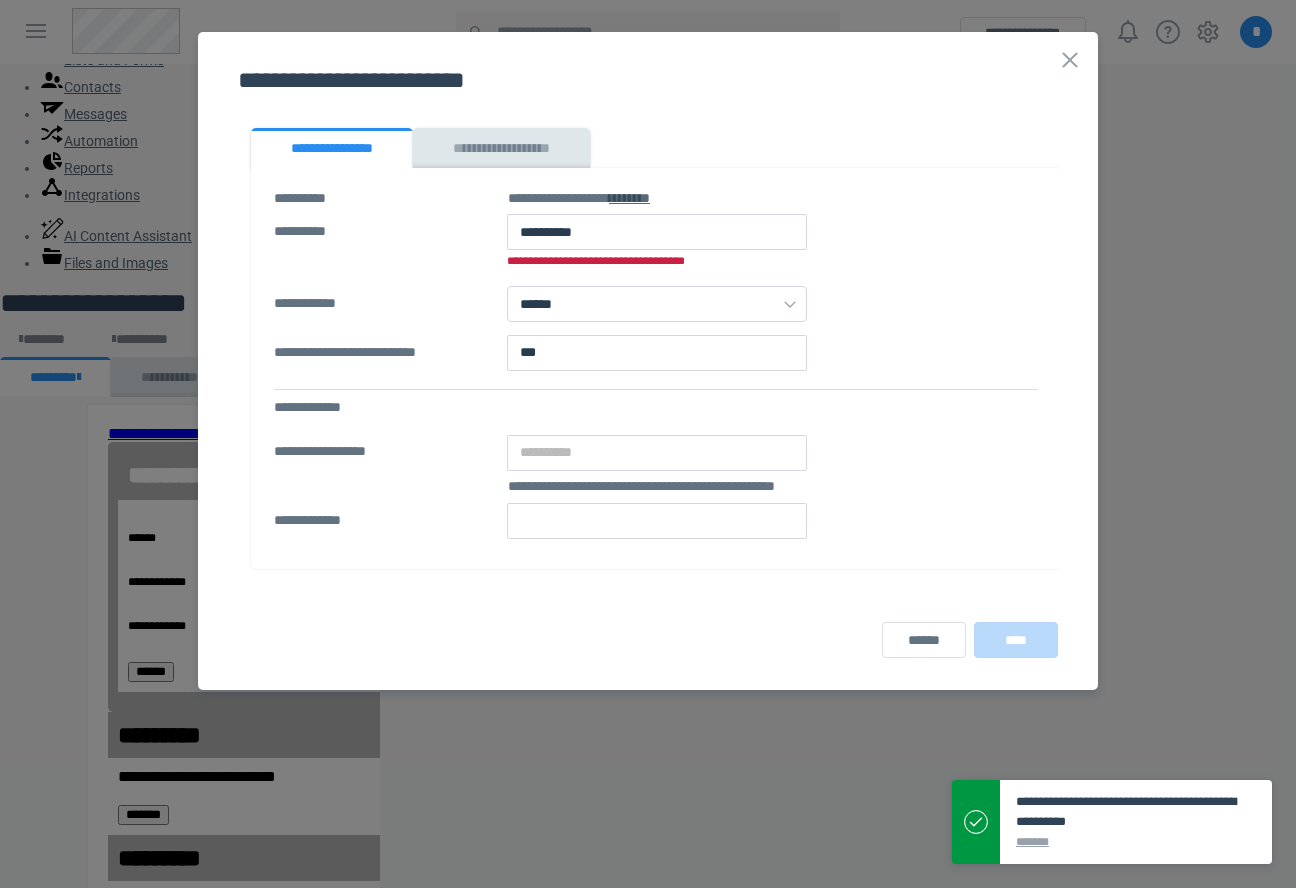 scroll, scrollTop: 0, scrollLeft: 0, axis: both 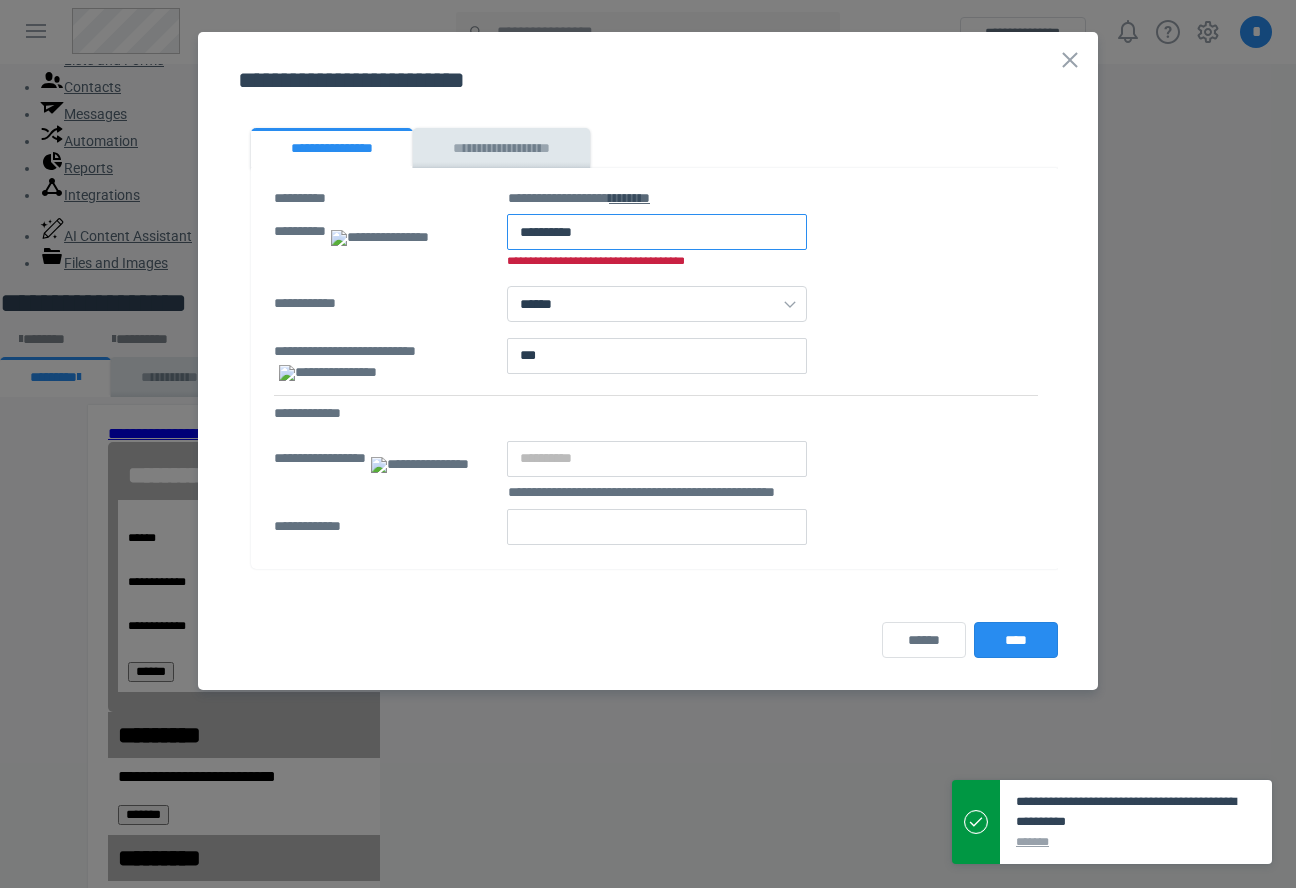 click at bounding box center [657, 232] 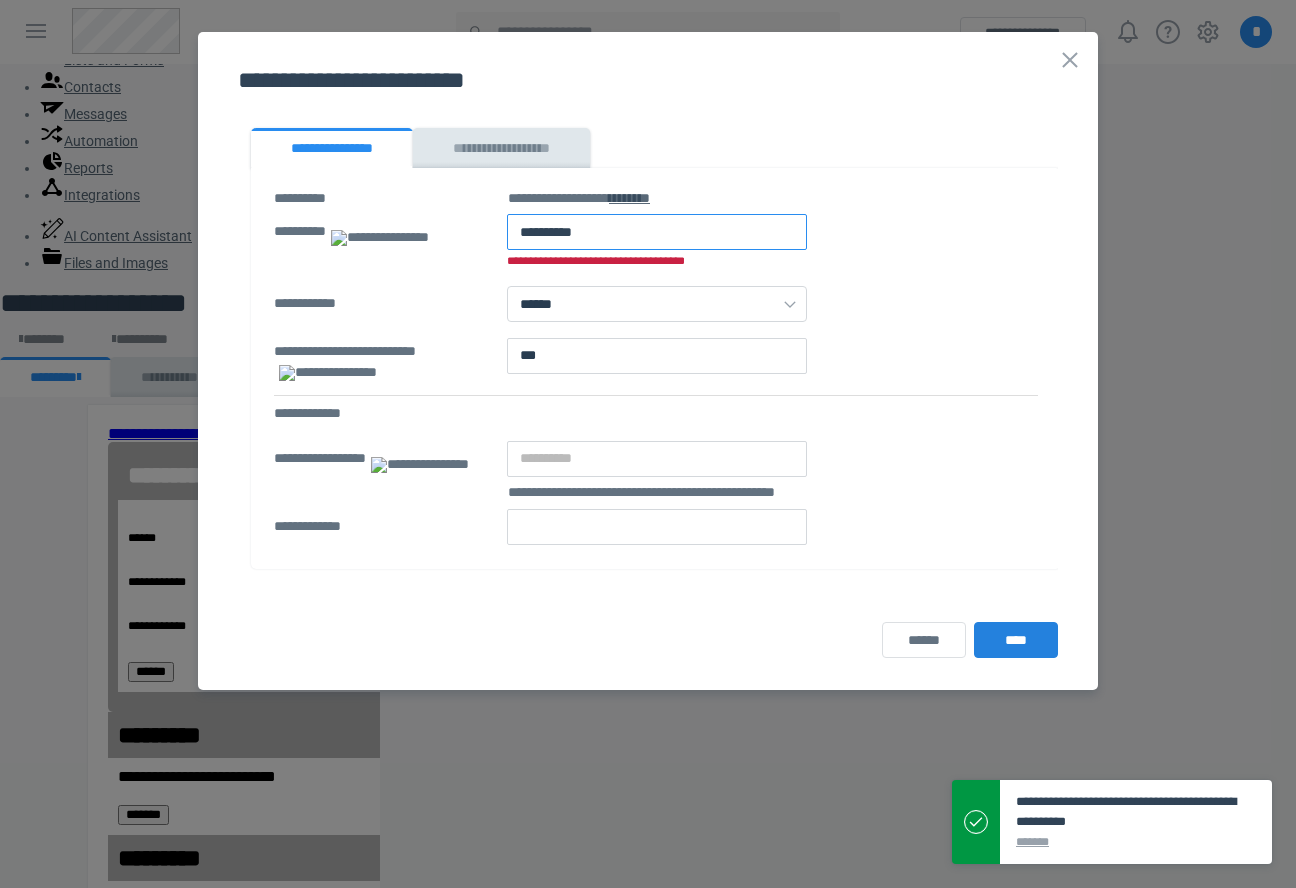 type on "***" 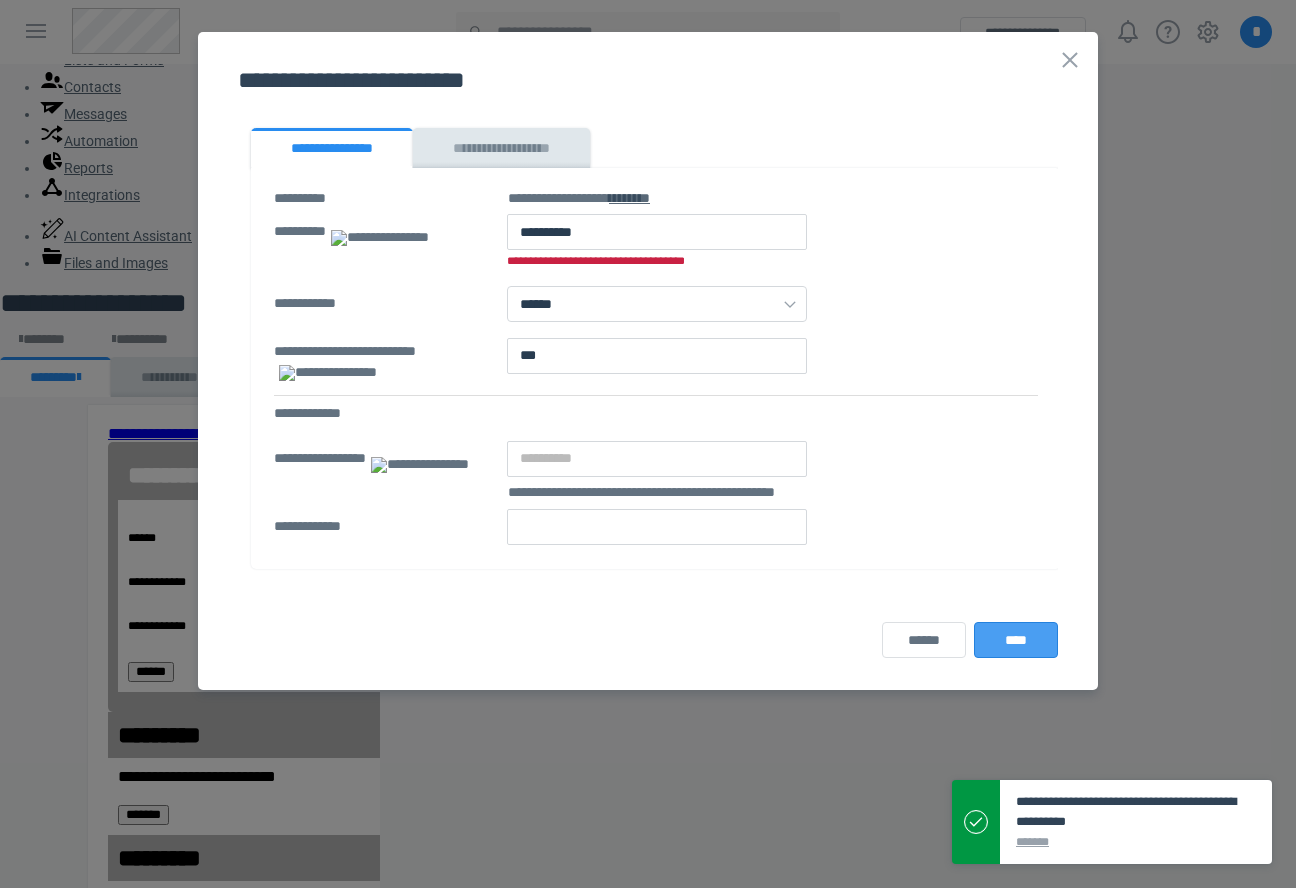 click on "****" at bounding box center (1016, 640) 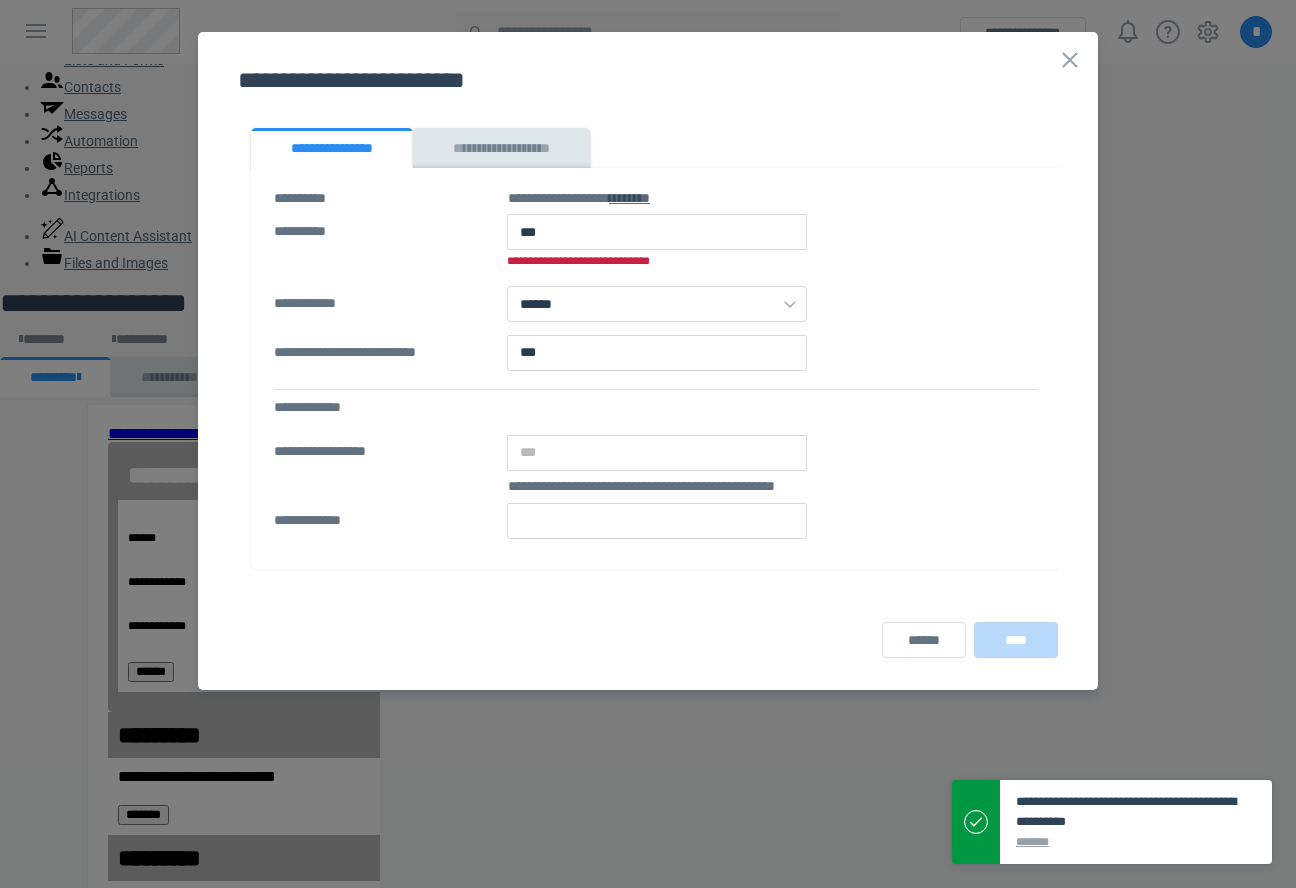 scroll, scrollTop: 0, scrollLeft: 0, axis: both 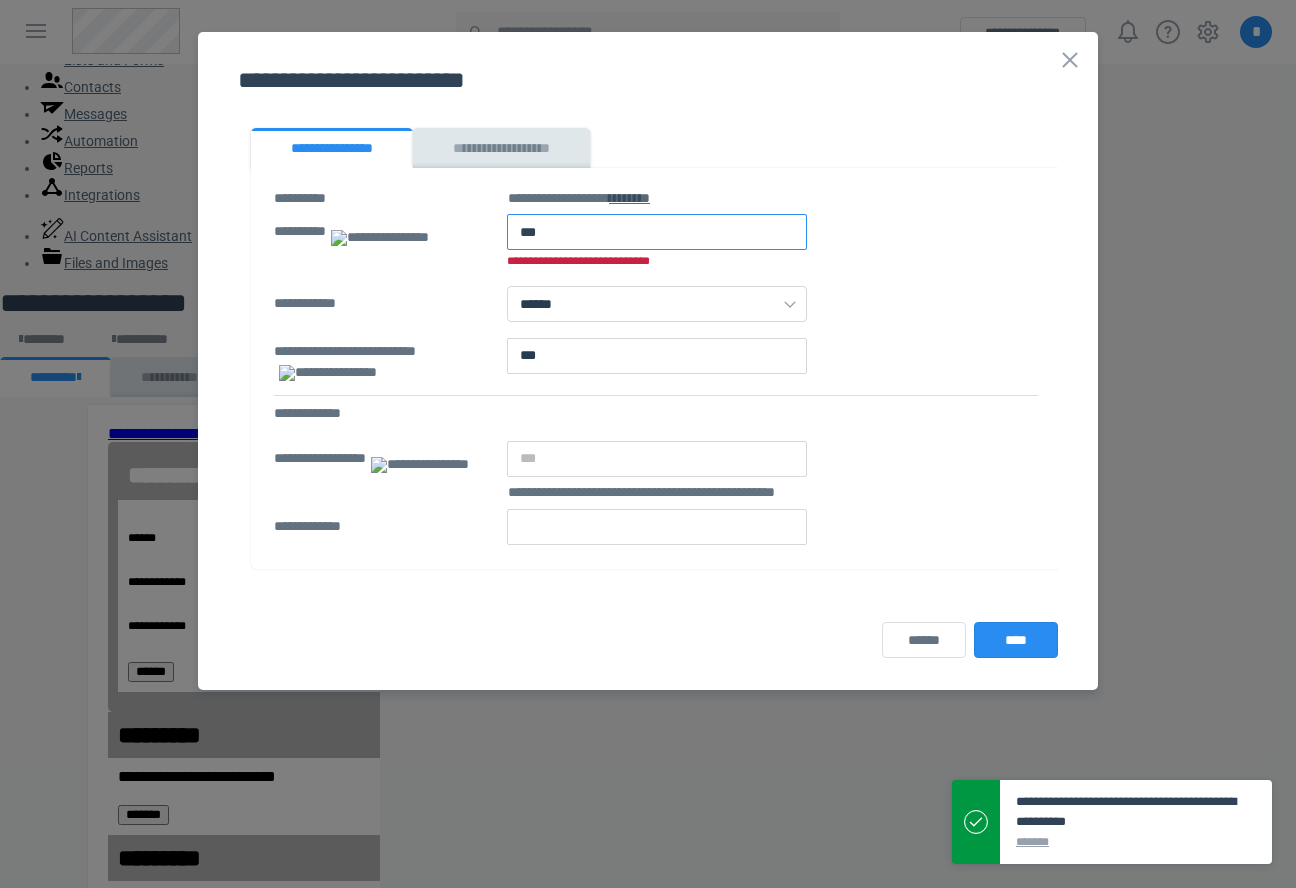 click at bounding box center (657, 232) 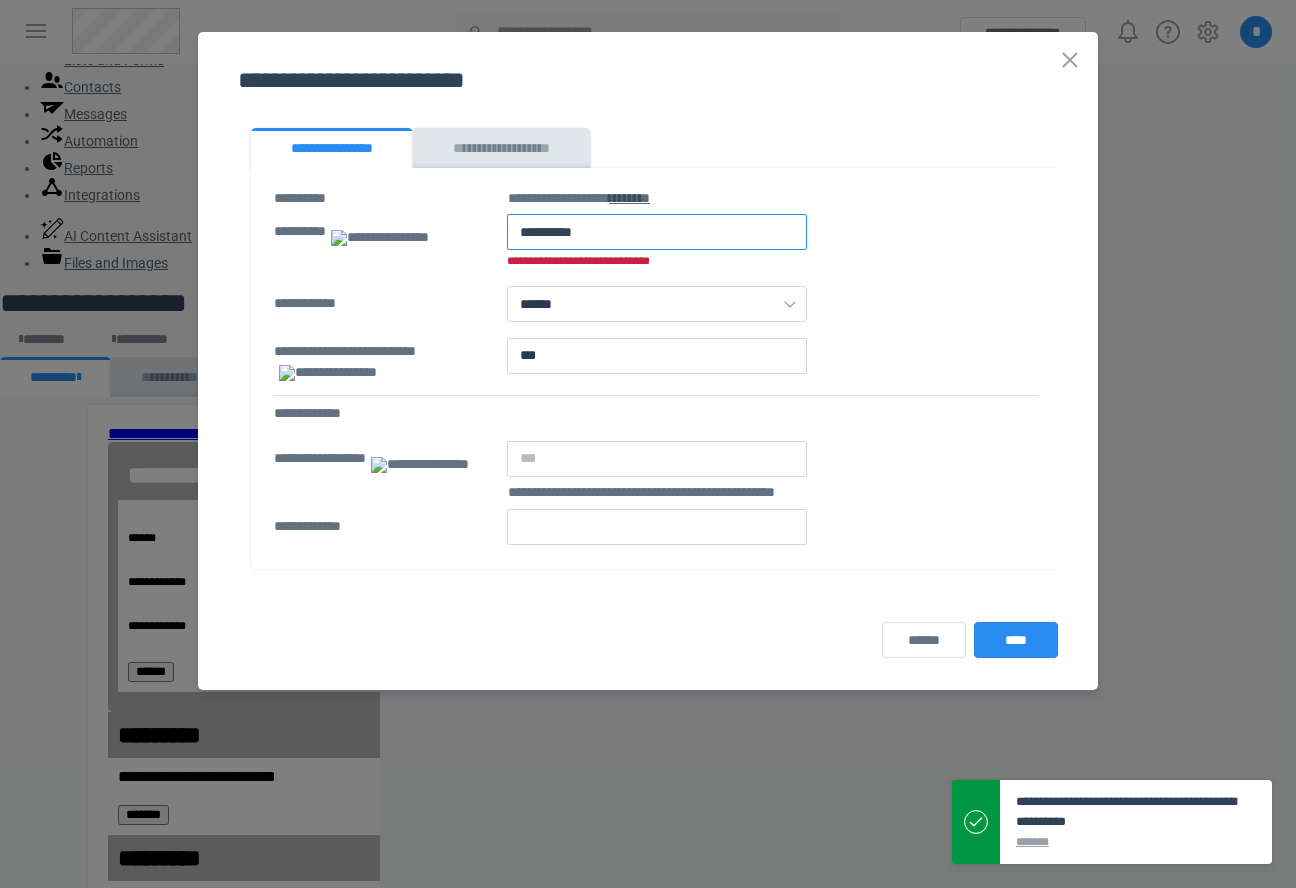 type on "********" 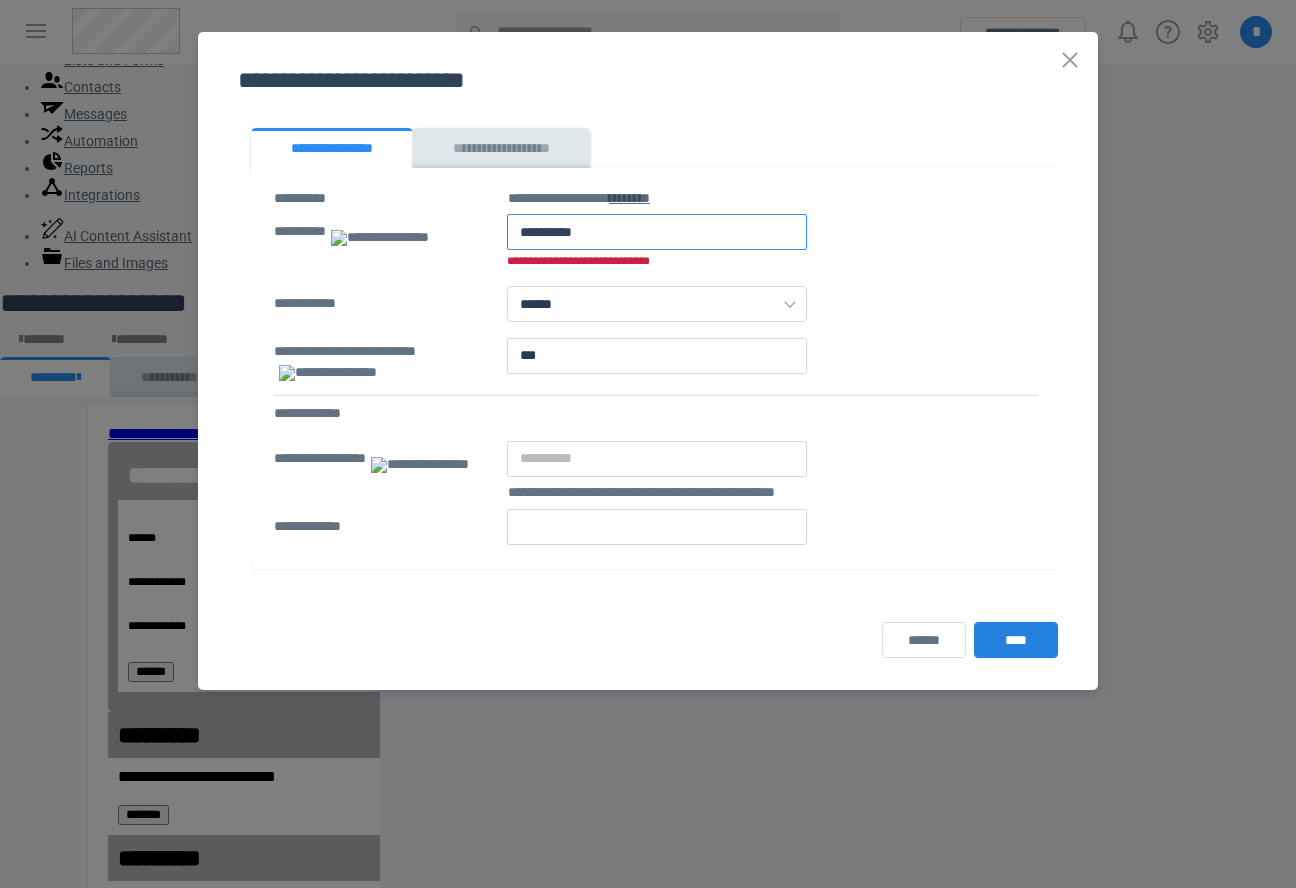 type on "********" 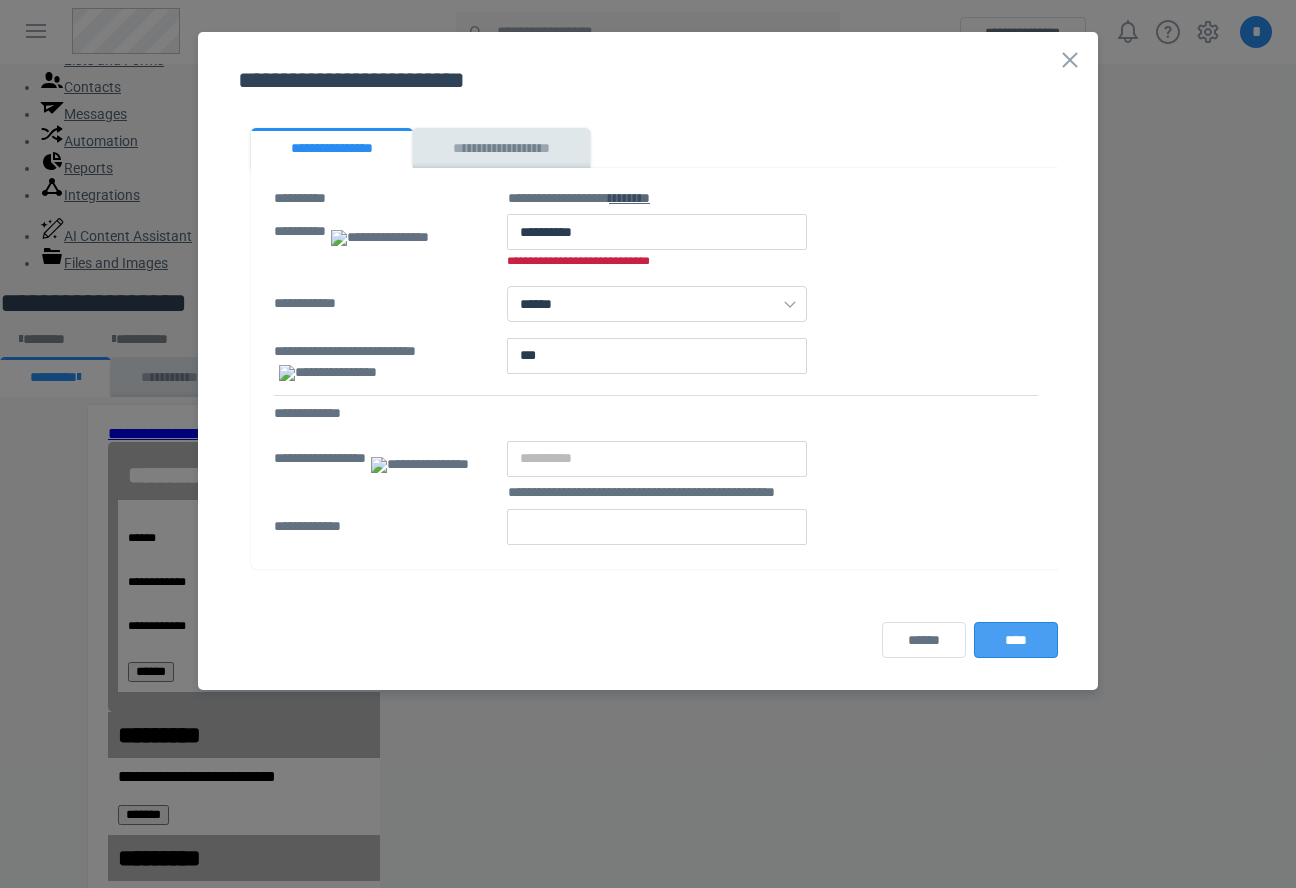 click on "****" at bounding box center [1016, 640] 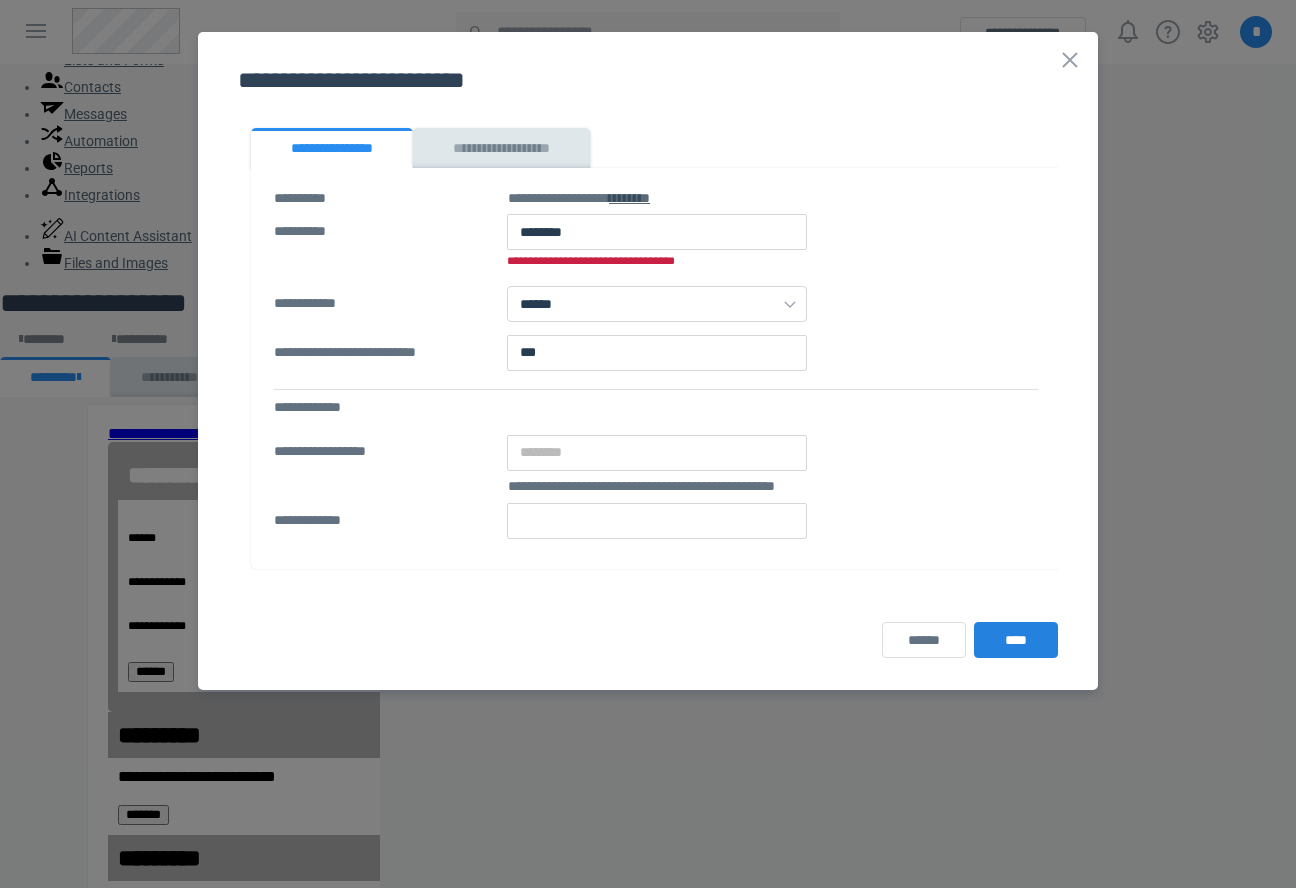 scroll, scrollTop: 0, scrollLeft: 0, axis: both 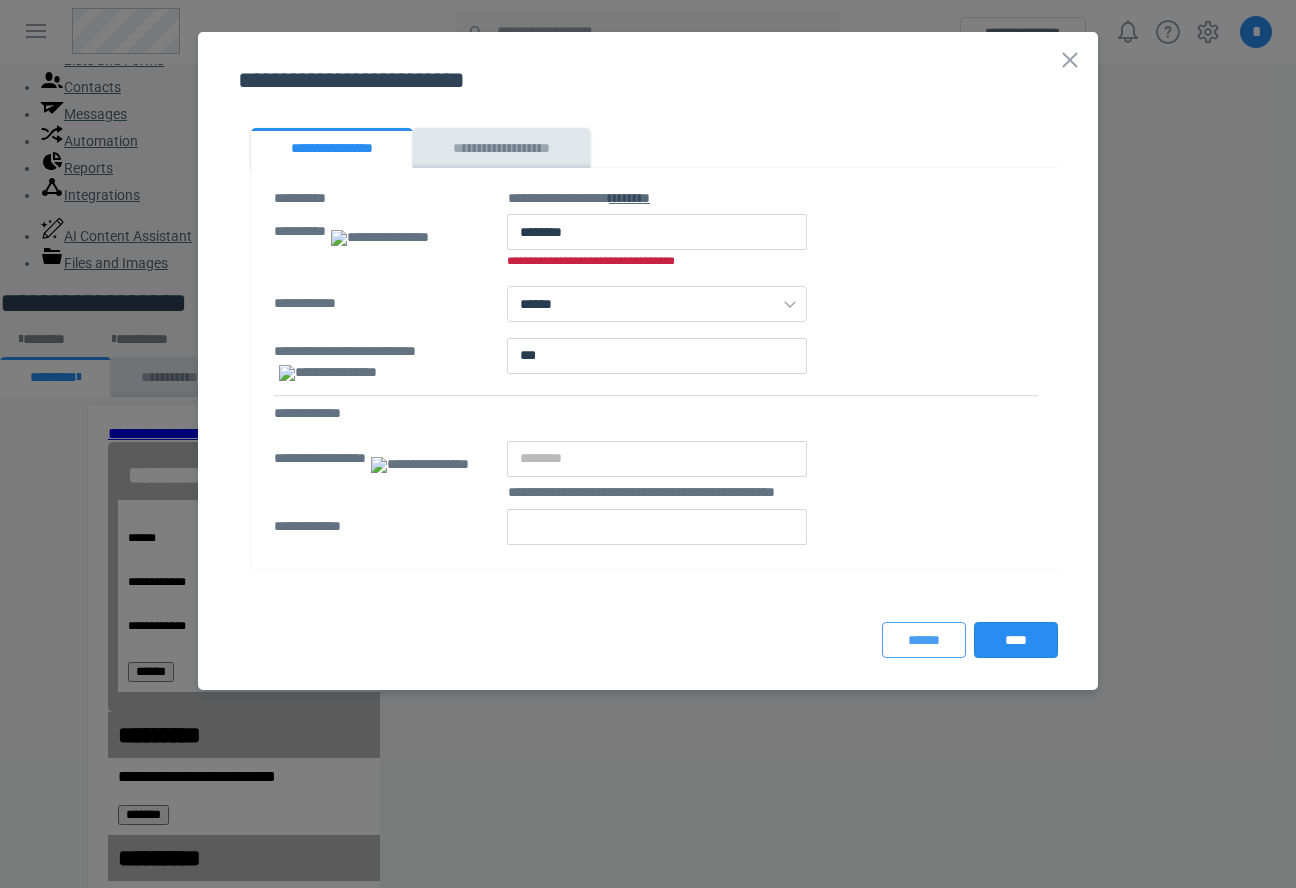 click on "******" at bounding box center (924, 640) 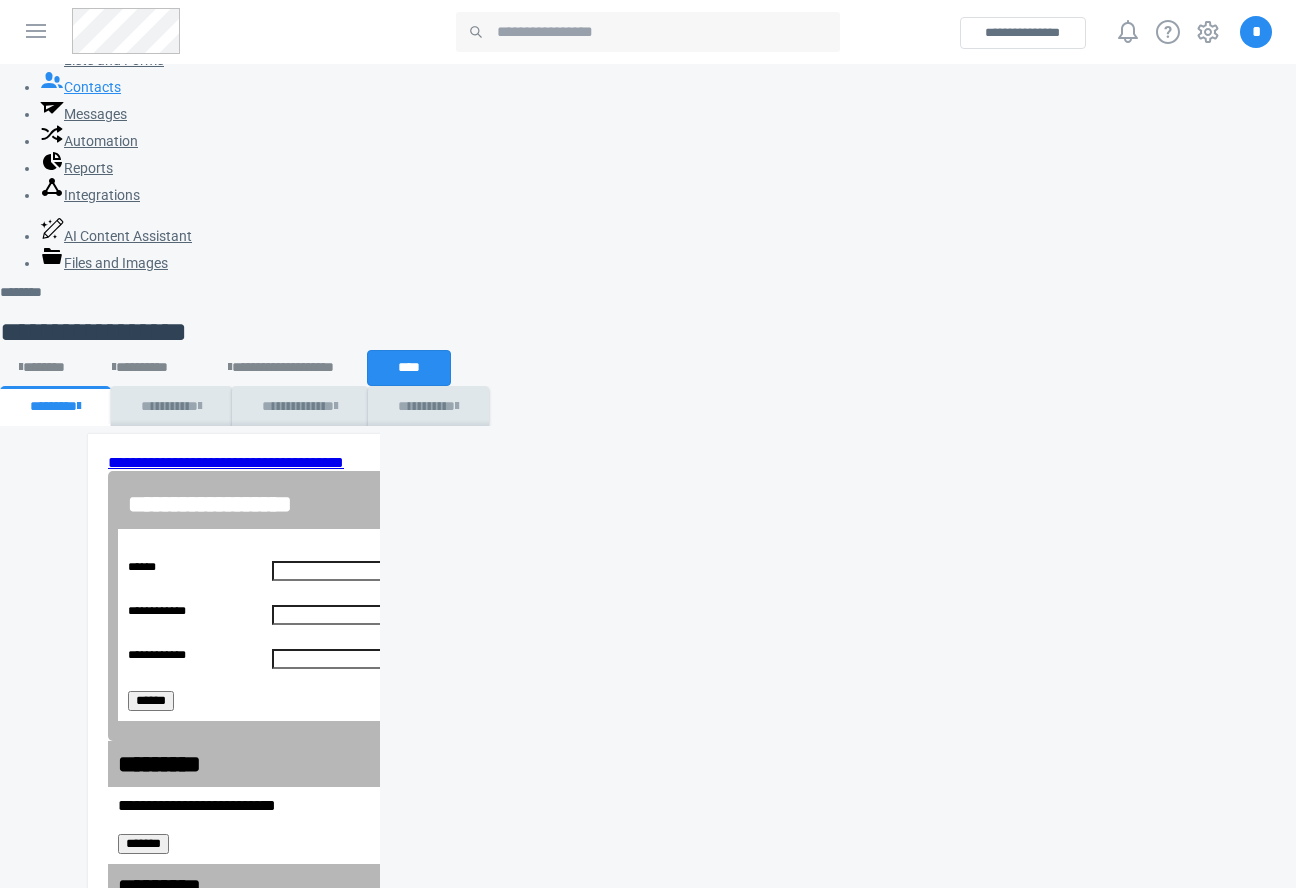 click 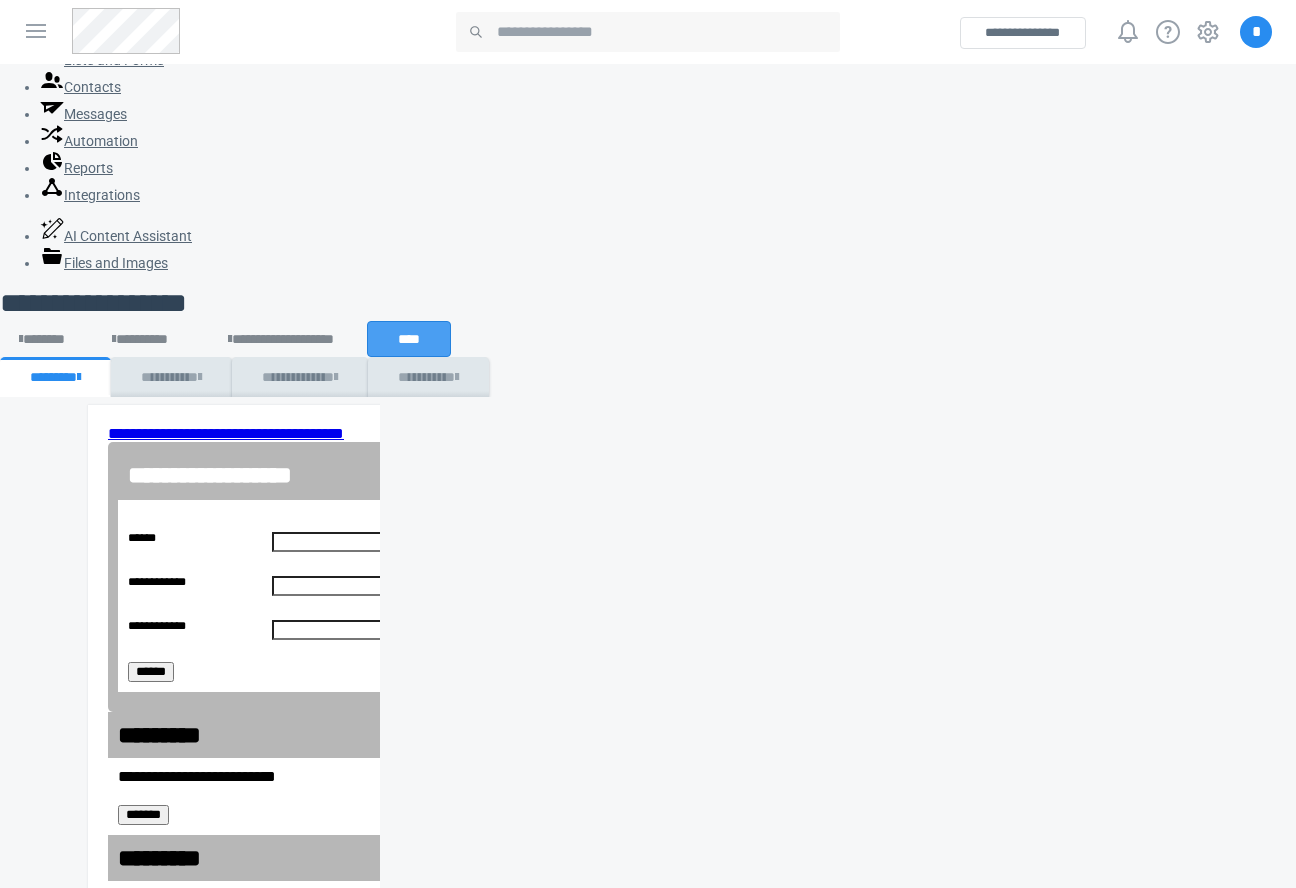 click on "****" at bounding box center (409, 339) 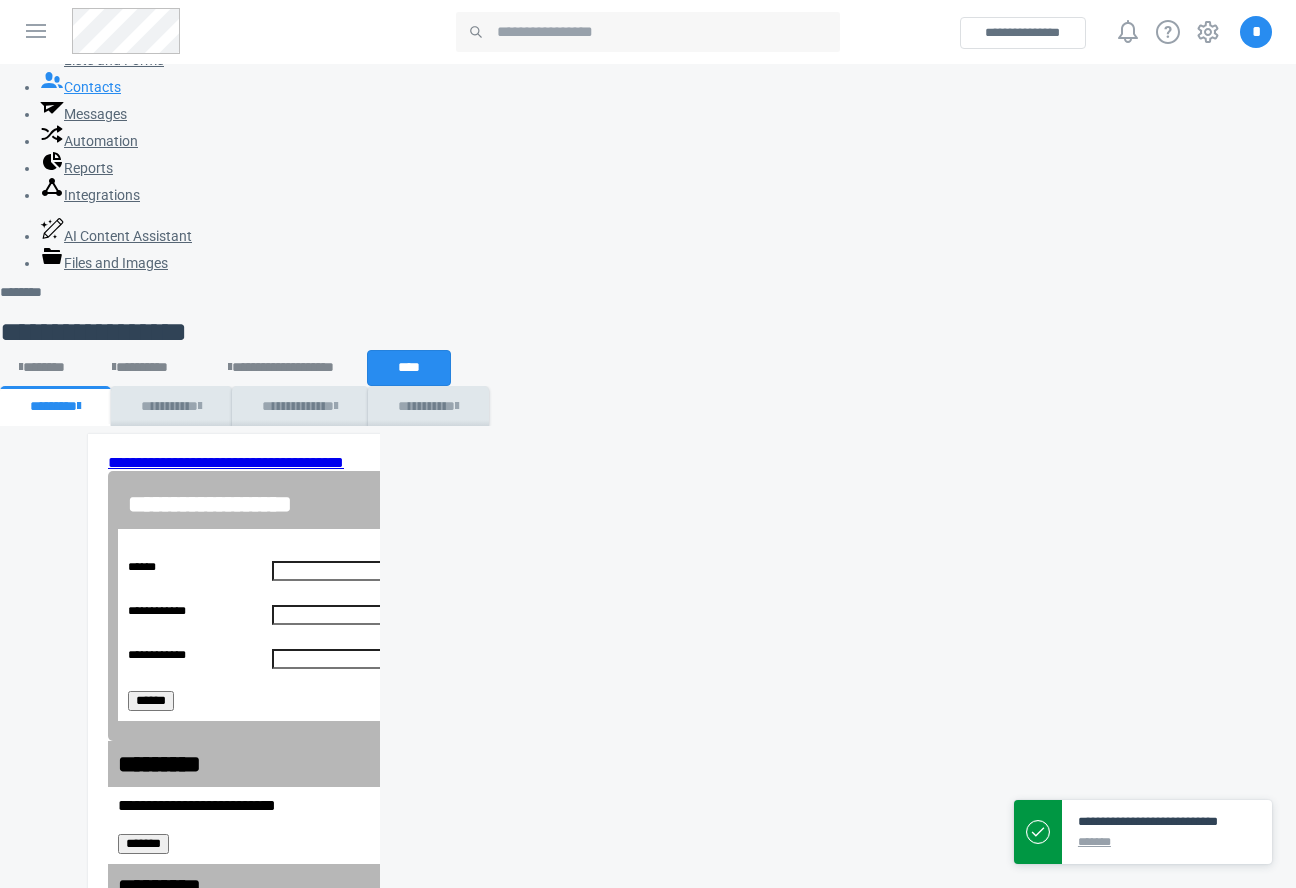 click 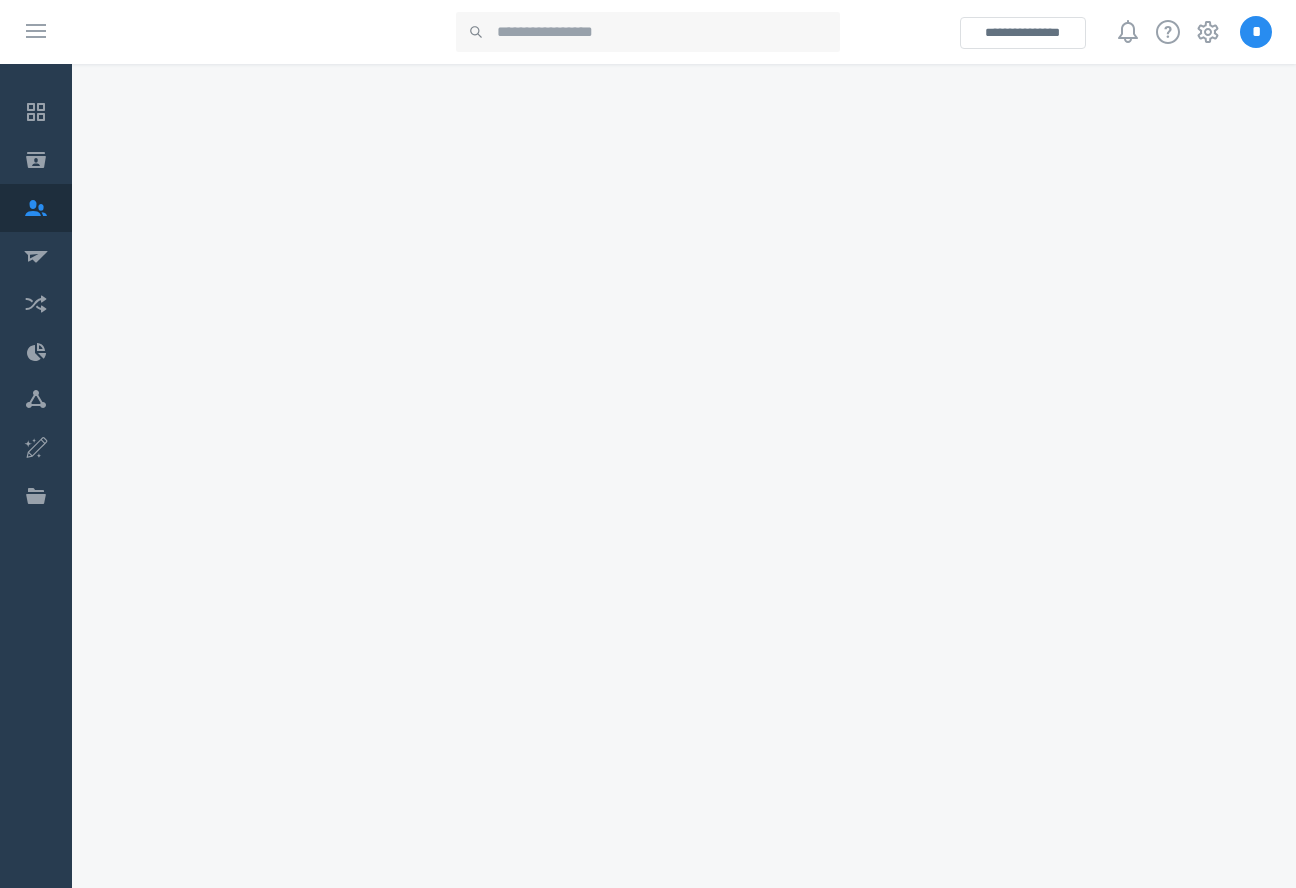 scroll, scrollTop: 0, scrollLeft: 0, axis: both 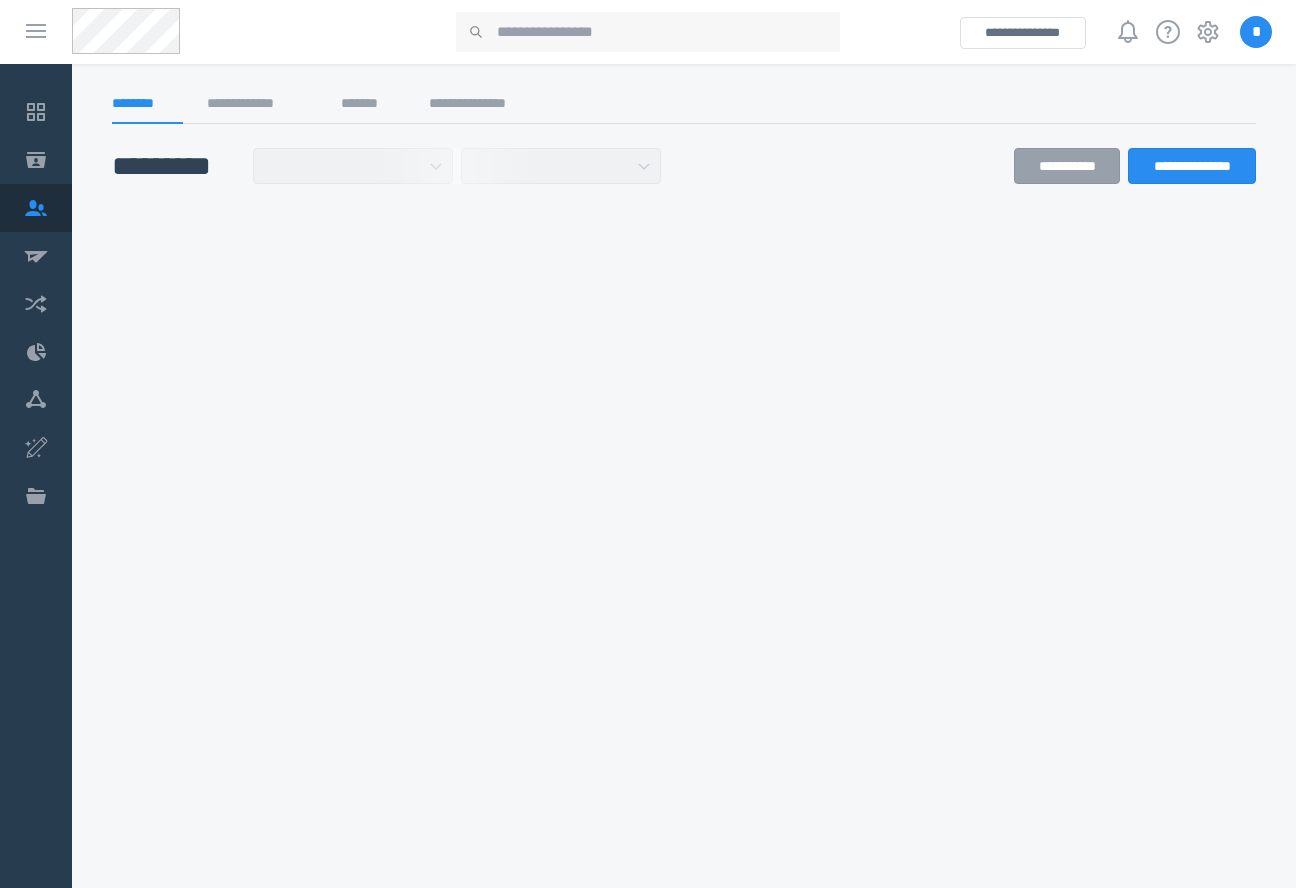select on "******" 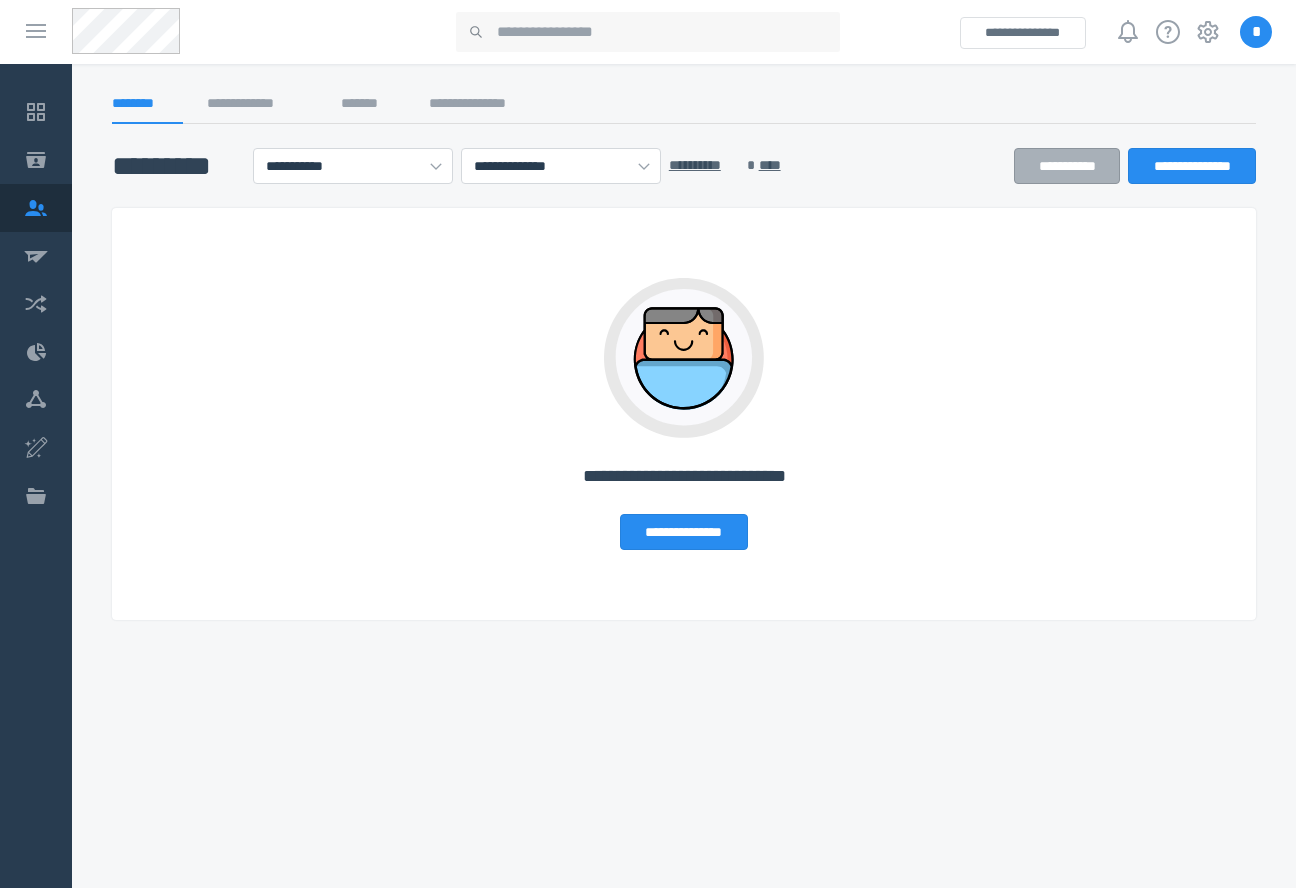 click on "**********" at bounding box center [1067, 166] 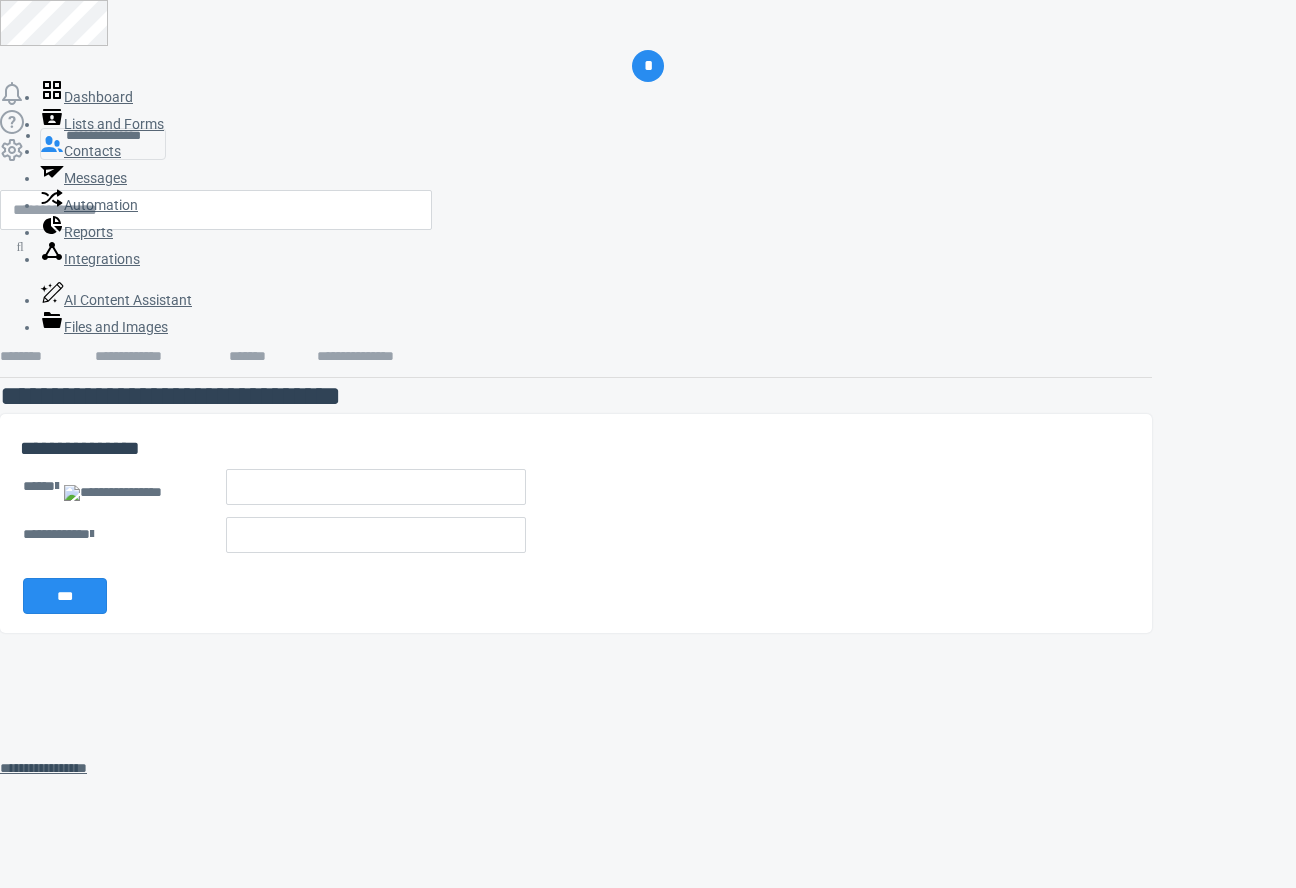 scroll, scrollTop: 0, scrollLeft: 0, axis: both 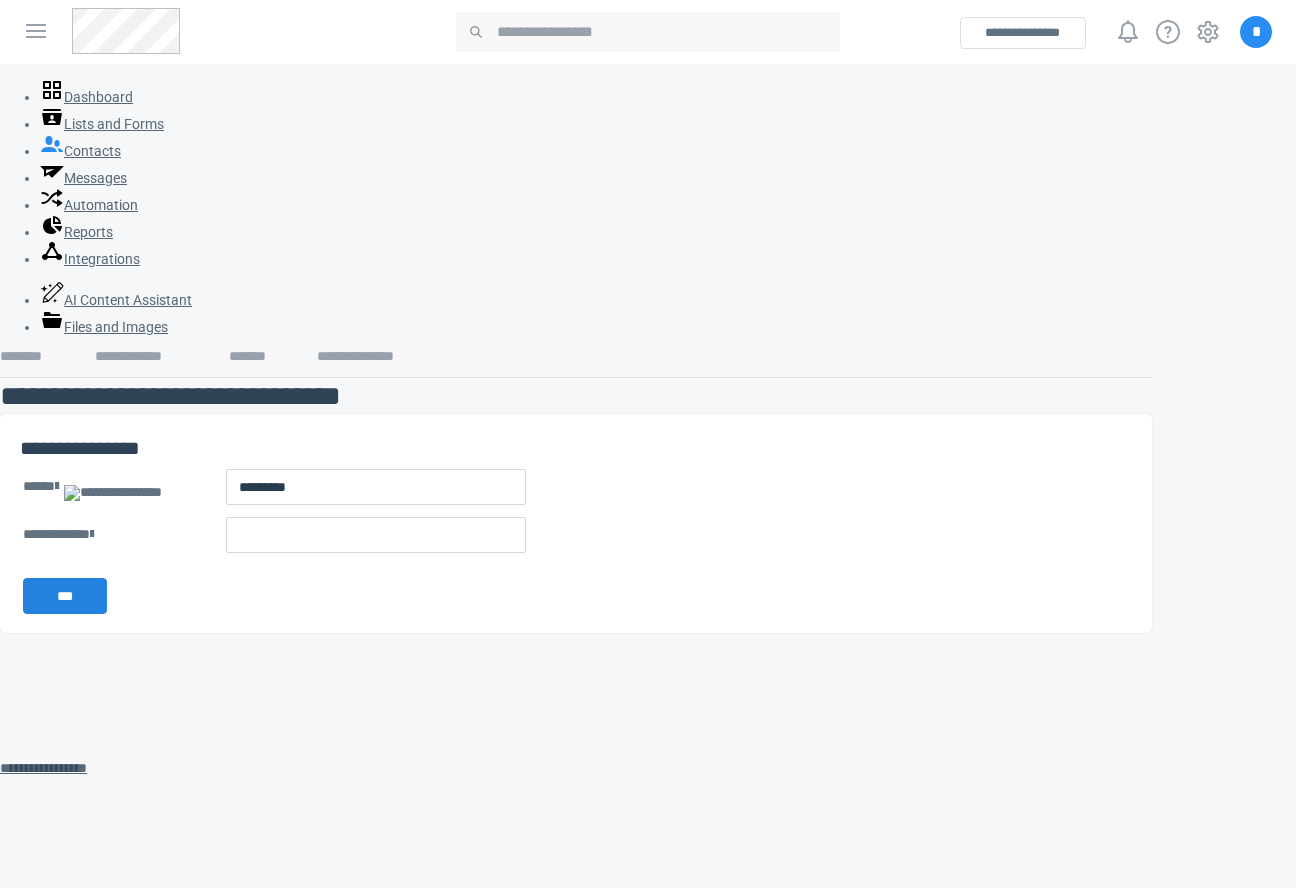 type on "*********" 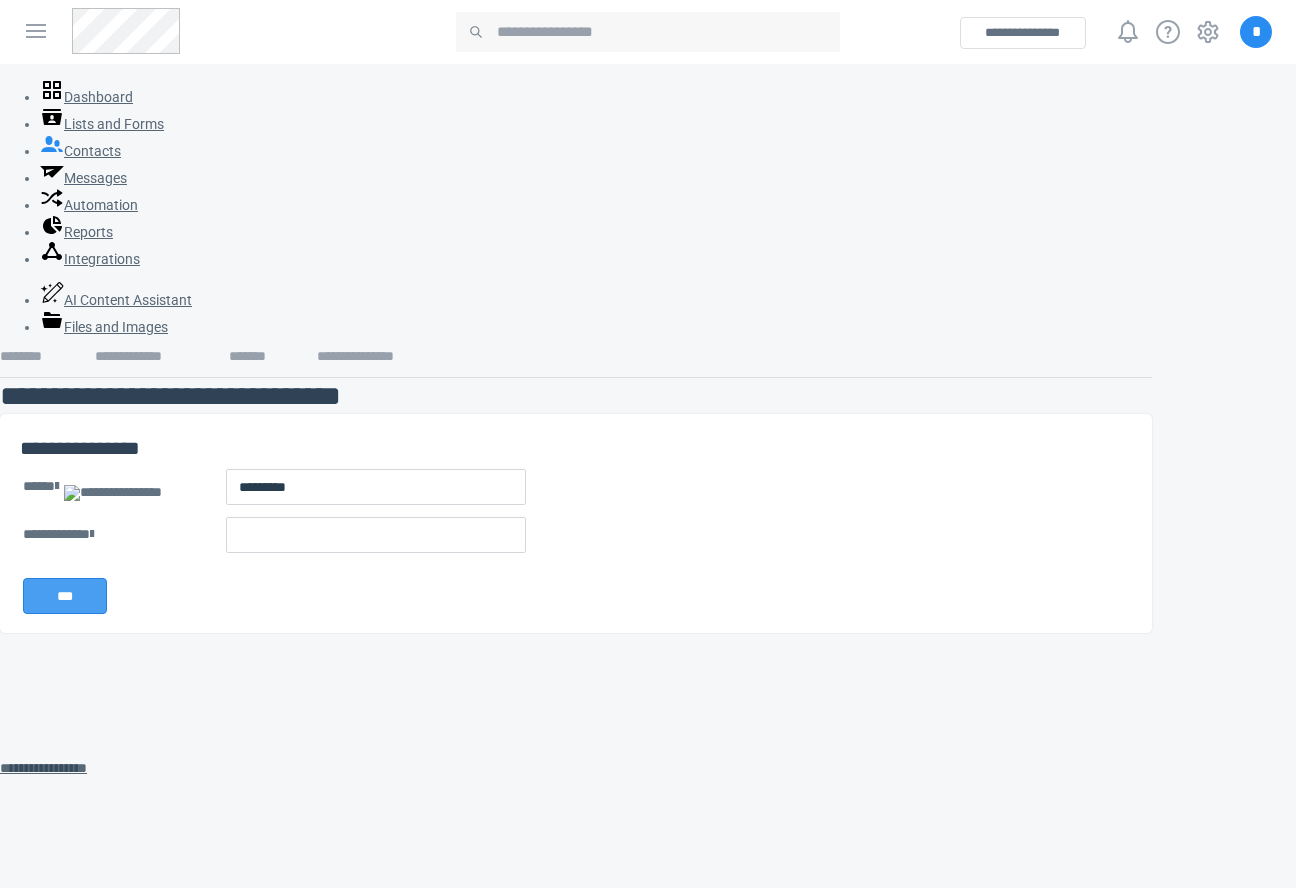 click on "***" at bounding box center [65, 596] 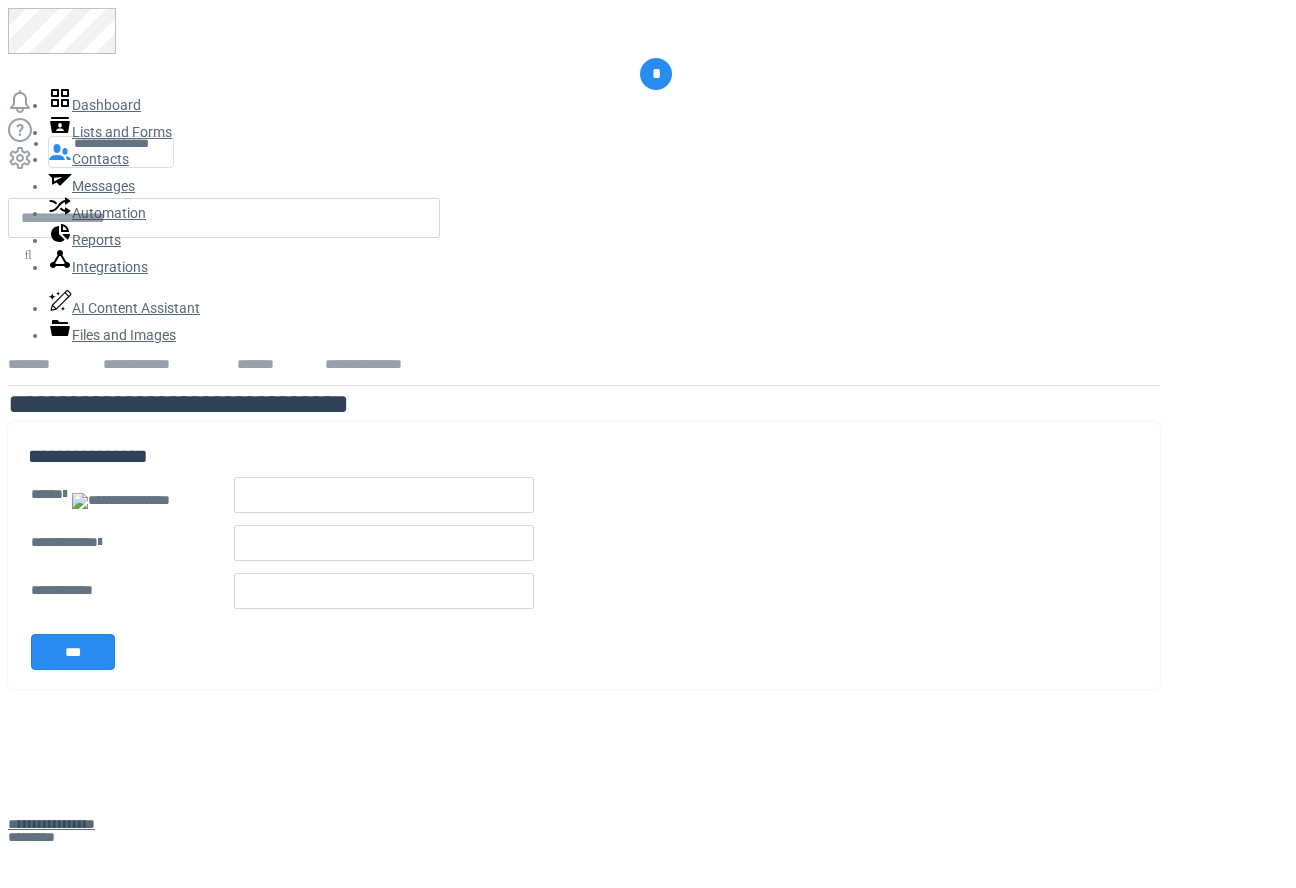 scroll, scrollTop: 0, scrollLeft: 0, axis: both 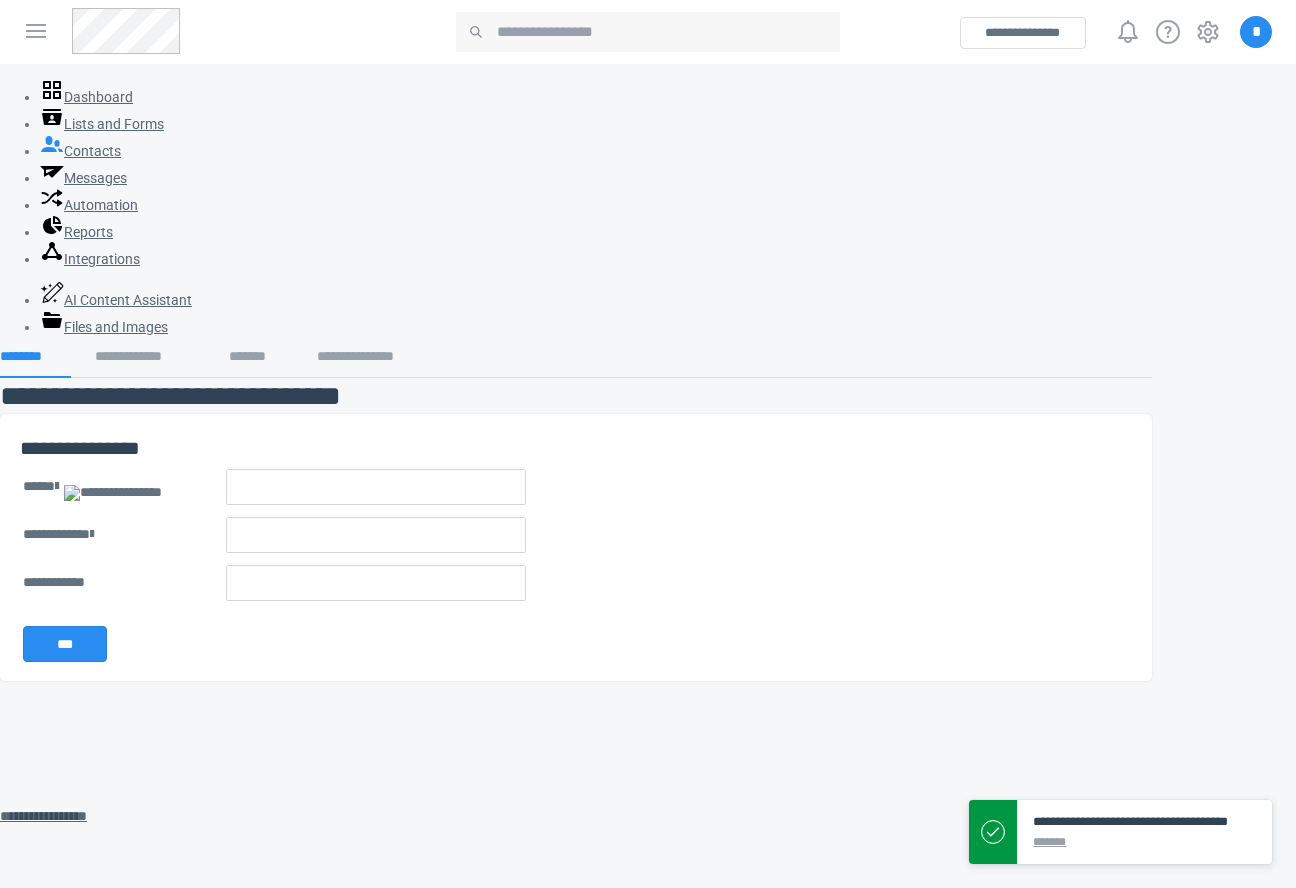 click on "********" at bounding box center [35, 363] 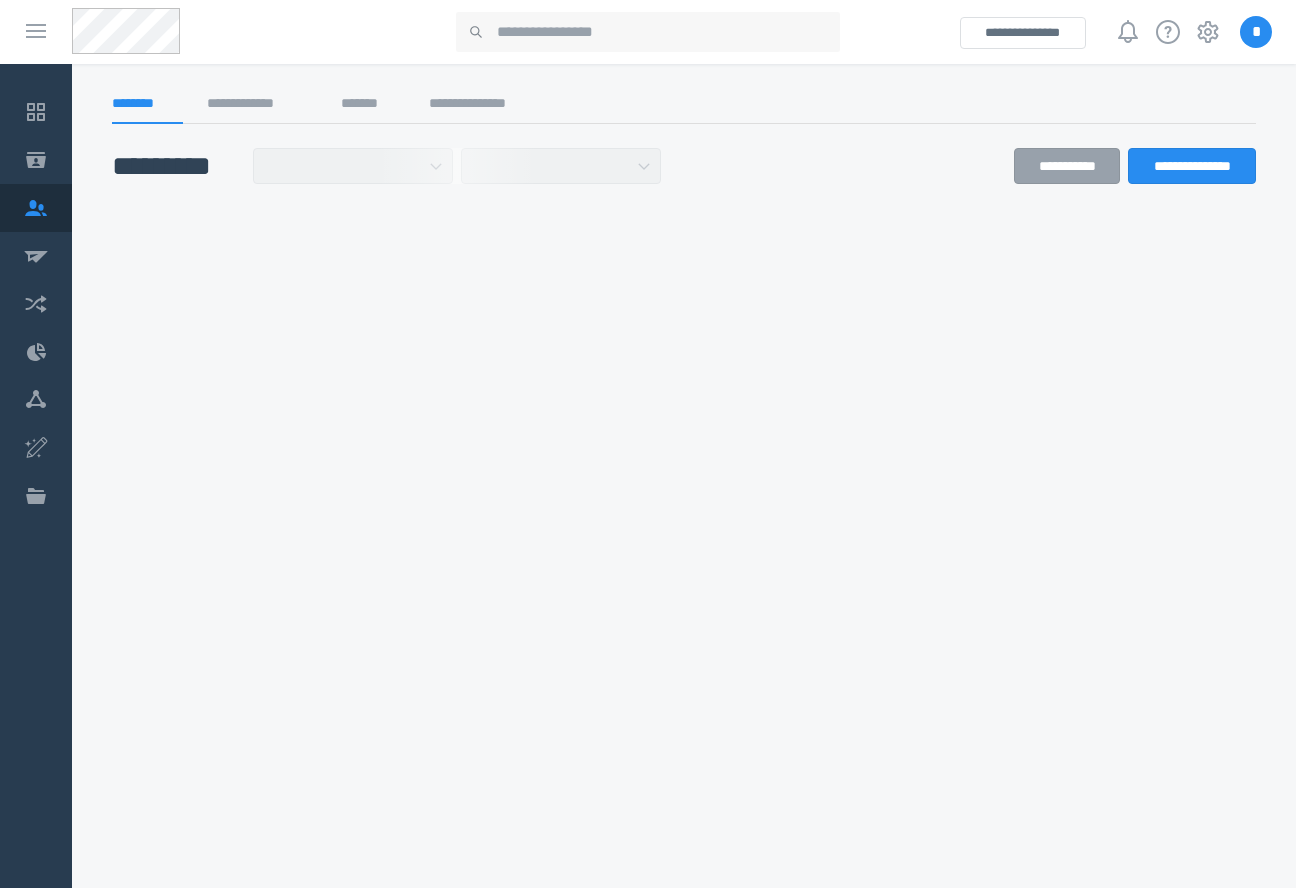 scroll, scrollTop: 0, scrollLeft: 0, axis: both 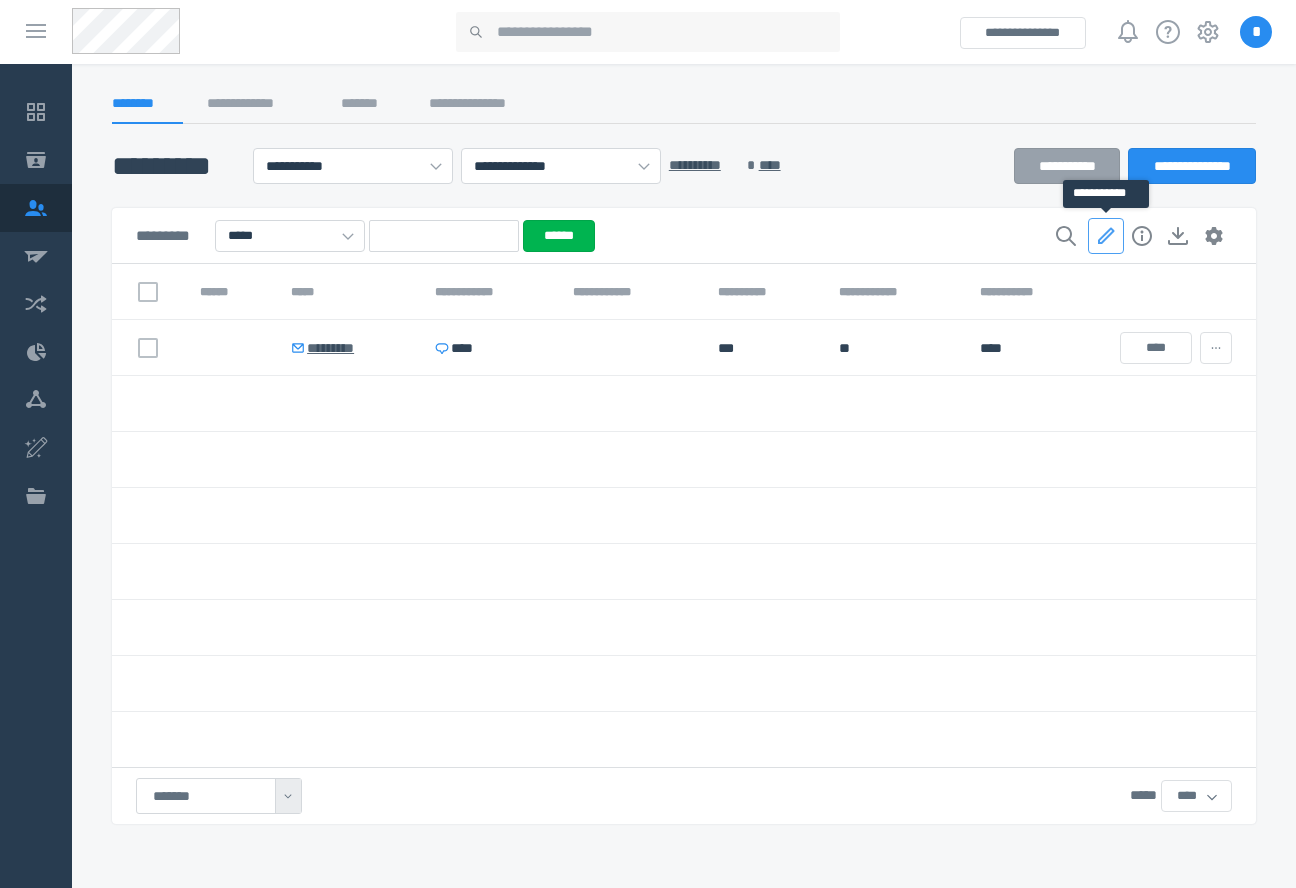 click 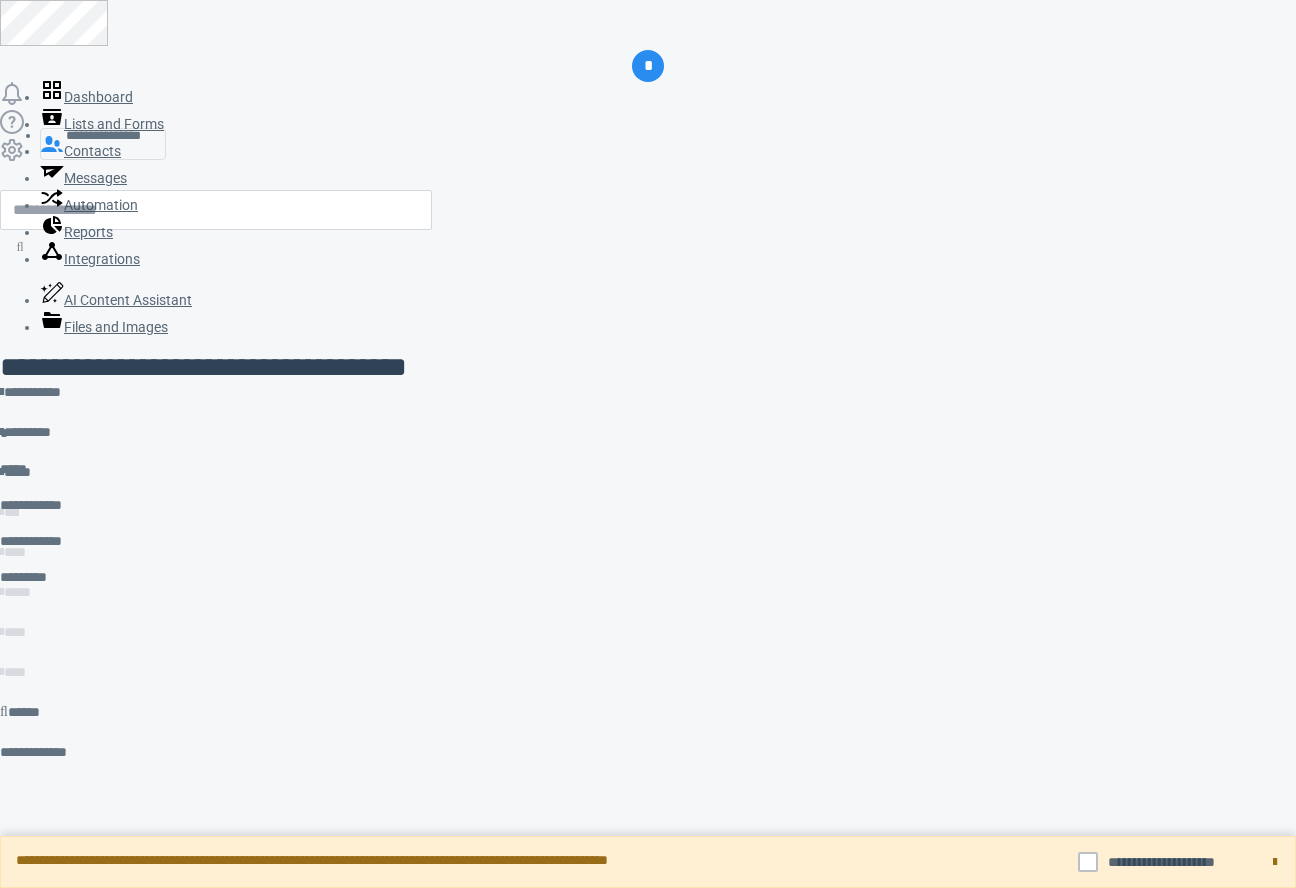 scroll, scrollTop: 0, scrollLeft: 0, axis: both 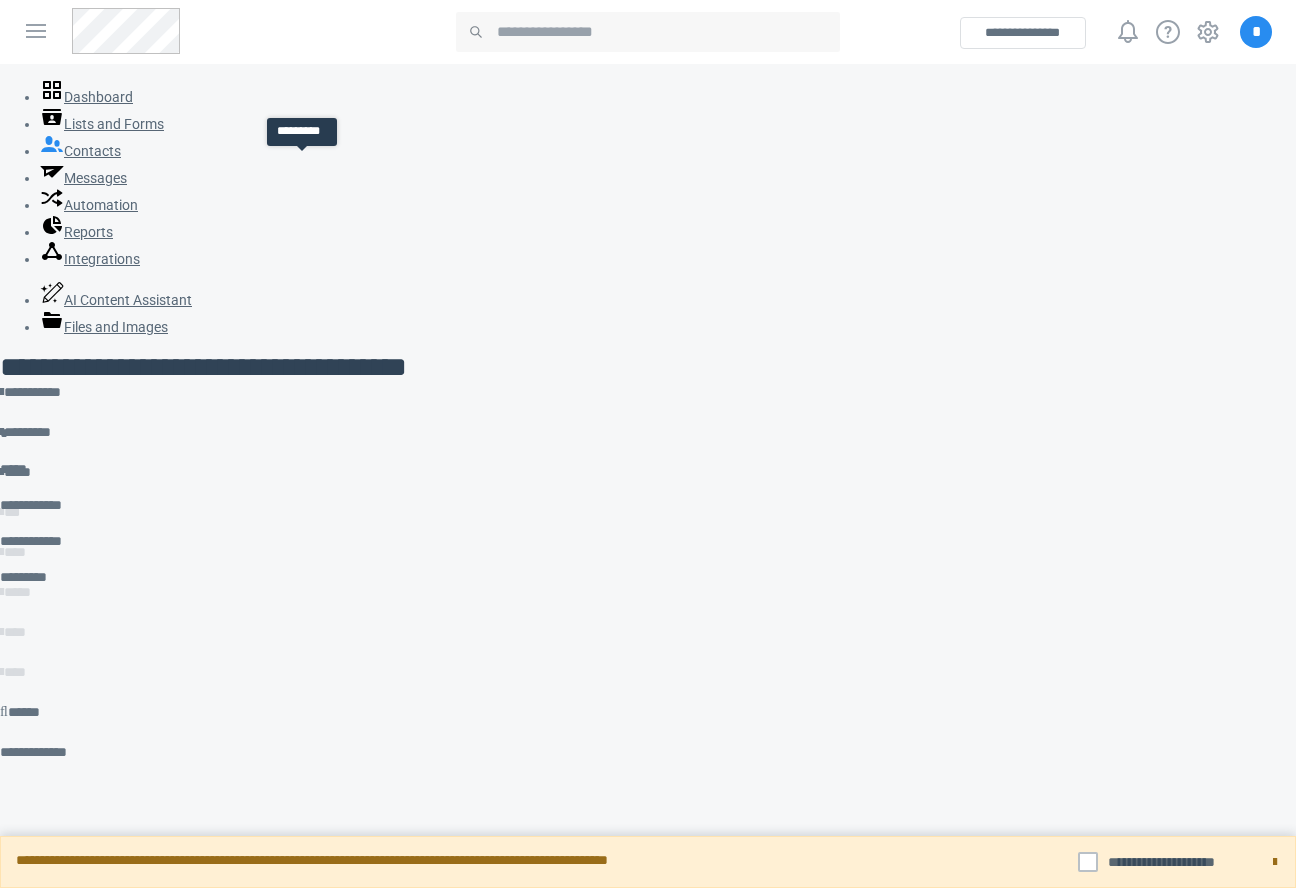 click on "*********" at bounding box center (52, 445) 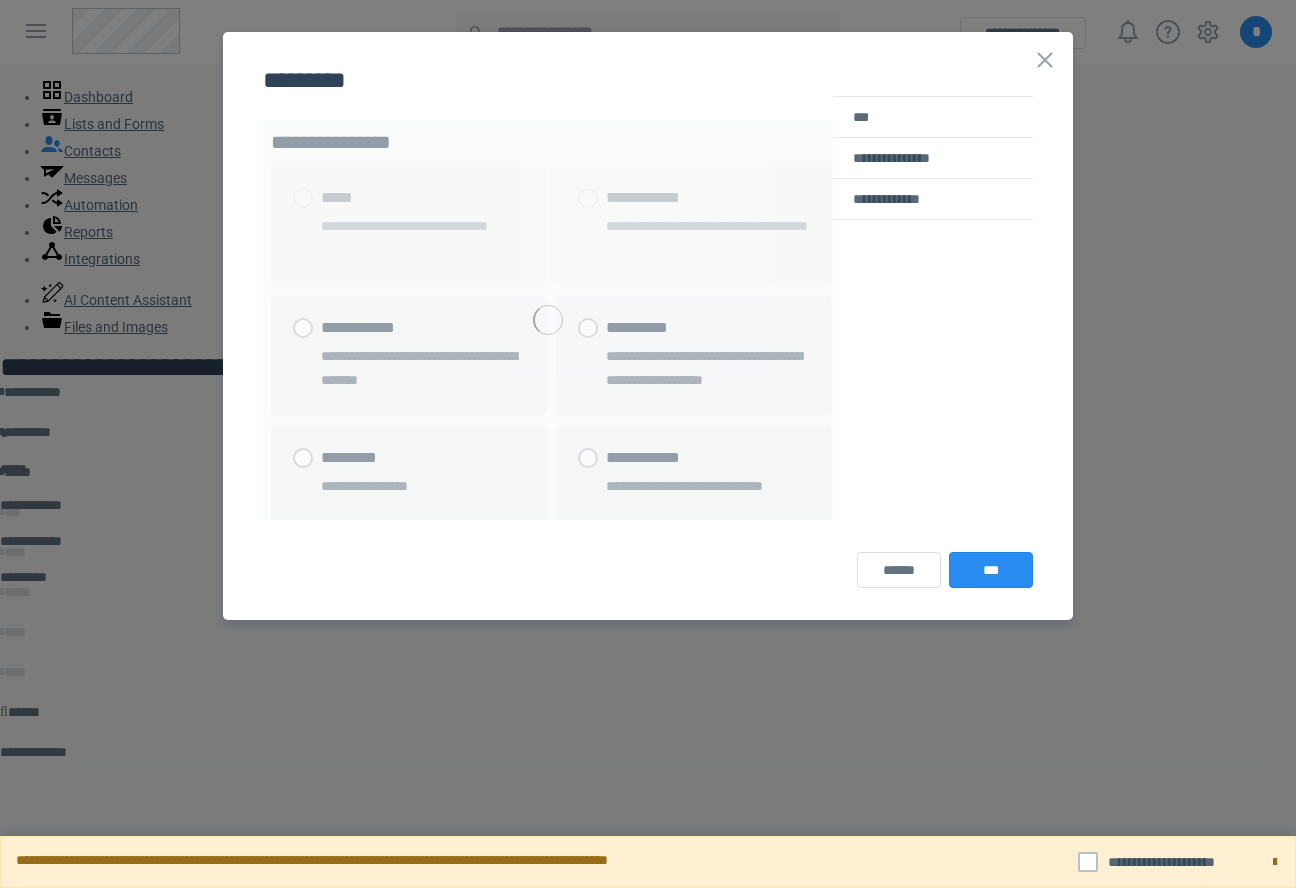 scroll, scrollTop: 0, scrollLeft: 0, axis: both 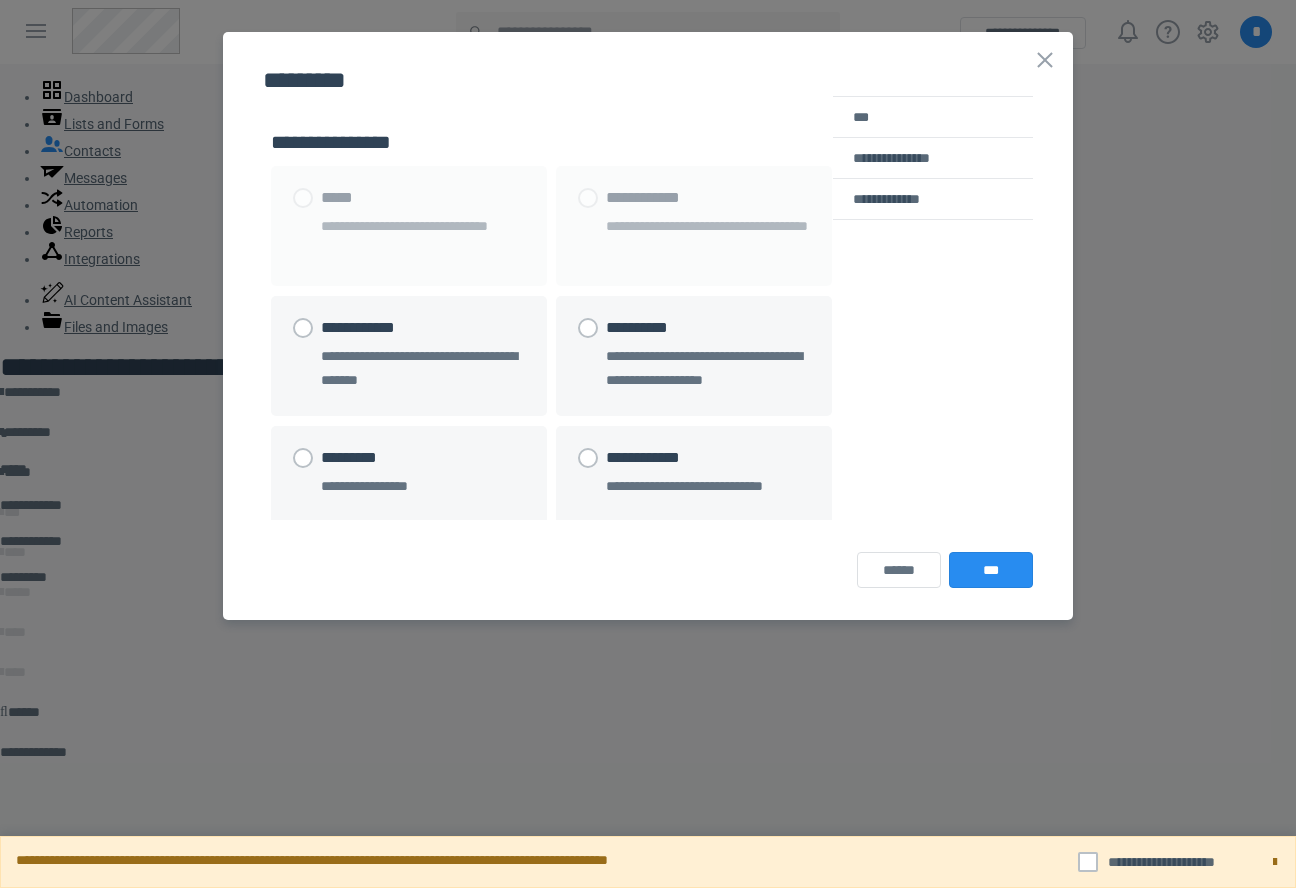 click on "**********" at bounding box center [648, 308] 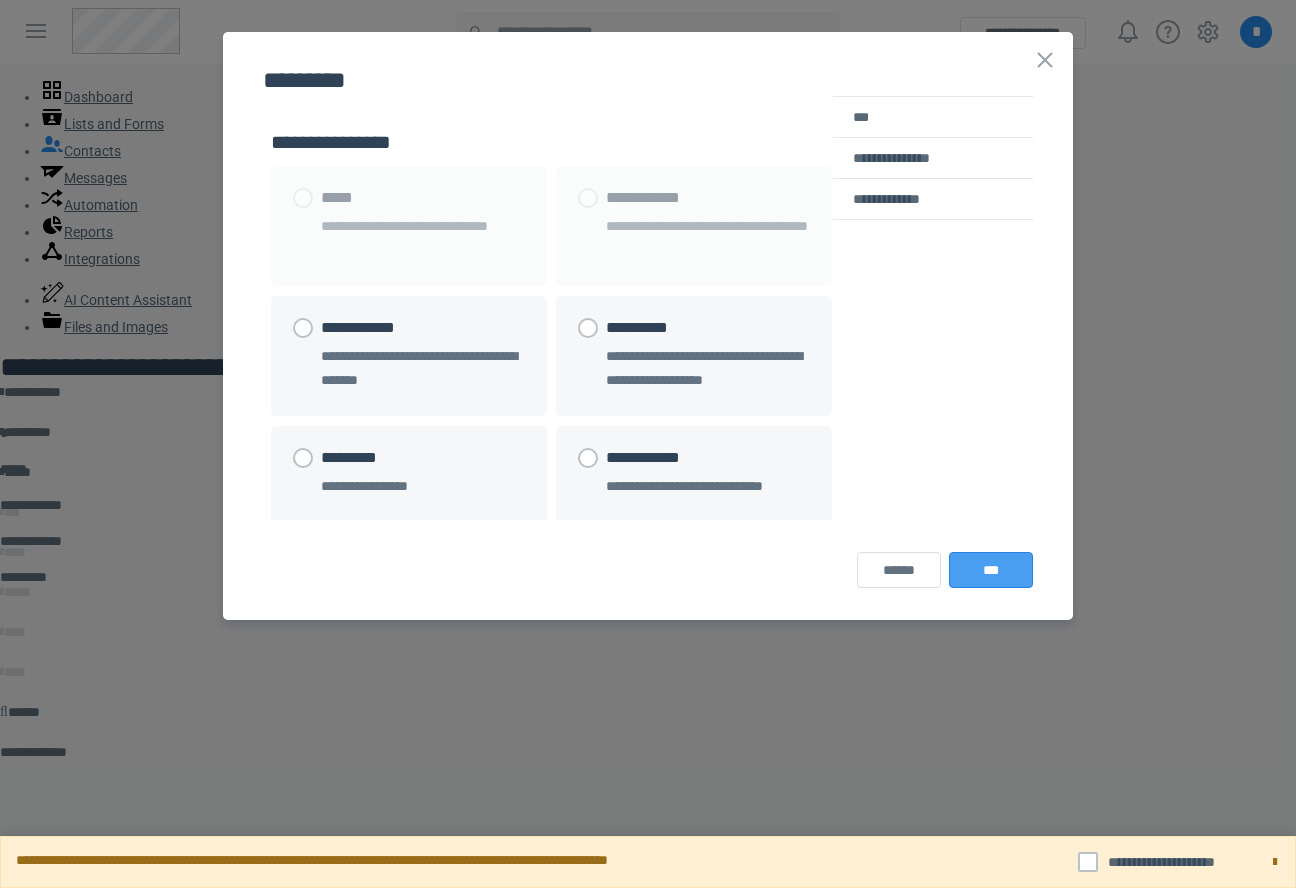click on "***" at bounding box center (991, 570) 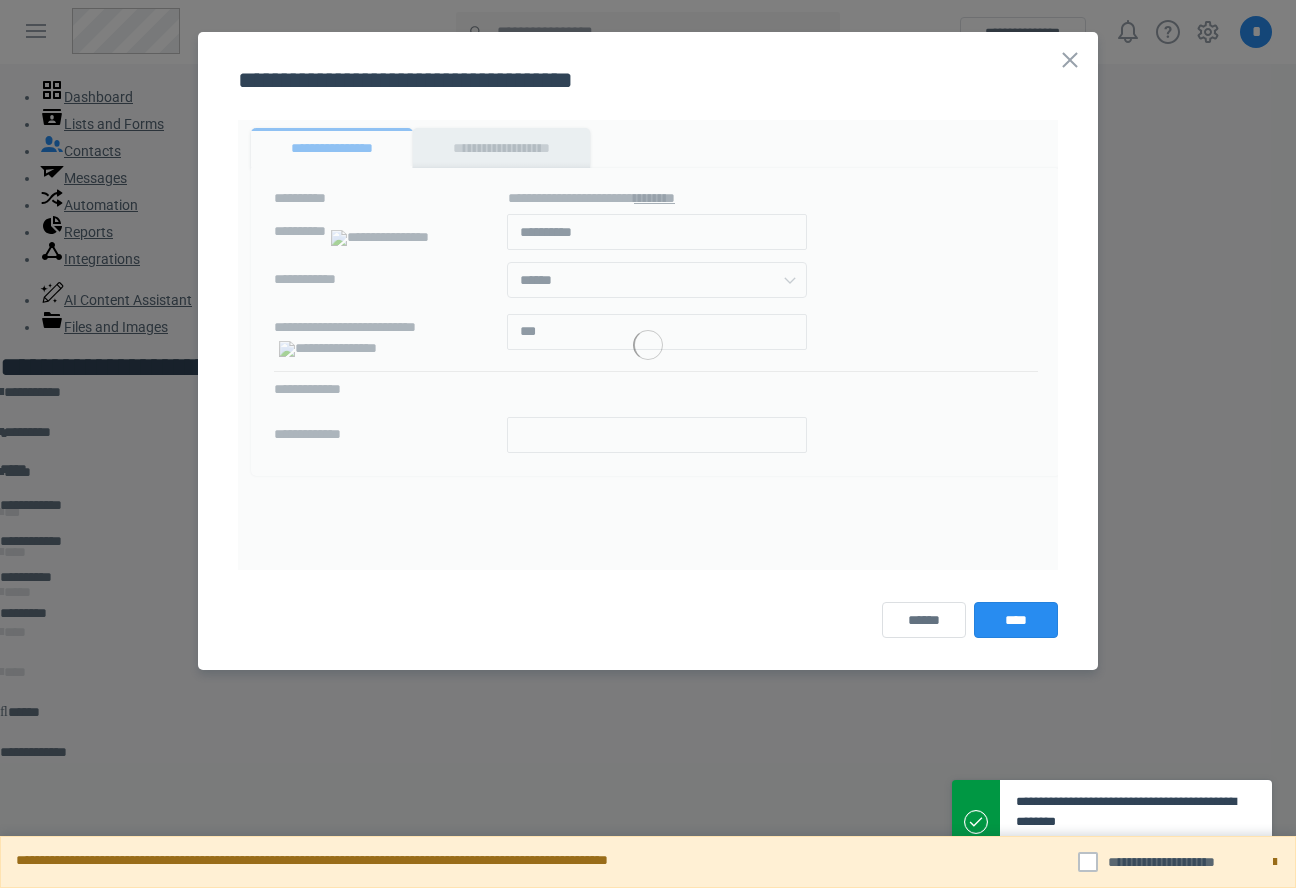 scroll, scrollTop: 0, scrollLeft: 0, axis: both 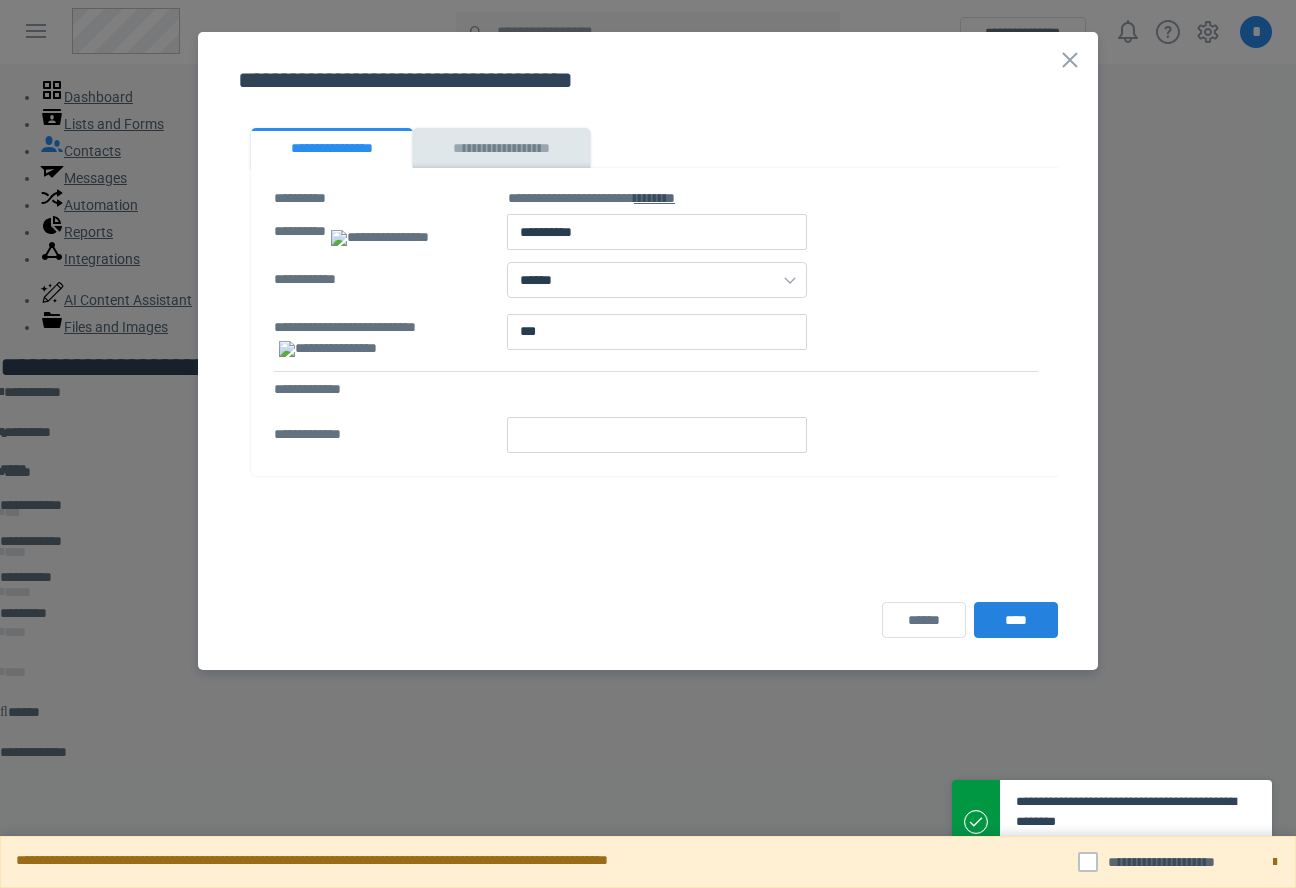 type on "*********" 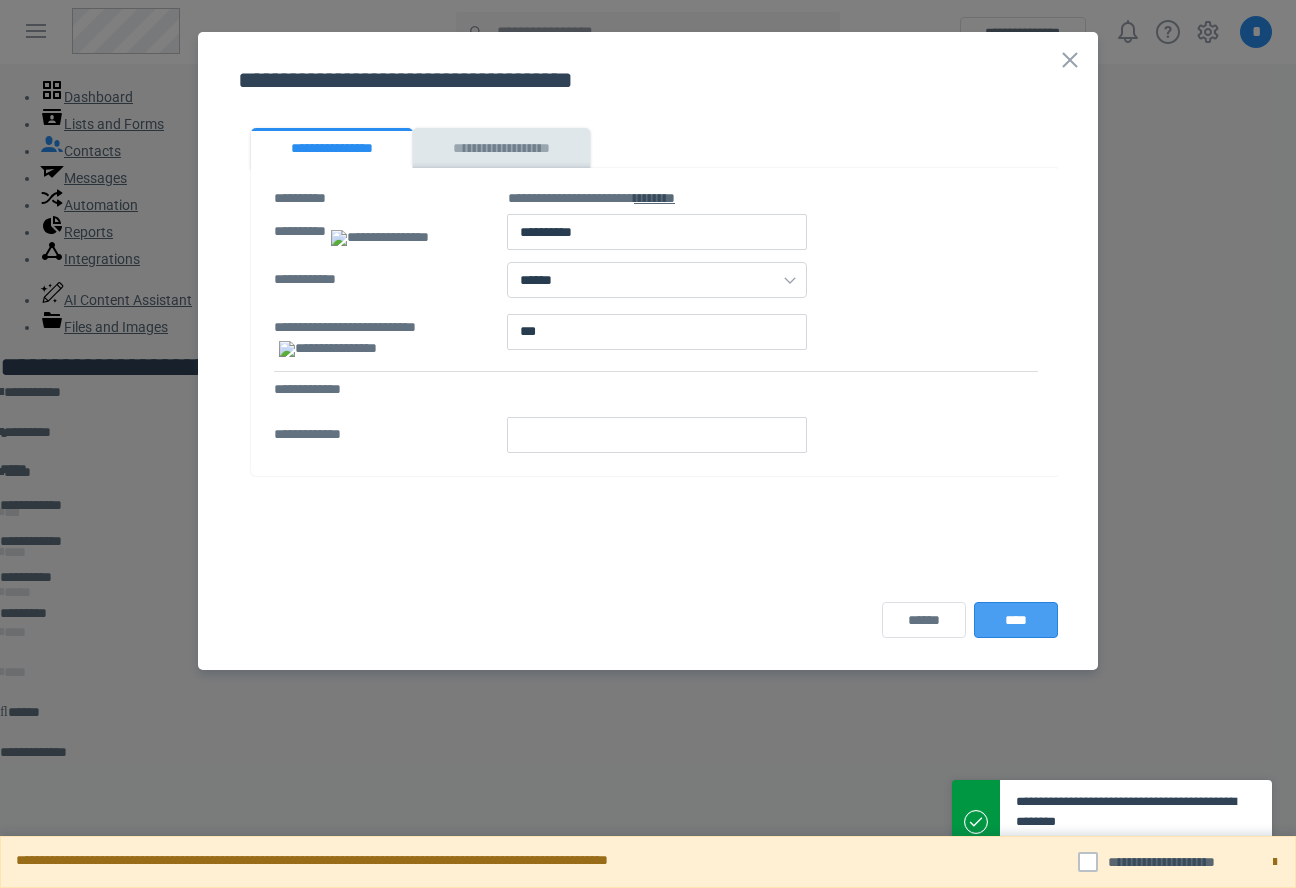 click on "****" at bounding box center (1016, 620) 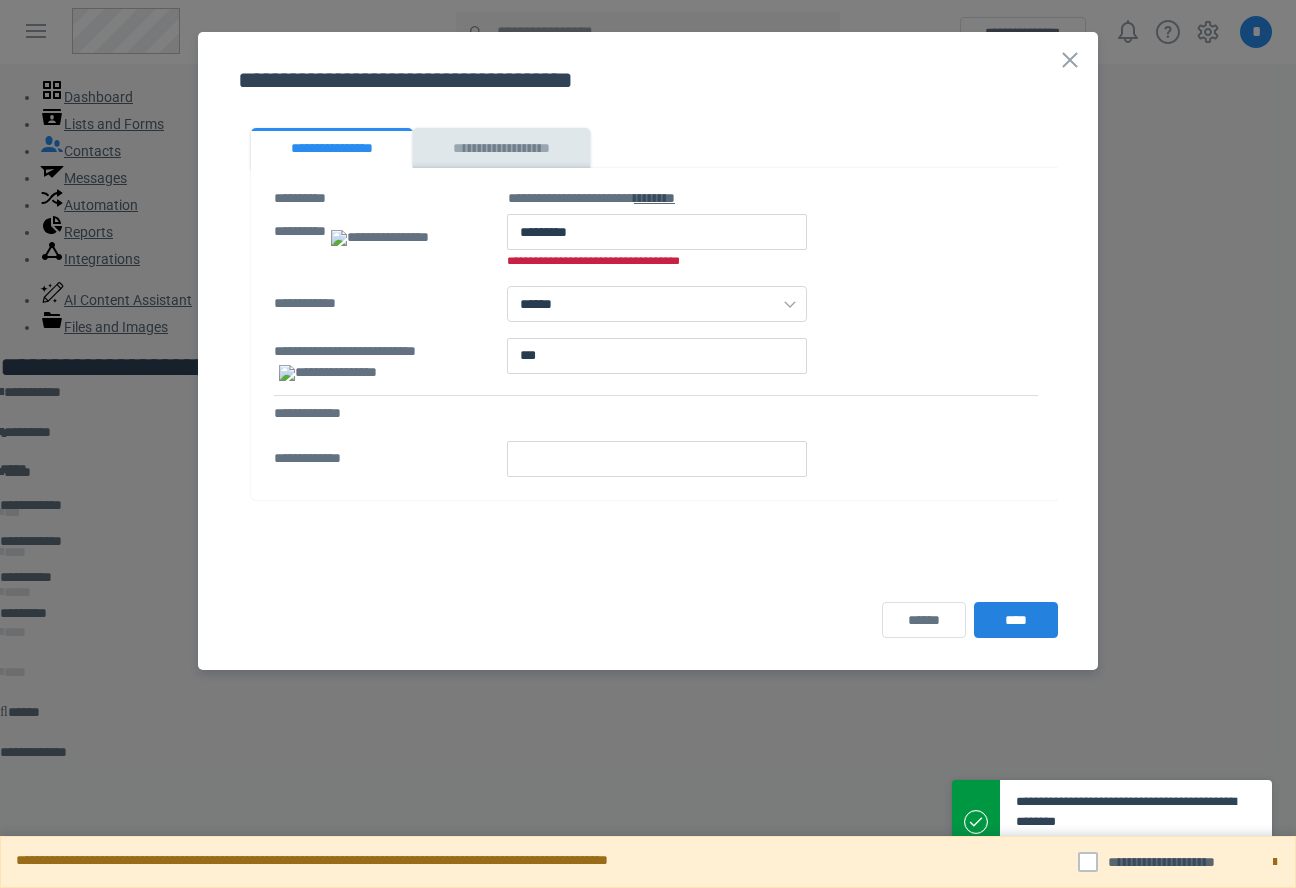 scroll, scrollTop: 0, scrollLeft: 0, axis: both 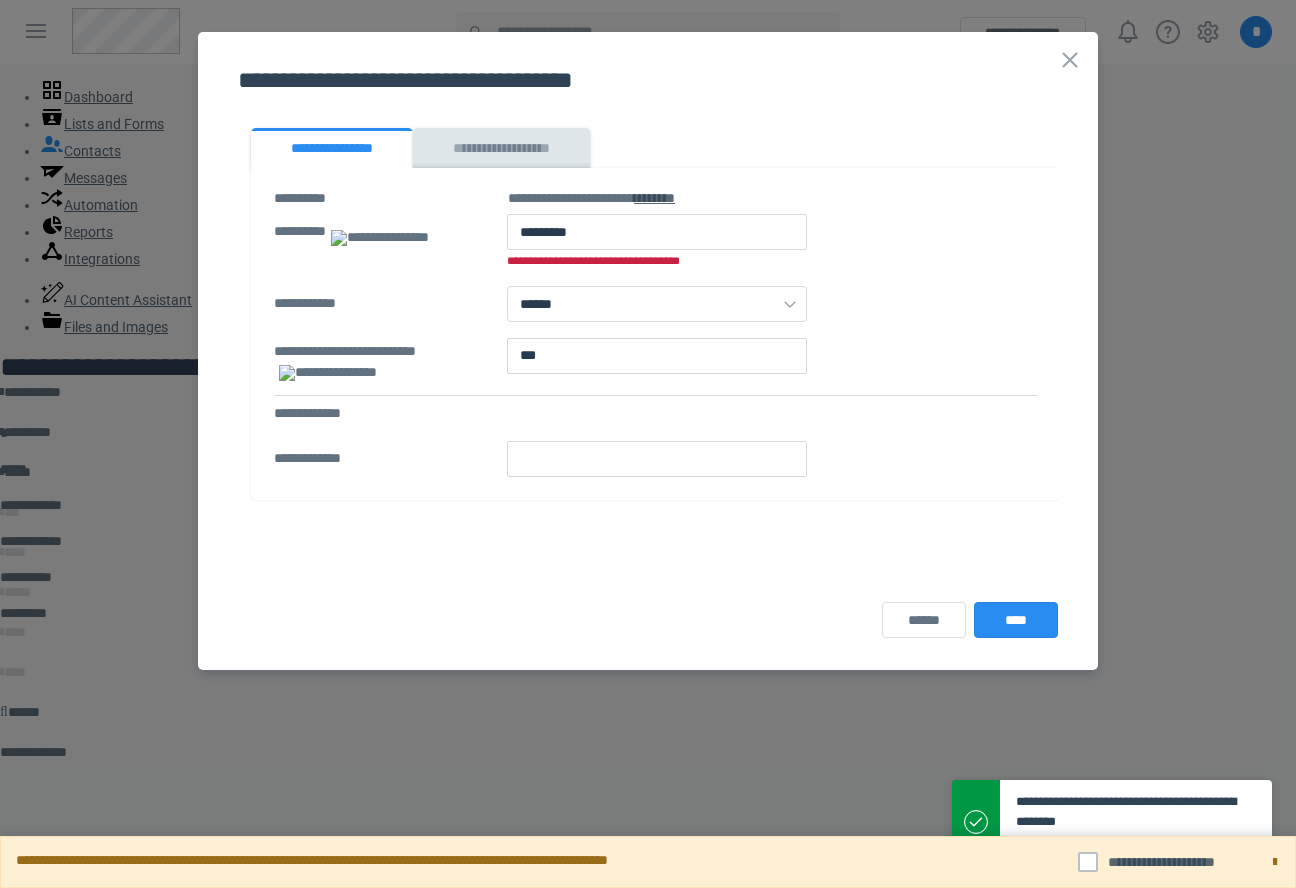 click at bounding box center (657, 232) 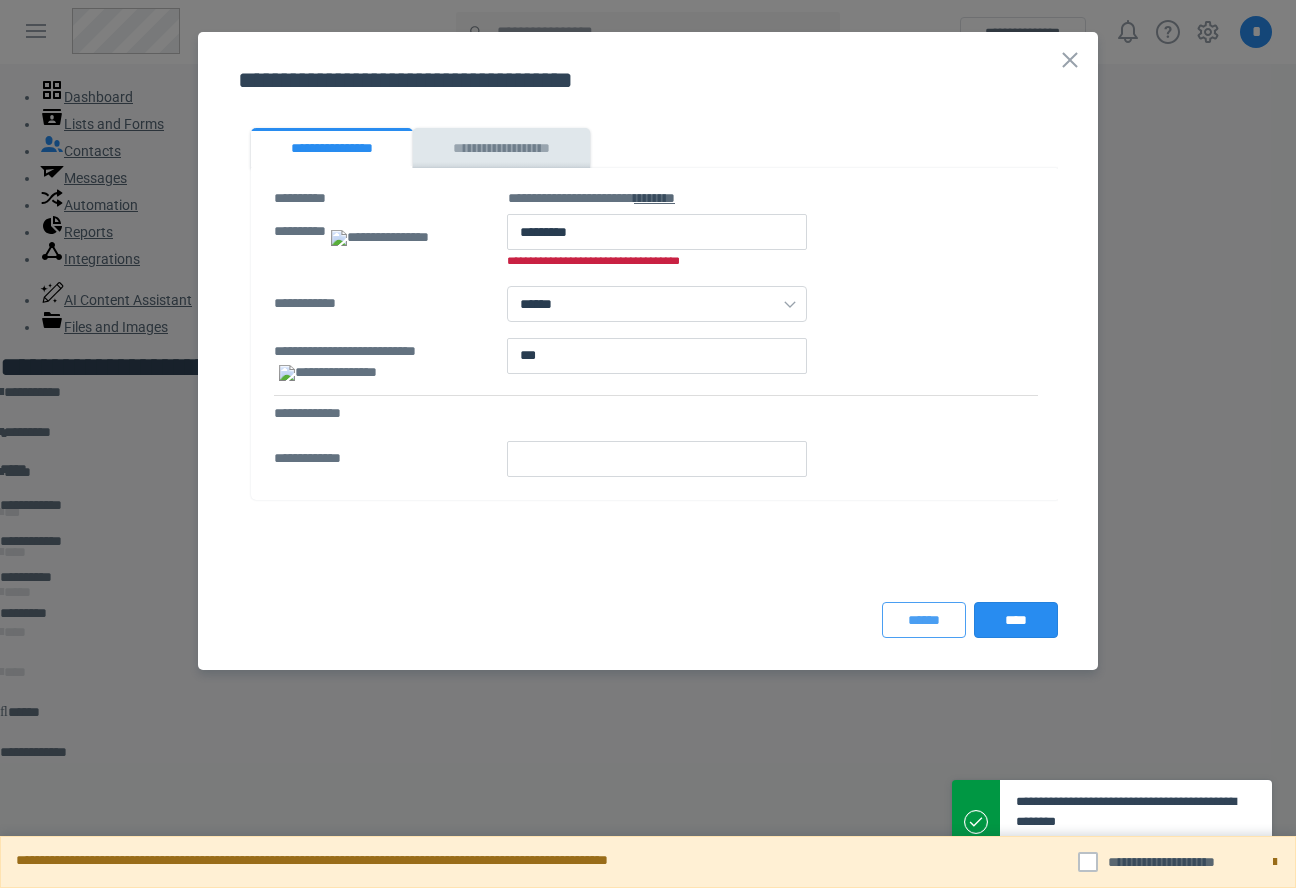click on "******" at bounding box center (924, 620) 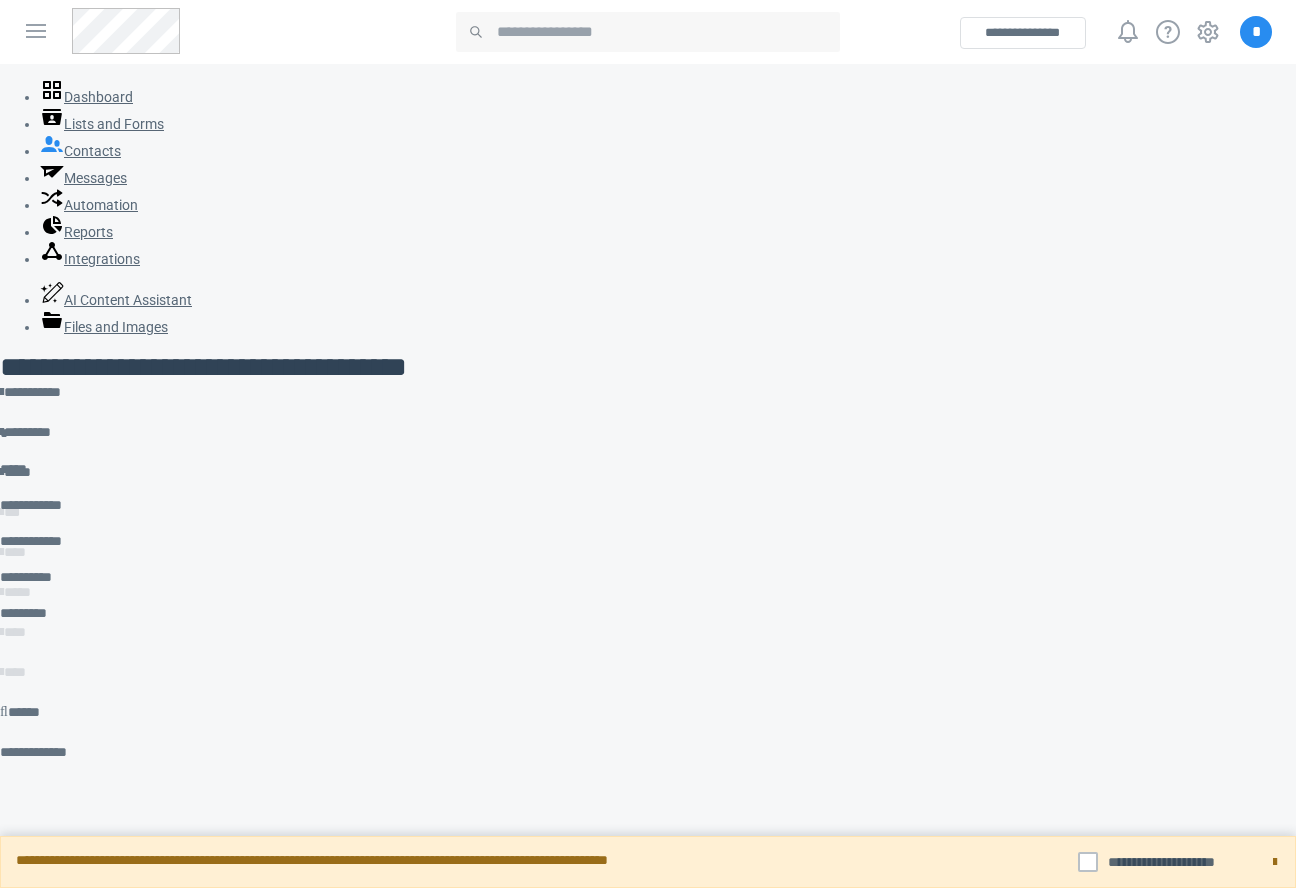 click on "*********" at bounding box center (576, 624) 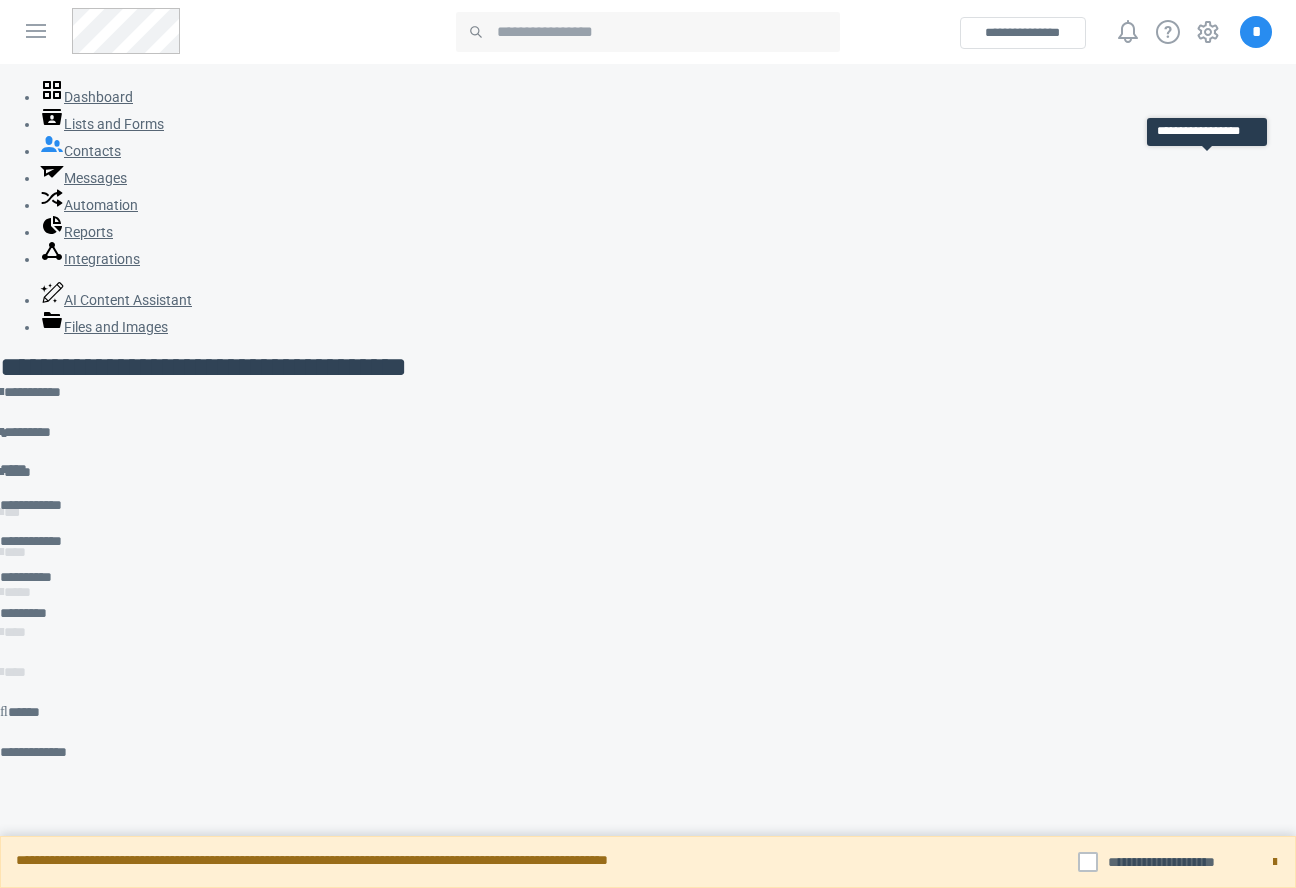click on "*****" at bounding box center [39, 485] 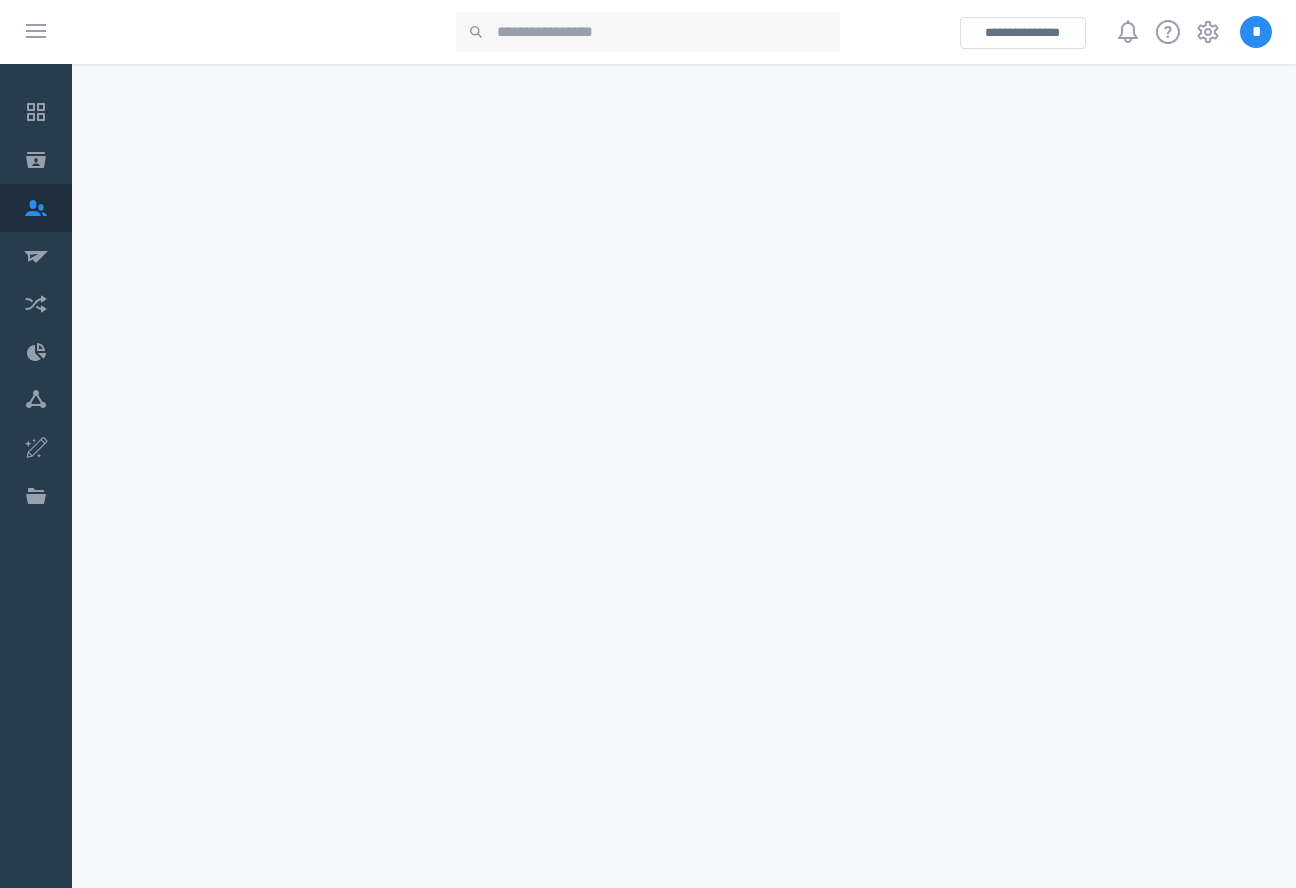 scroll, scrollTop: 0, scrollLeft: 0, axis: both 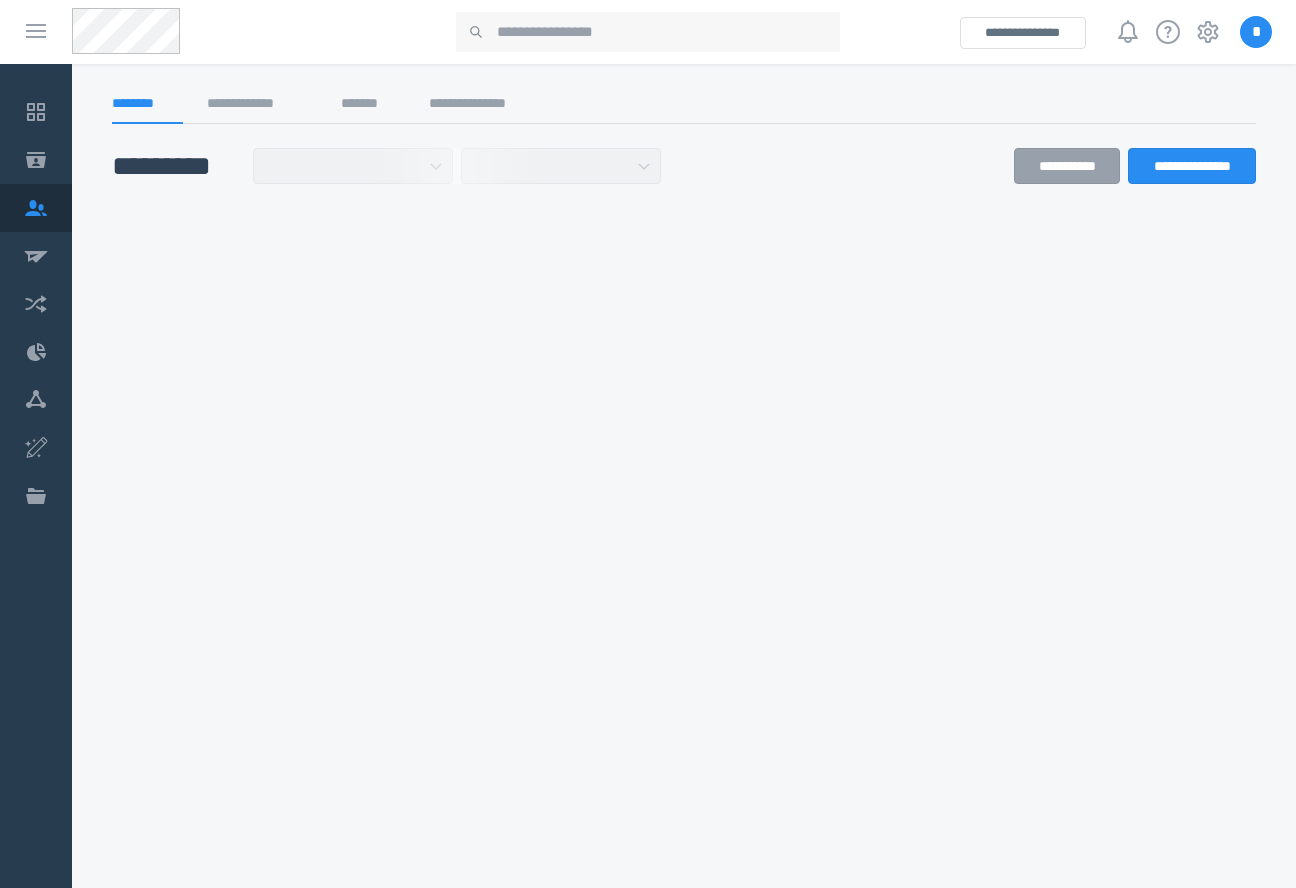 select on "******" 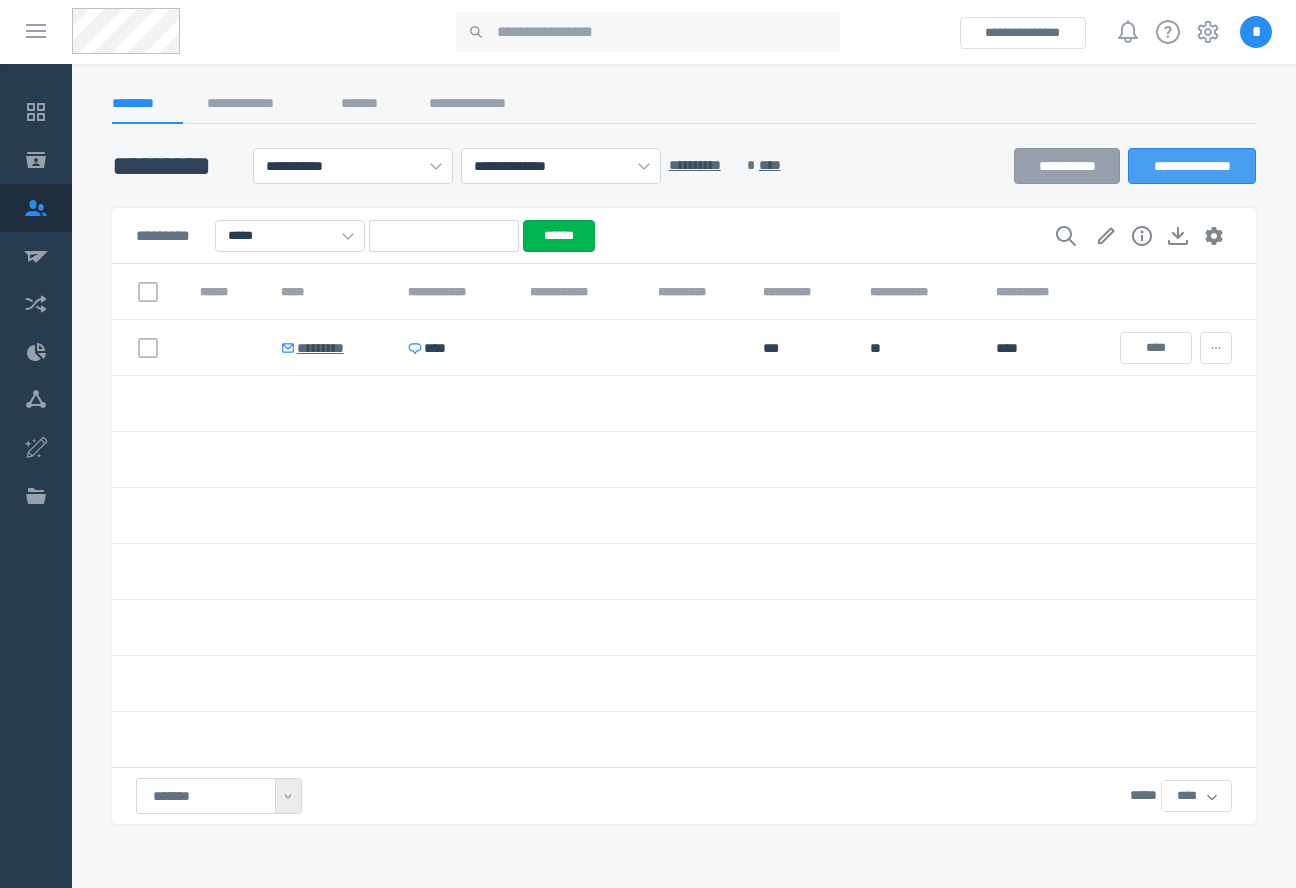 click on "**********" at bounding box center (1192, 166) 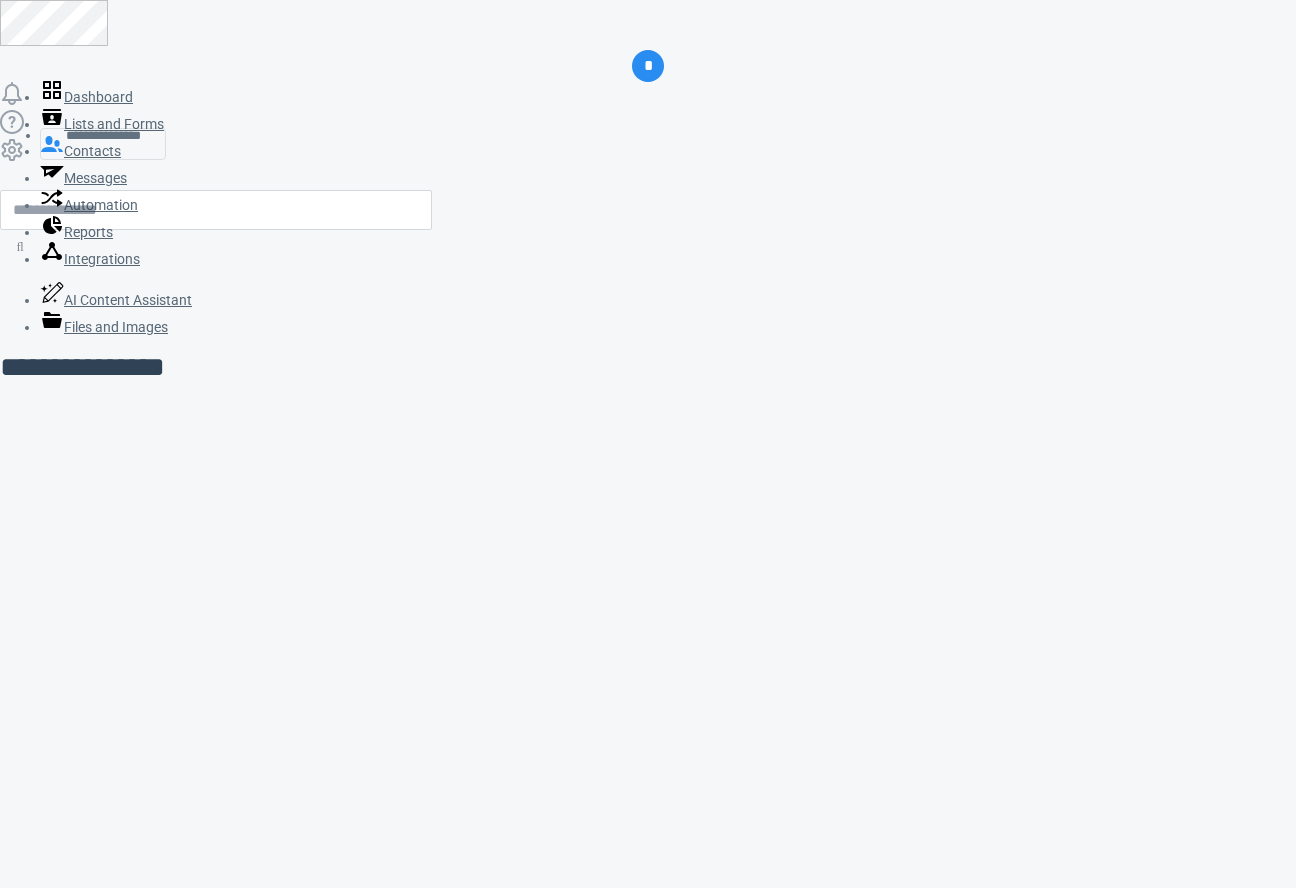 scroll, scrollTop: 0, scrollLeft: 0, axis: both 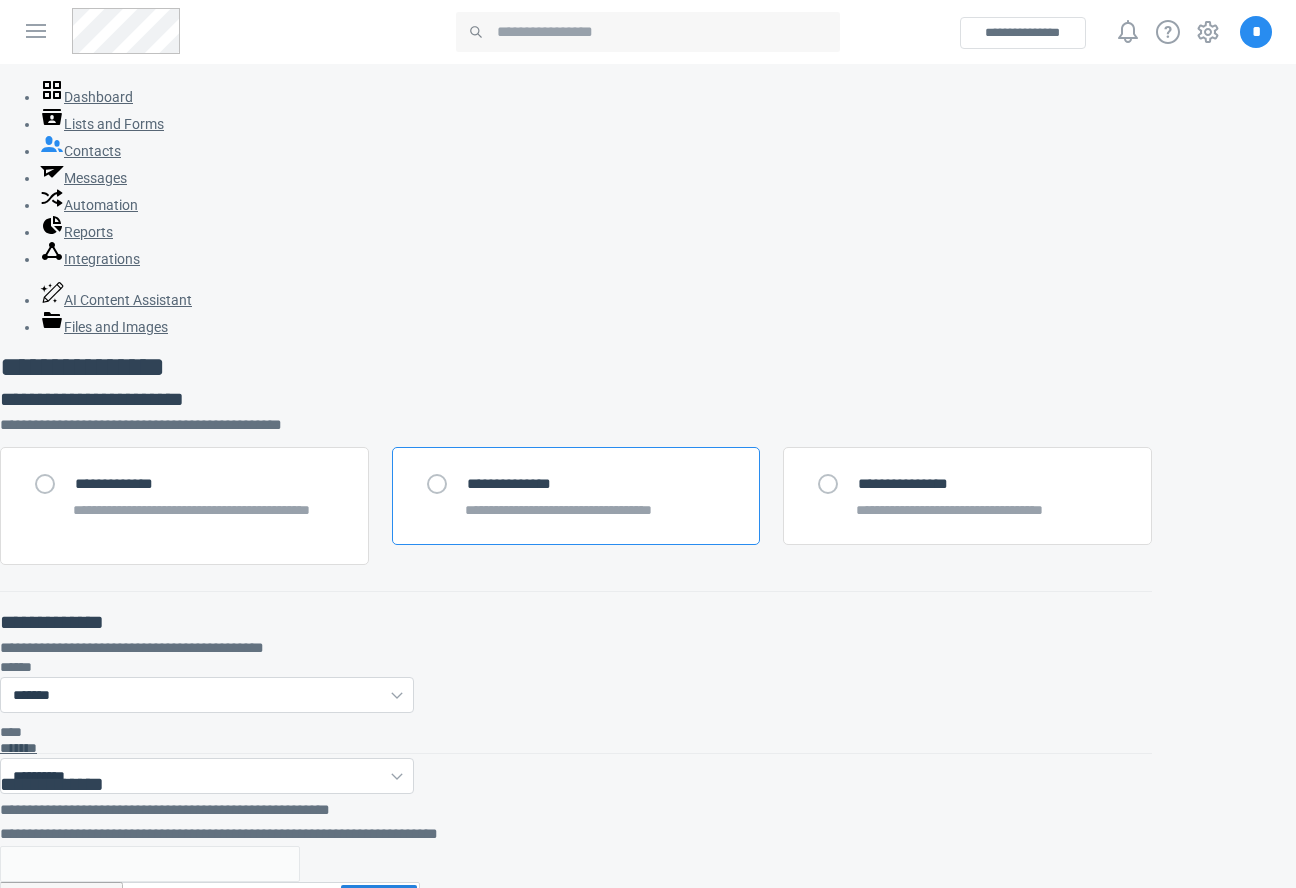 click on "**********" at bounding box center (596, 484) 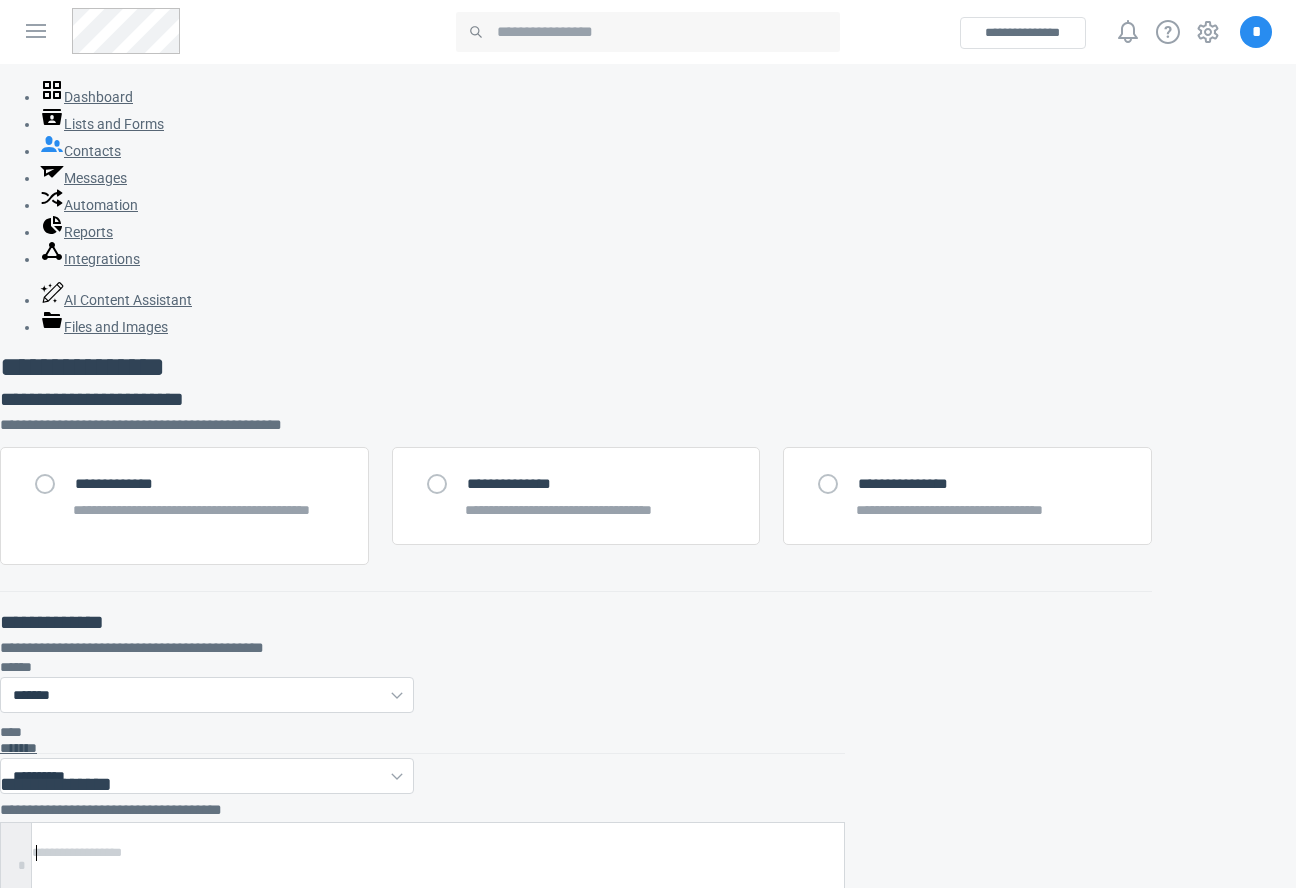 scroll, scrollTop: 9, scrollLeft: 0, axis: vertical 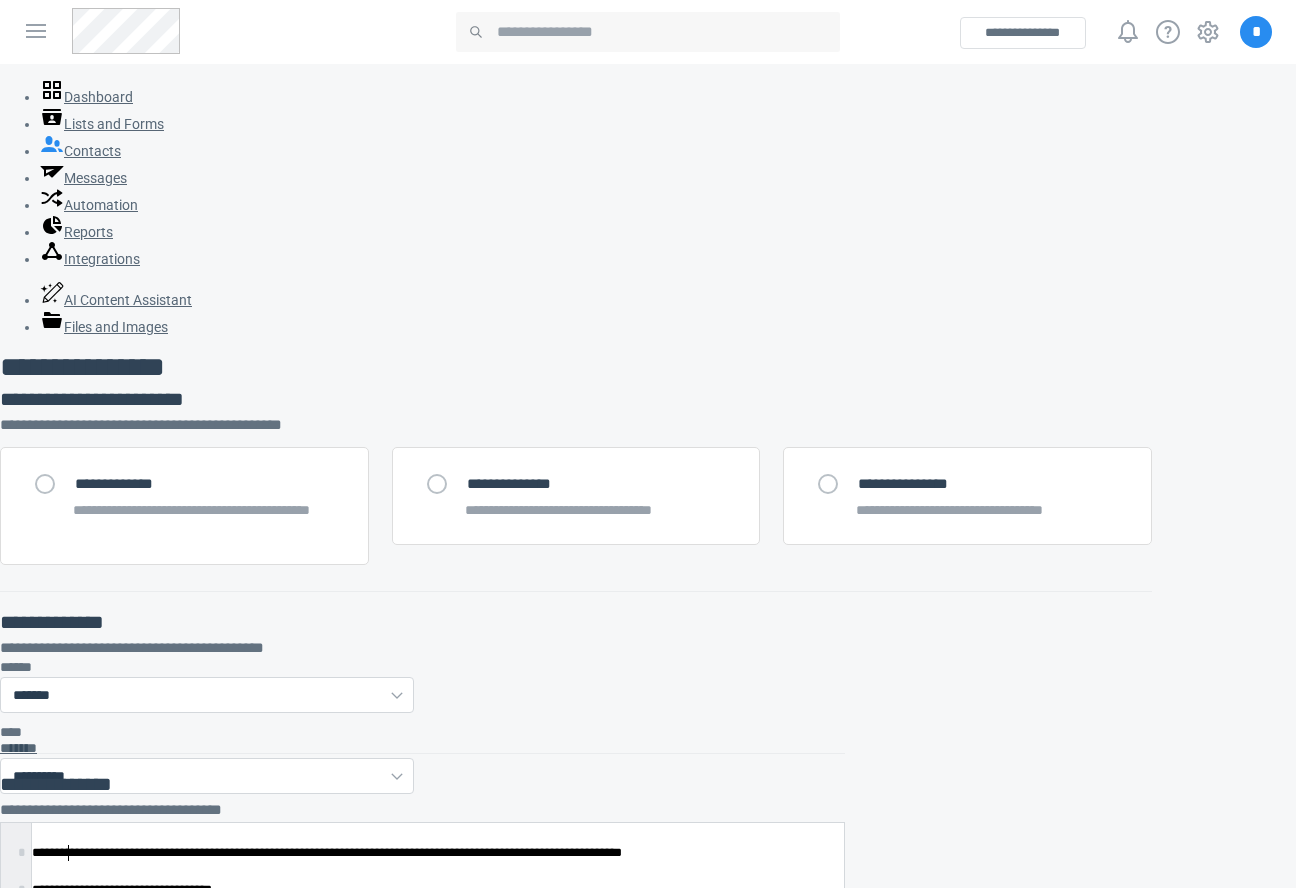 type on "******" 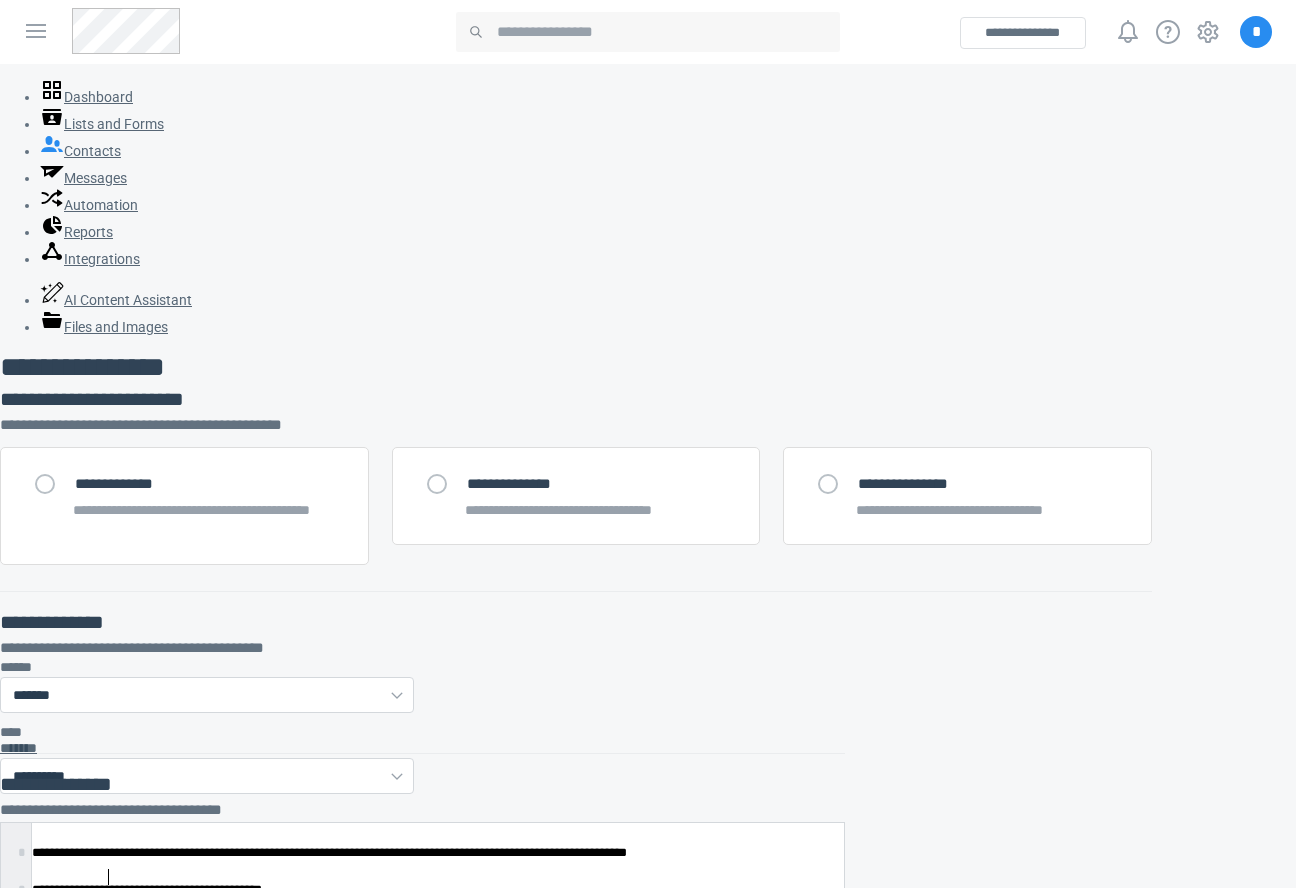 scroll, scrollTop: 5, scrollLeft: 71, axis: both 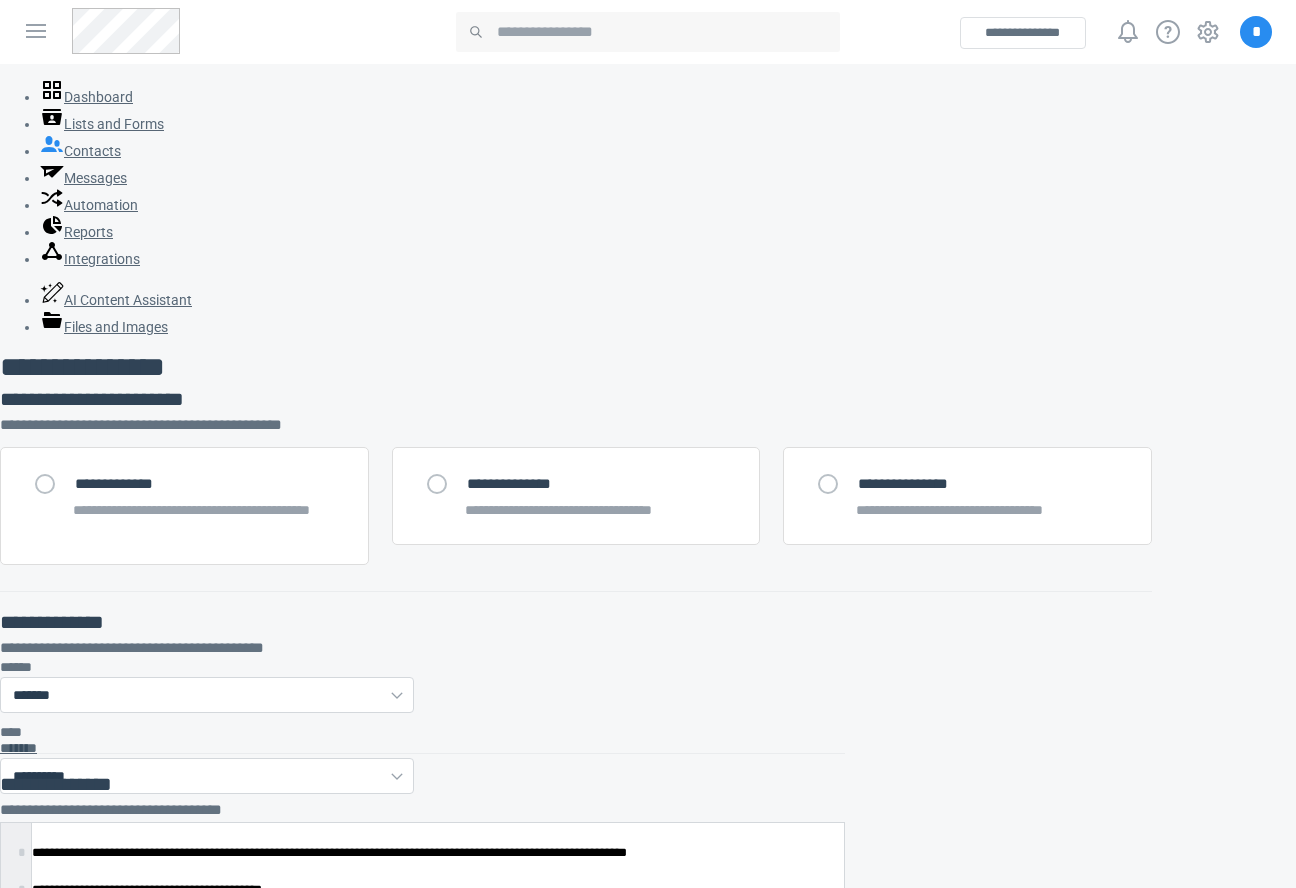 type on "**********" 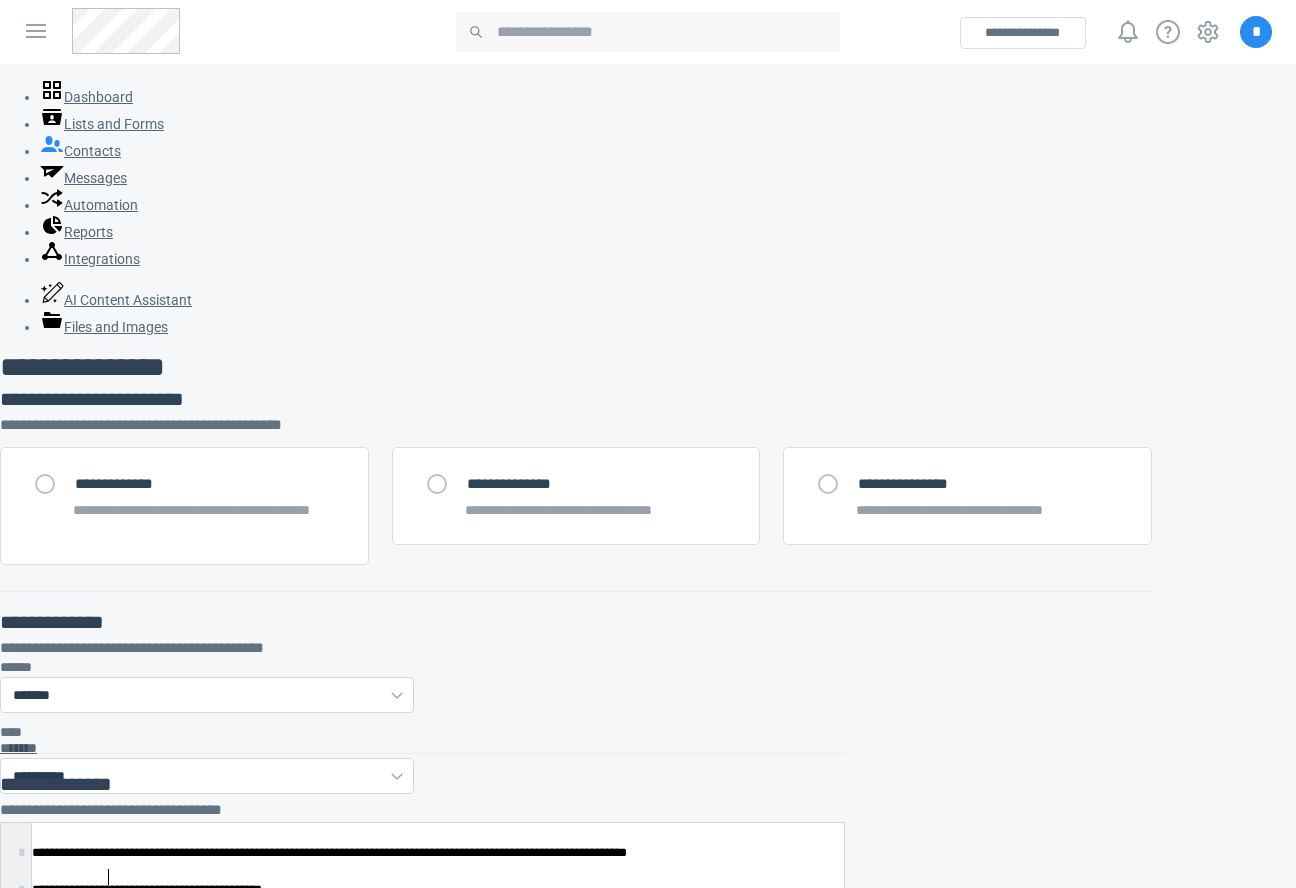click on "****" at bounding box center (42, 1047) 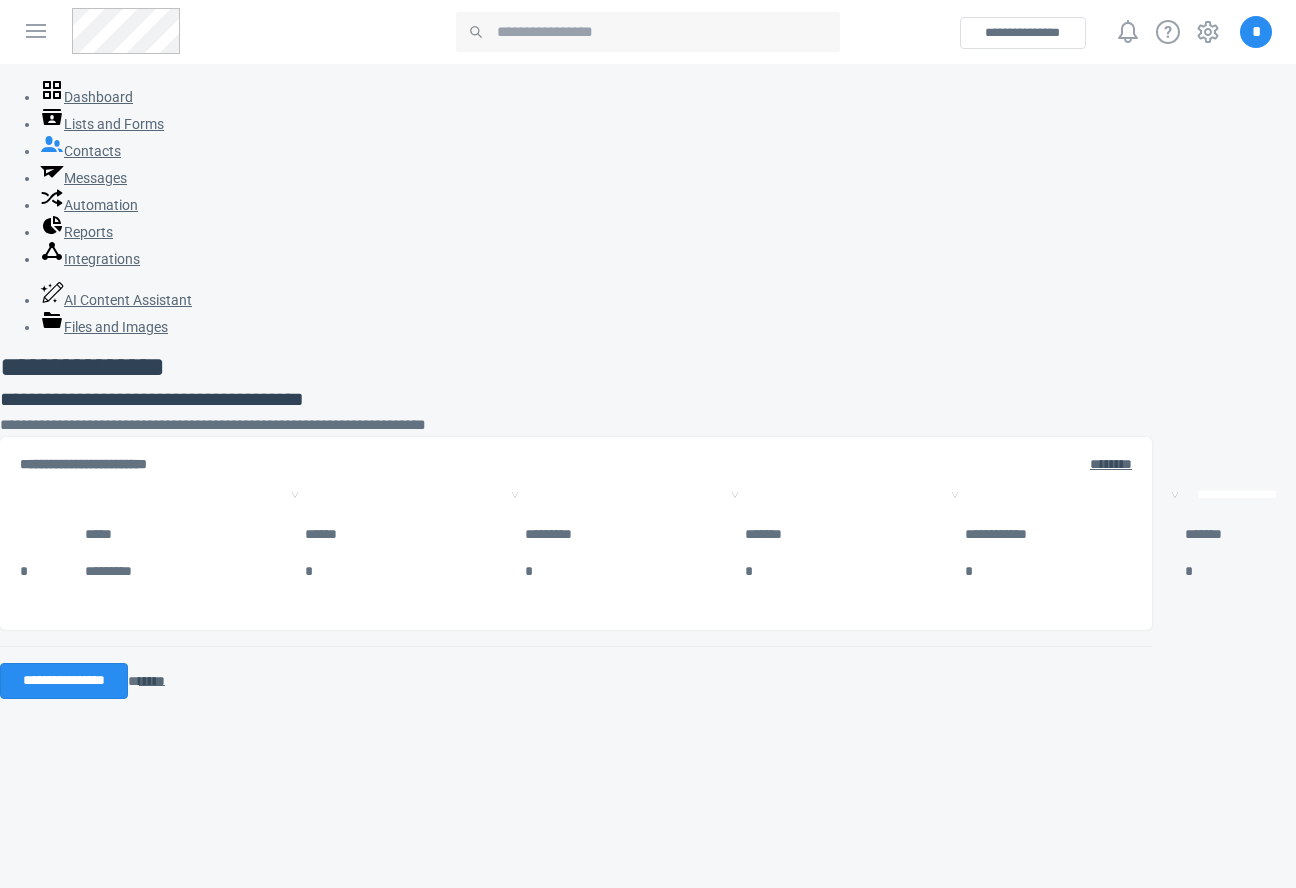 select on "**" 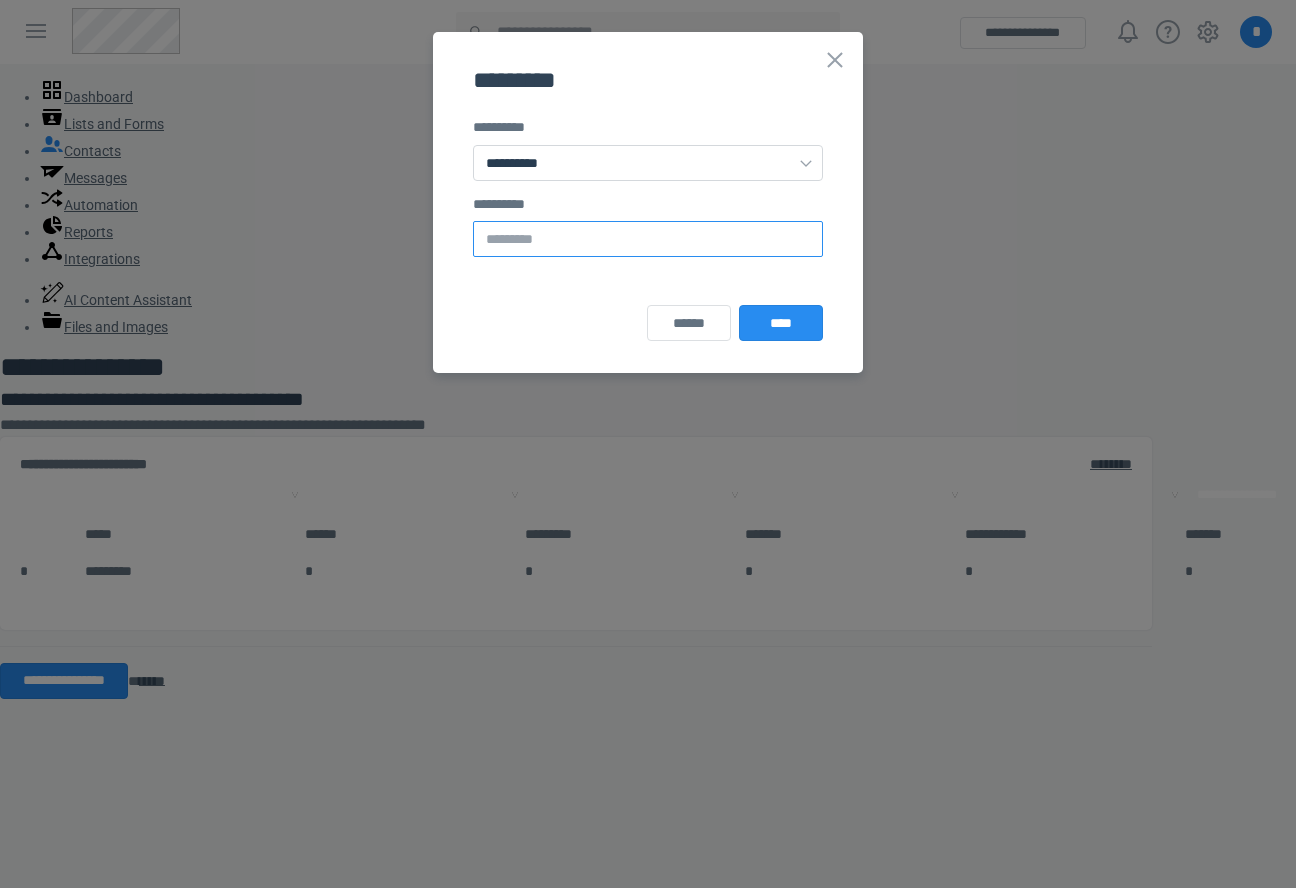 click at bounding box center (648, 239) 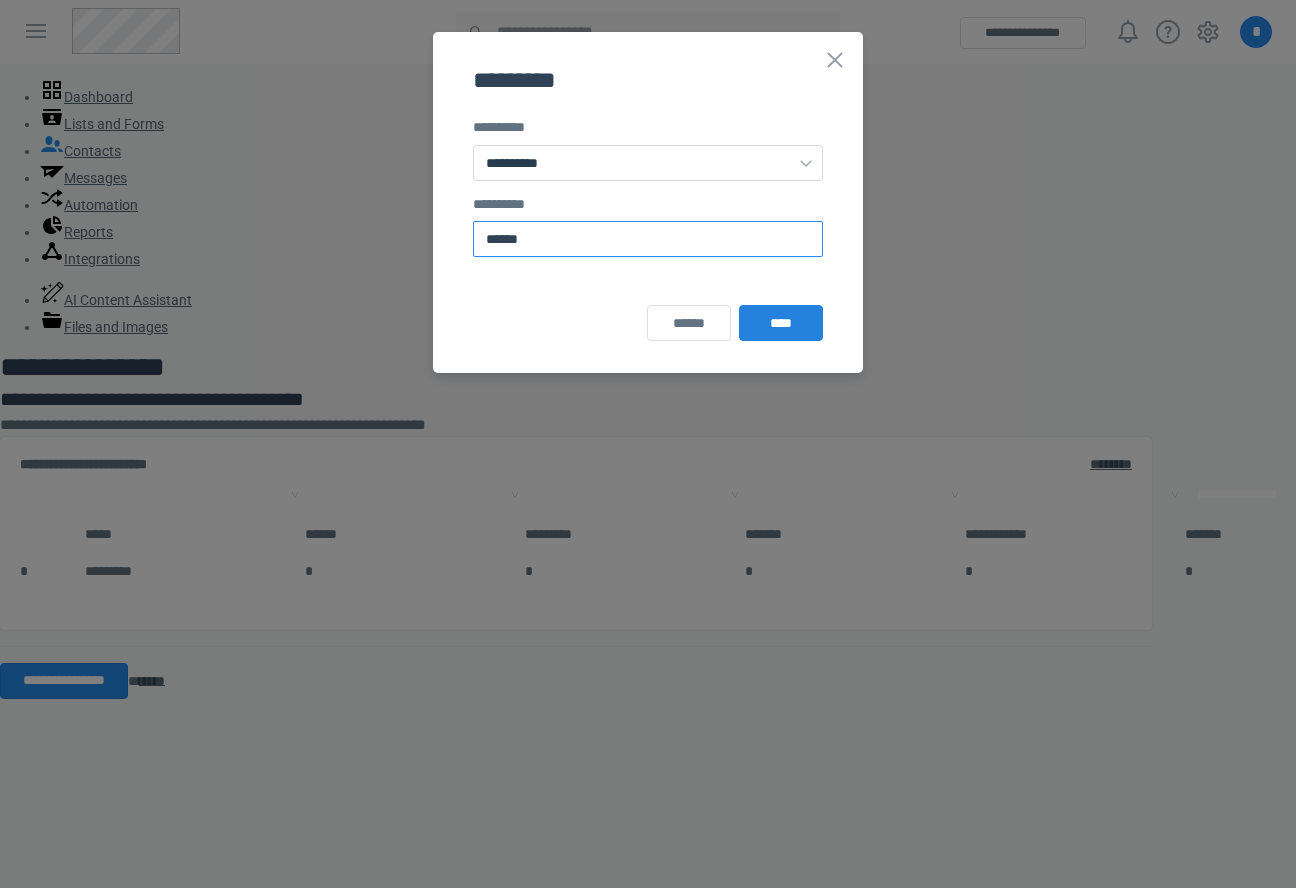 type on "******" 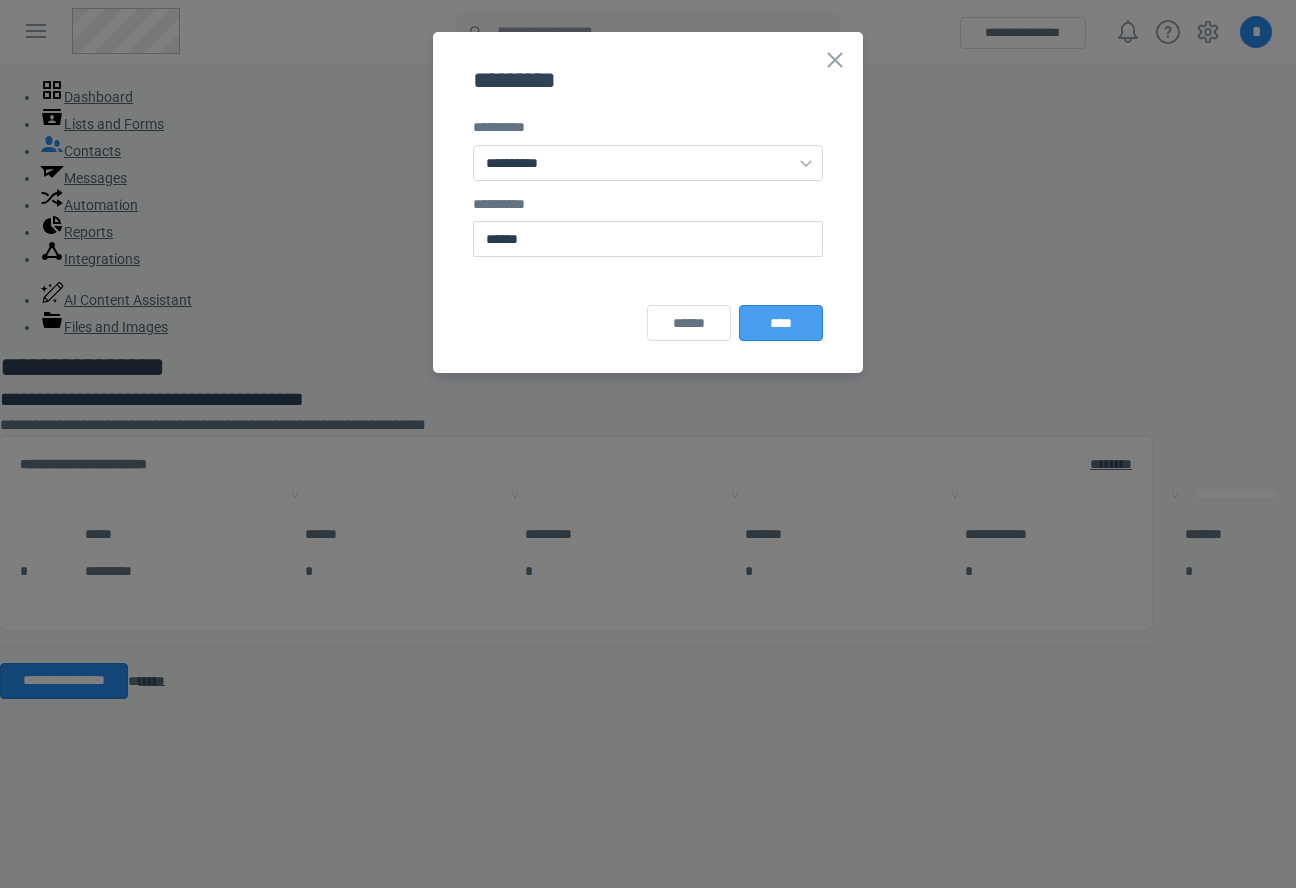 click on "****" at bounding box center (781, 323) 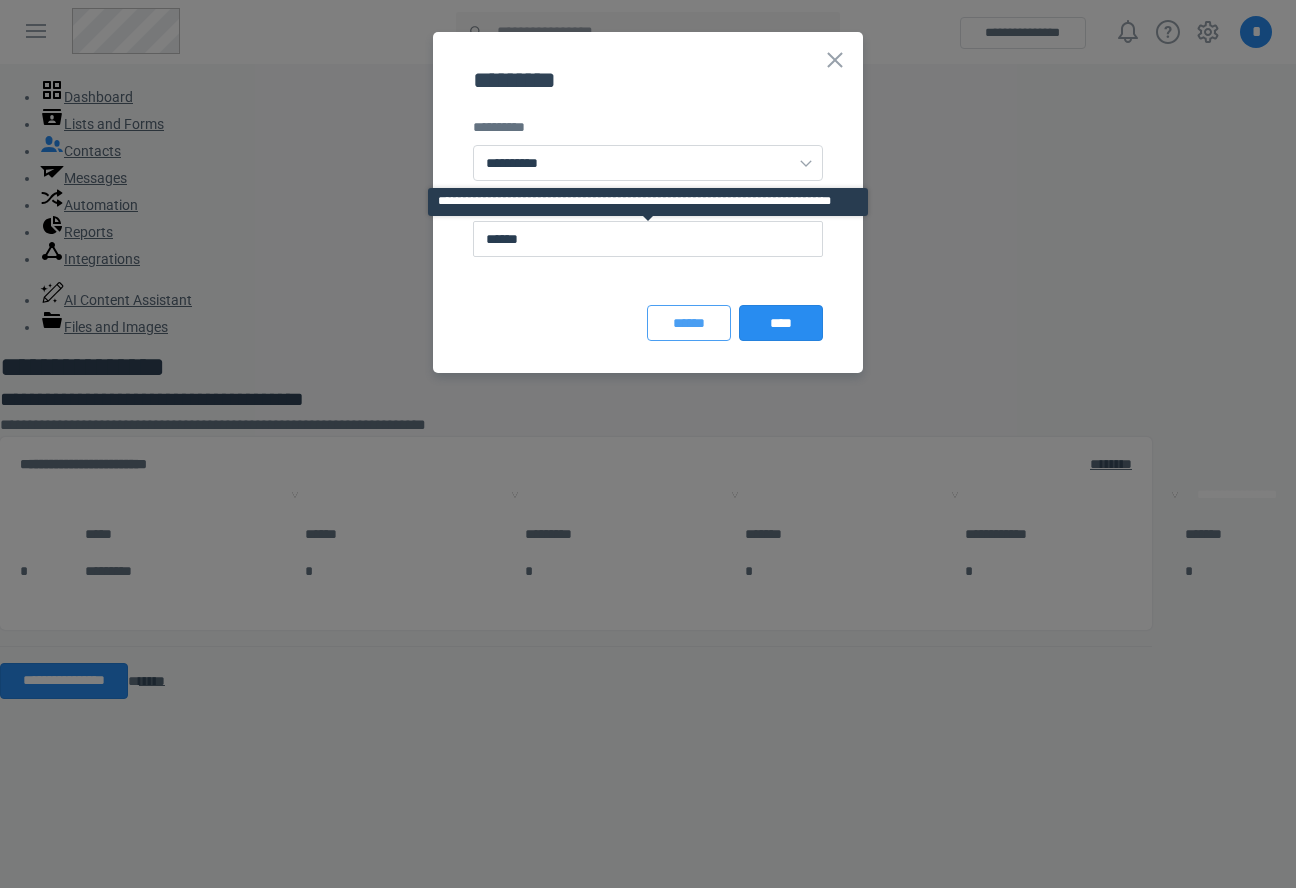 click on "******" at bounding box center (689, 323) 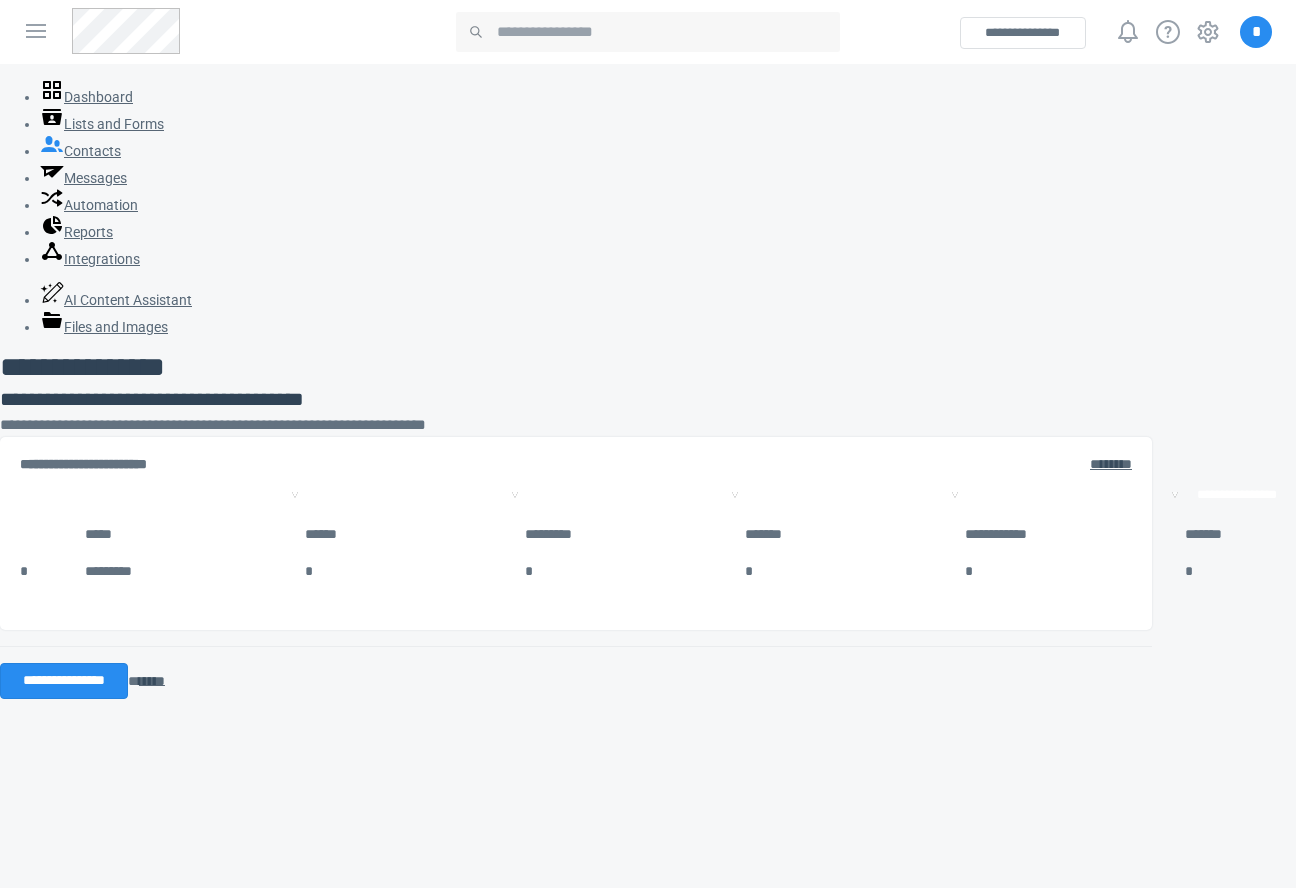 click on "**********" at bounding box center (634, 495) 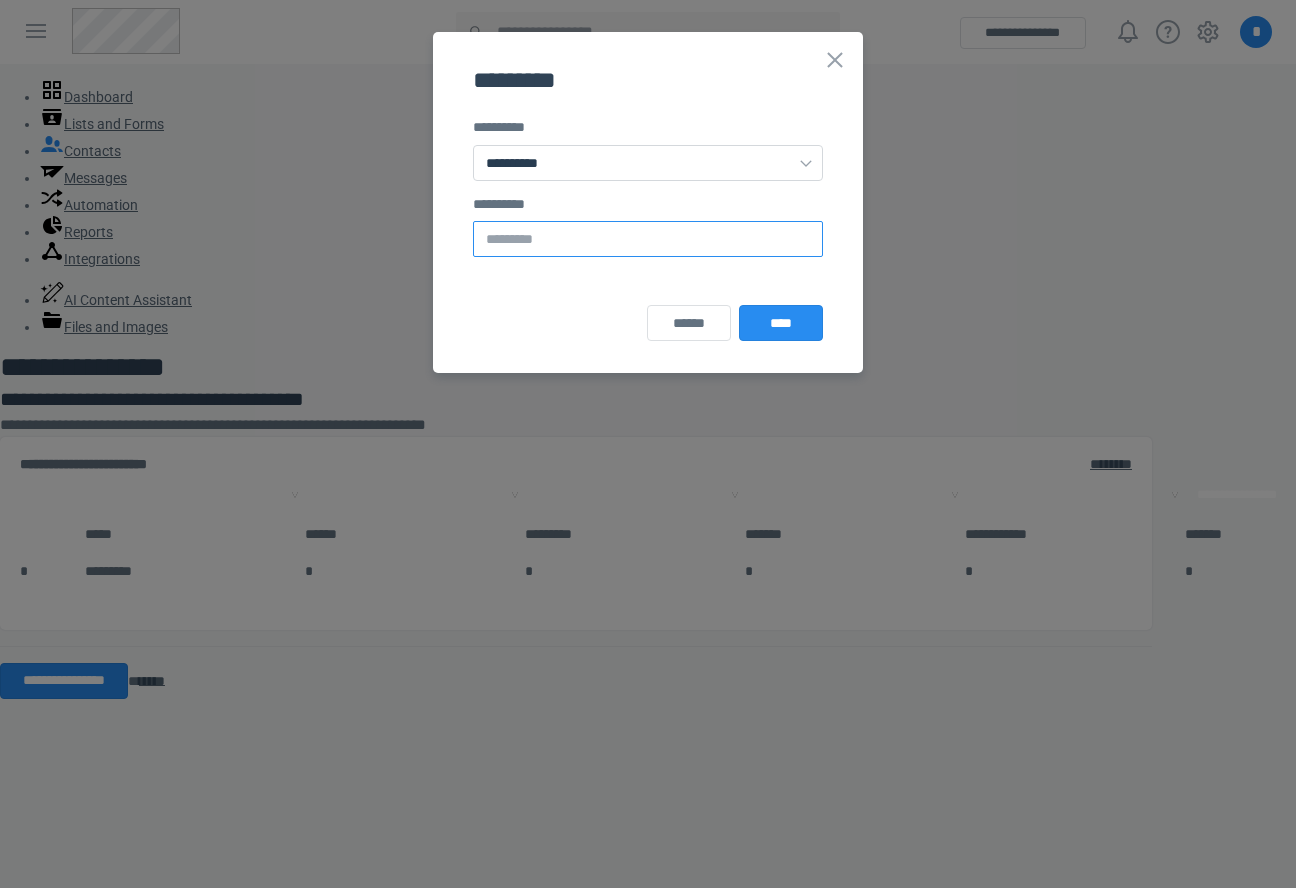 click at bounding box center (648, 239) 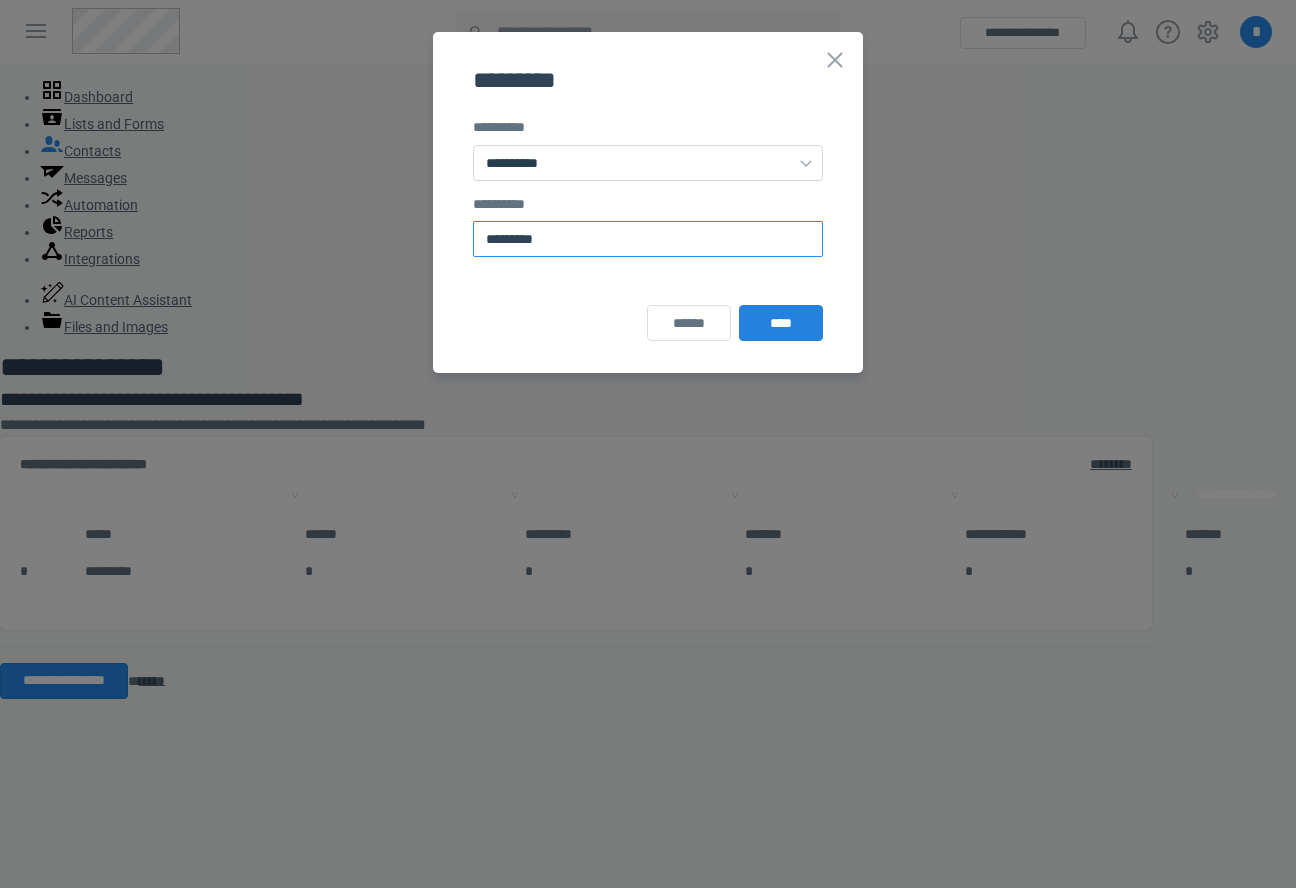 type on "*********" 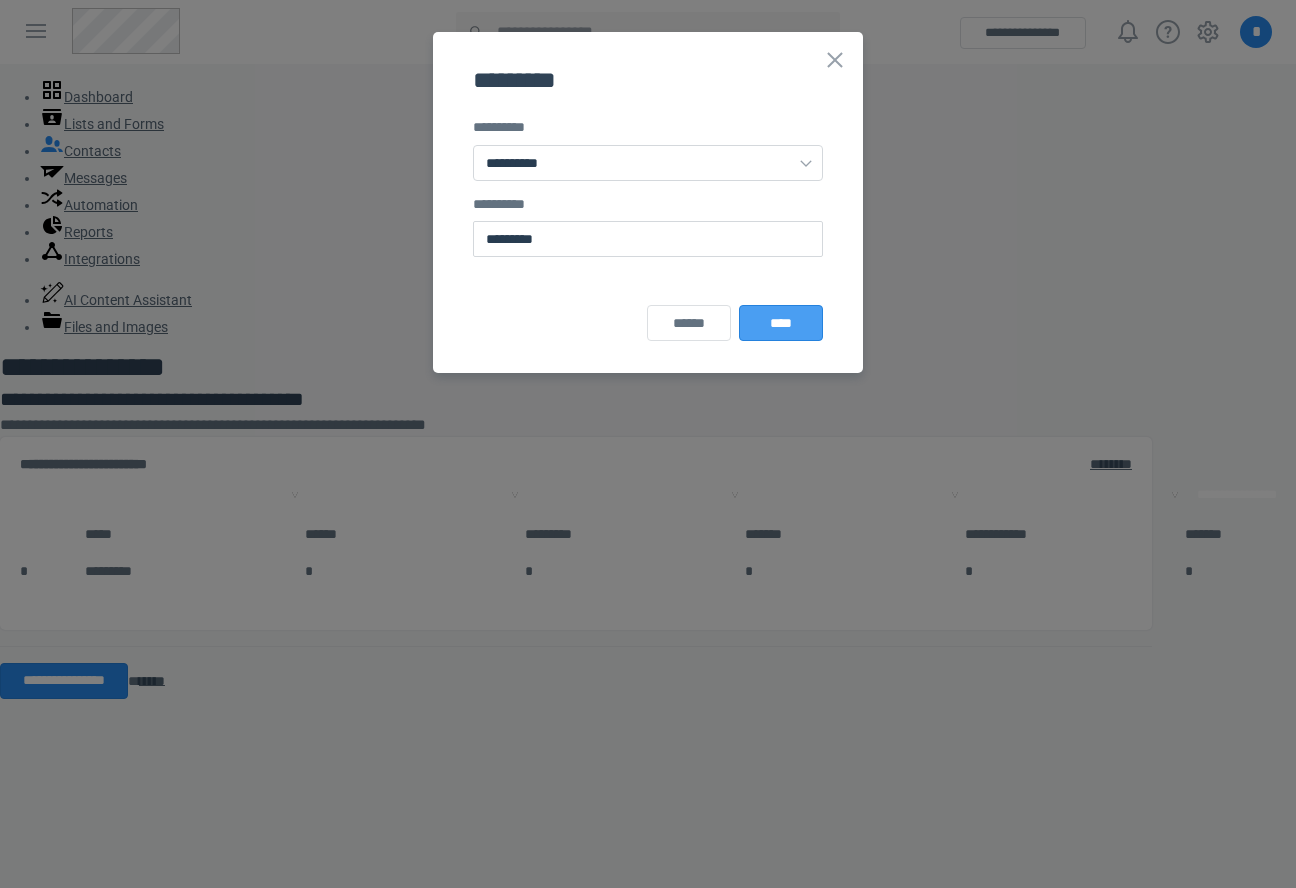 click on "****" at bounding box center (781, 323) 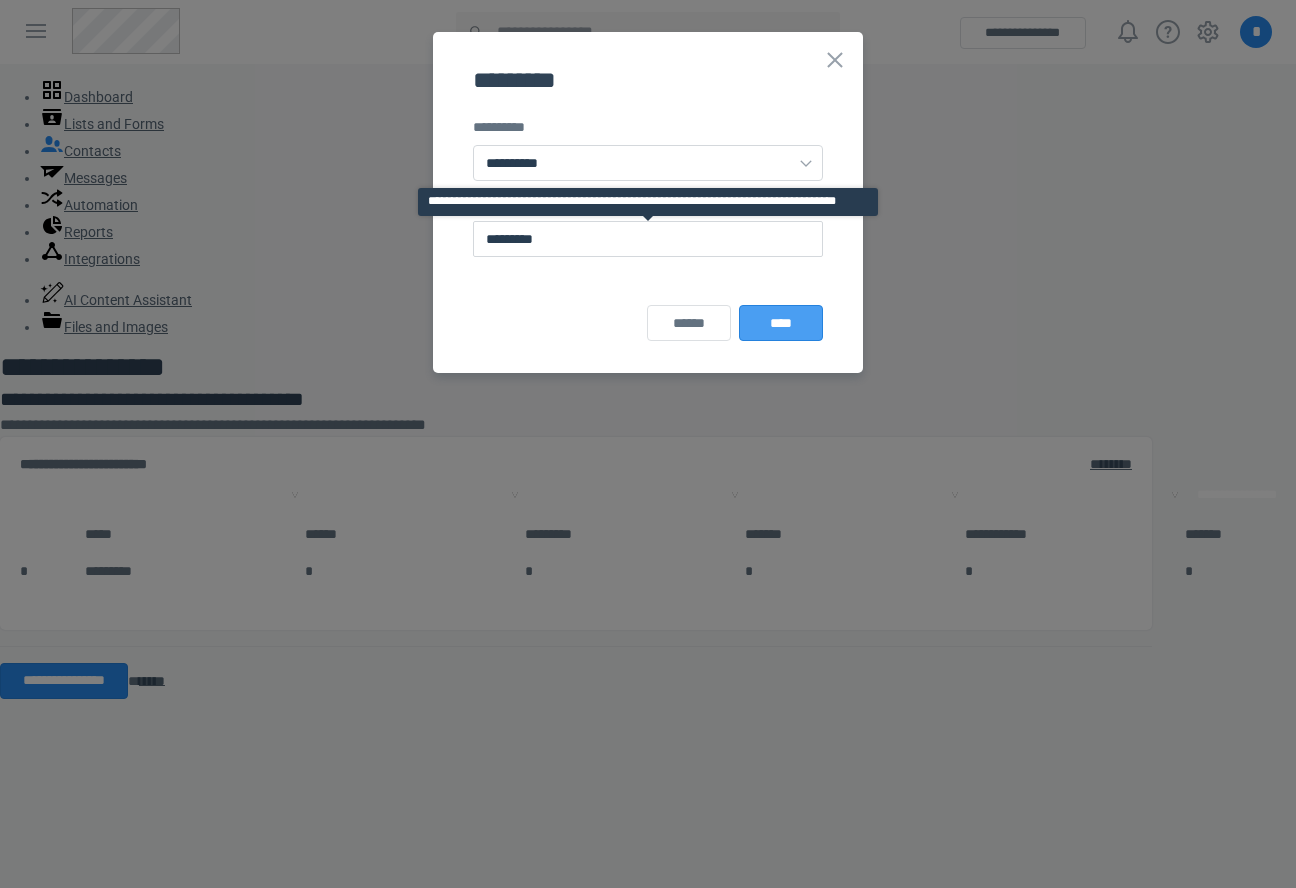 type 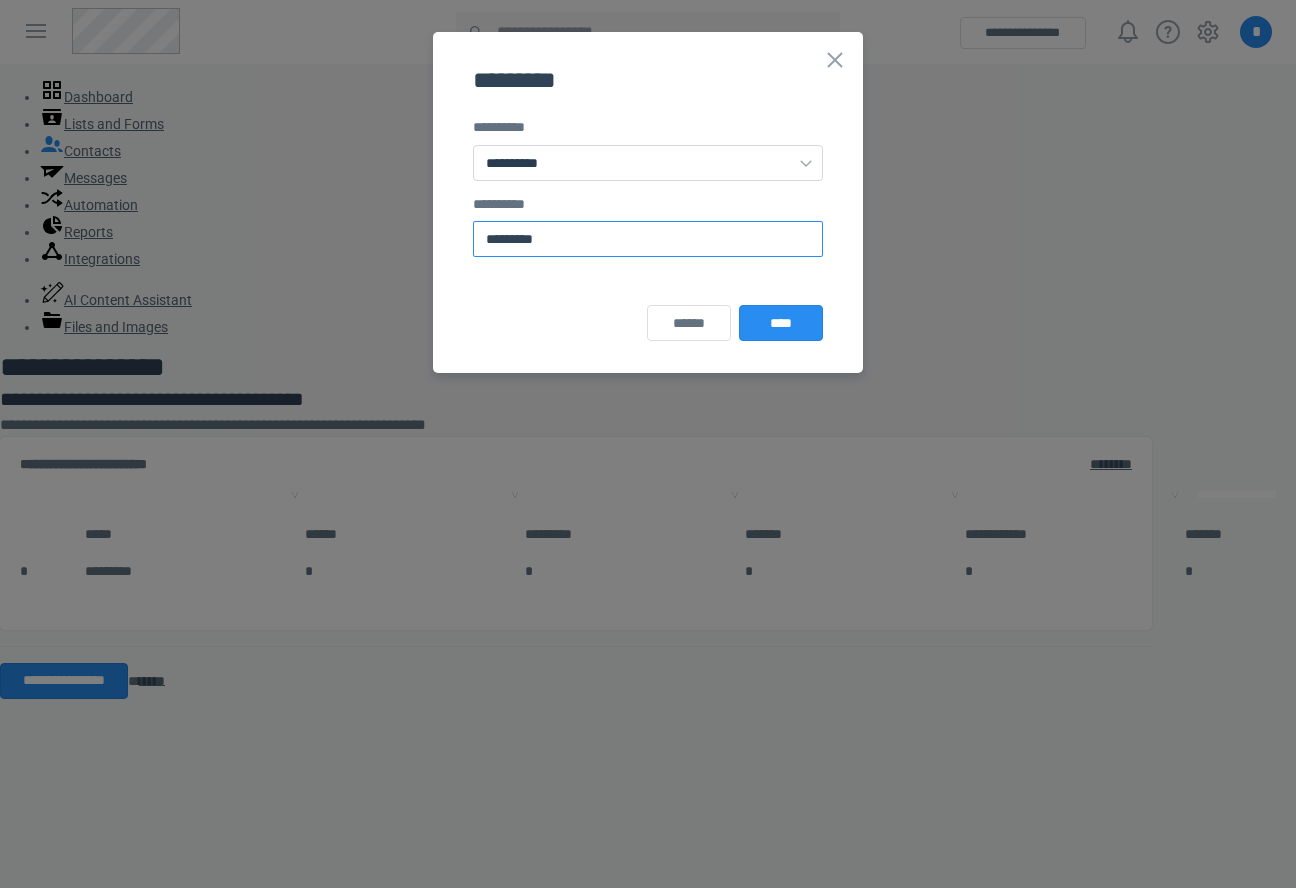 click on "*********" at bounding box center [648, 239] 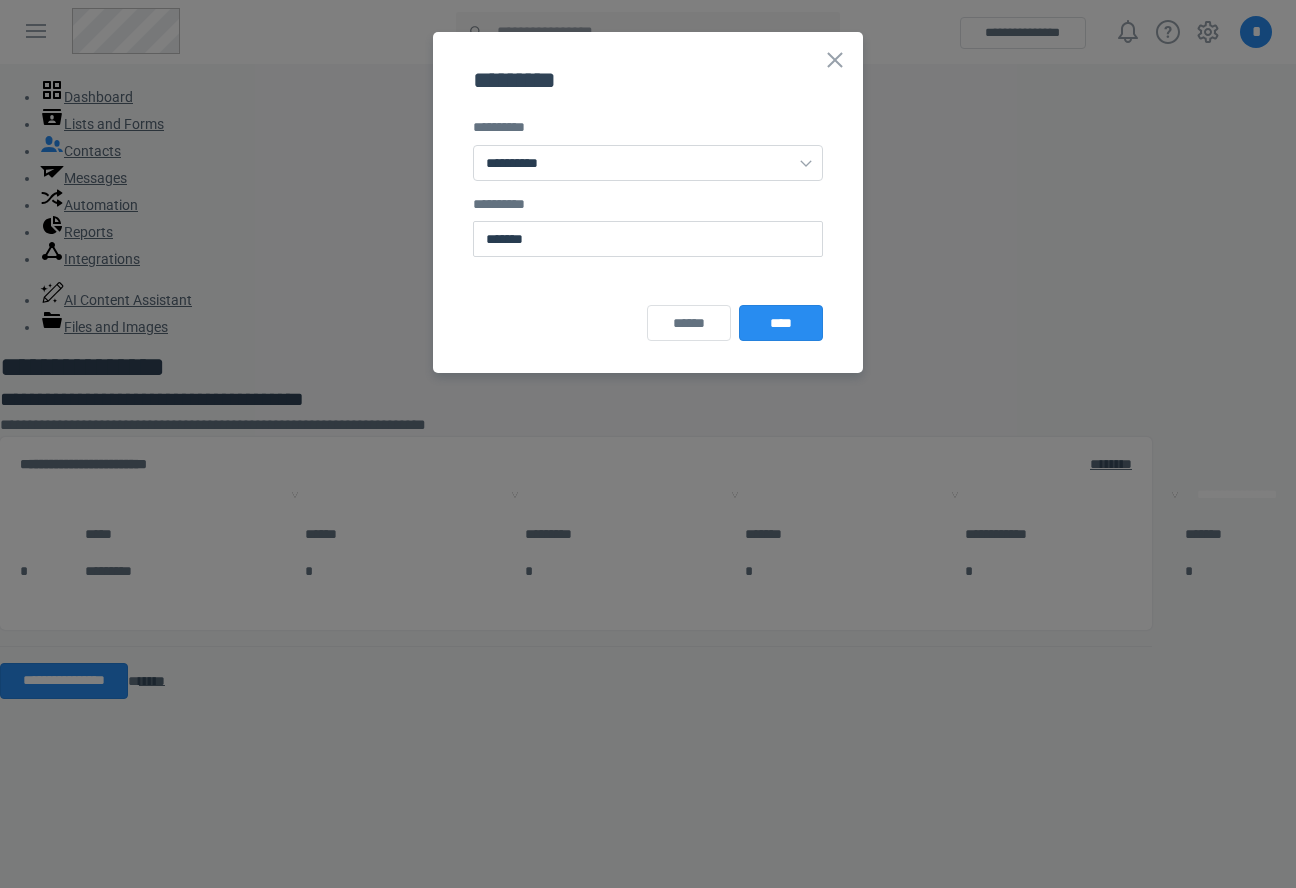 click on "**********" at bounding box center (648, 202) 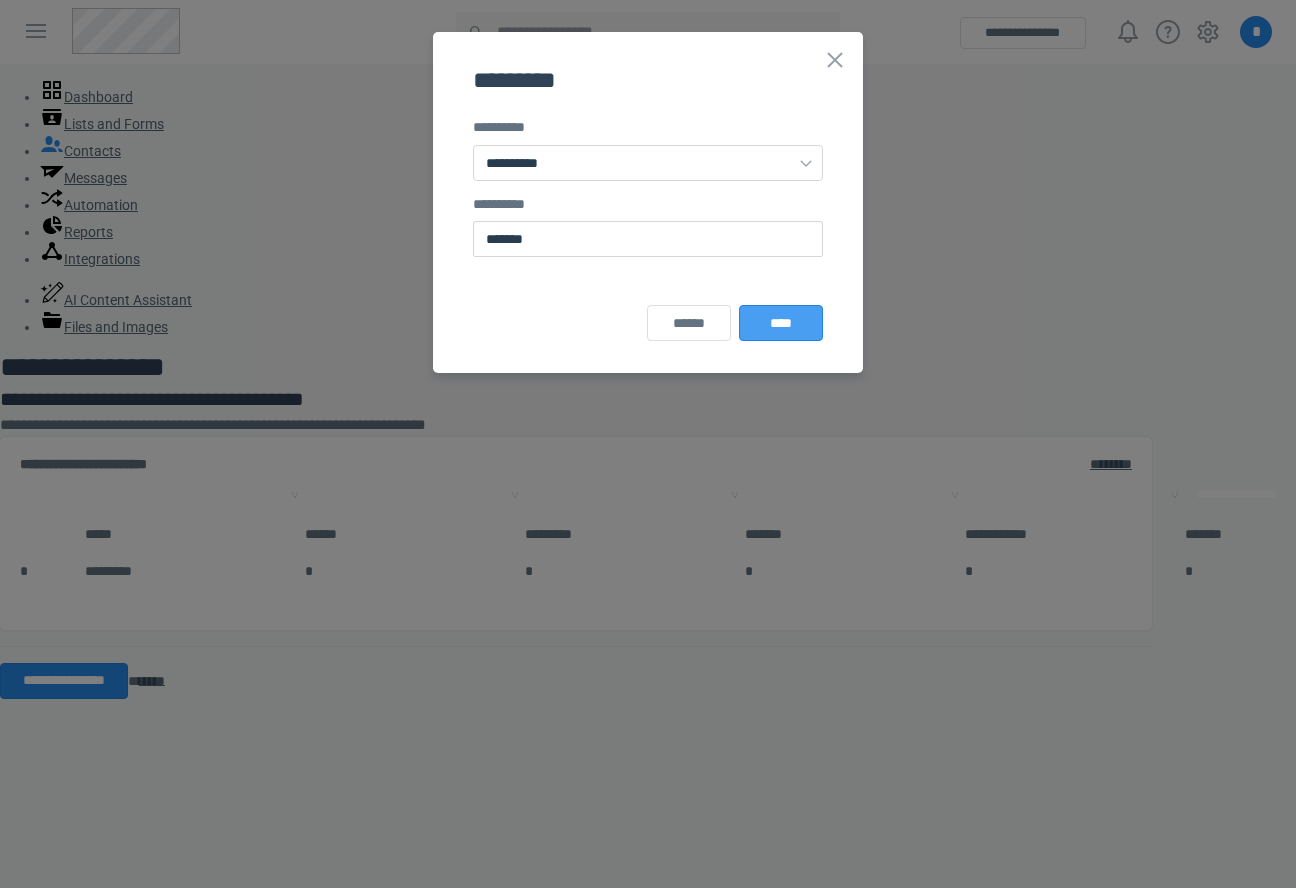 click on "****" at bounding box center [781, 323] 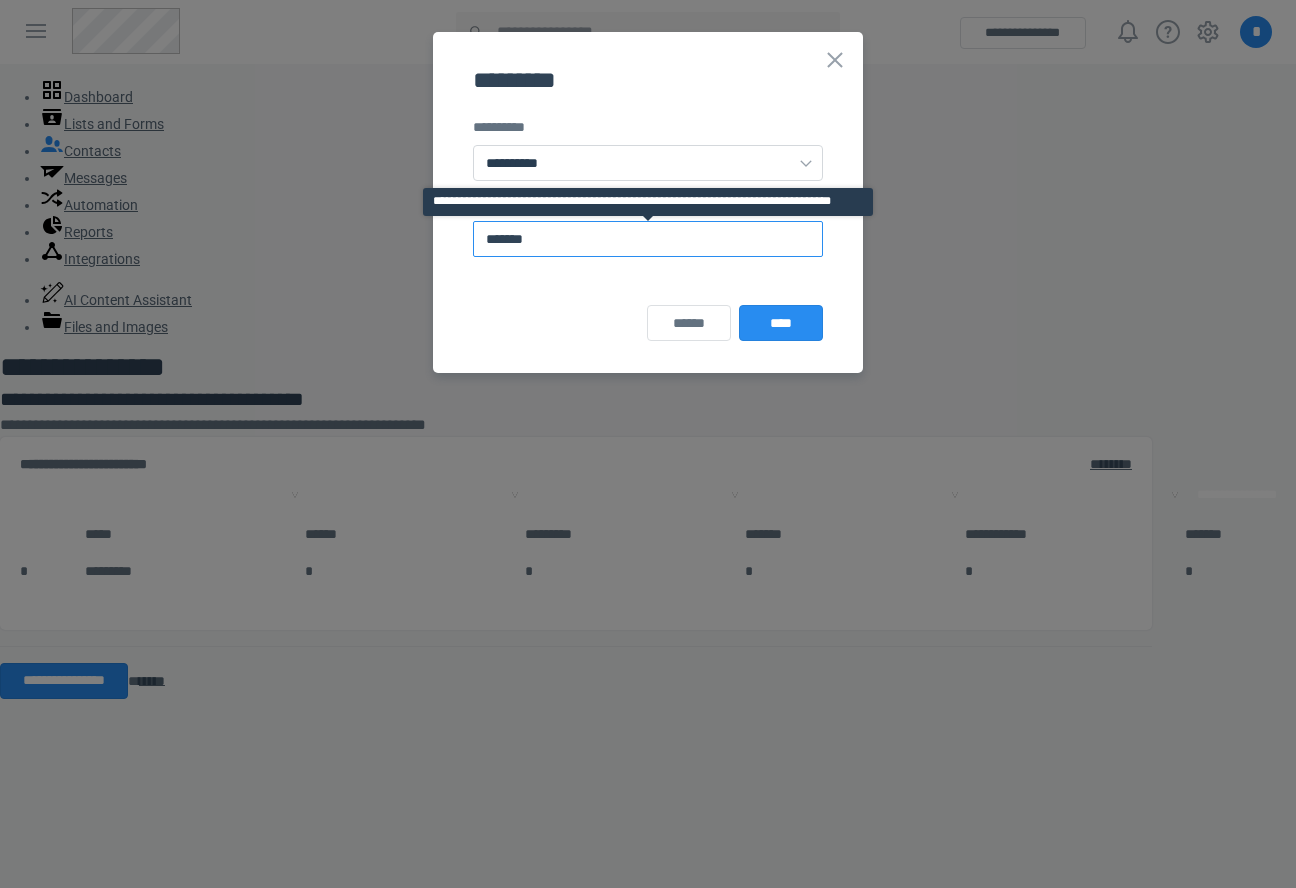 click on "*******" at bounding box center [648, 239] 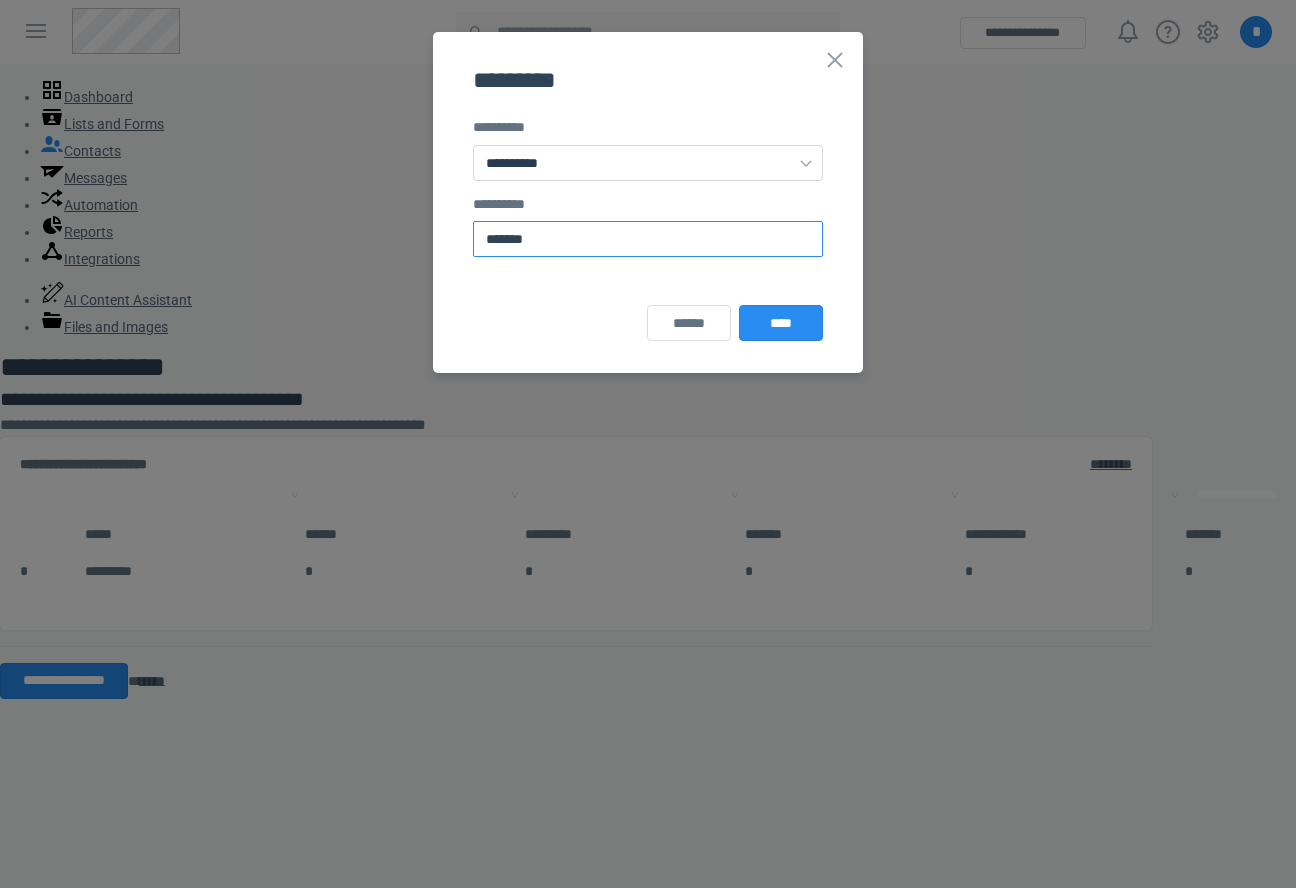 paste on "*****" 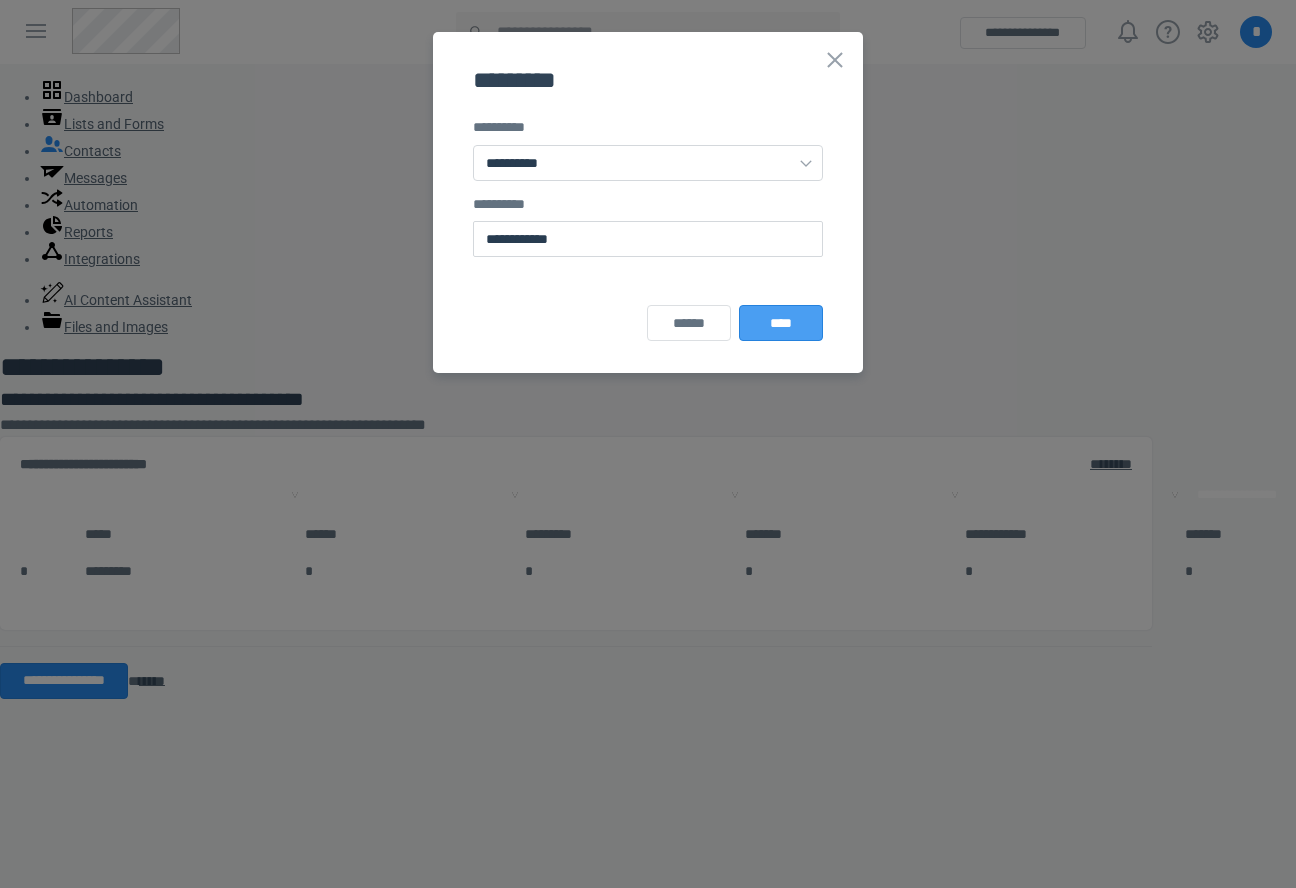 click on "****" at bounding box center (781, 323) 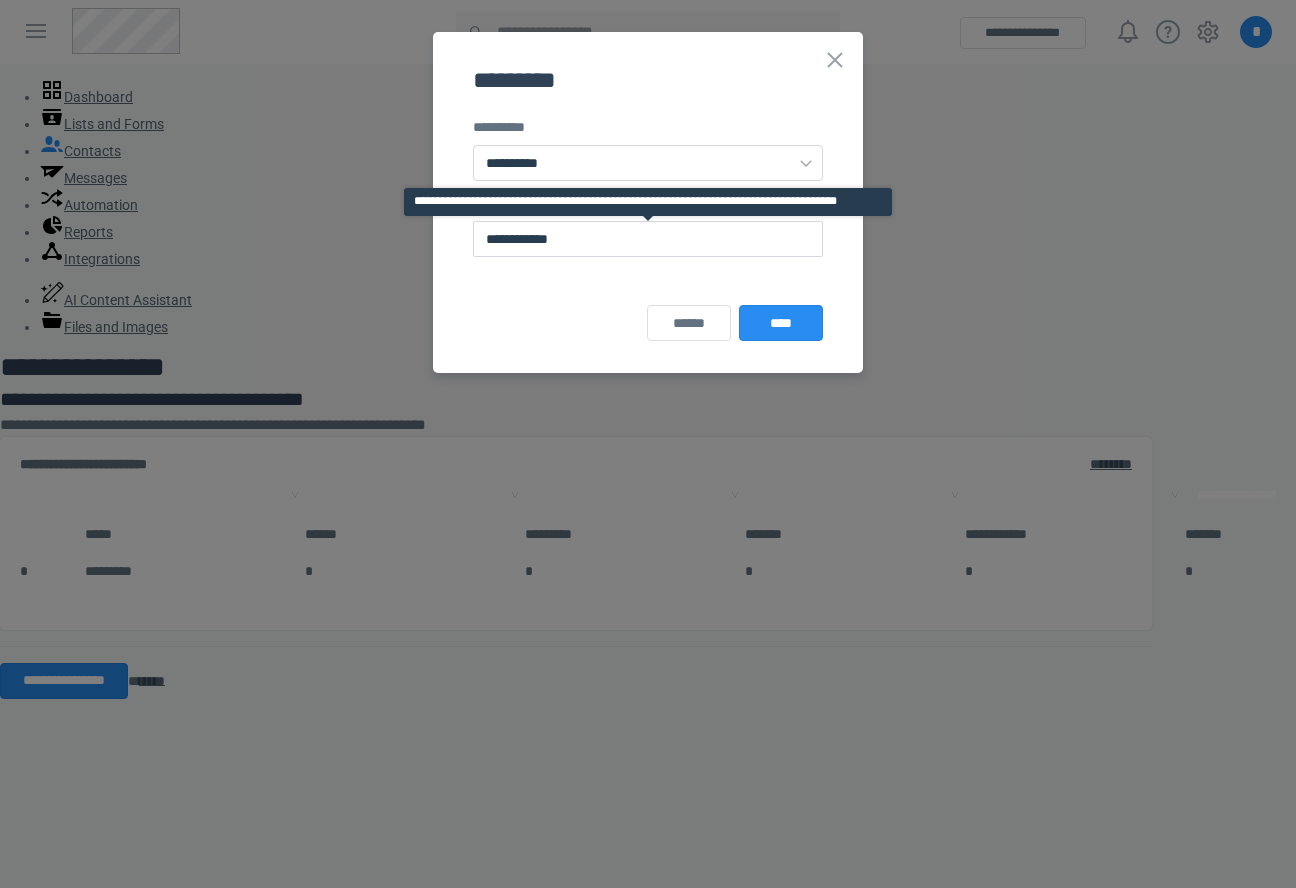 click on "**********" at bounding box center [648, 184] 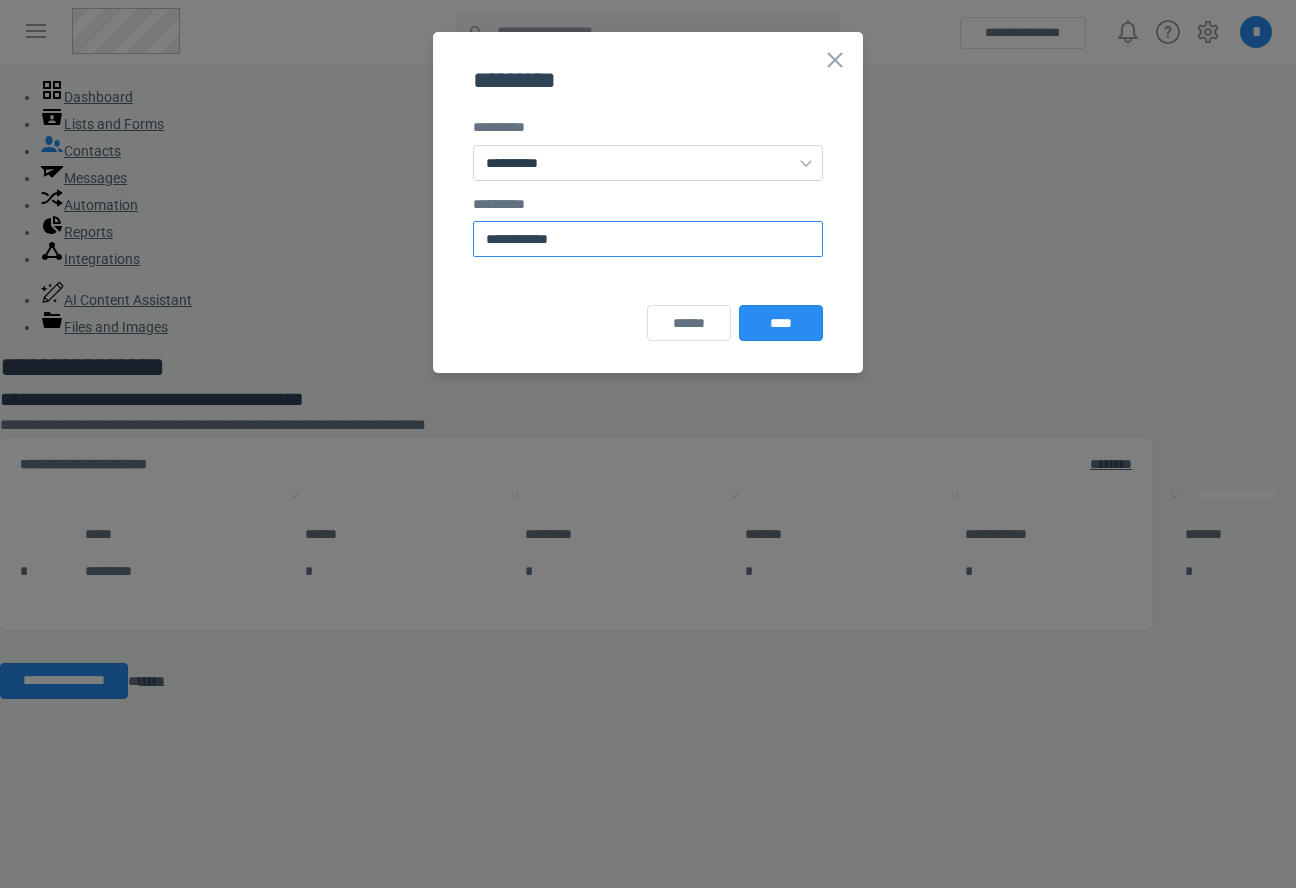 click on "**********" at bounding box center [648, 239] 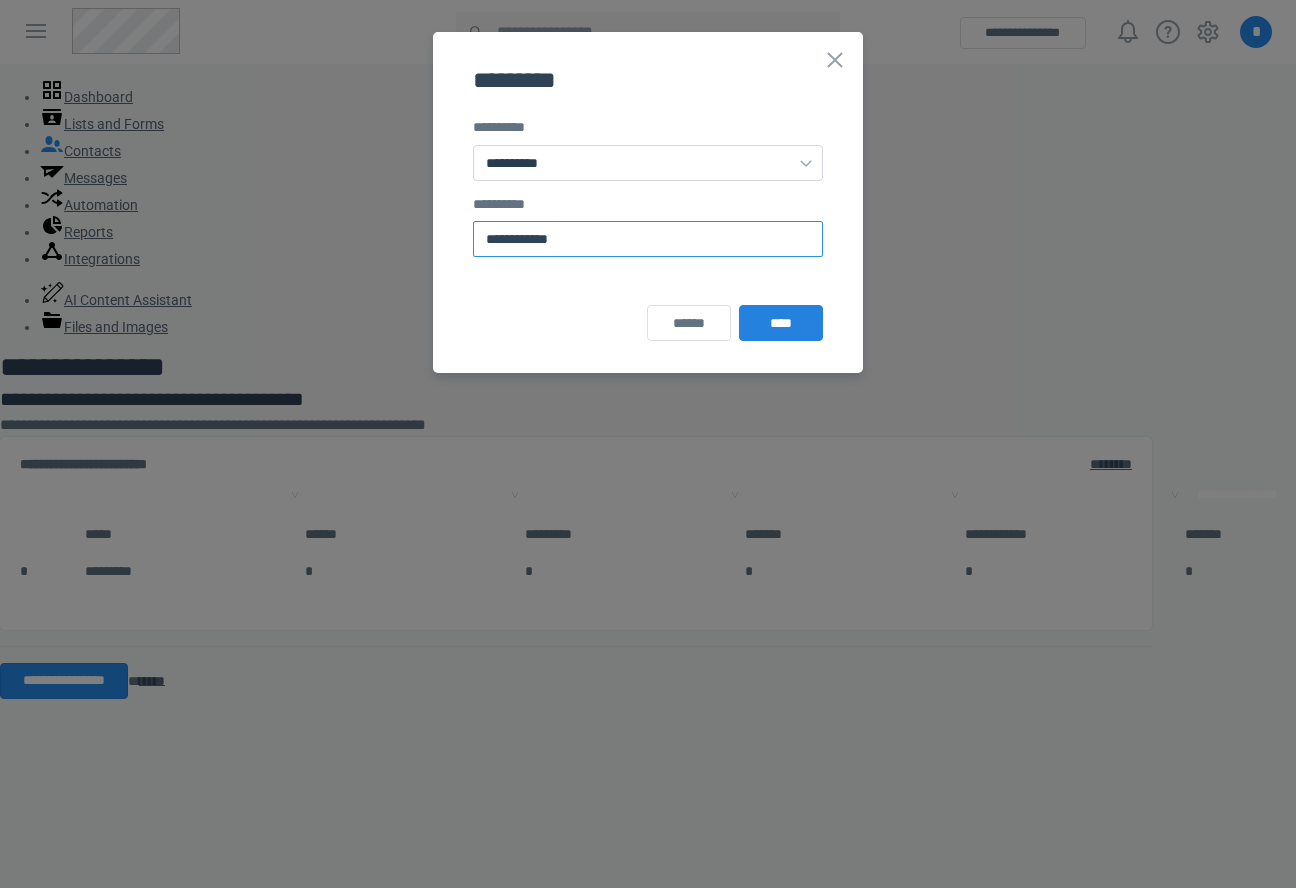 paste 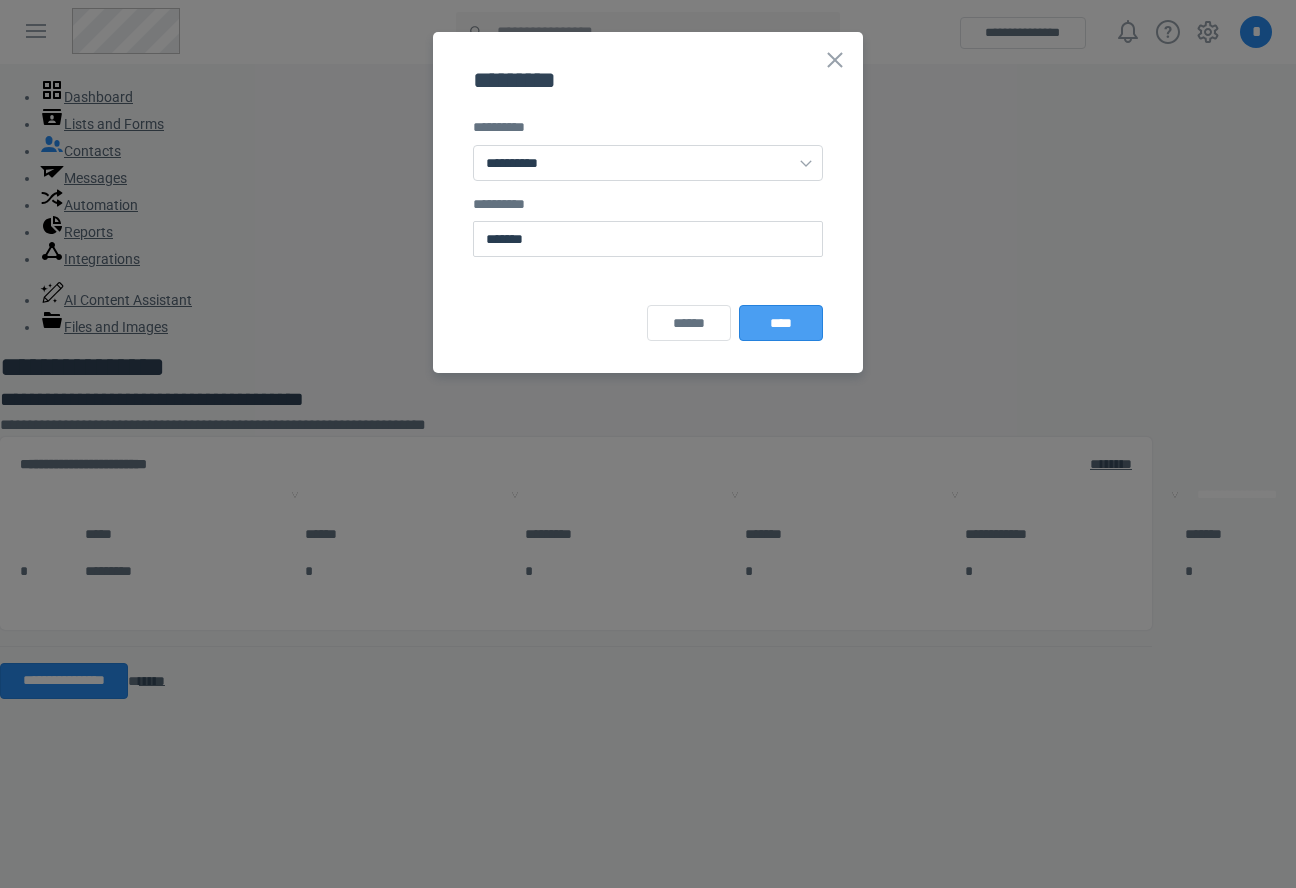 click on "****" at bounding box center [781, 323] 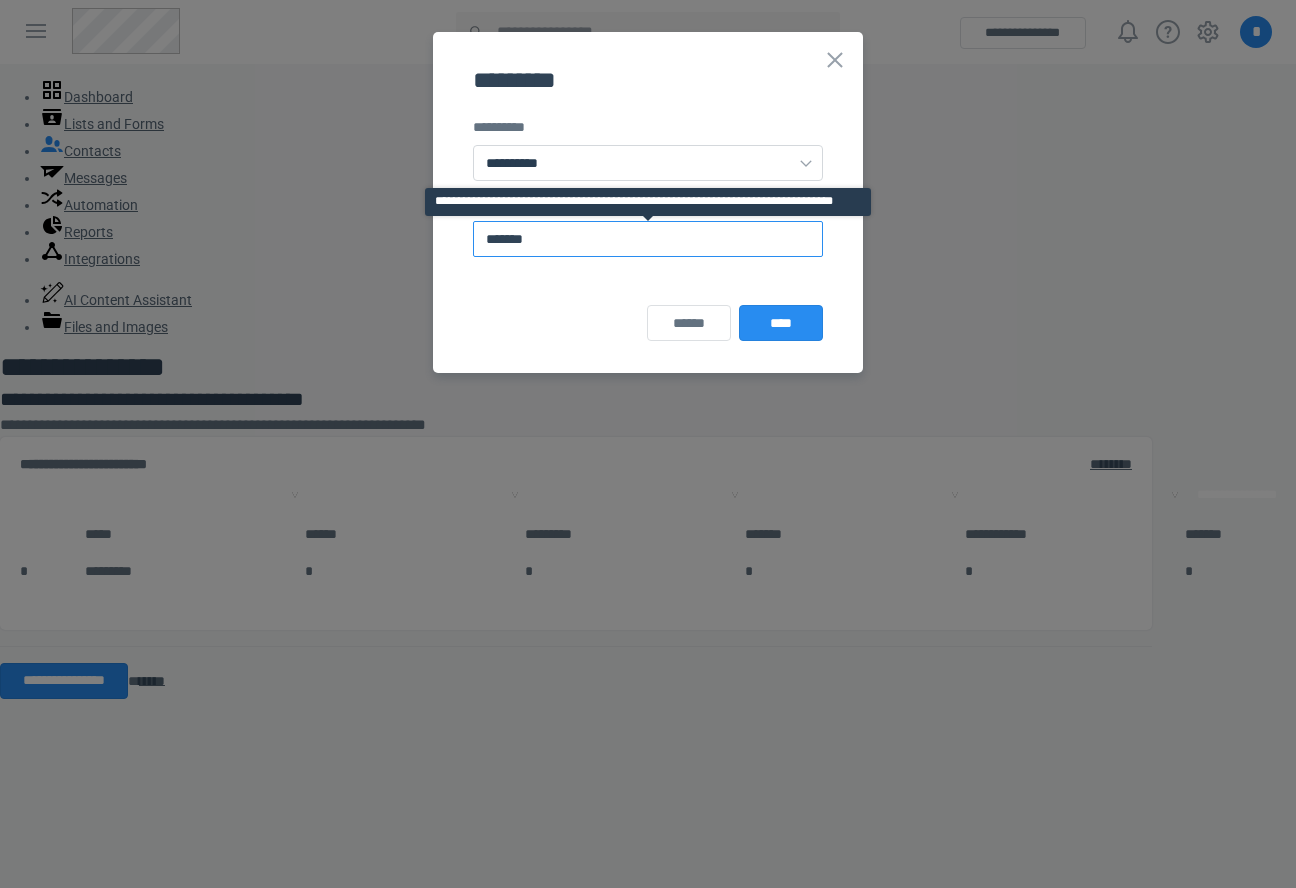 click on "*******" at bounding box center [648, 239] 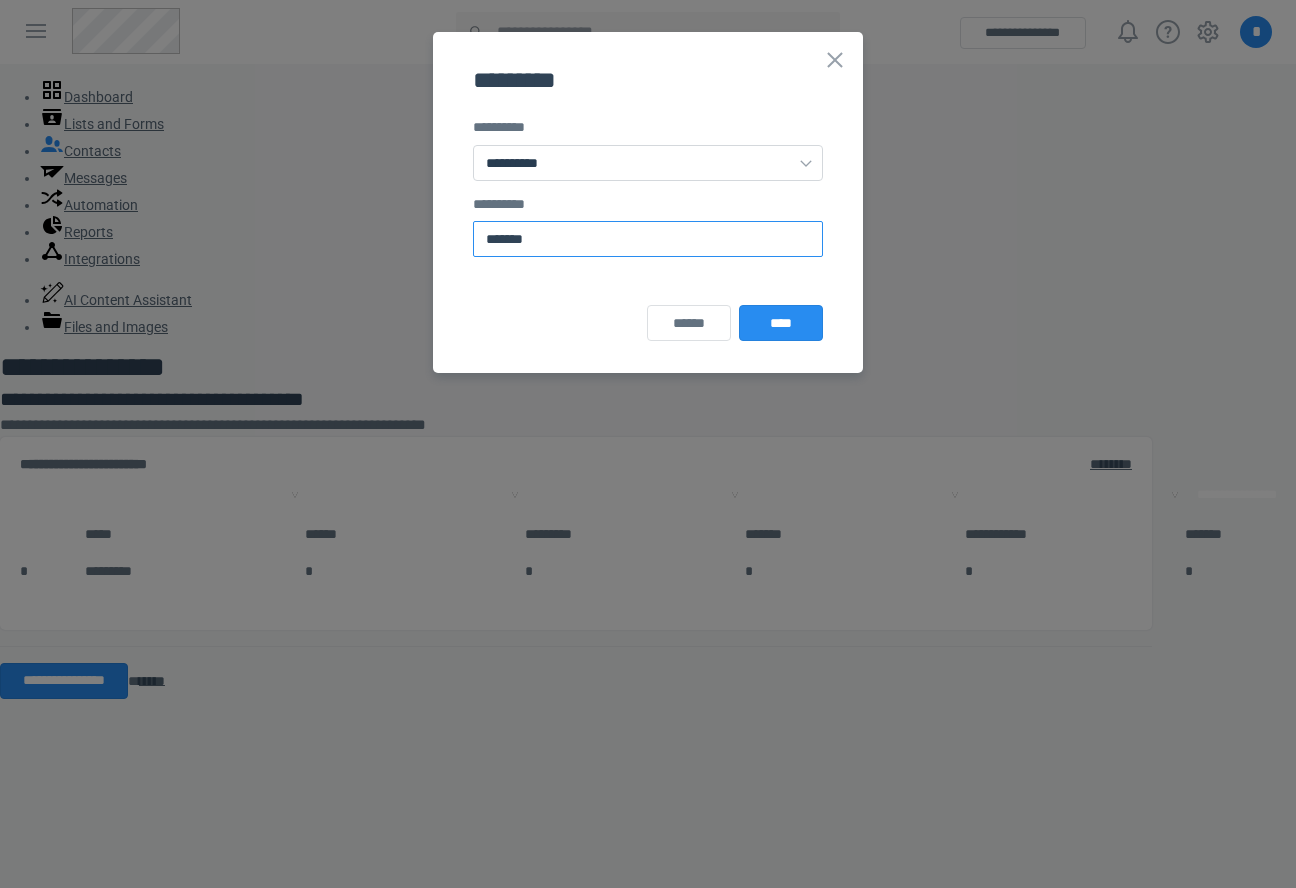 paste 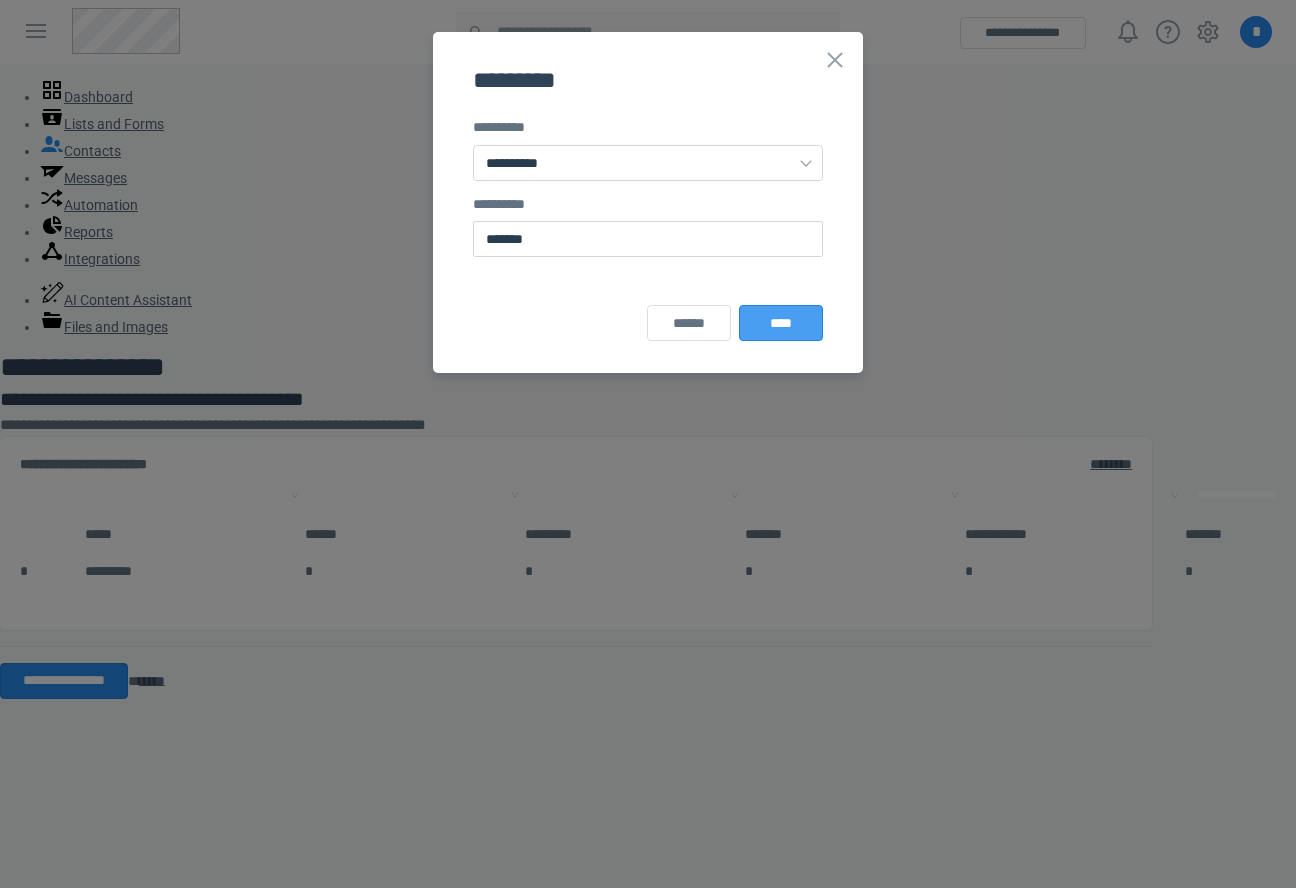 click on "****" at bounding box center (781, 323) 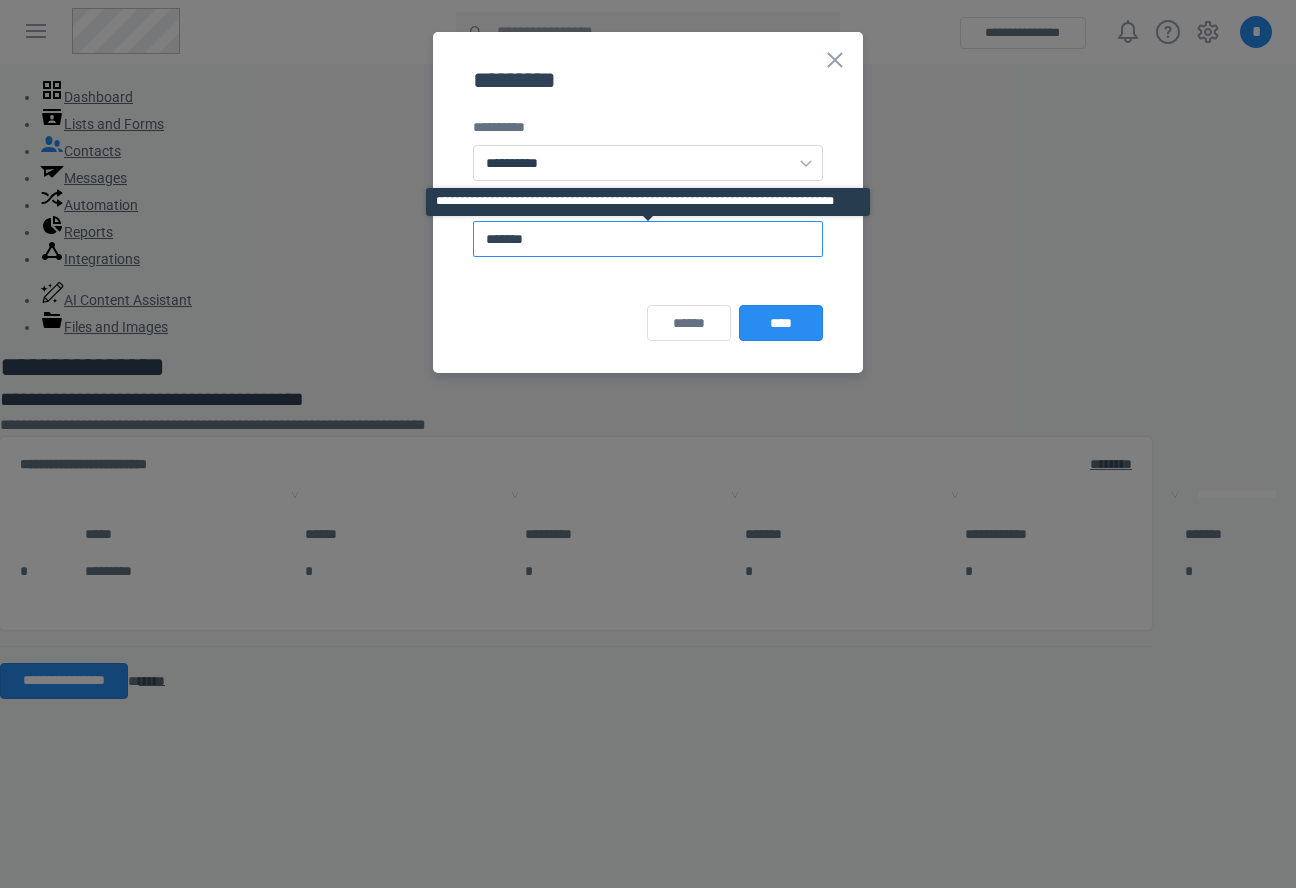 click on "*******" at bounding box center [648, 239] 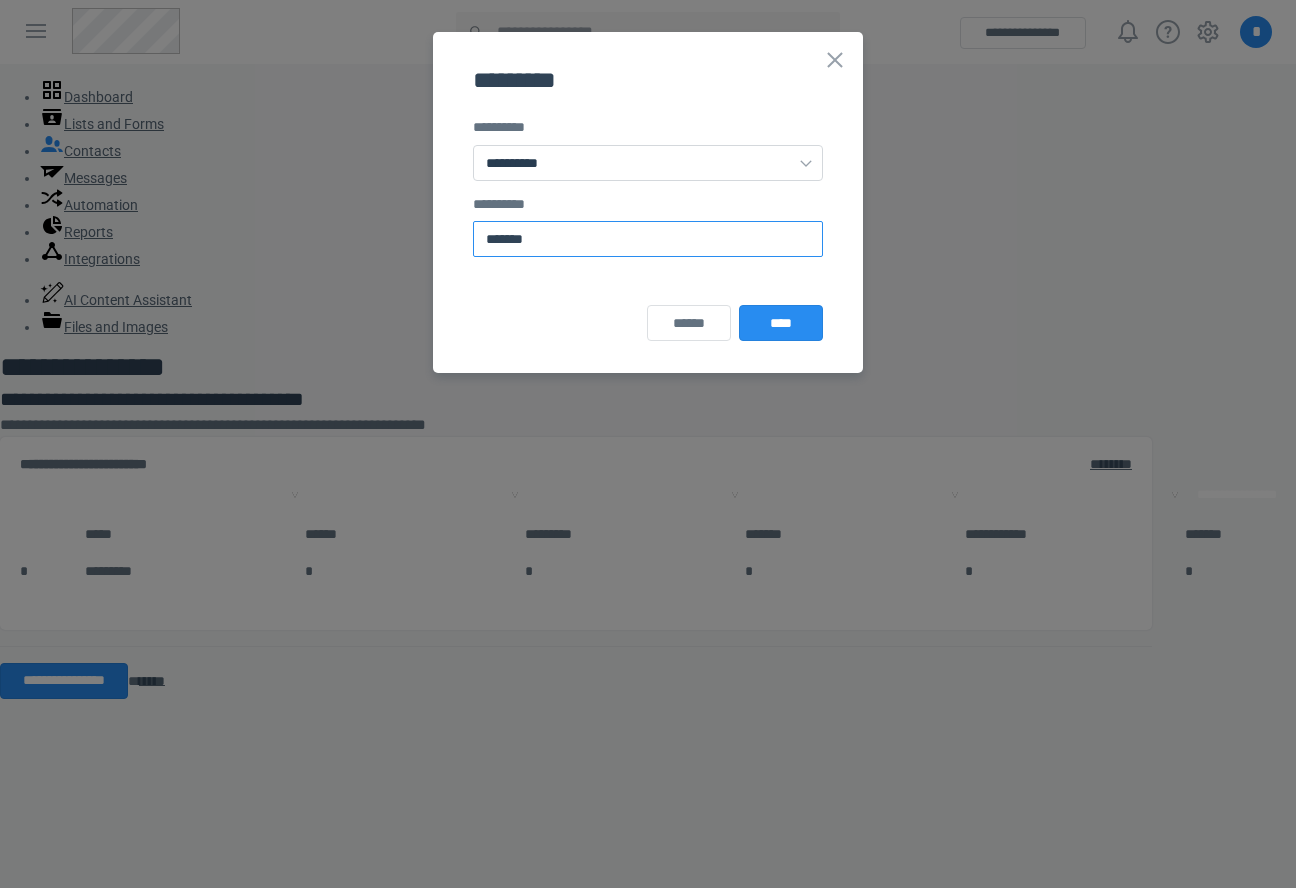 paste 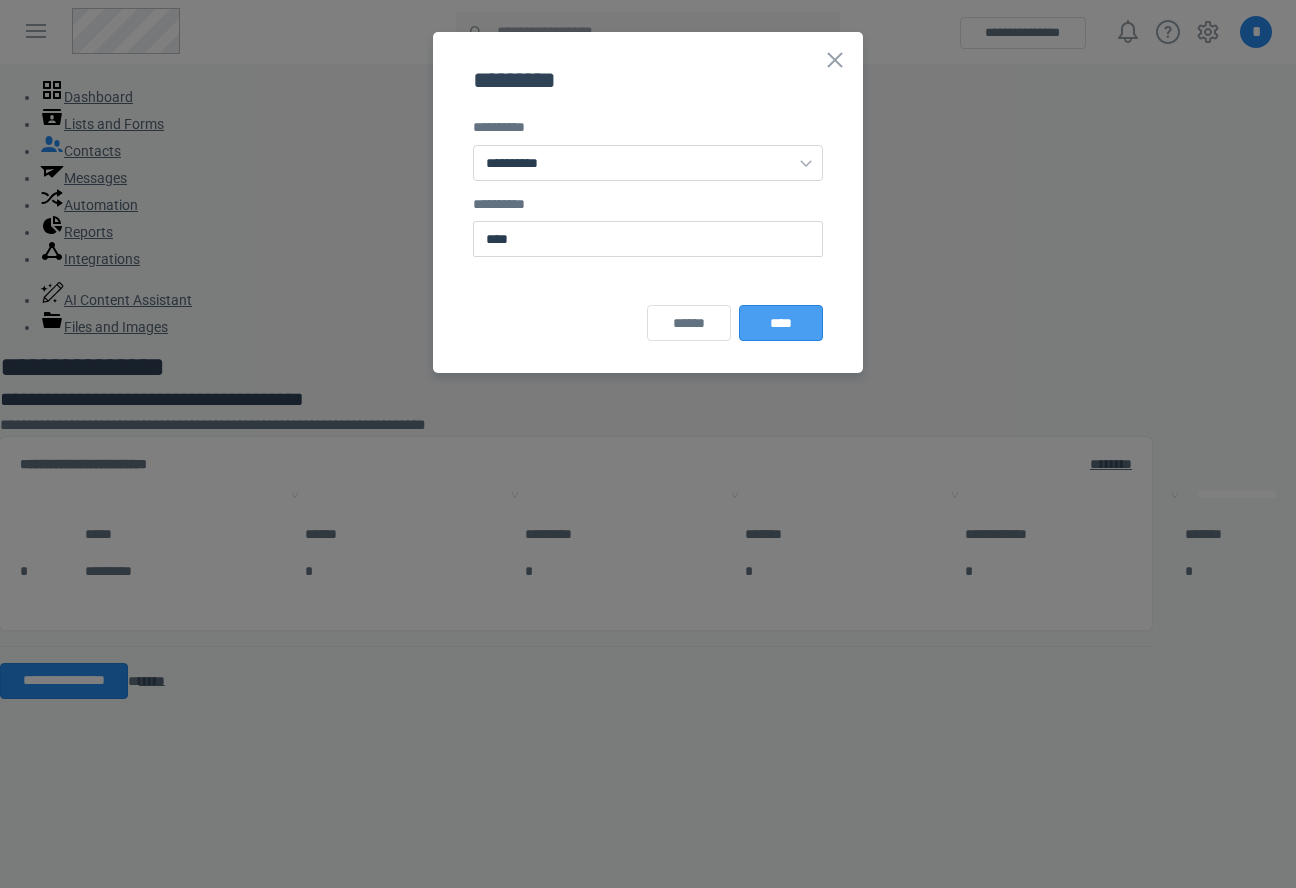 click on "****" at bounding box center (781, 323) 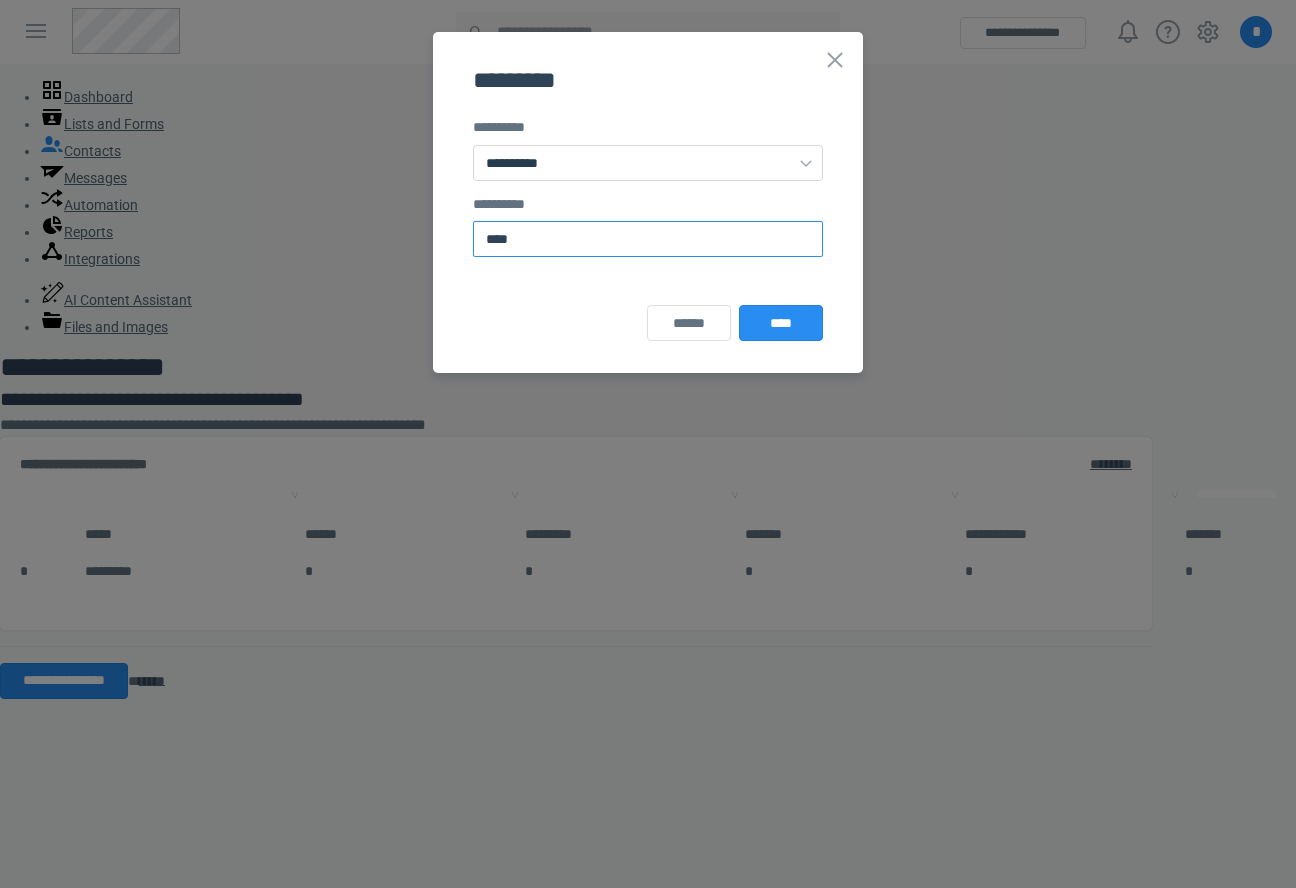 click on "****" at bounding box center [648, 239] 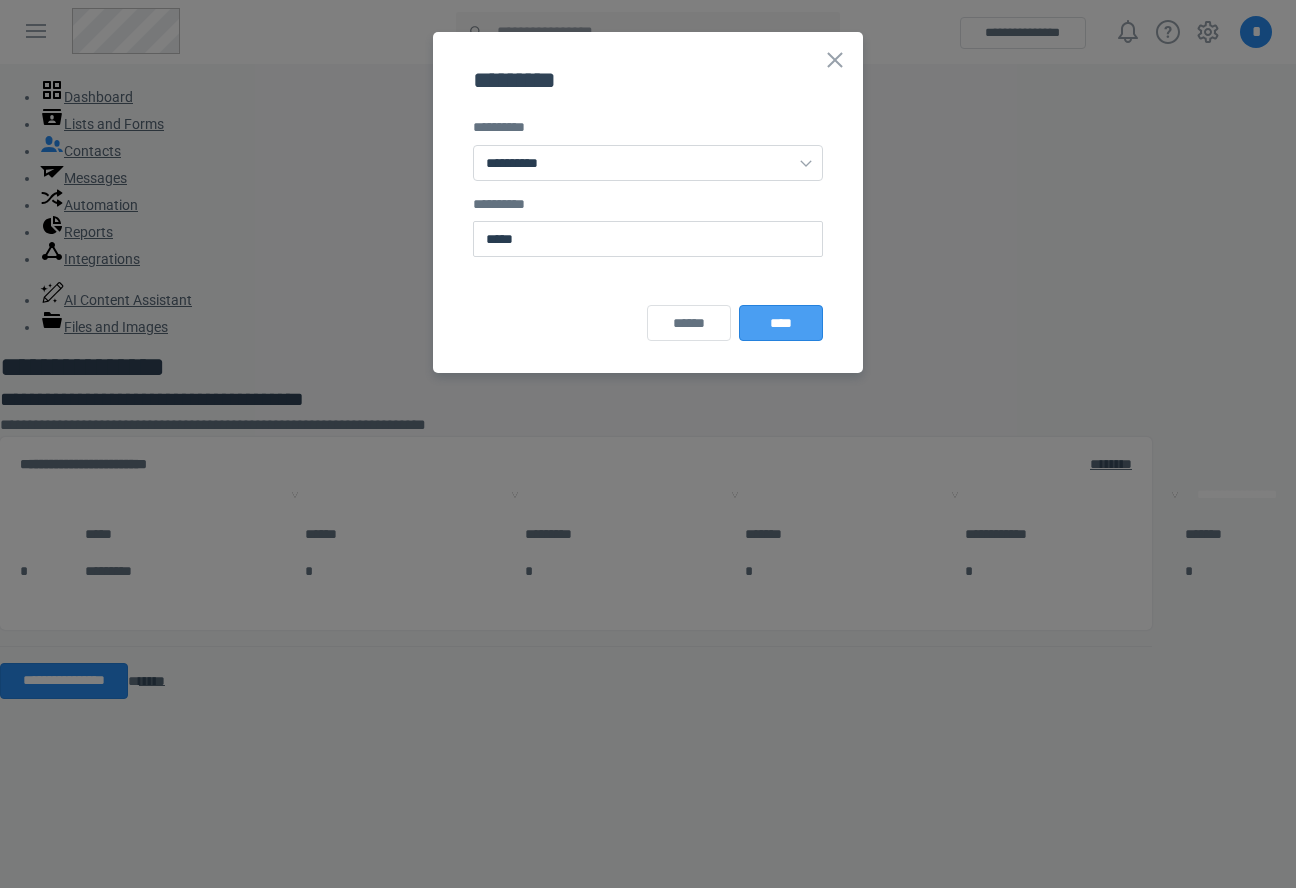 click on "****" at bounding box center (781, 323) 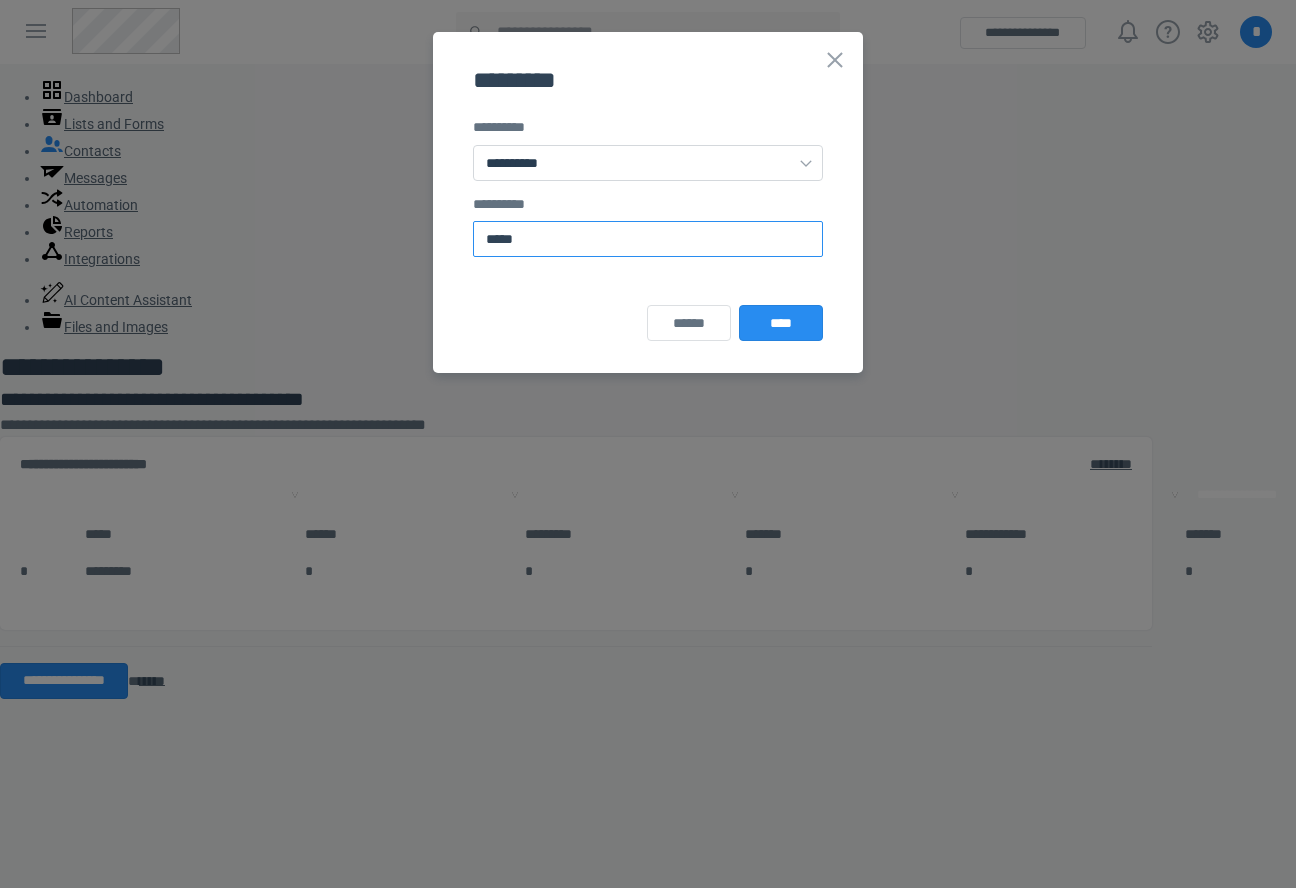 click on "*****" at bounding box center [648, 239] 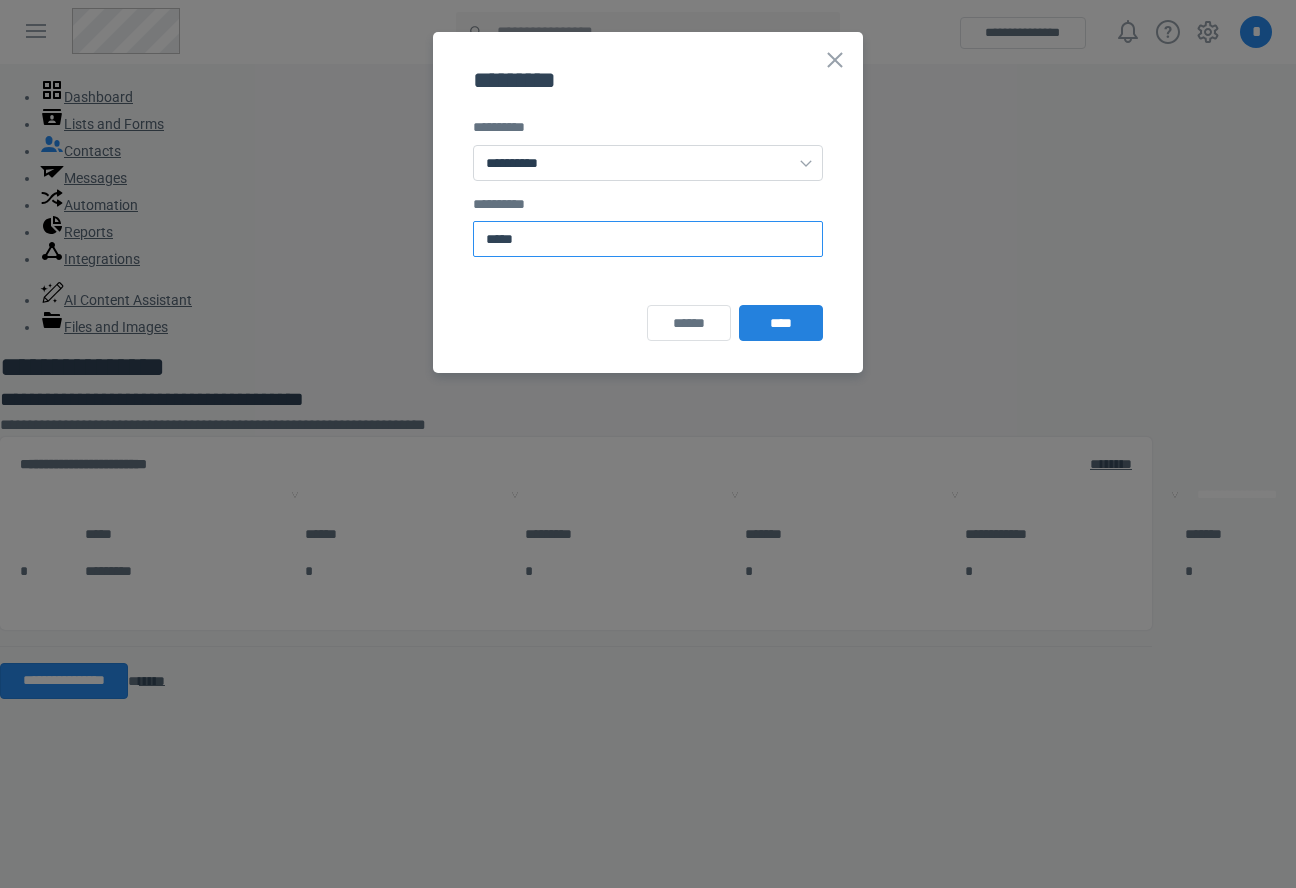 paste 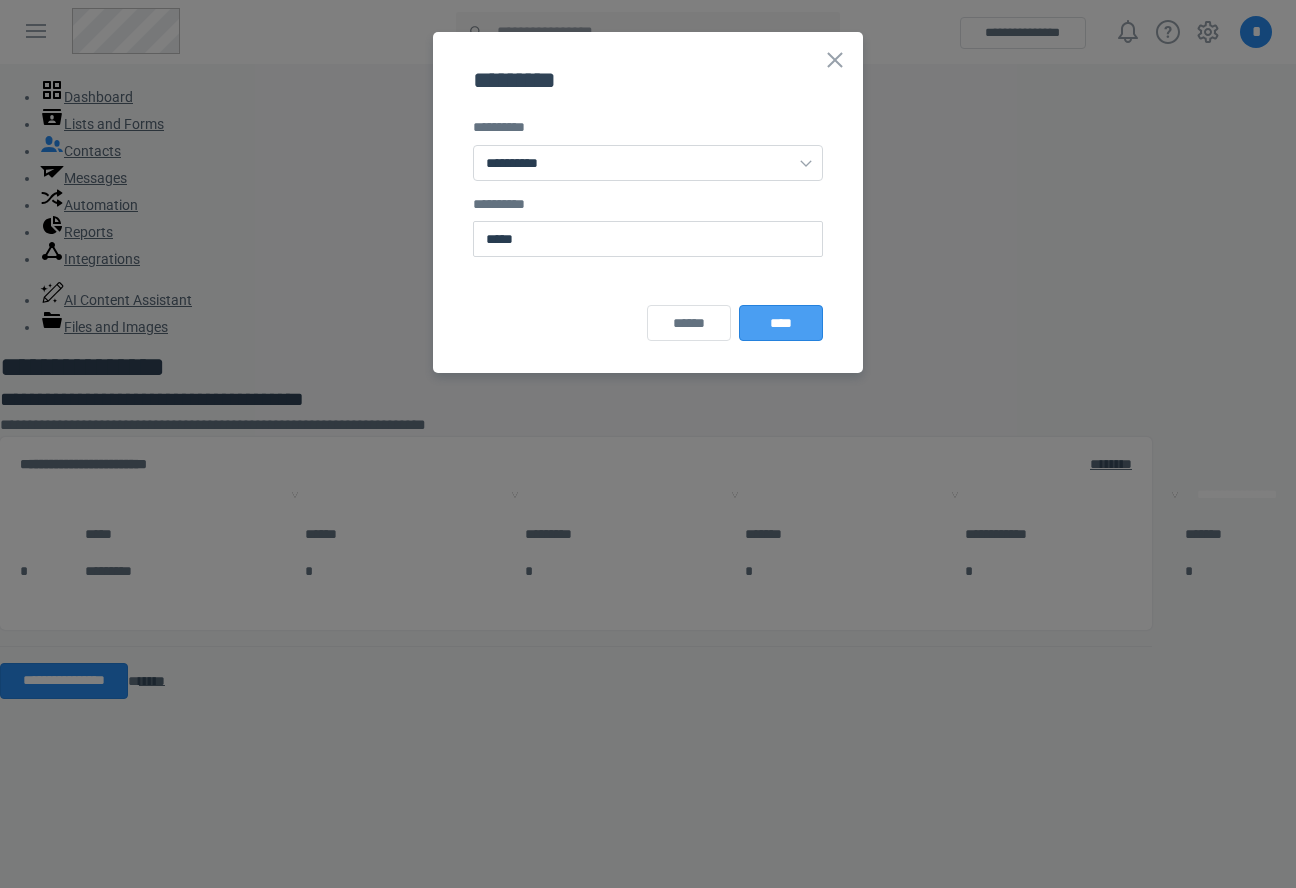 click on "****" at bounding box center (781, 323) 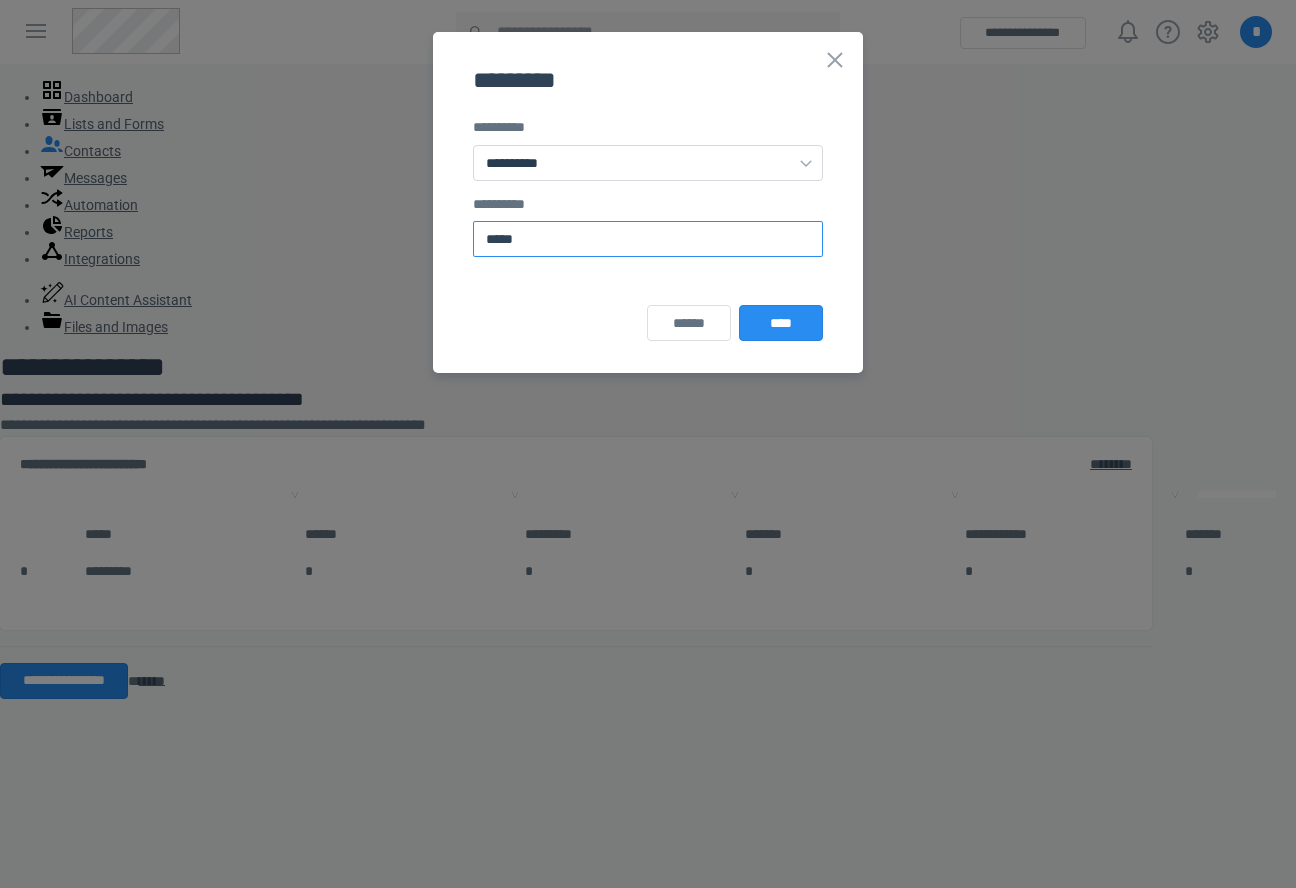click on "*****" at bounding box center (648, 239) 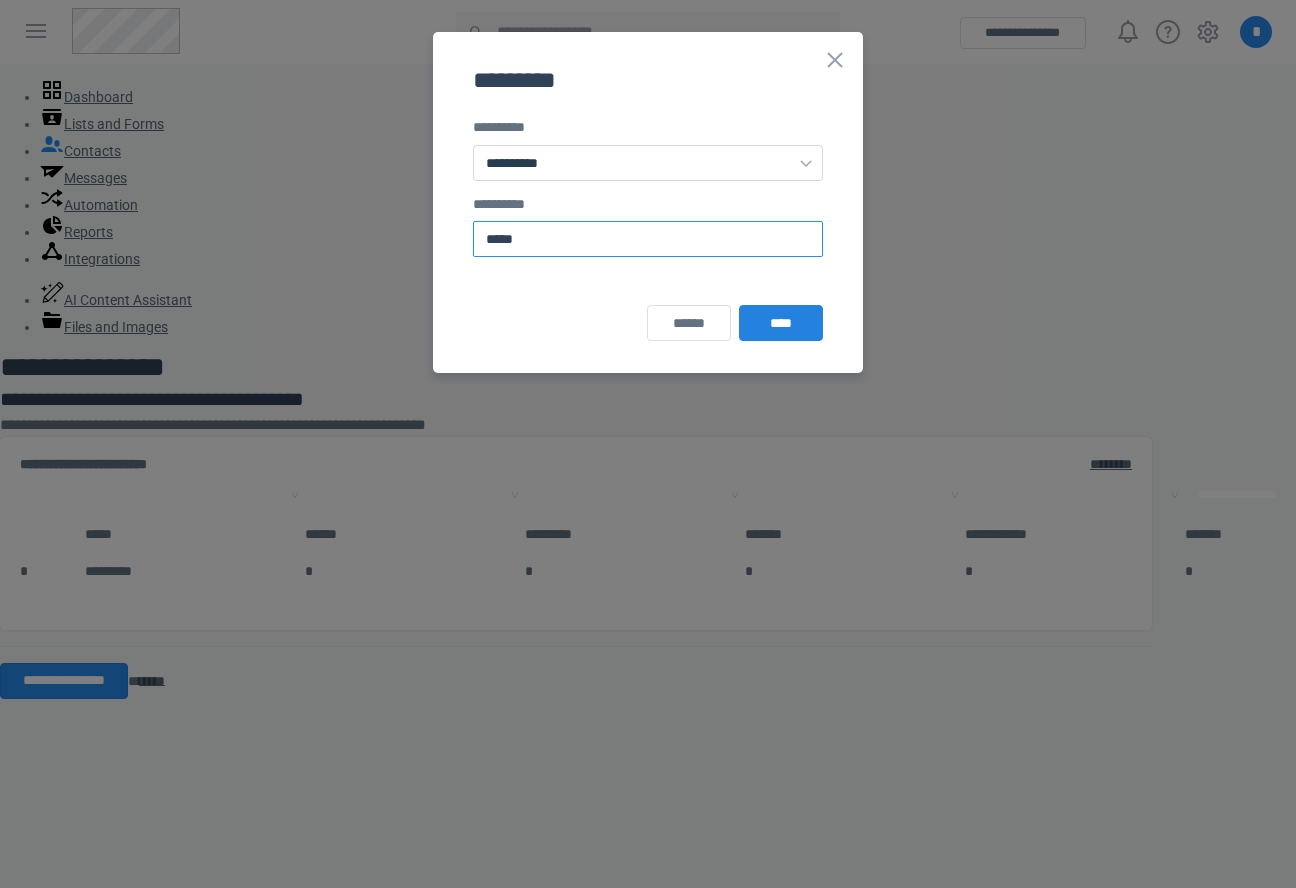 paste on "*" 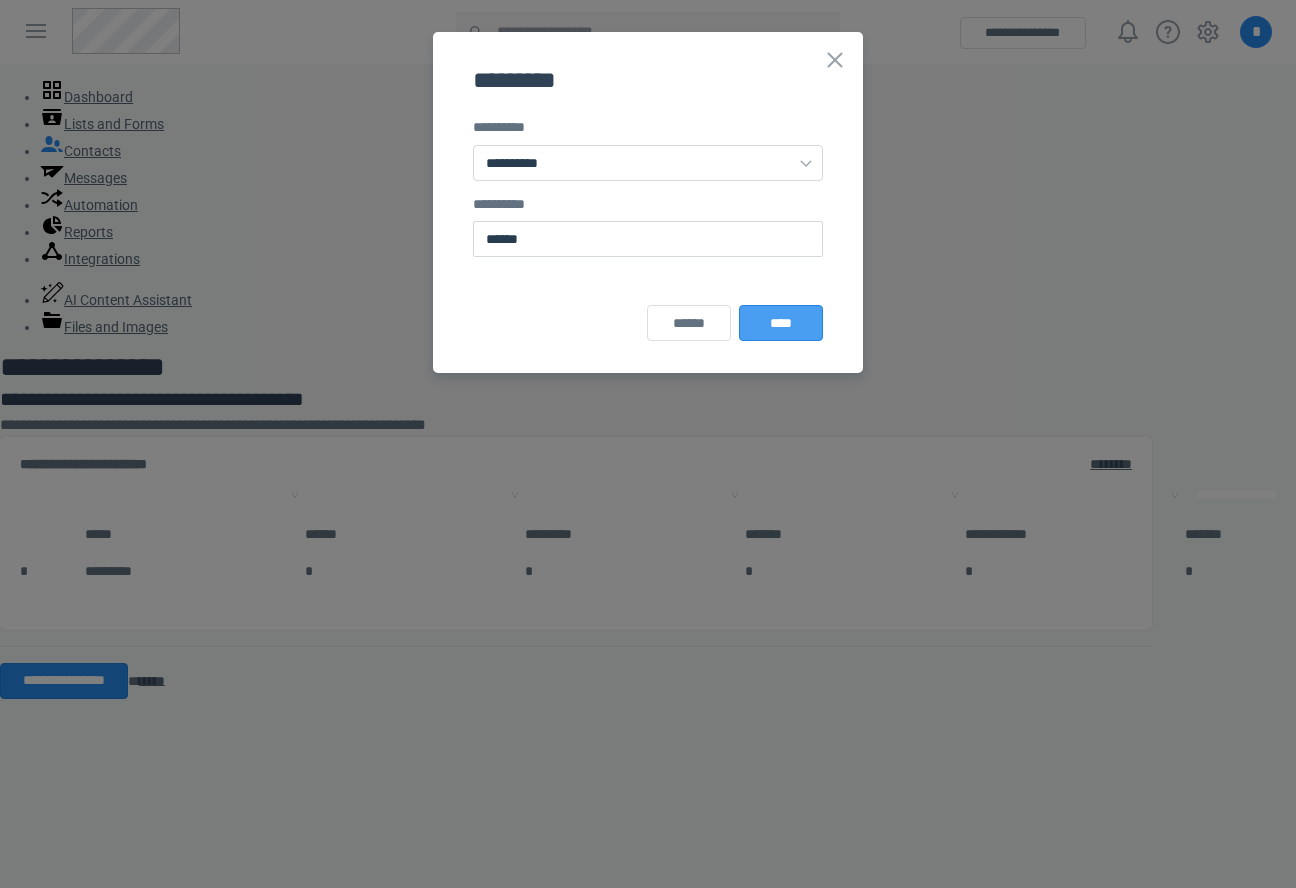 click on "****" at bounding box center [781, 323] 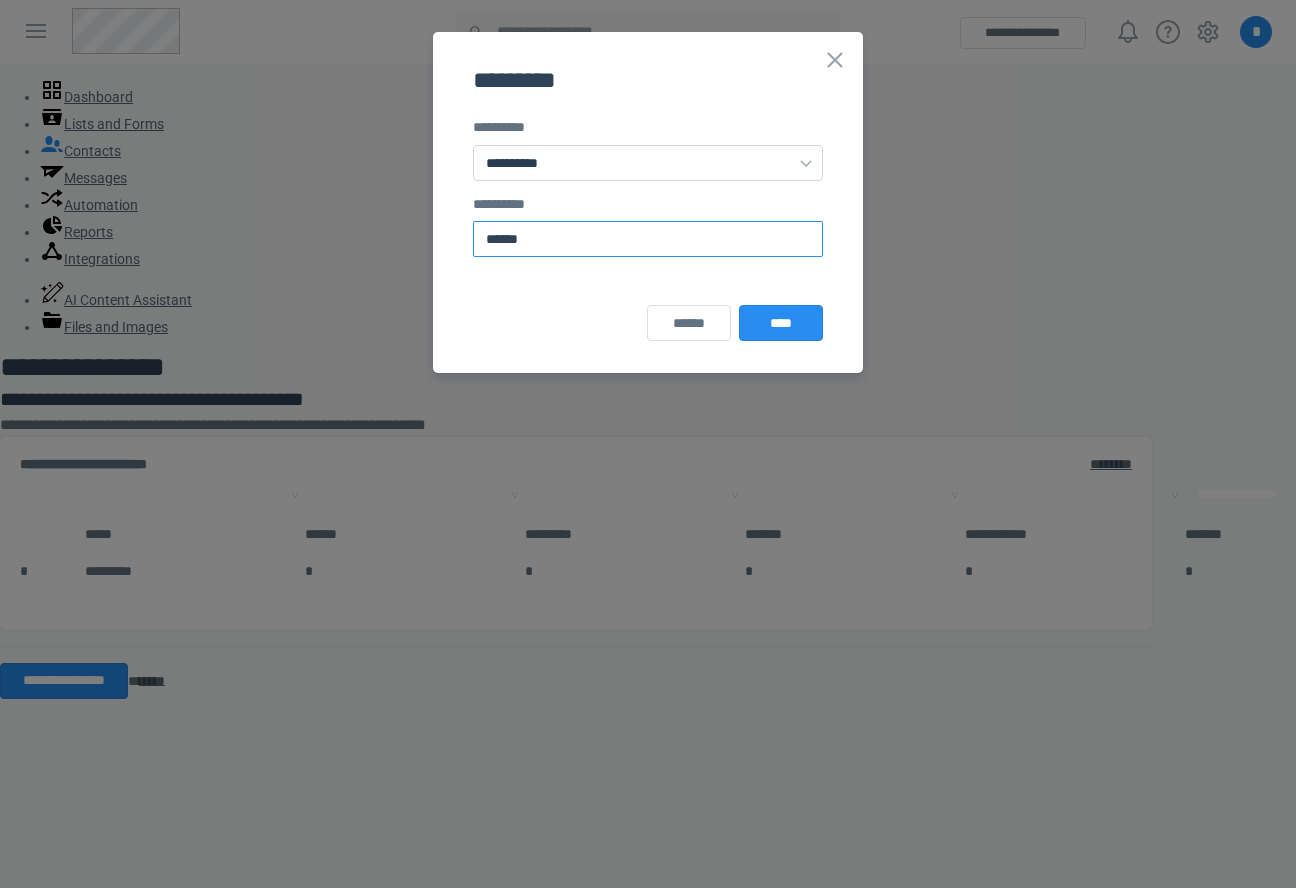 click on "******" at bounding box center [648, 239] 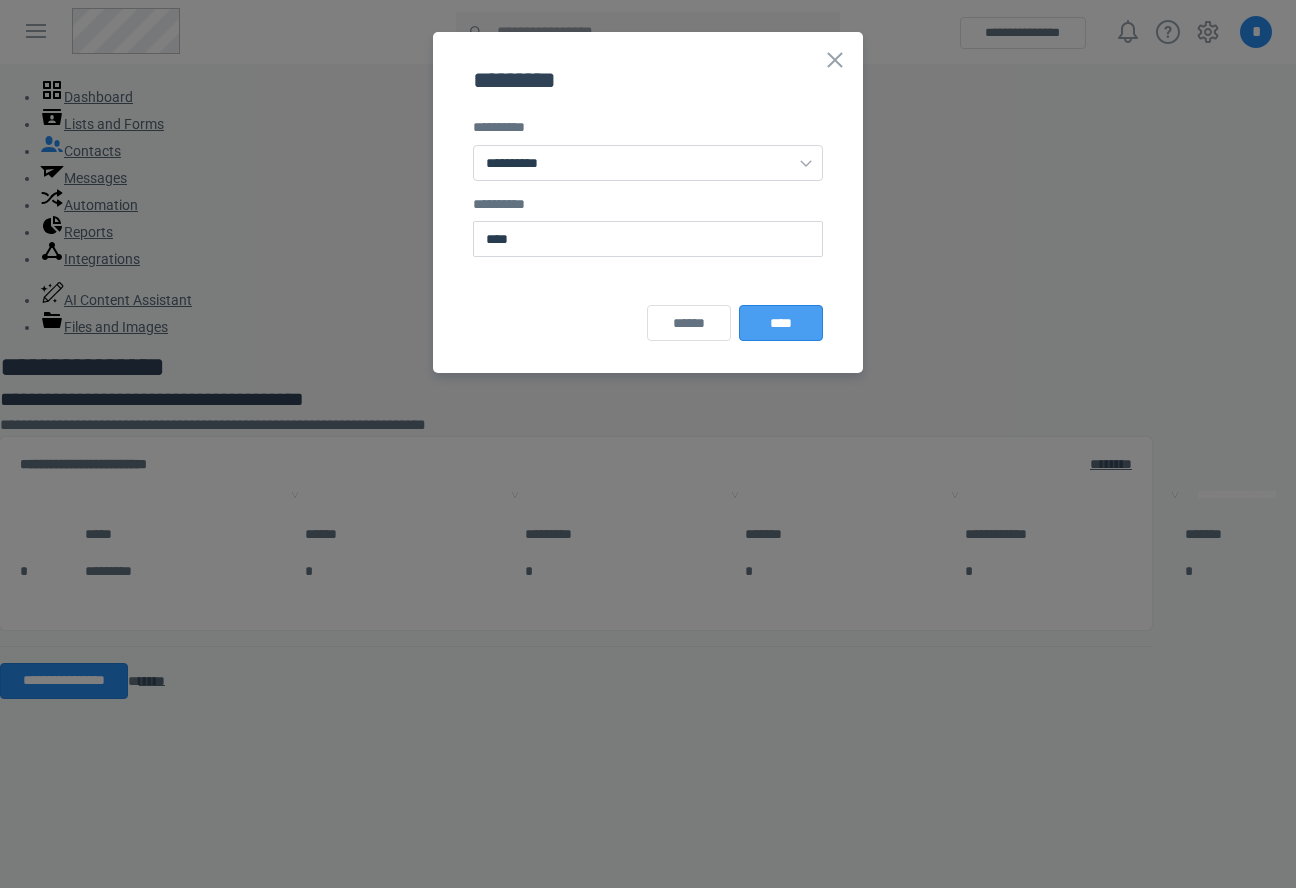 click on "****" at bounding box center [781, 323] 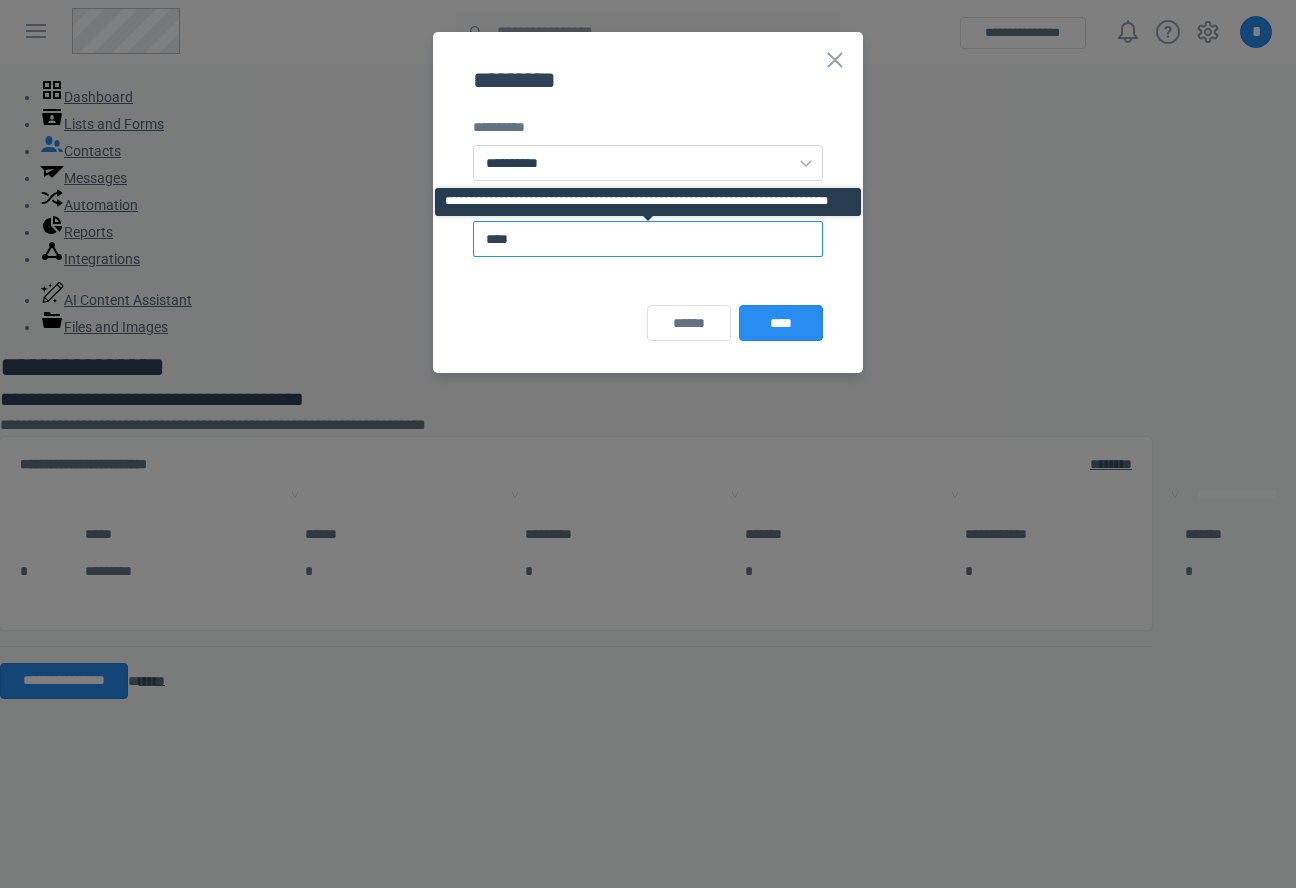 click on "****" at bounding box center [648, 239] 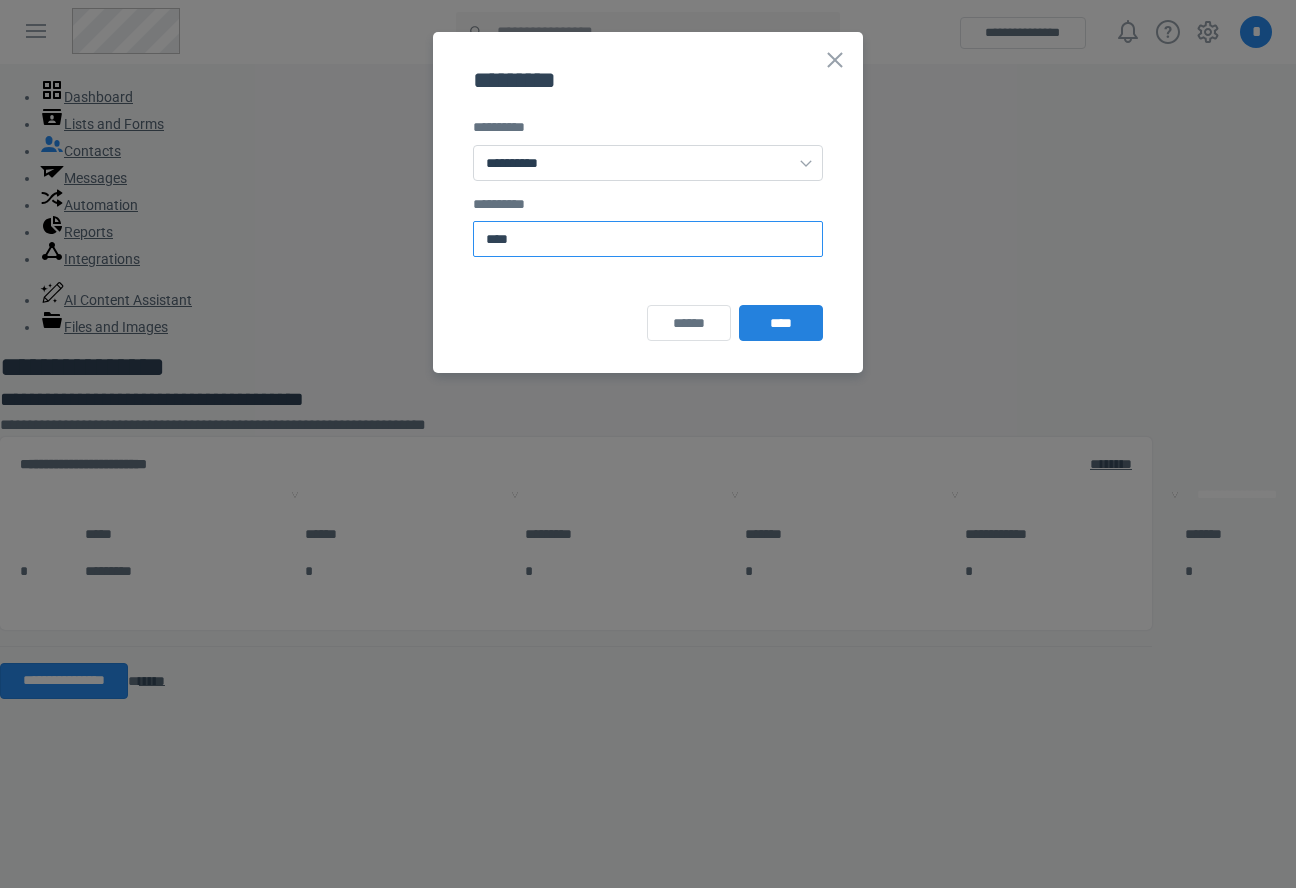 paste on "*" 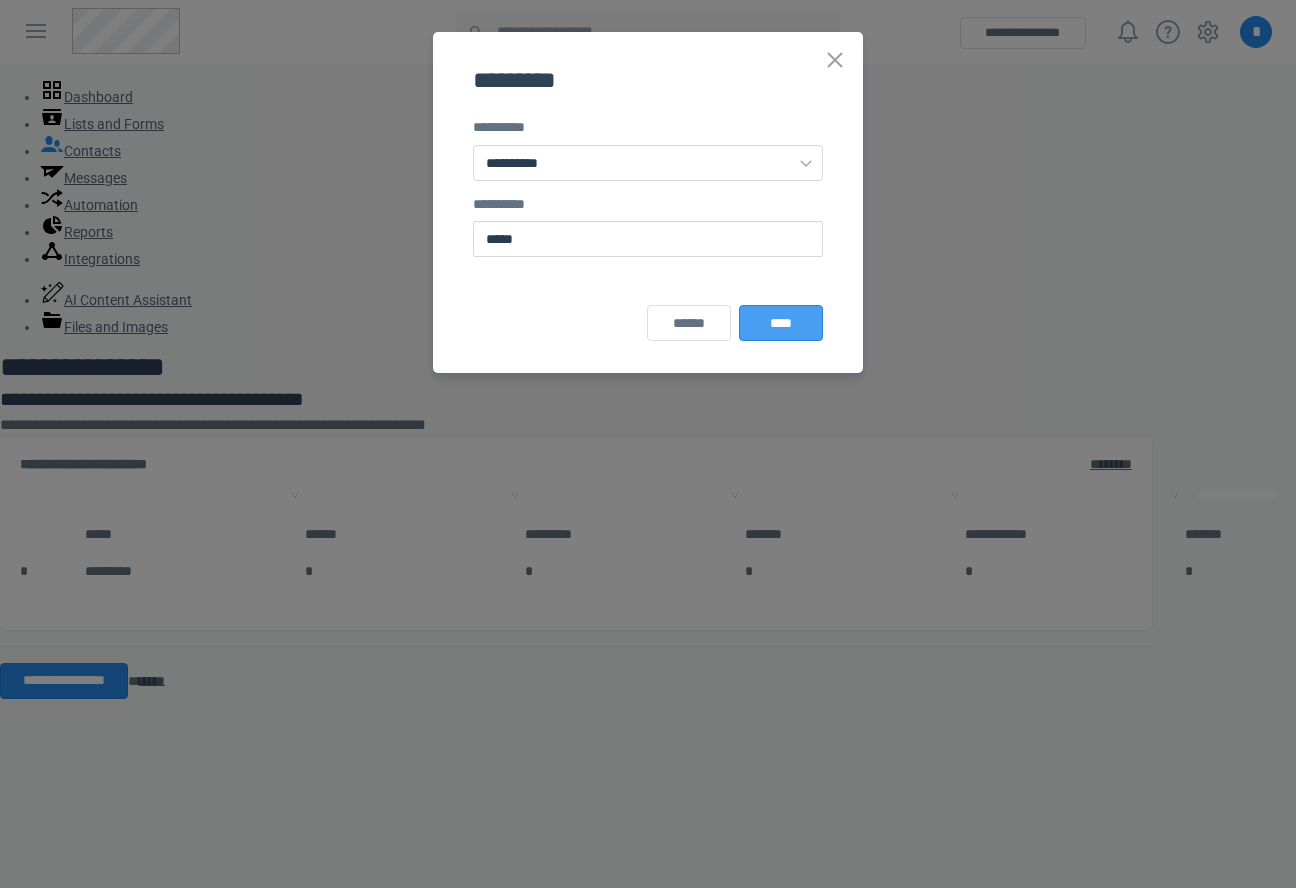 click on "****" at bounding box center [781, 323] 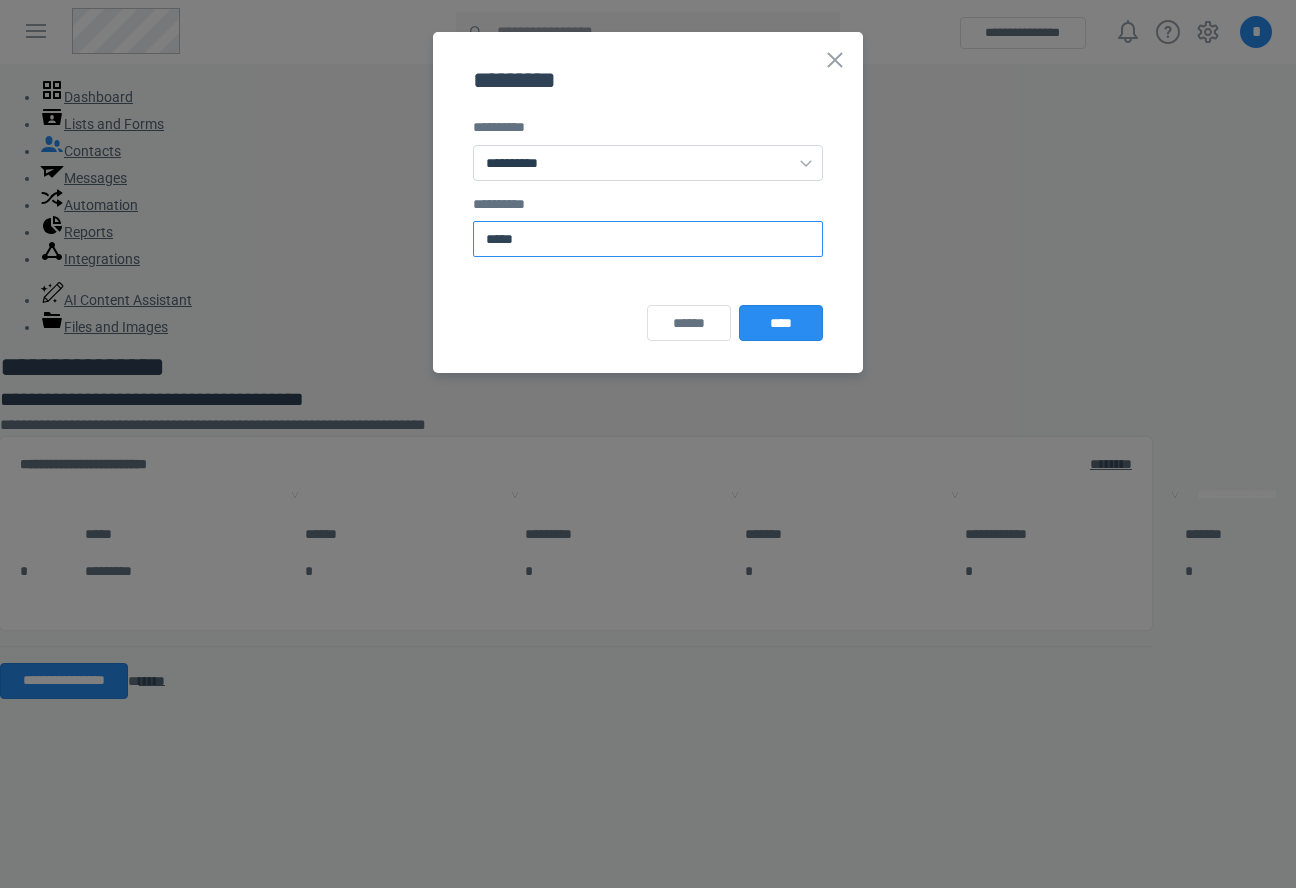 click on "*****" at bounding box center (648, 239) 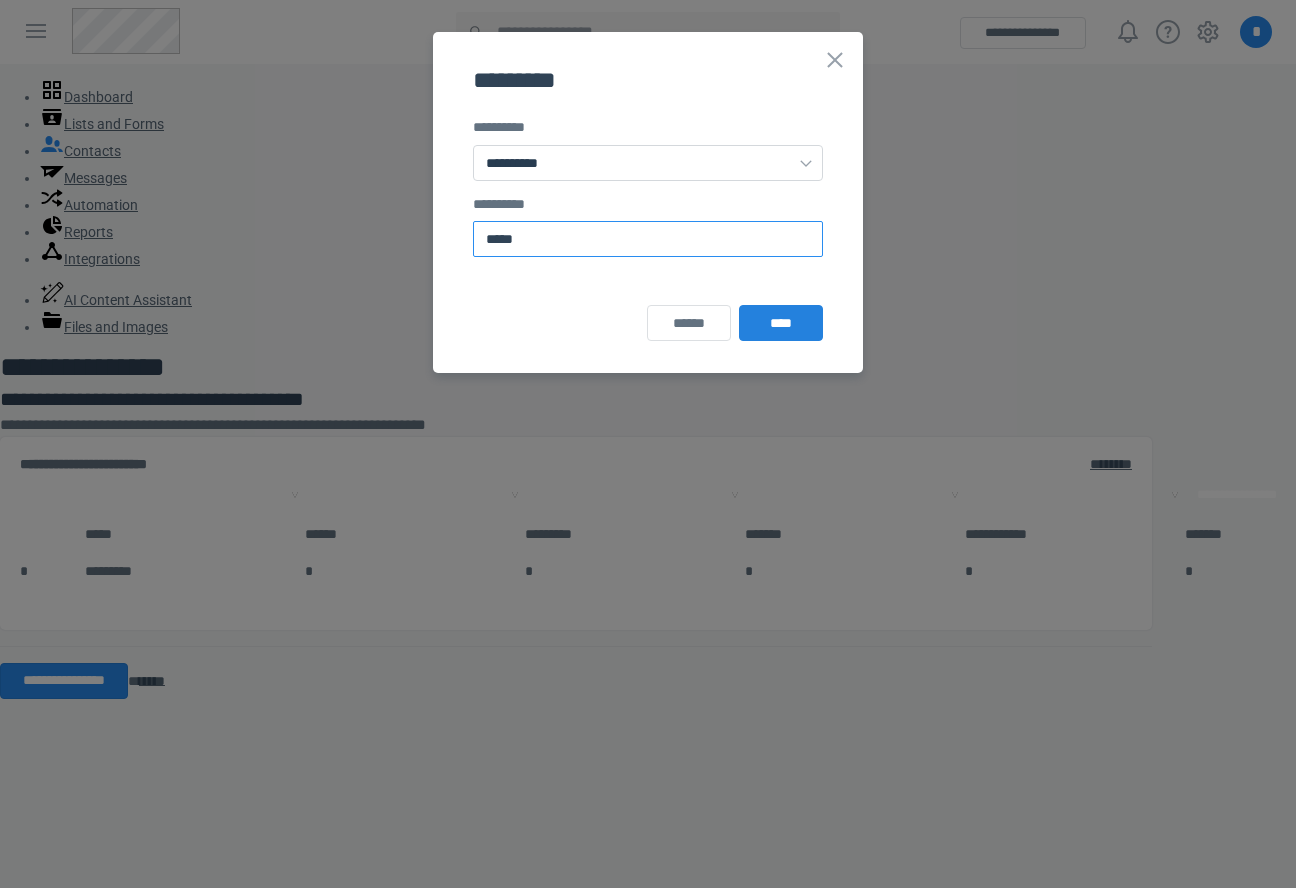 paste 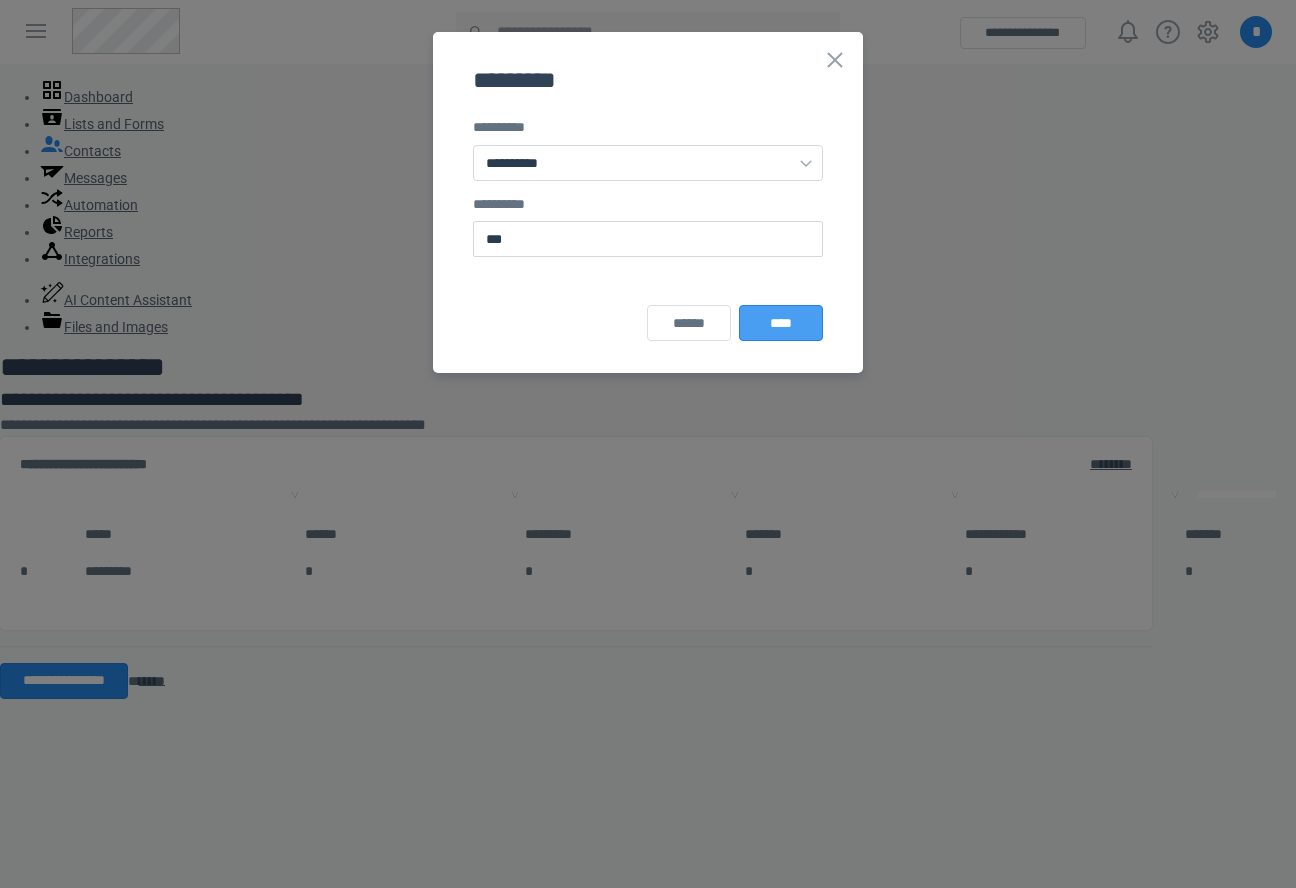 click on "****" at bounding box center (781, 323) 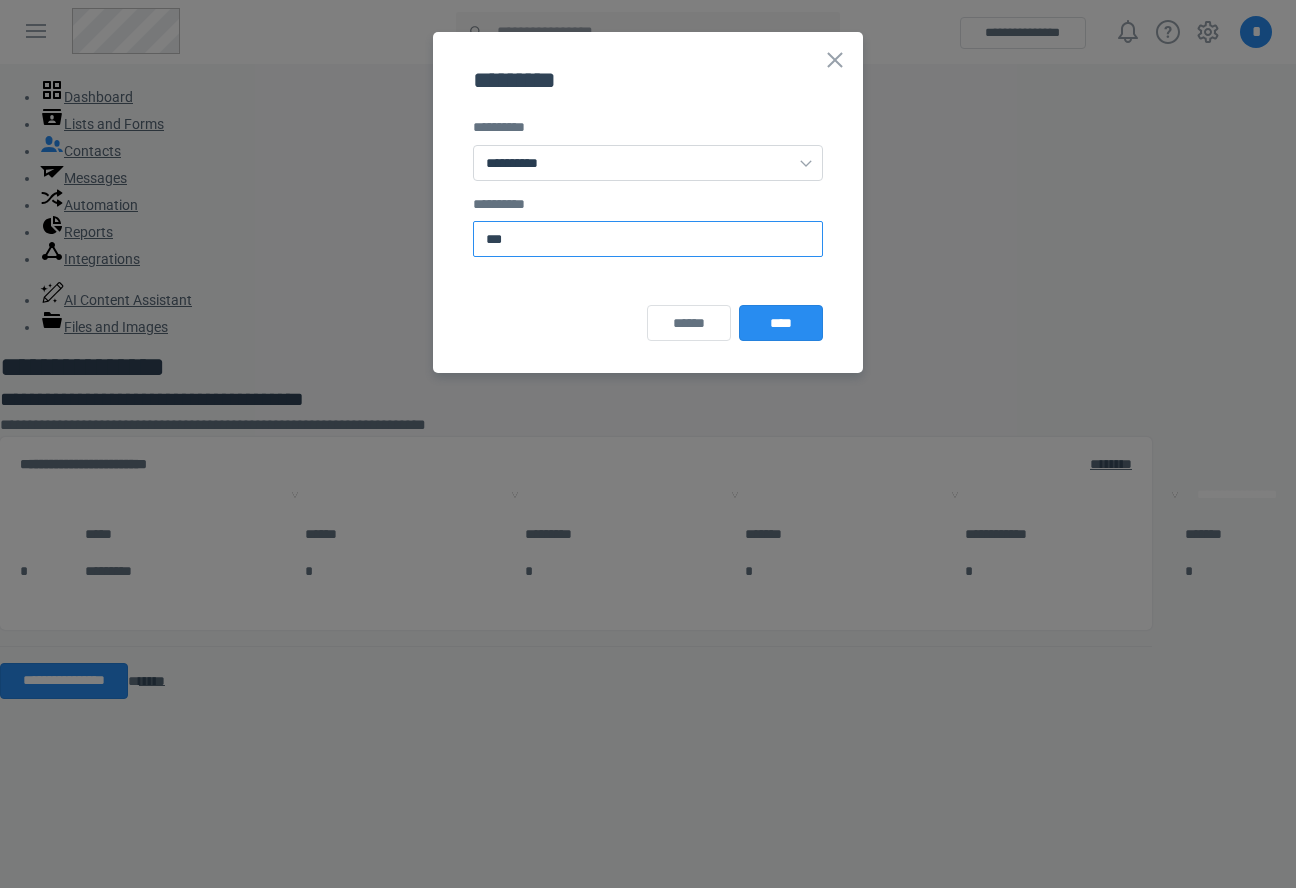 click on "***" at bounding box center [648, 239] 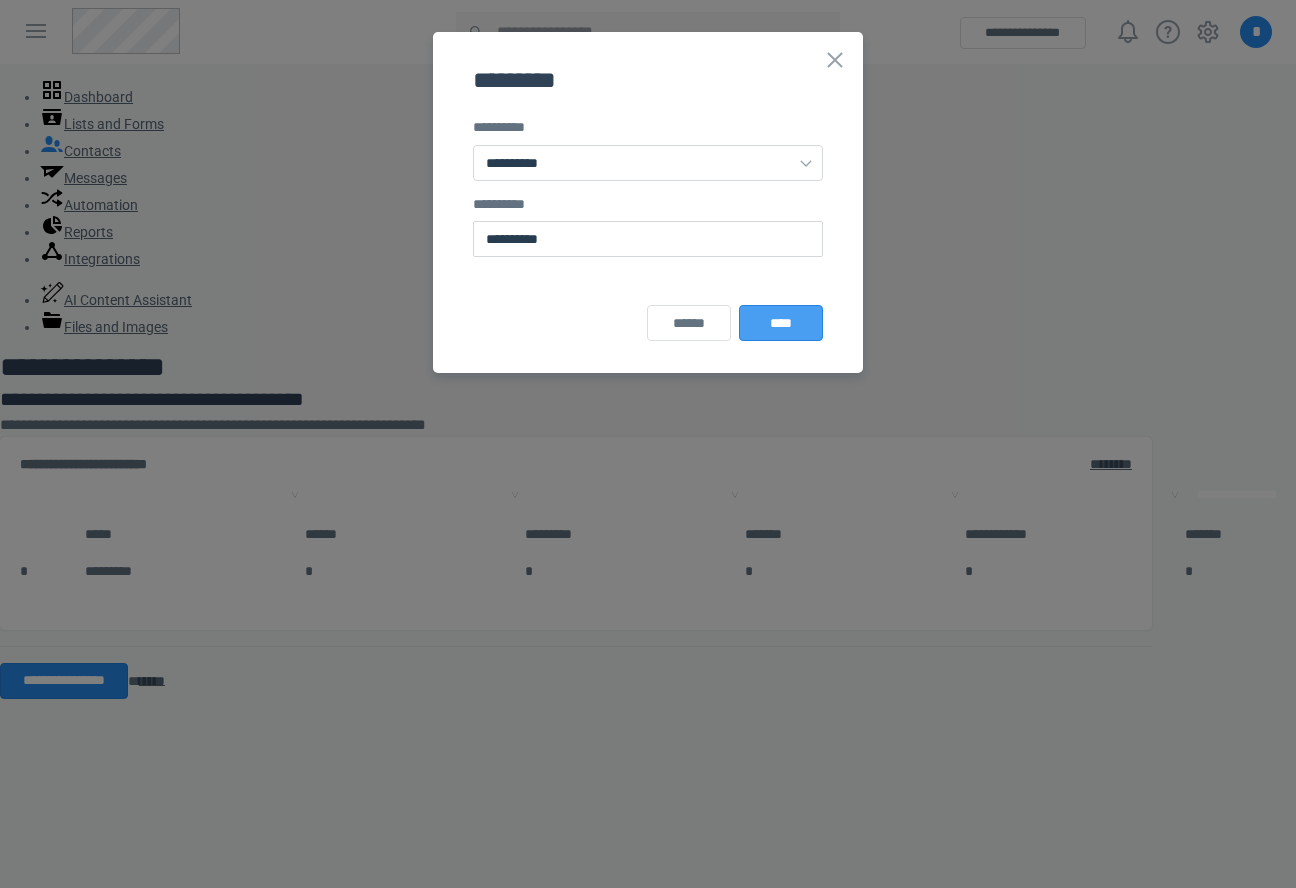 click on "****" at bounding box center [781, 323] 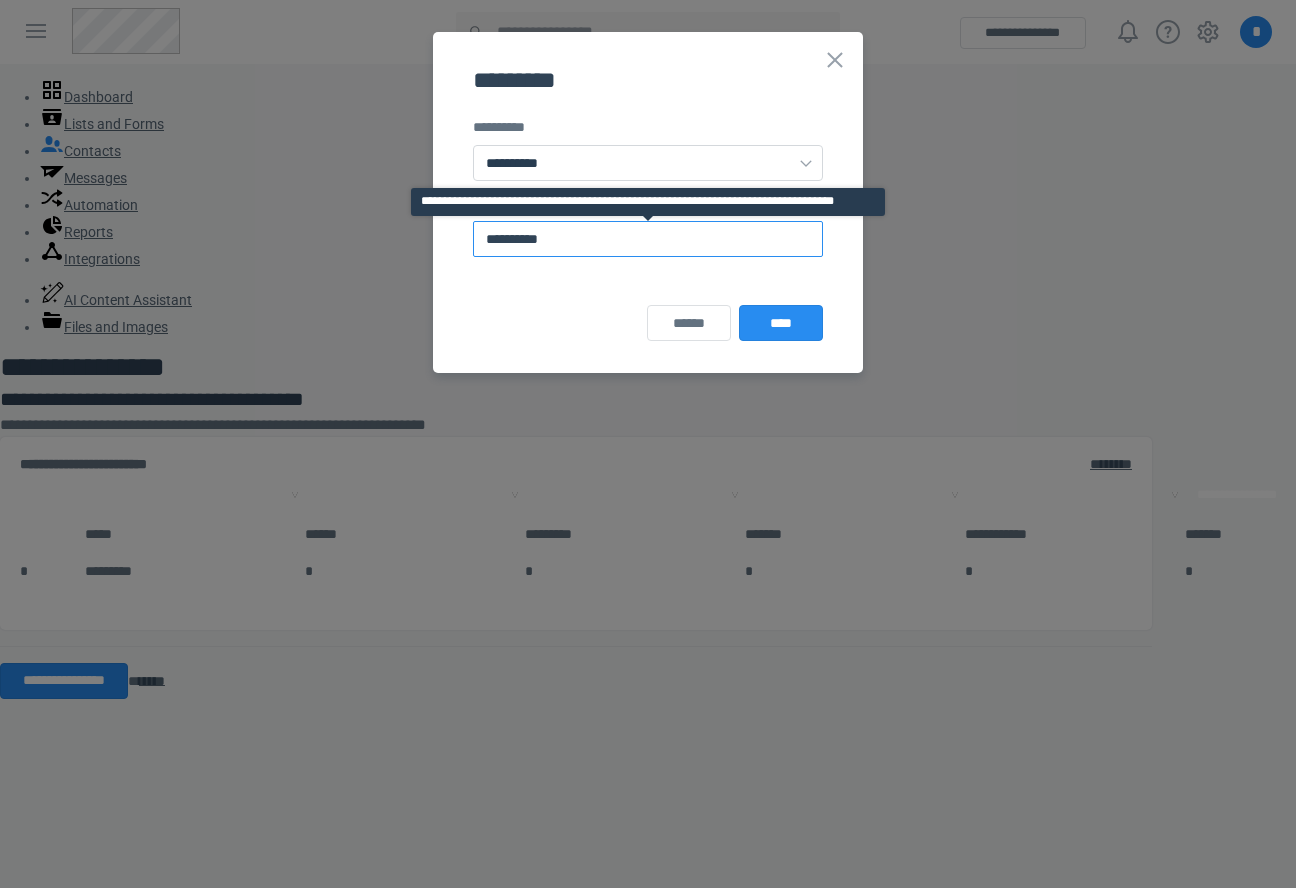 click on "**********" at bounding box center (648, 239) 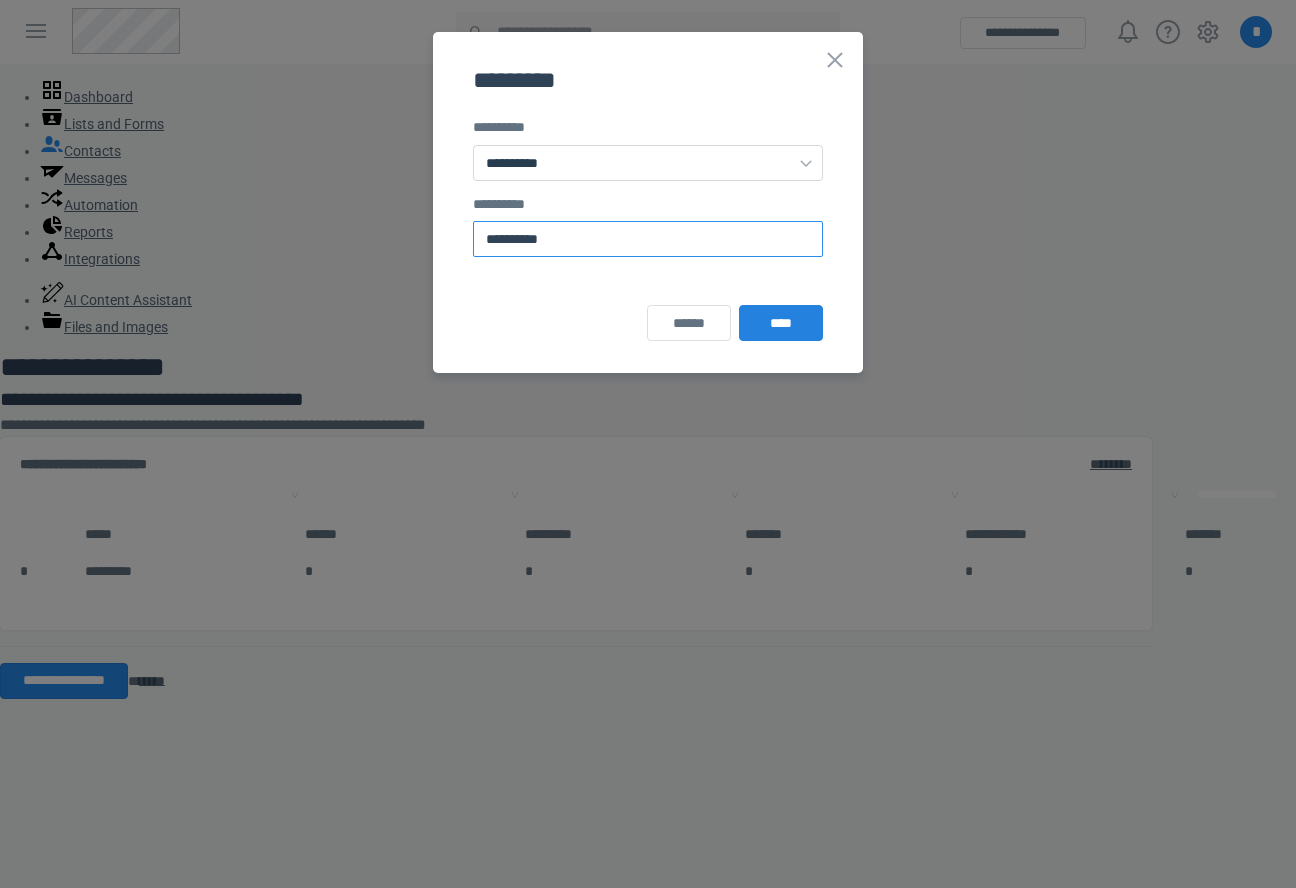 paste 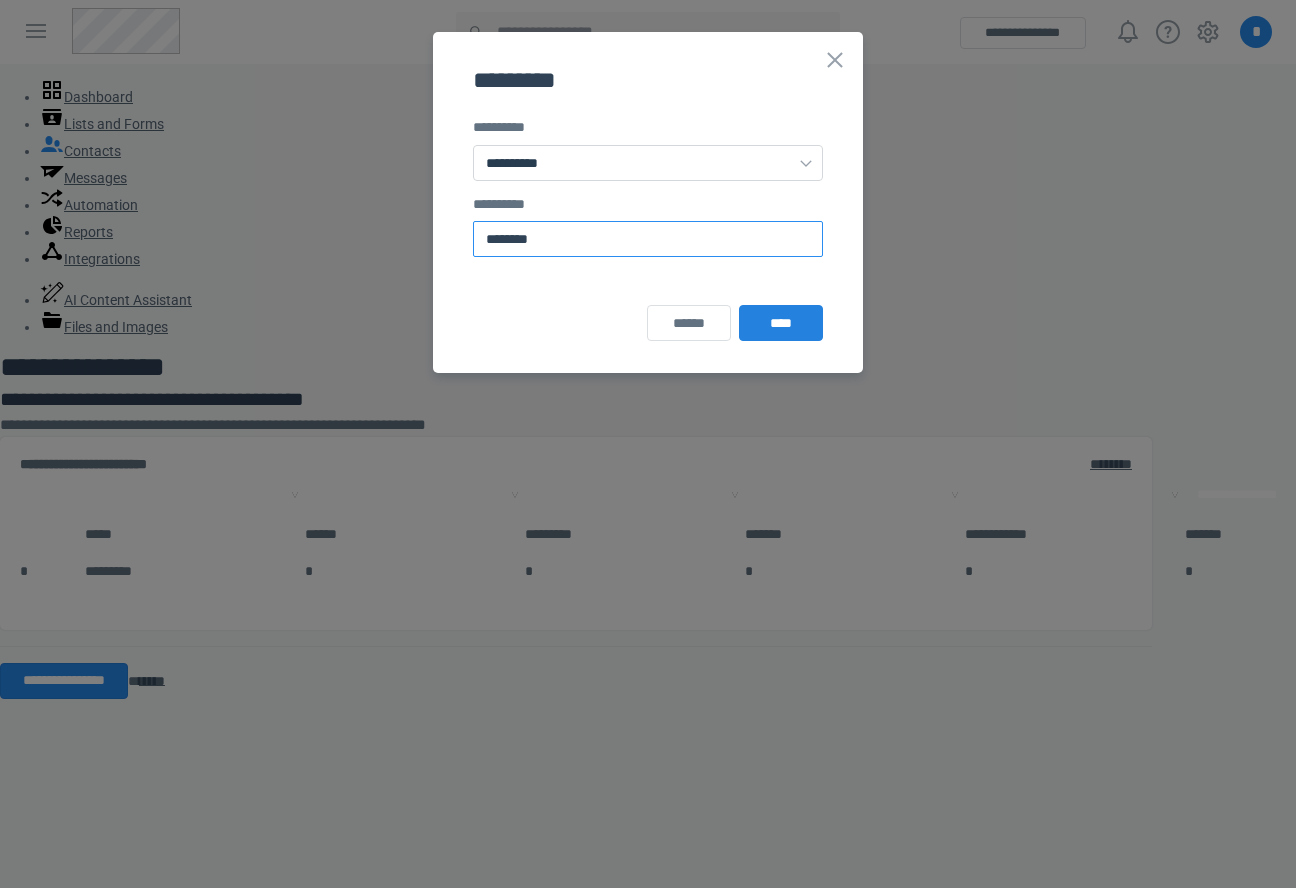 type on "********" 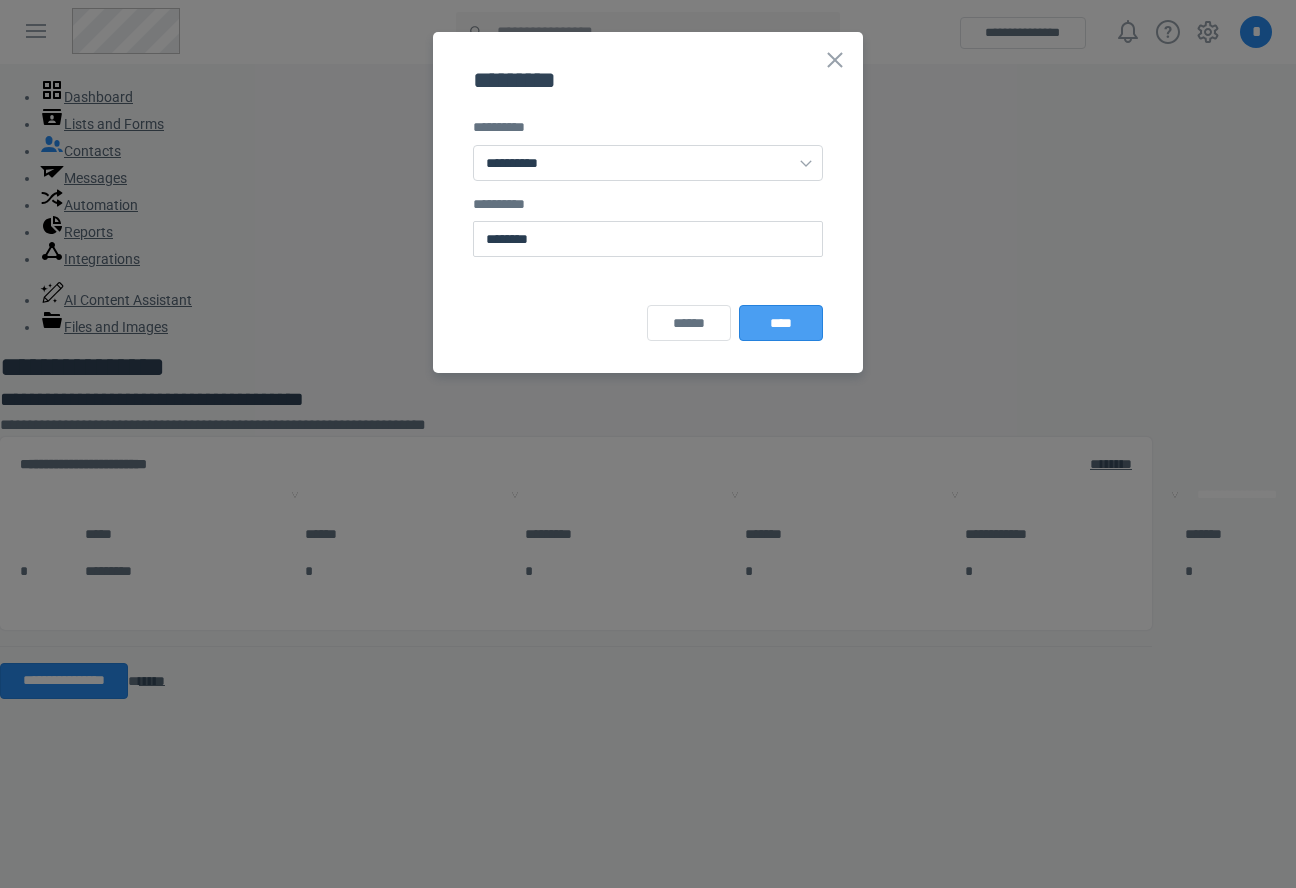 click on "****" at bounding box center (781, 323) 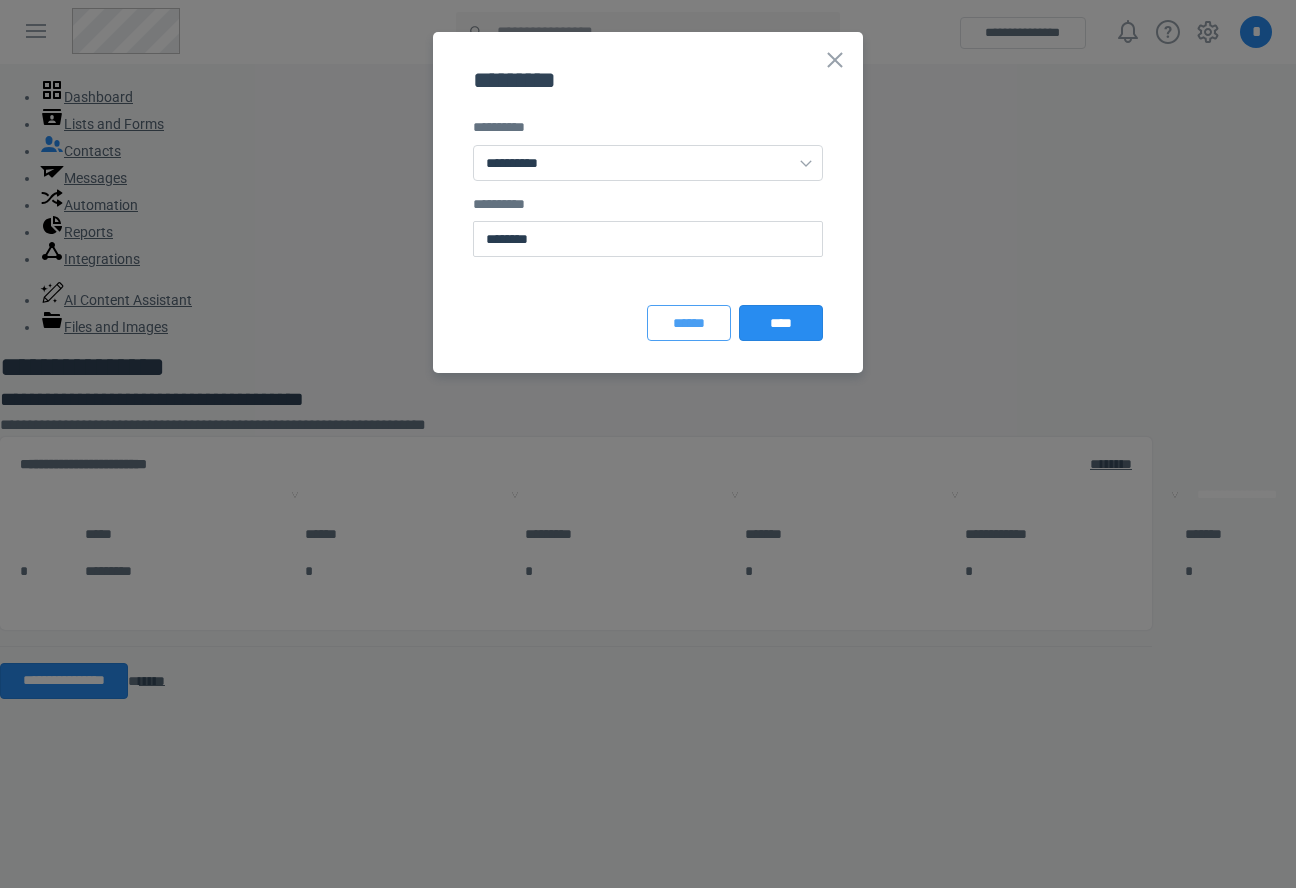 click on "******" at bounding box center [689, 323] 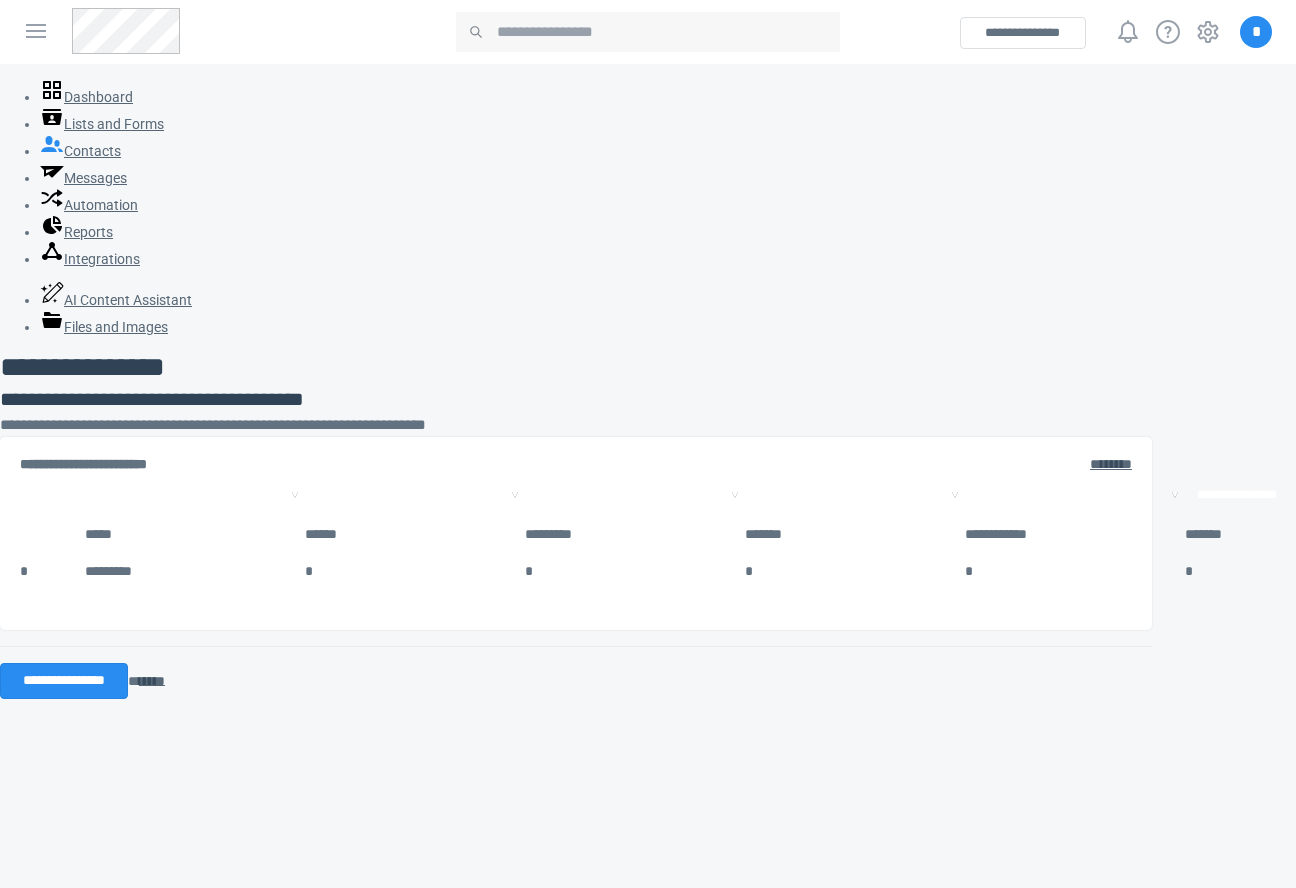 click on "**********" at bounding box center [1074, 495] 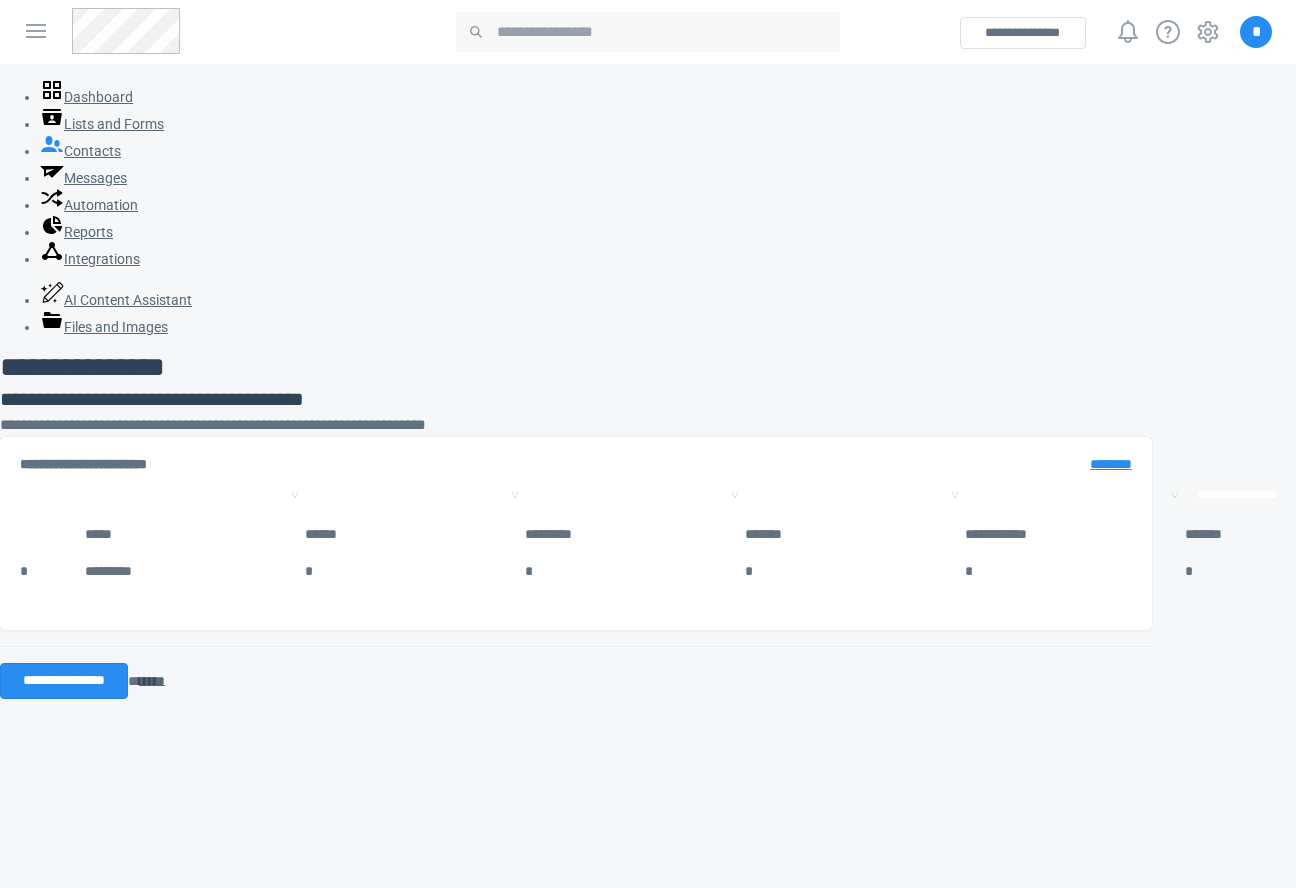 click on "********" at bounding box center [1111, 464] 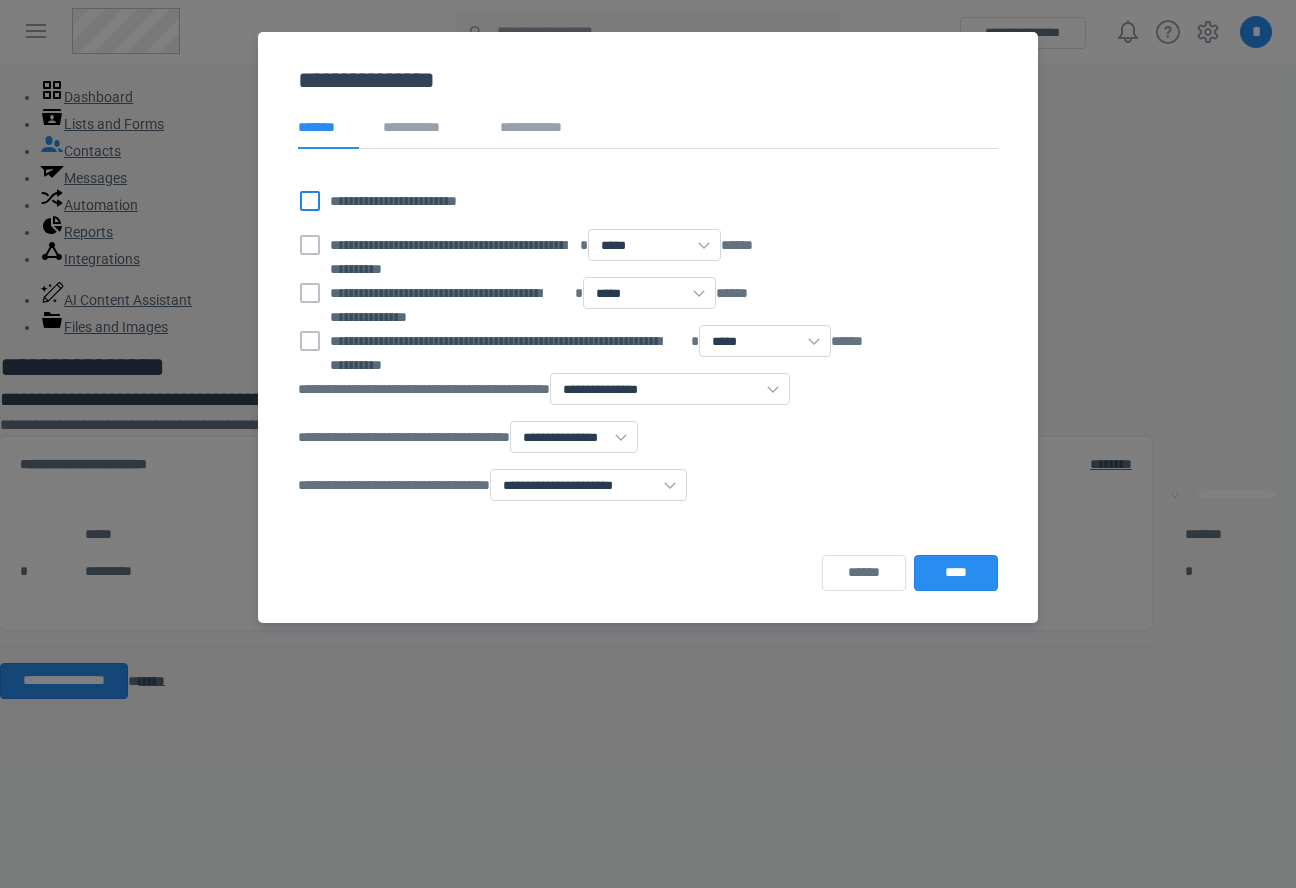 click on "**********" at bounding box center (393, 201) 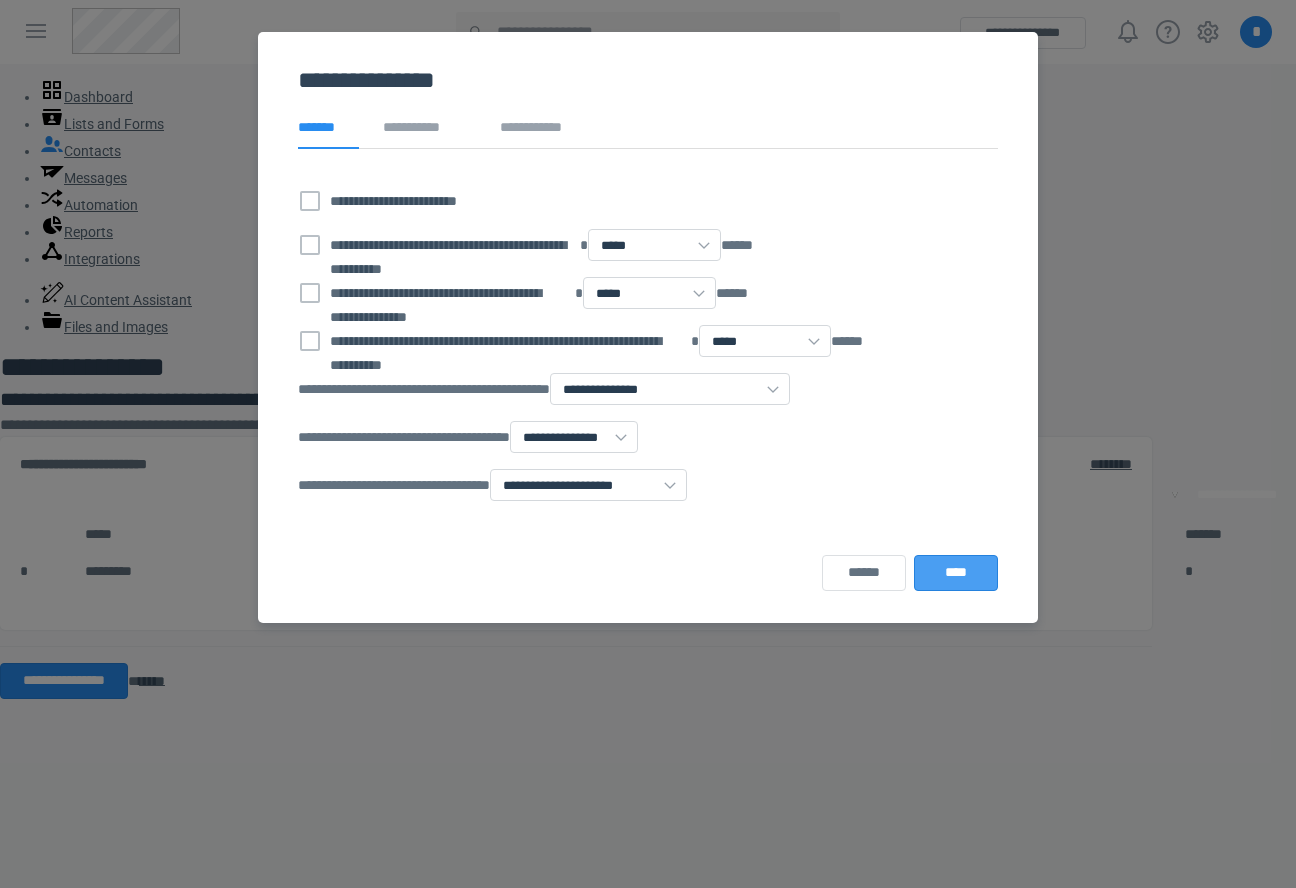 click on "****" at bounding box center (956, 573) 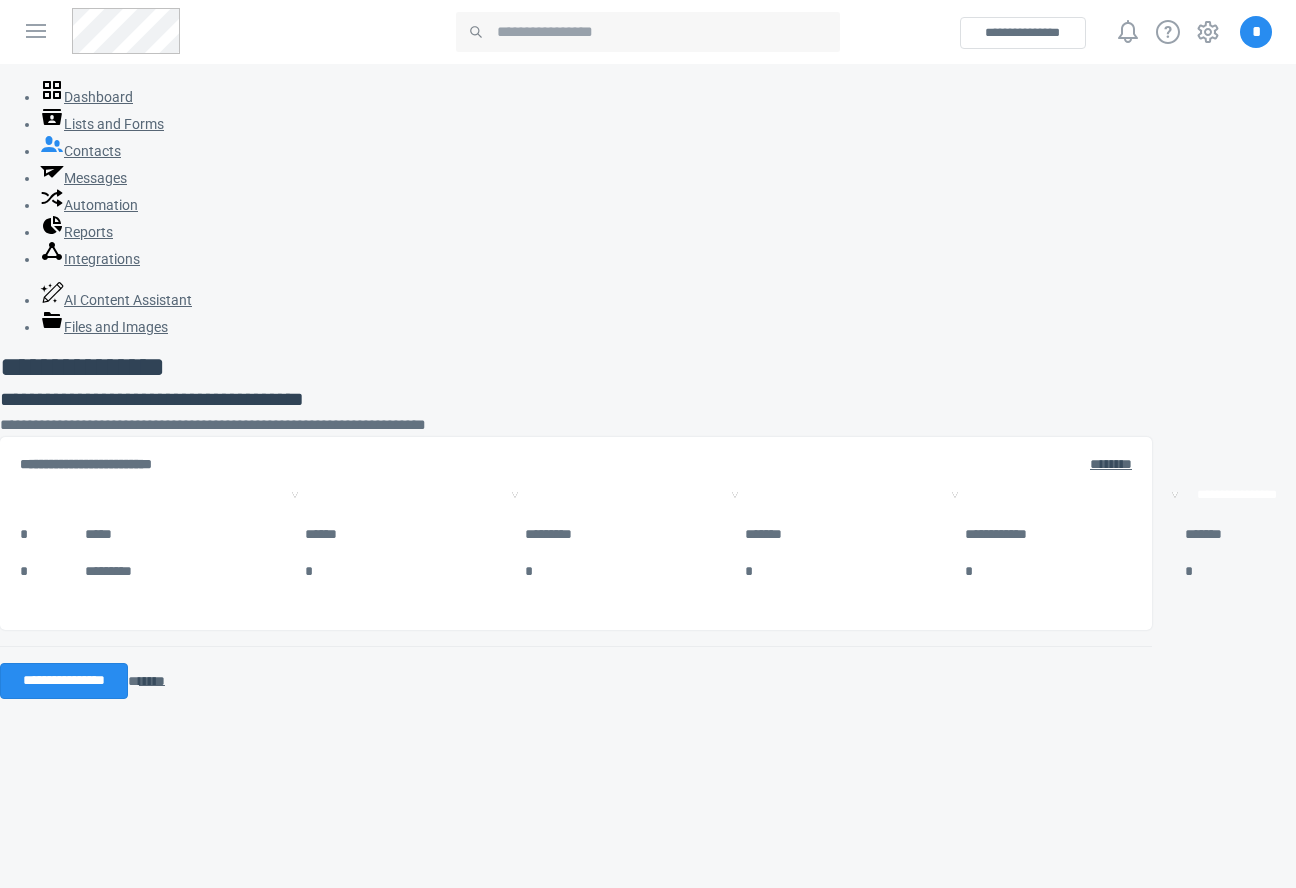 click on "**********" at bounding box center (576, 533) 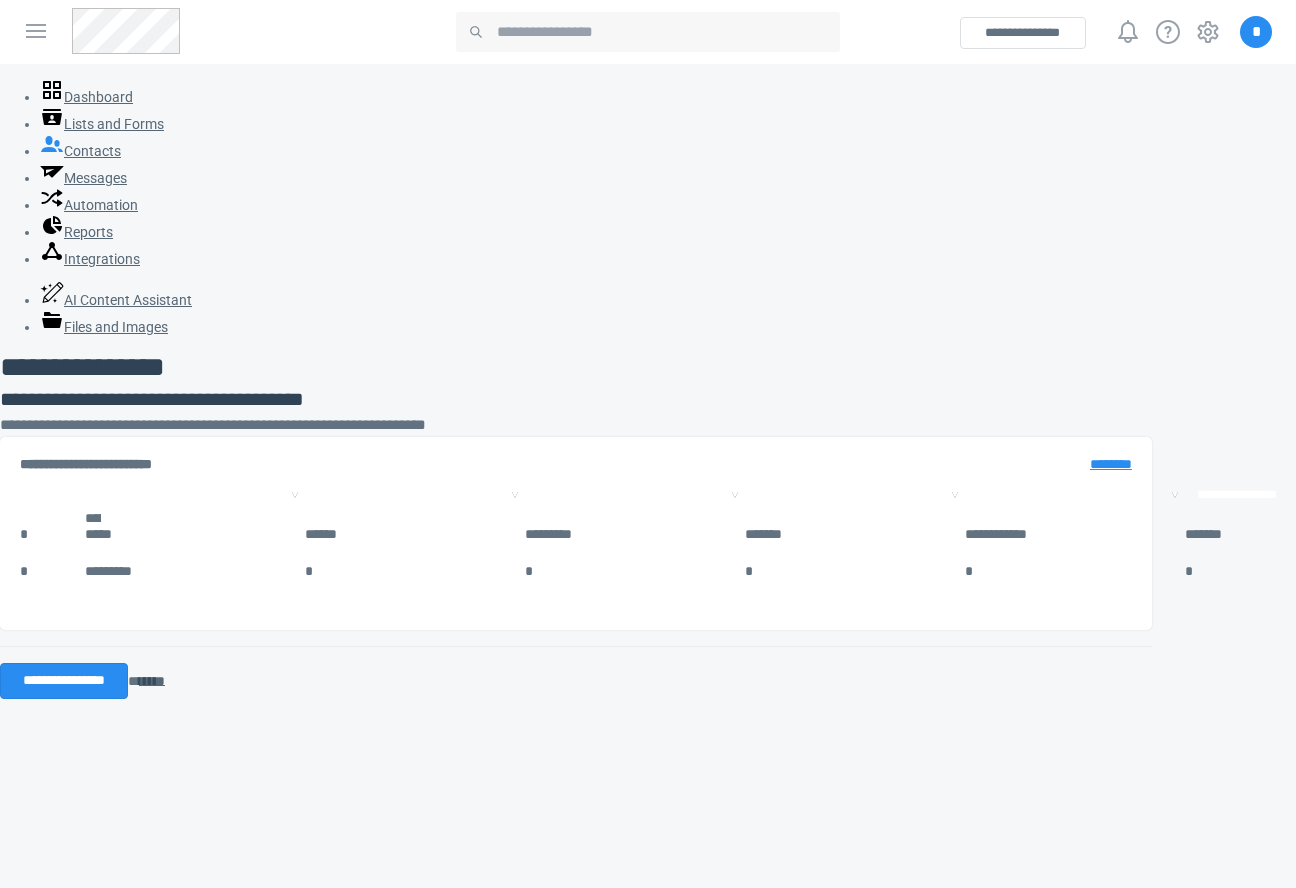 click on "********" at bounding box center (1111, 464) 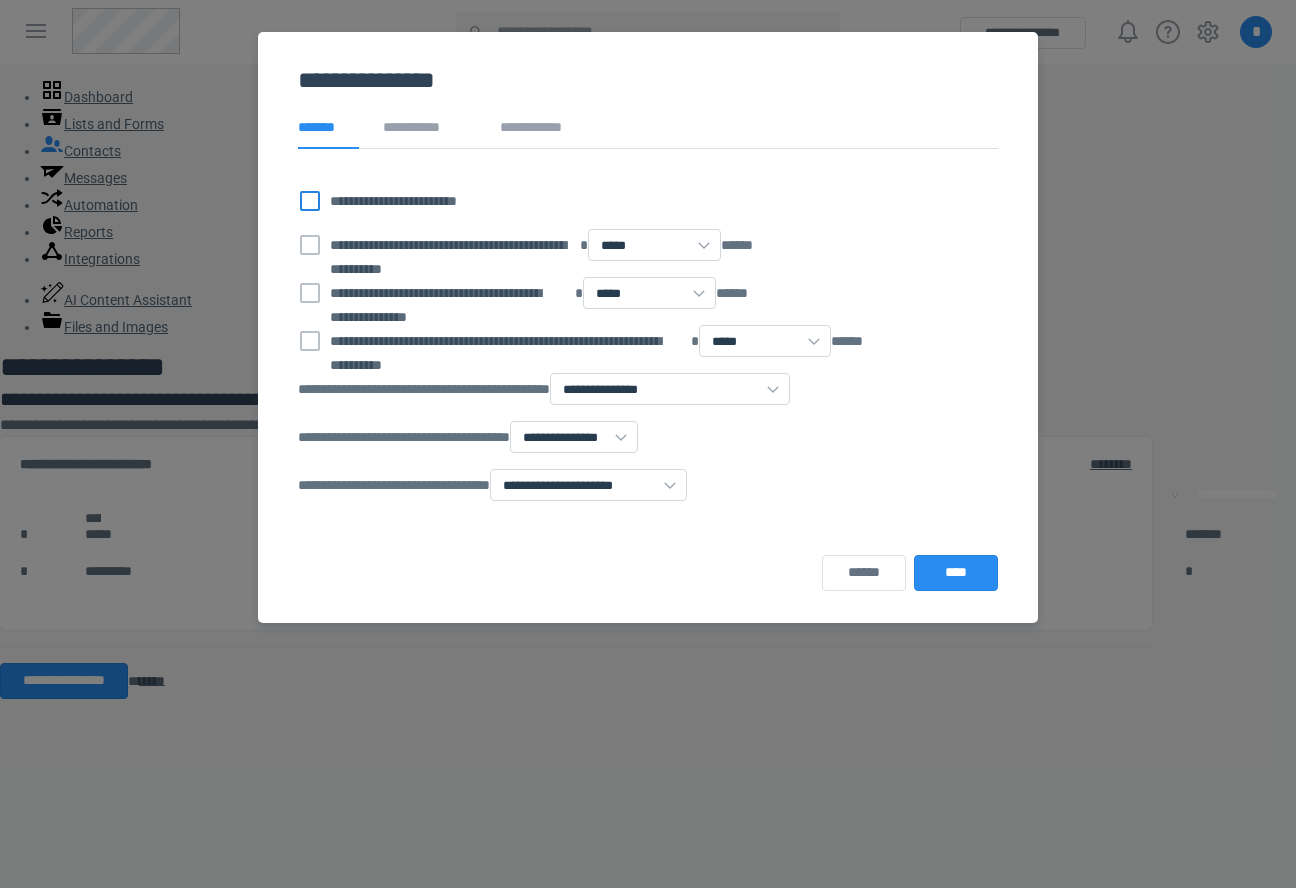 click on "**********" at bounding box center (393, 201) 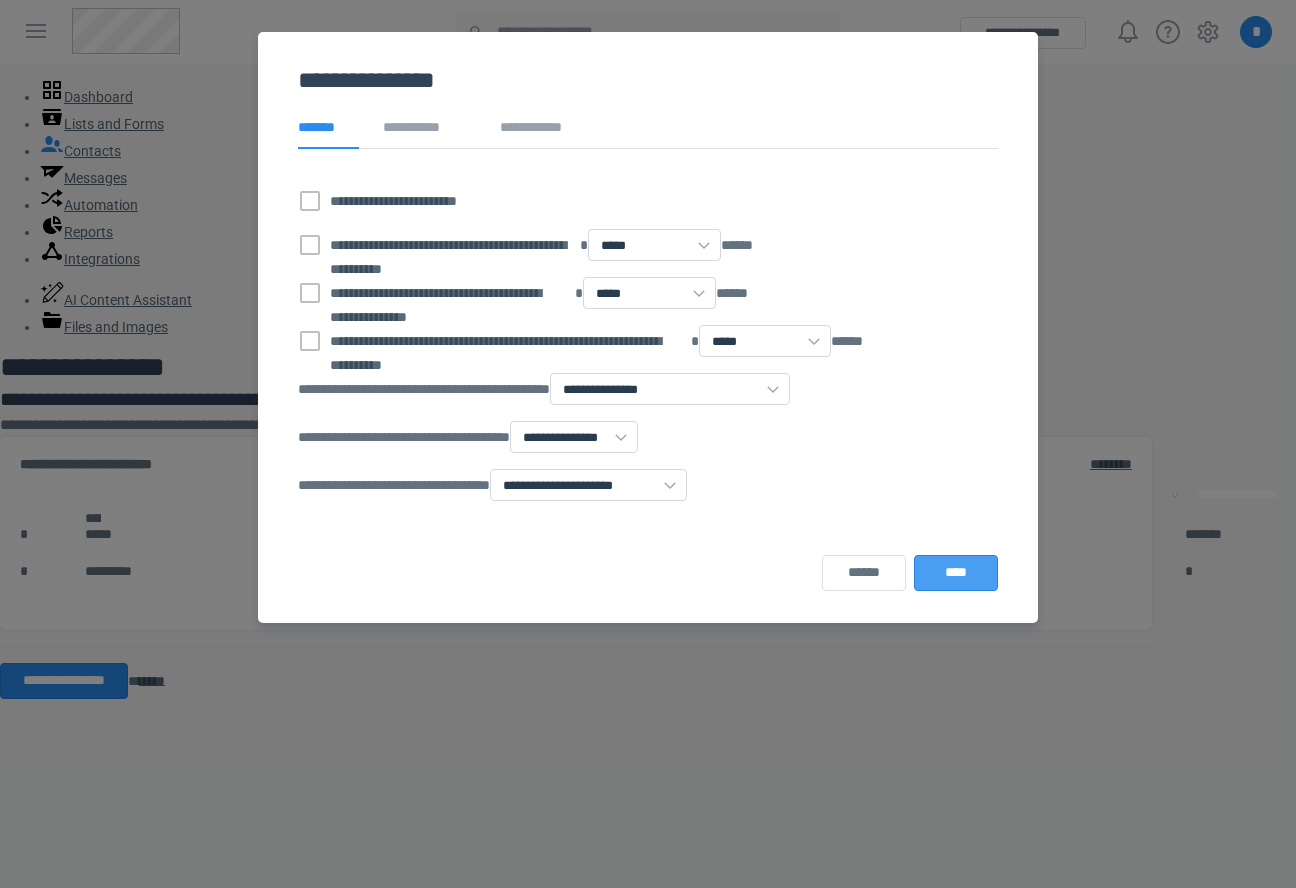 click on "****" at bounding box center (956, 572) 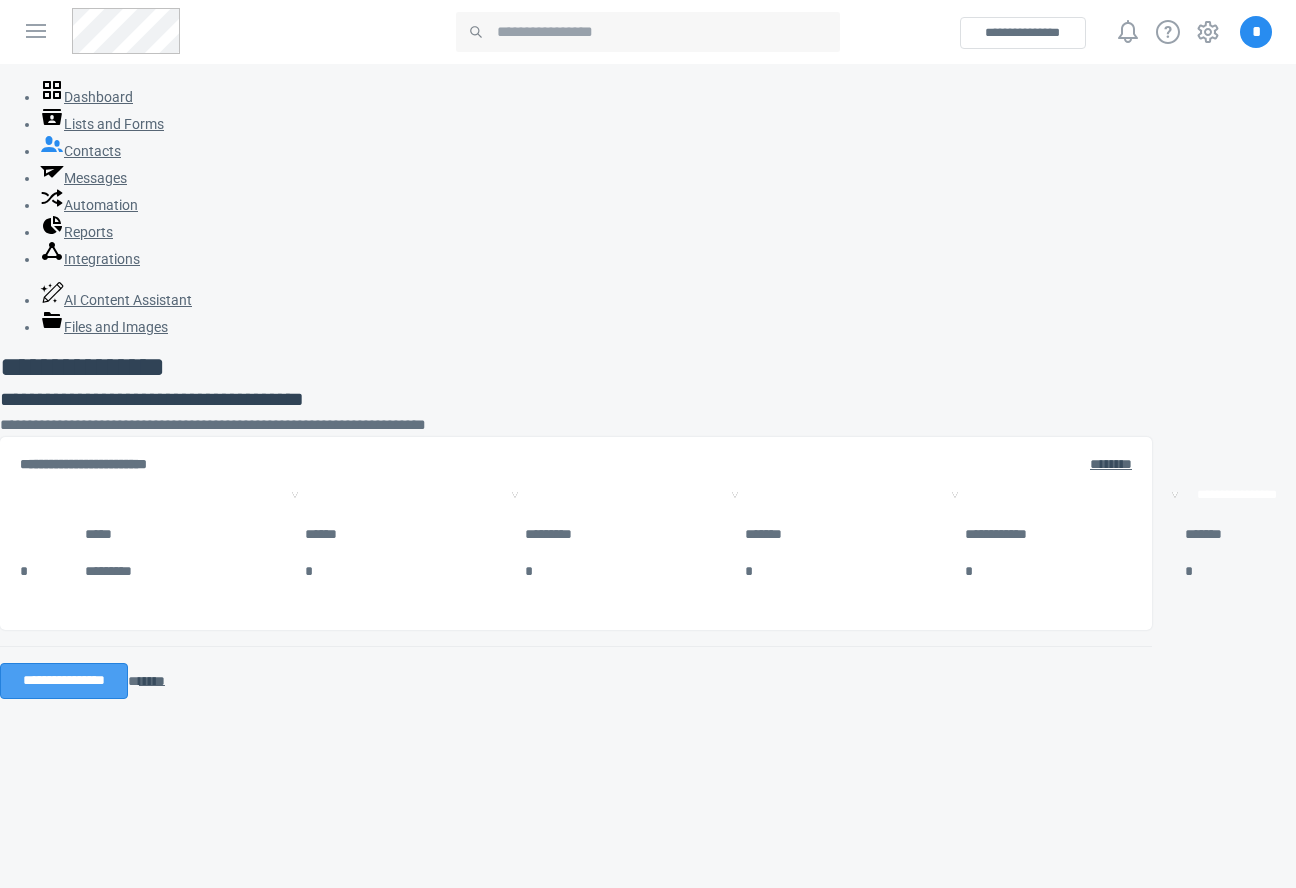 click on "**********" at bounding box center (64, 681) 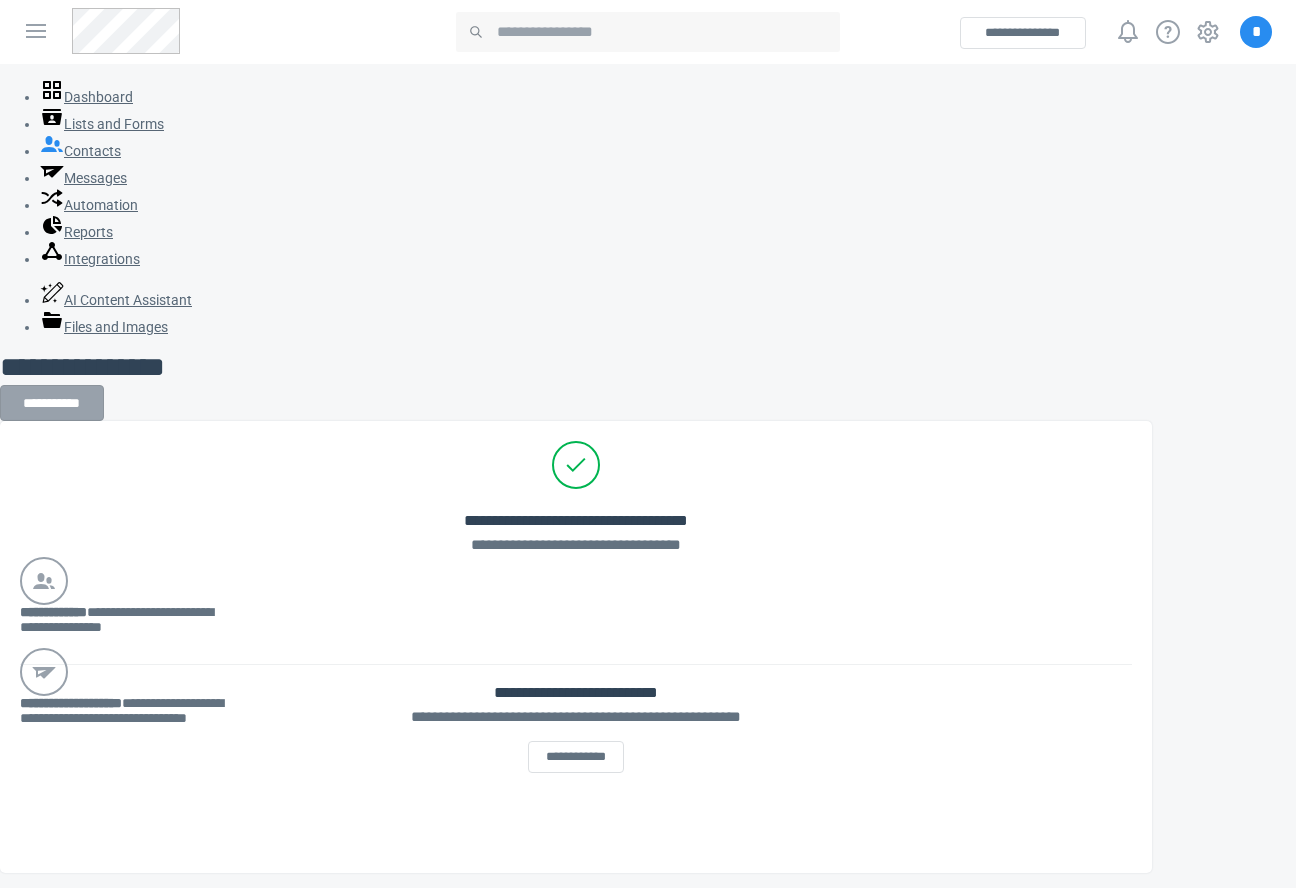 click on "**********" at bounding box center (576, 728) 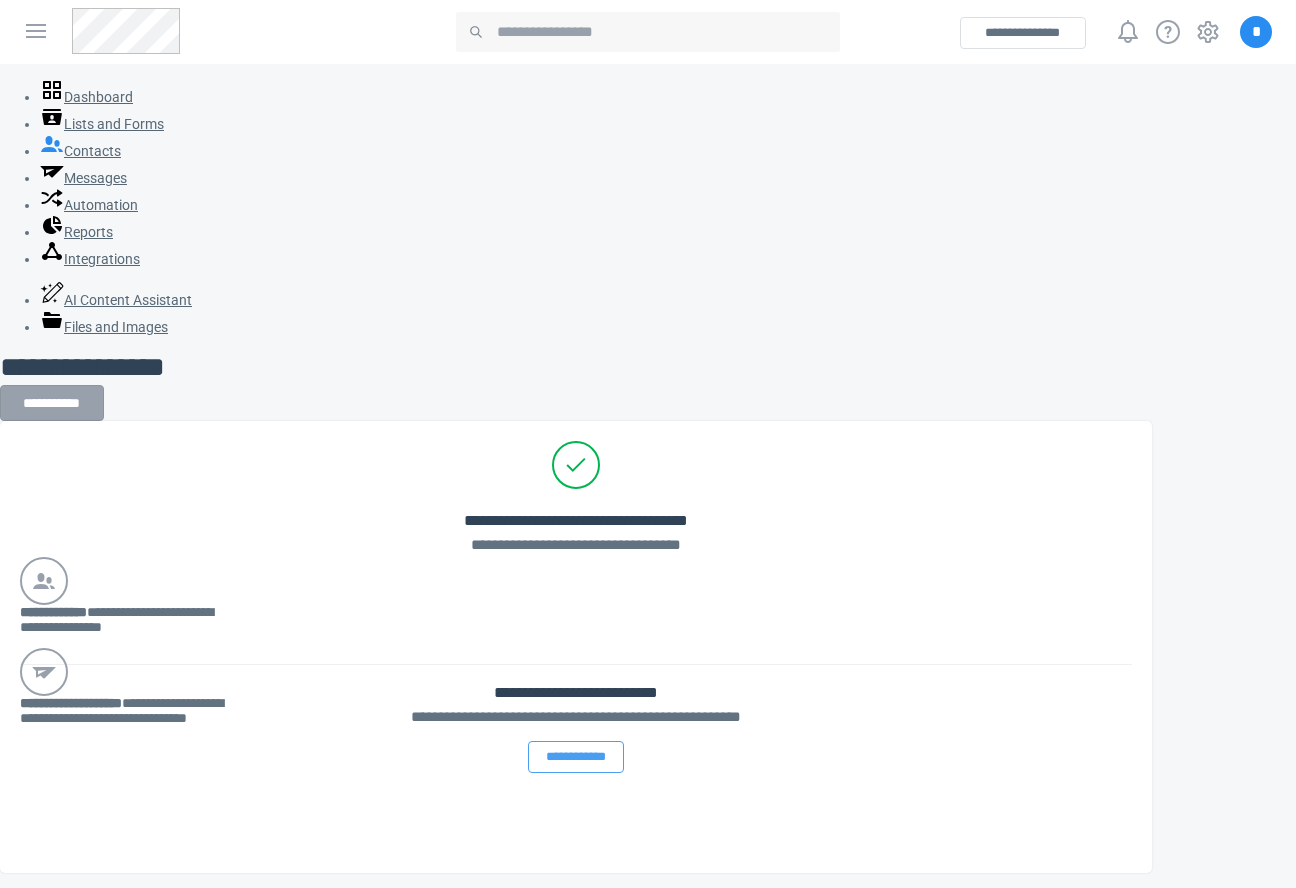 click on "**********" at bounding box center (576, 757) 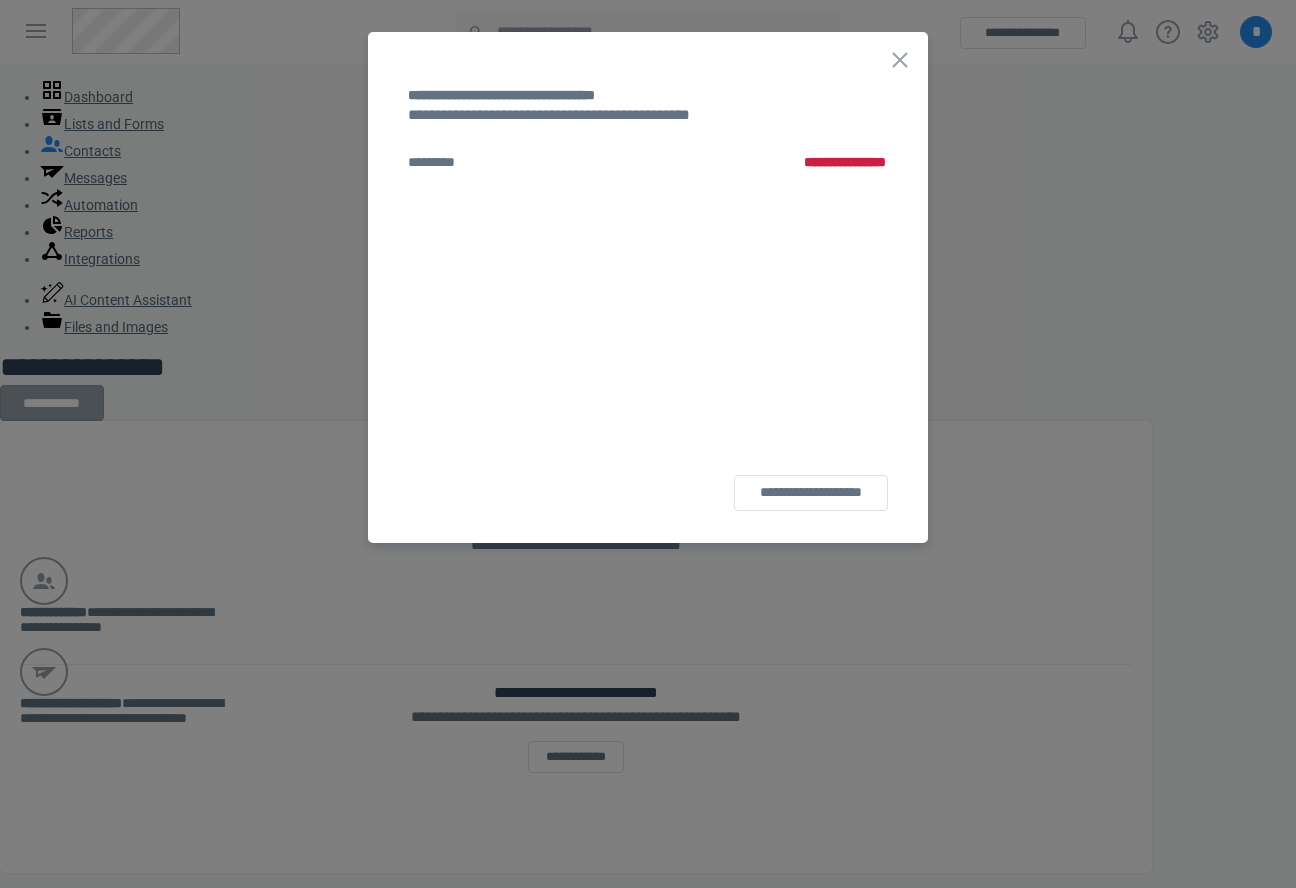 click on "**********" at bounding box center [648, 287] 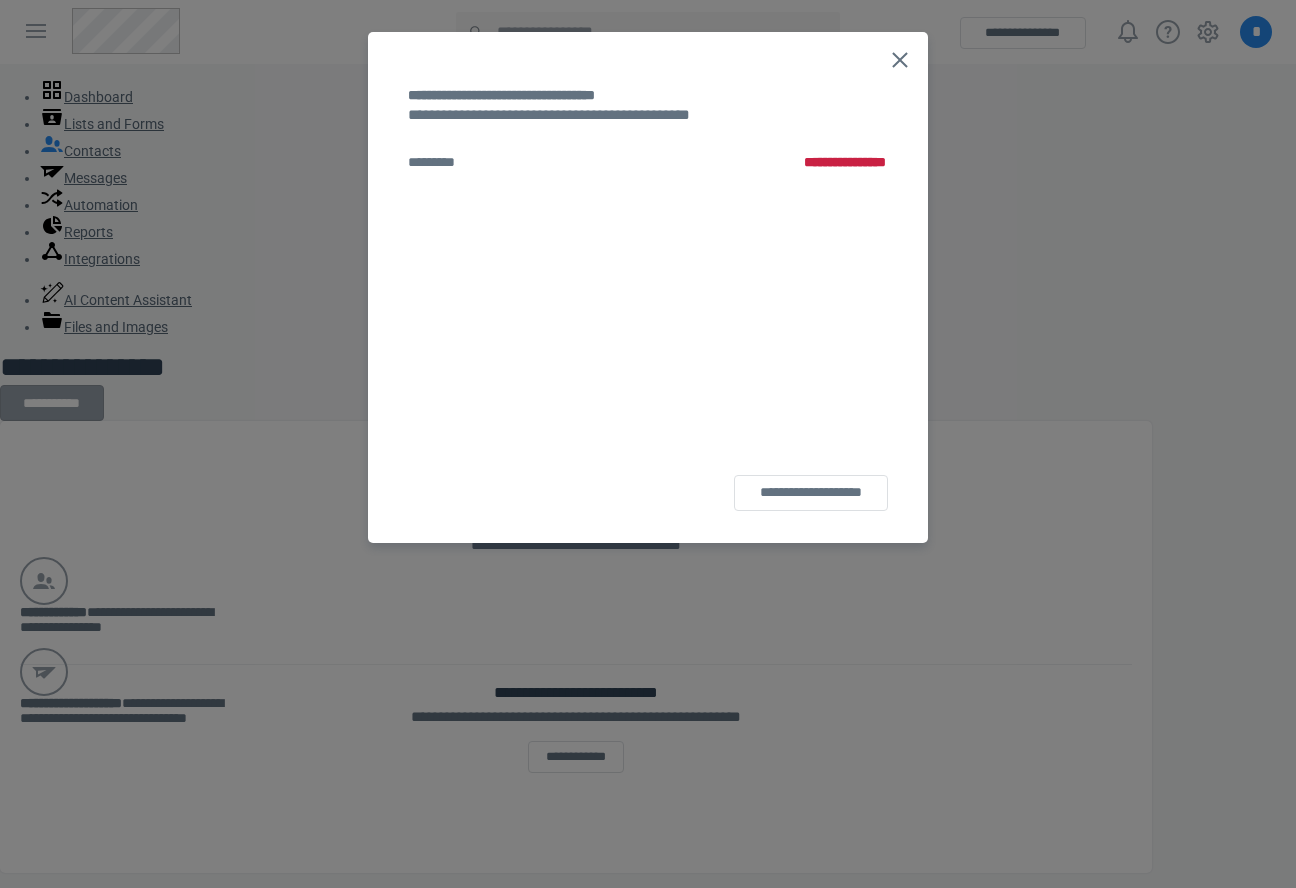 click 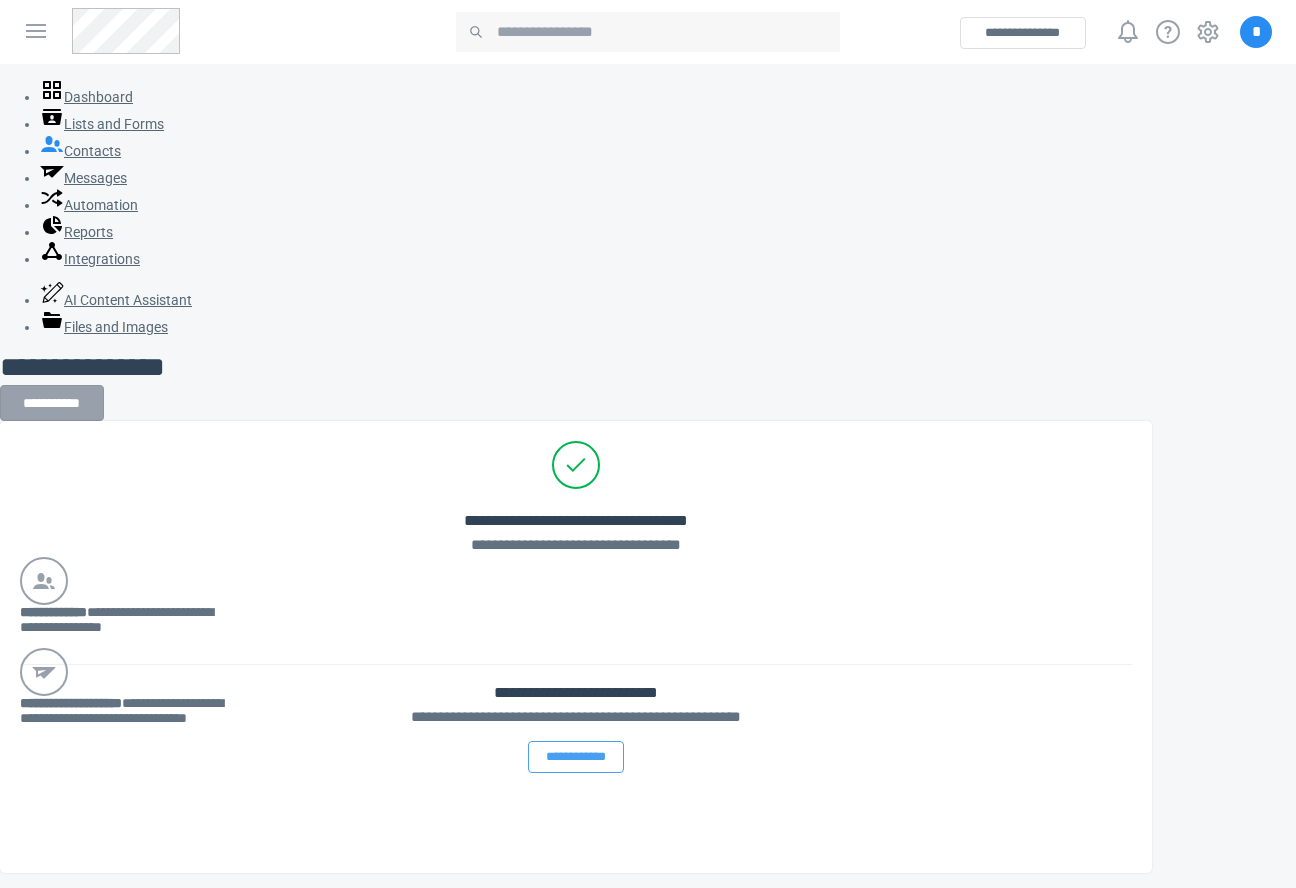 click on "**********" at bounding box center [576, 757] 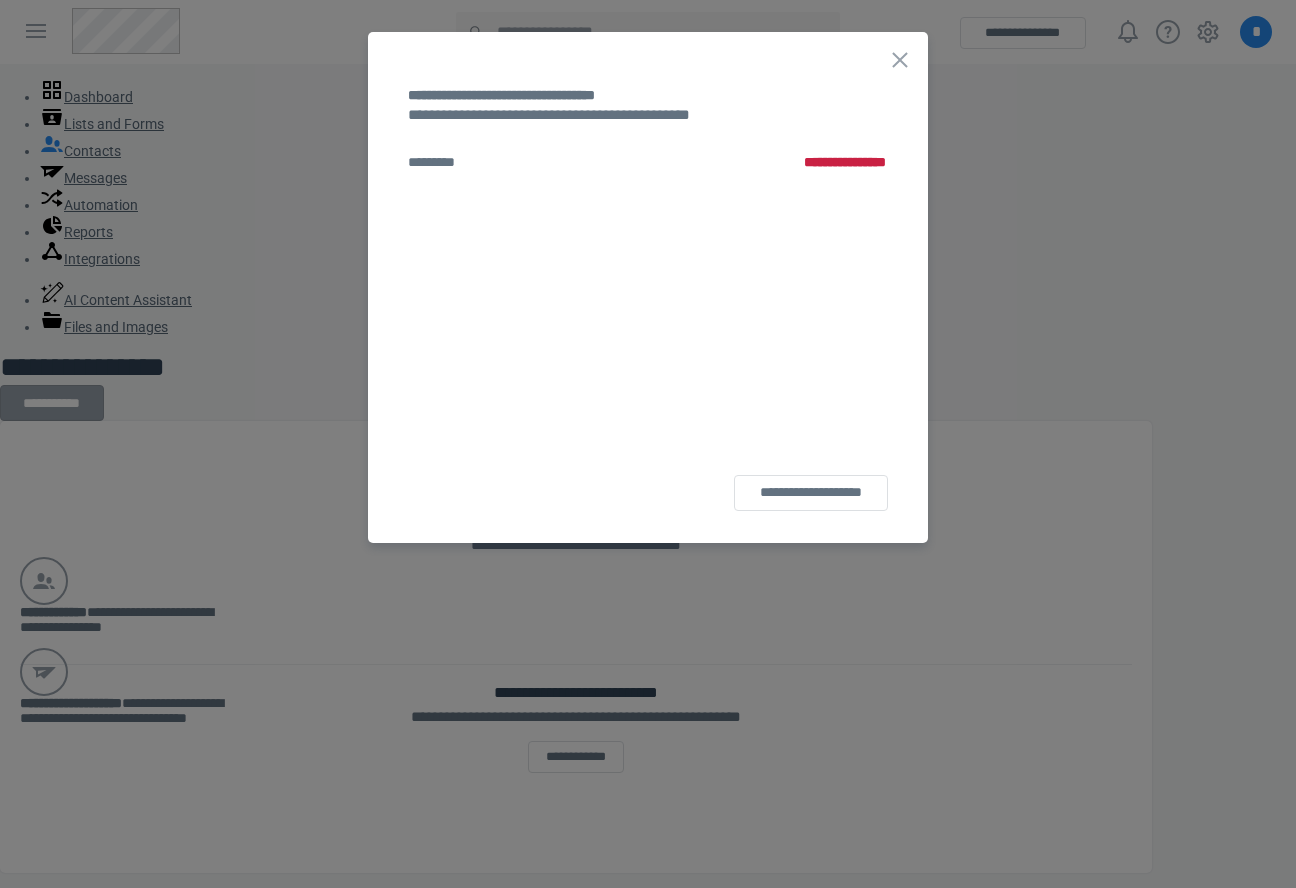 click on "**********" at bounding box center (648, 287) 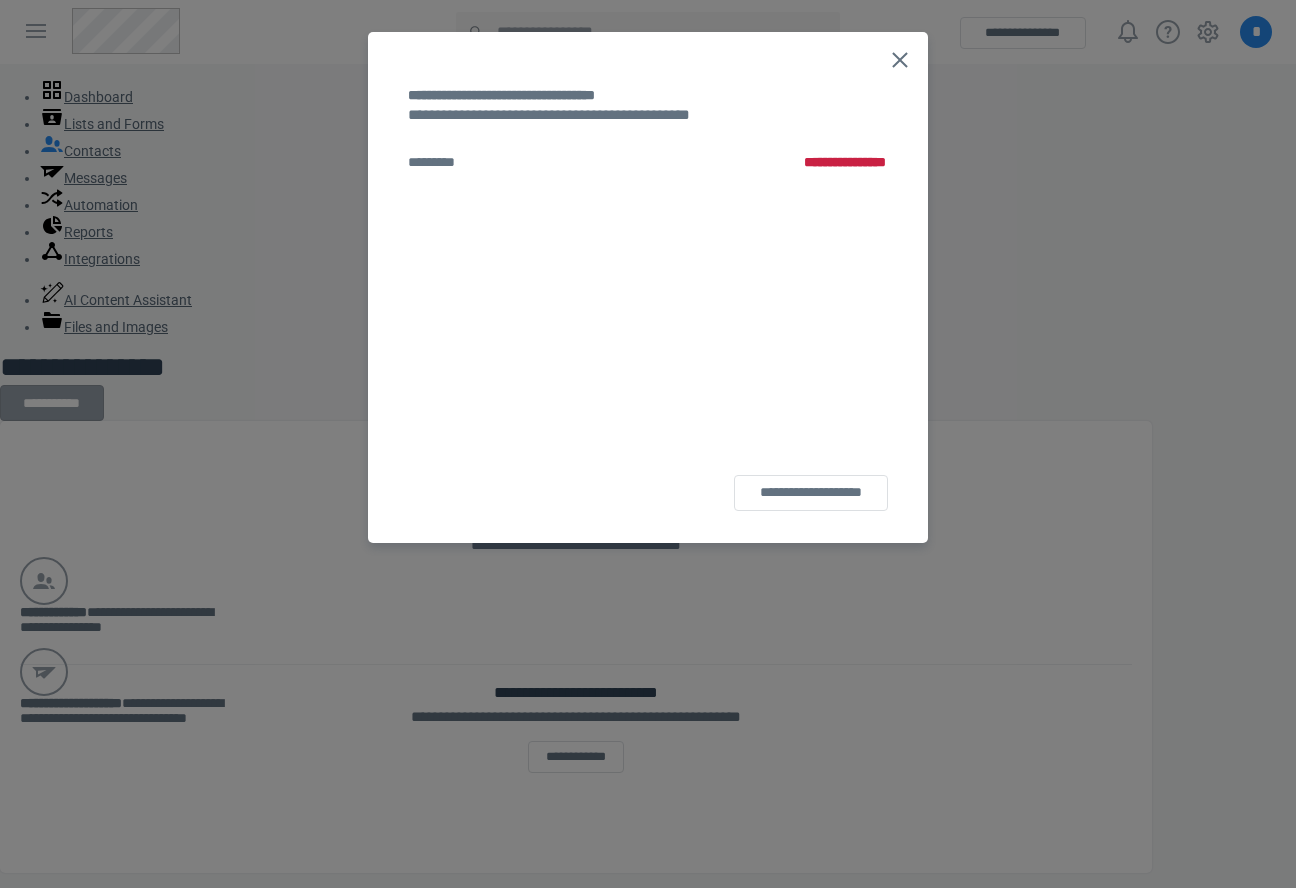 click 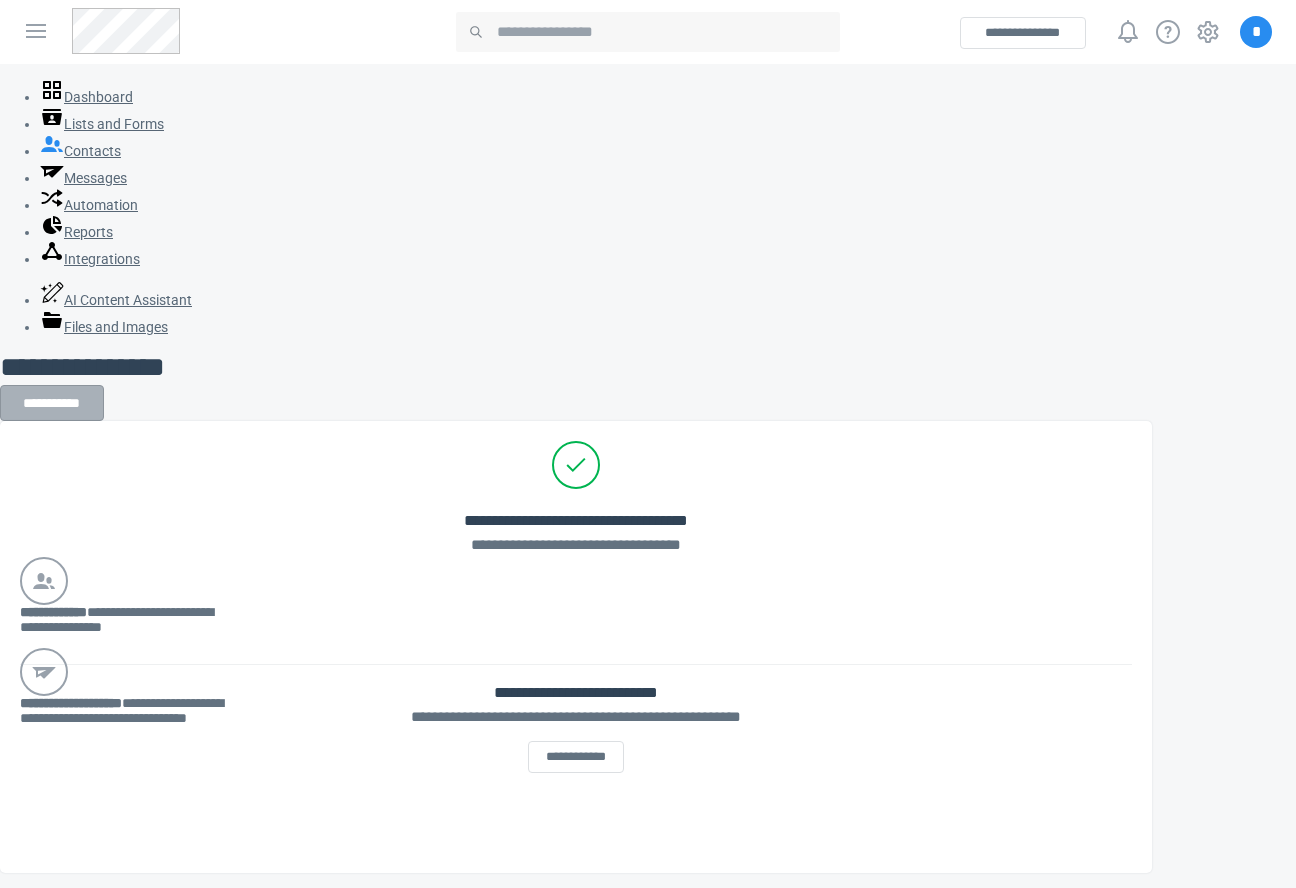 click on "**********" at bounding box center (52, 403) 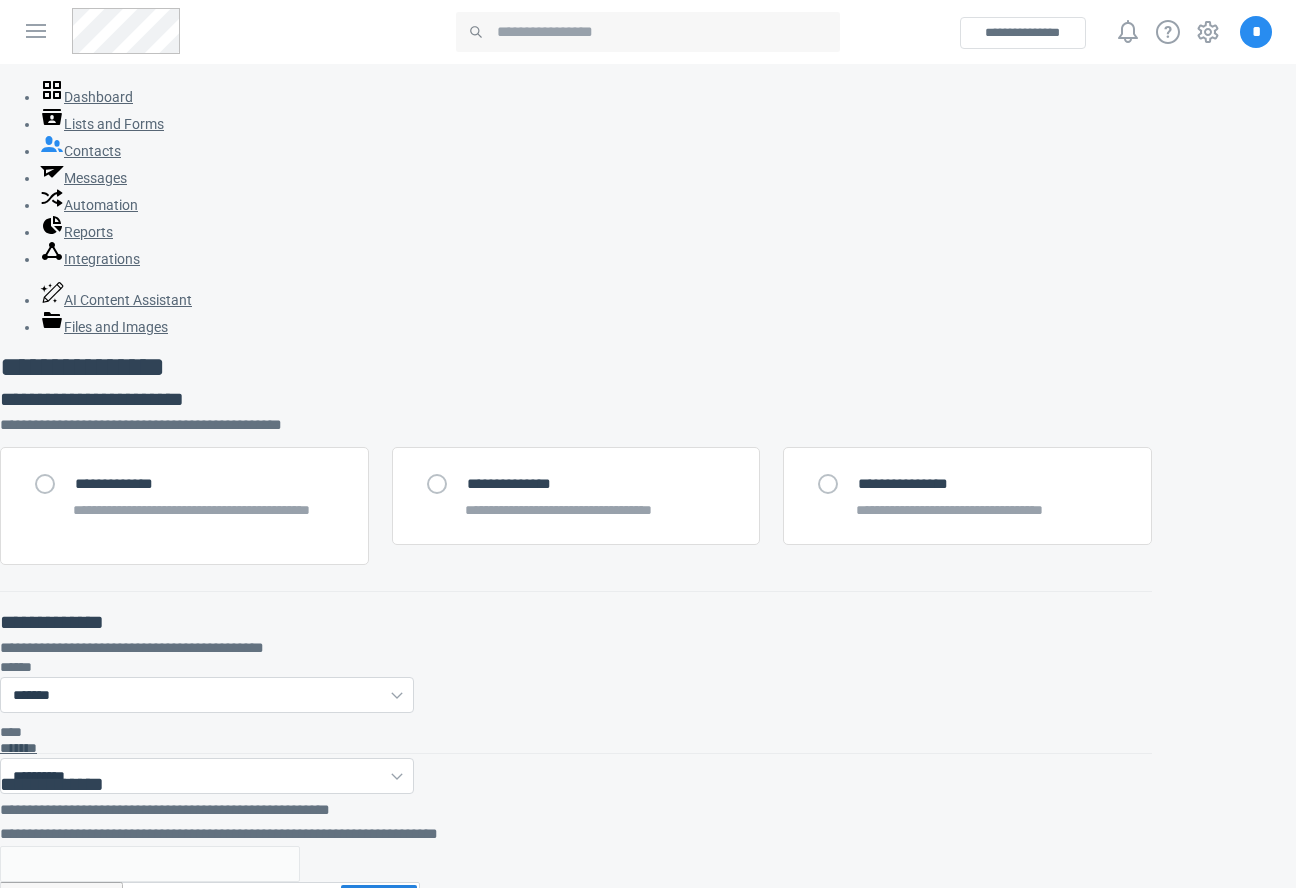 click on "**********" at bounding box center [576, 822] 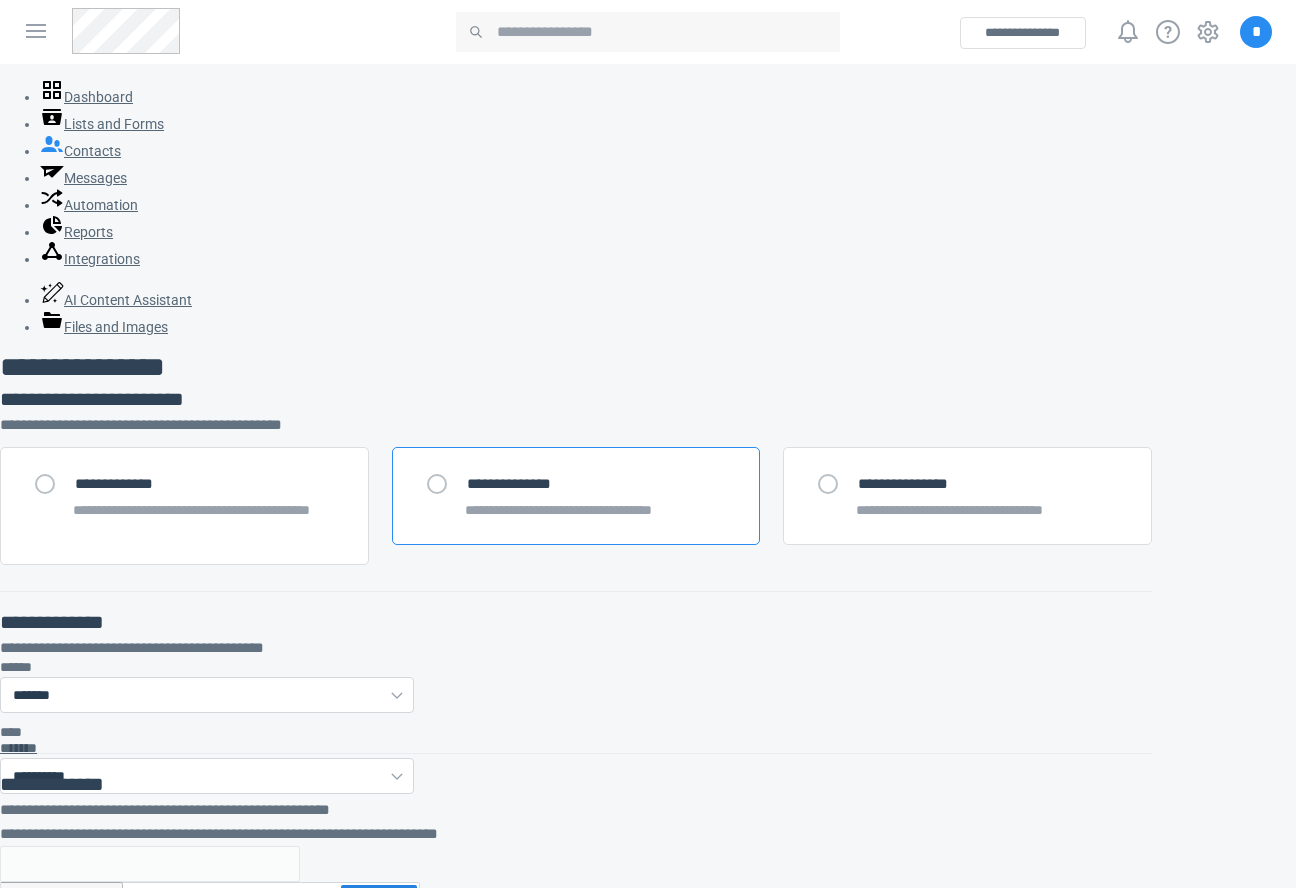 click on "**********" at bounding box center [576, 496] 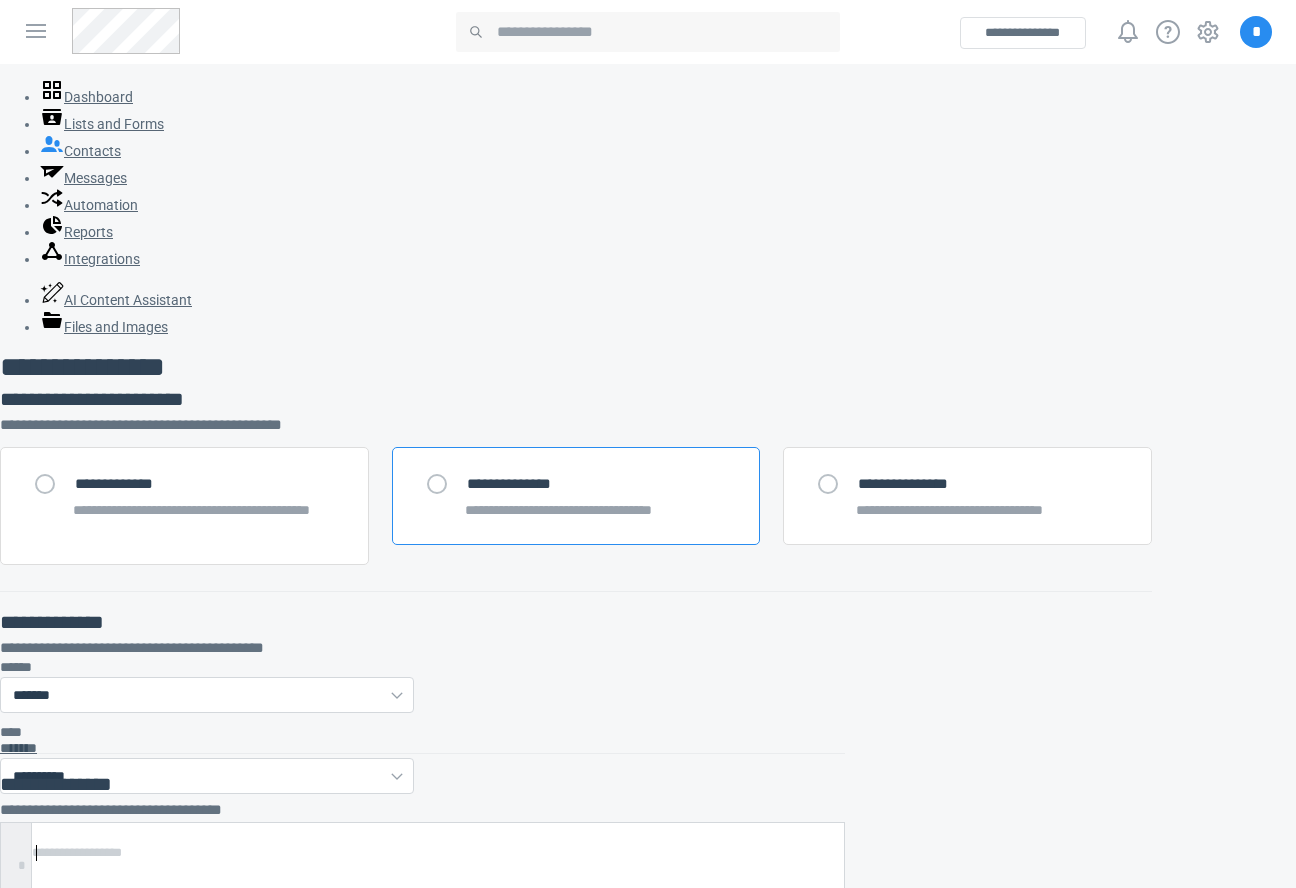 click on "**********" at bounding box center (596, 484) 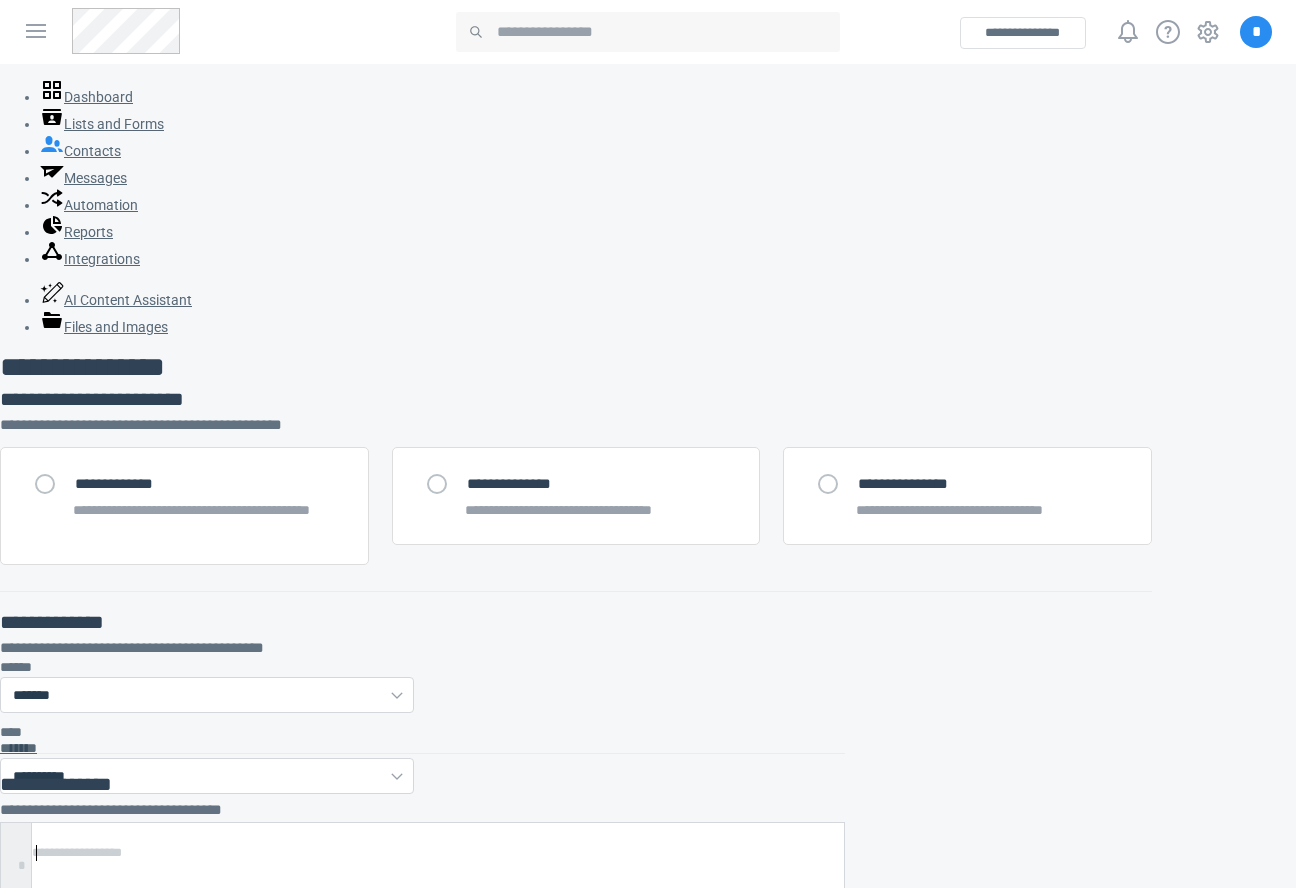 click on "**********" at bounding box center [447, 928] 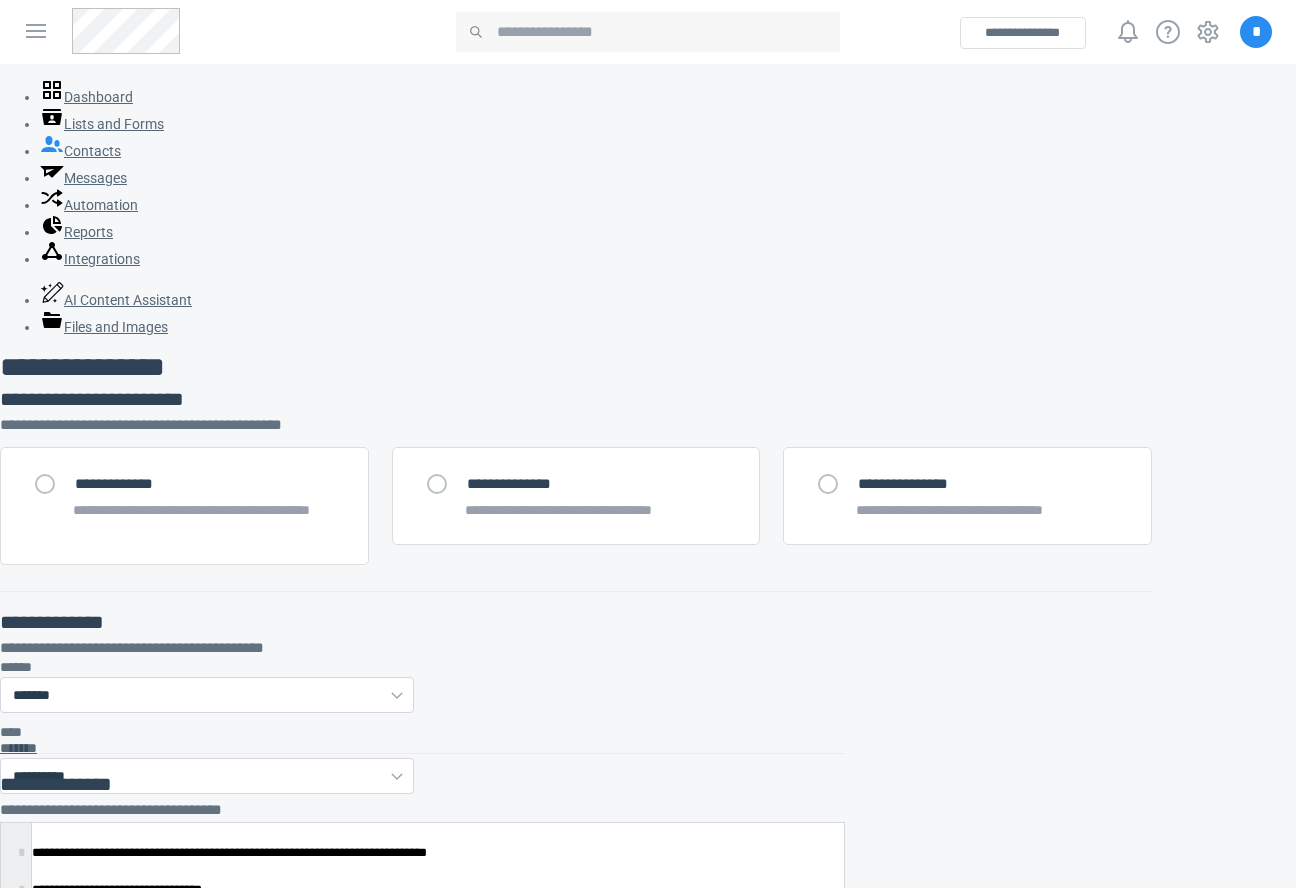 click on "****" at bounding box center (42, 1047) 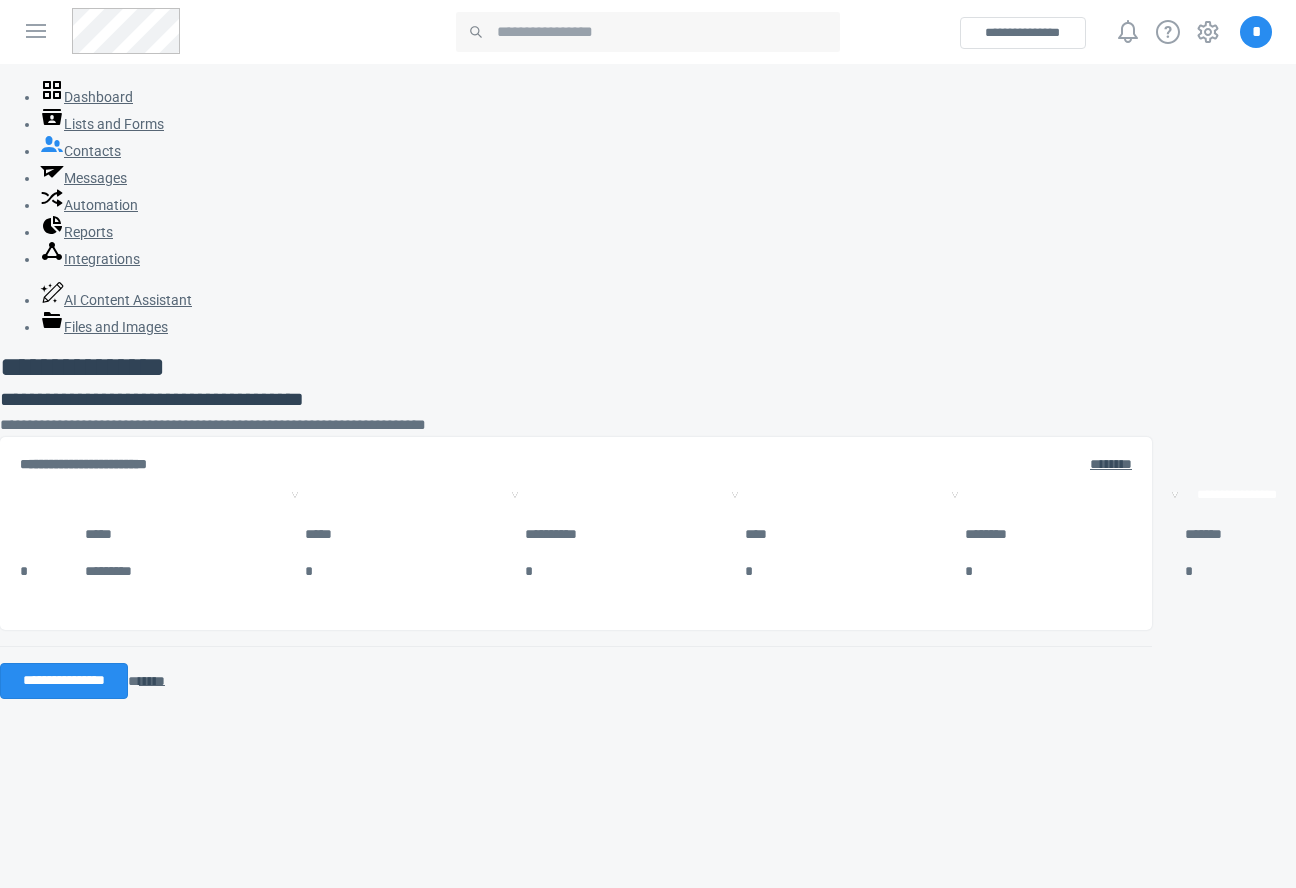 click on "**********" at bounding box center [414, 495] 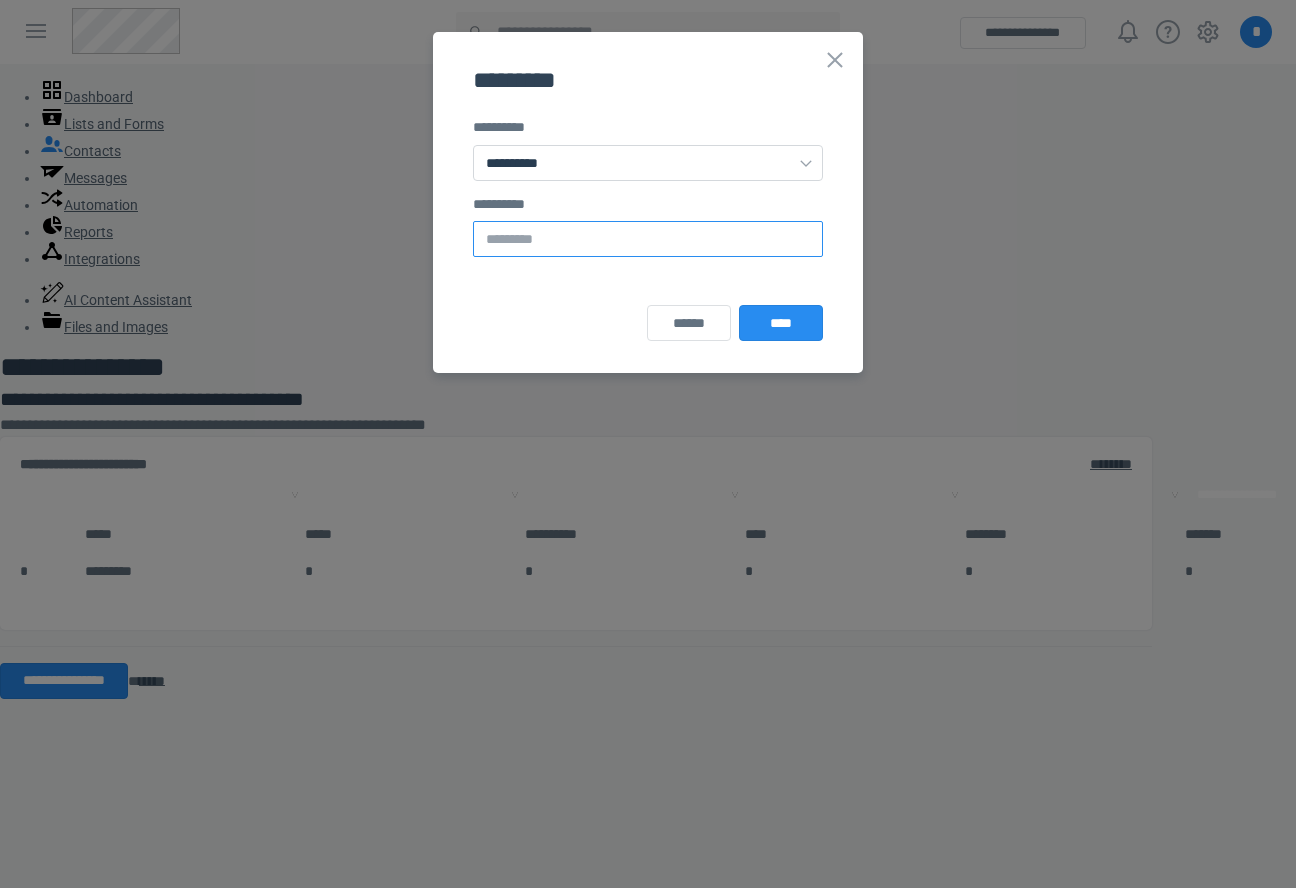 click at bounding box center [648, 239] 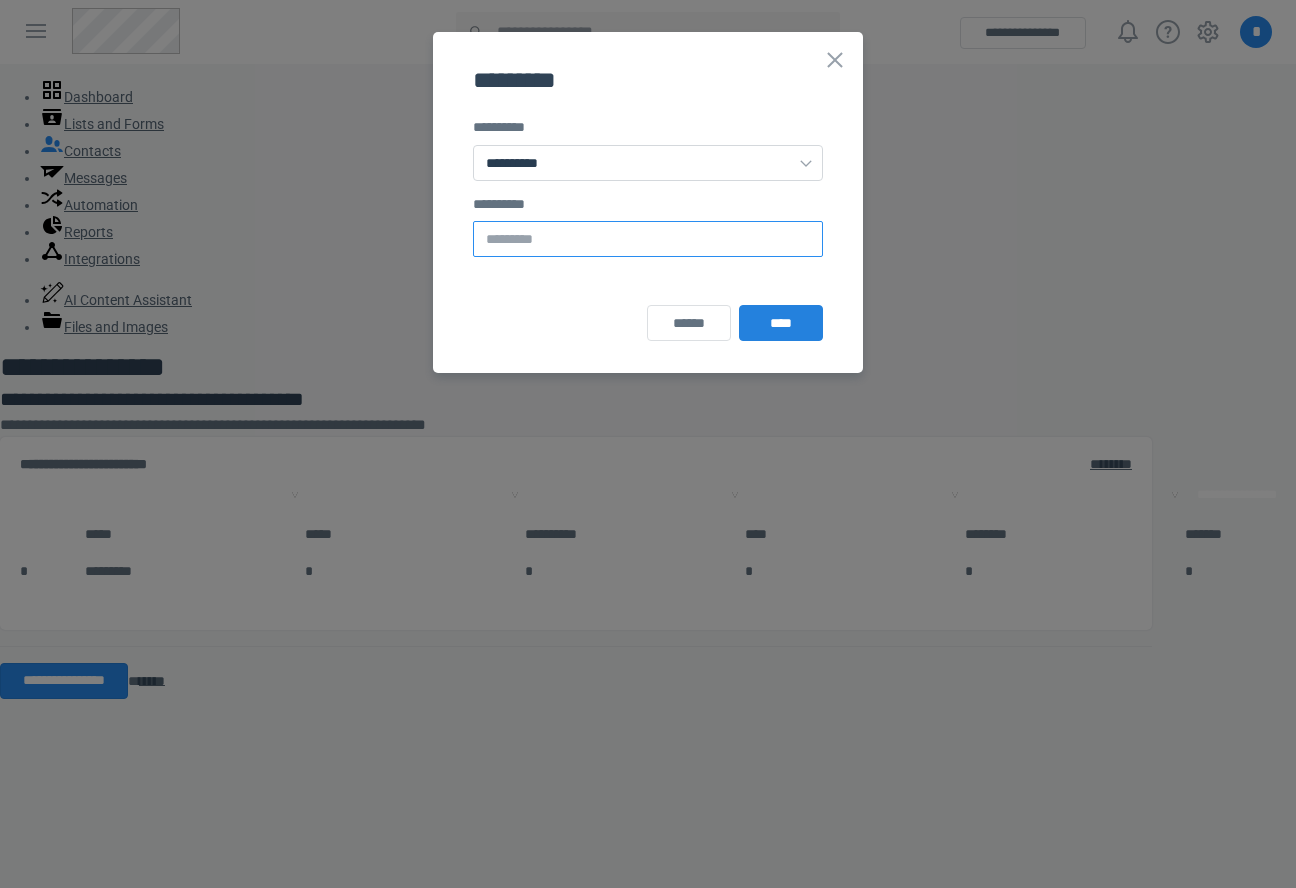 paste on "*****" 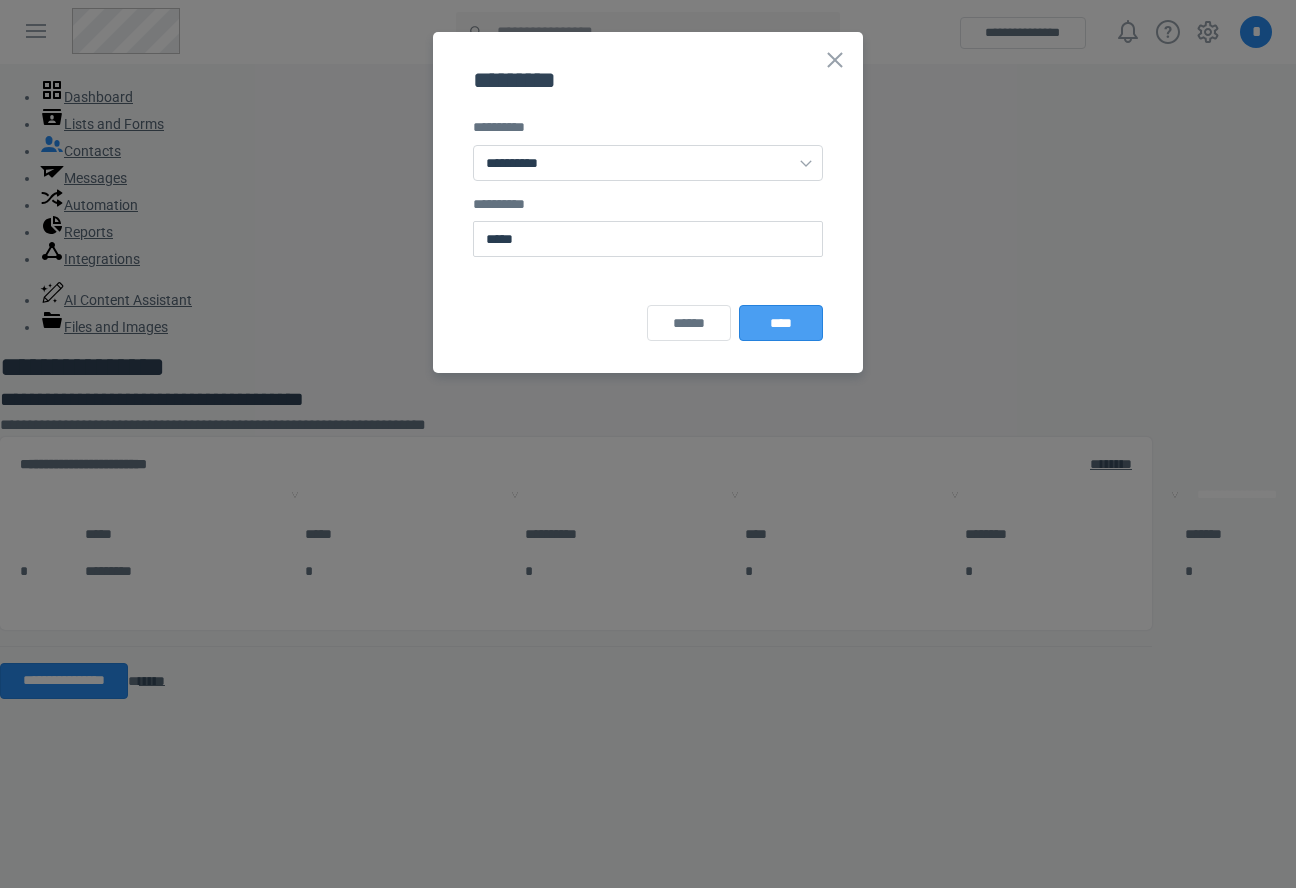 click on "****" at bounding box center (781, 323) 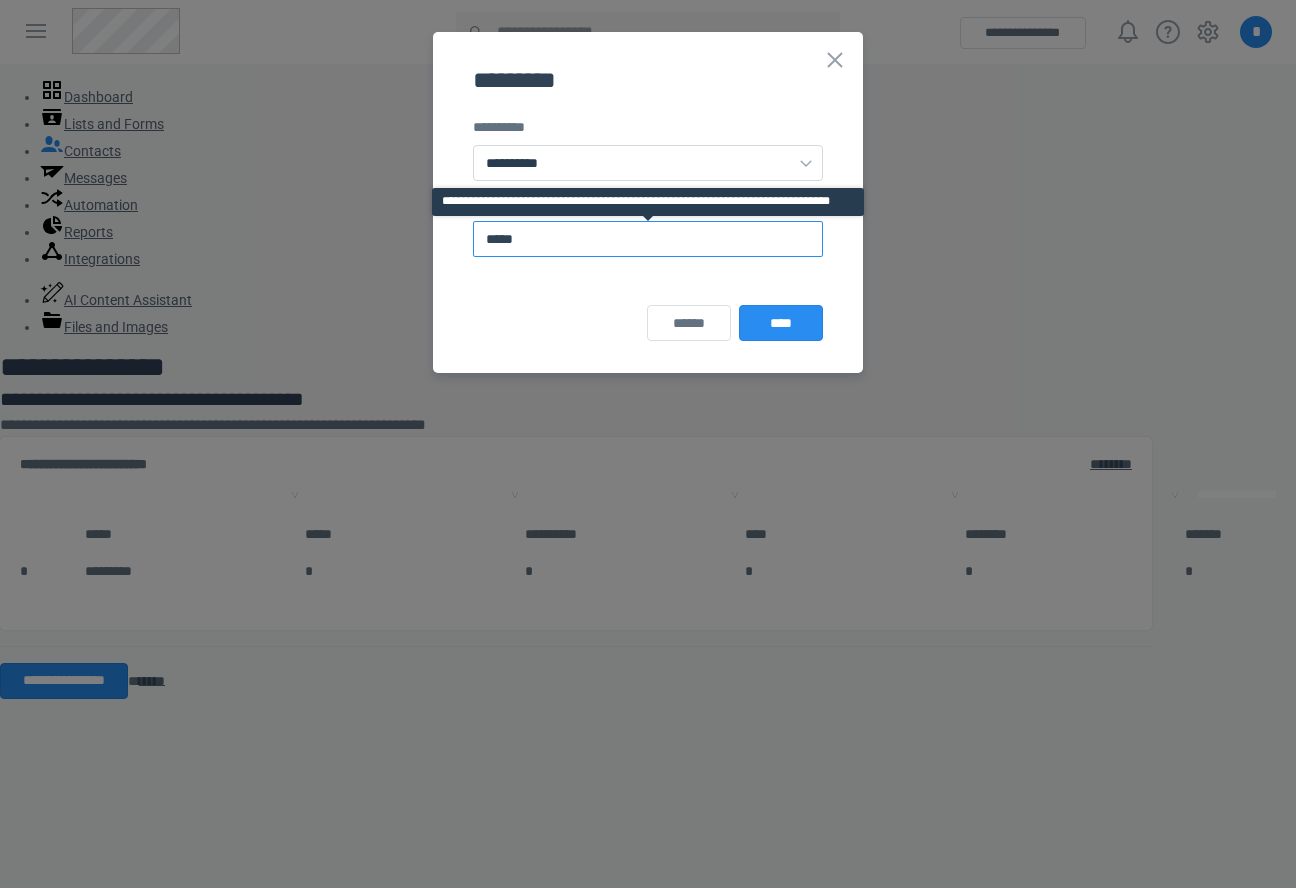 click on "*****" at bounding box center [648, 239] 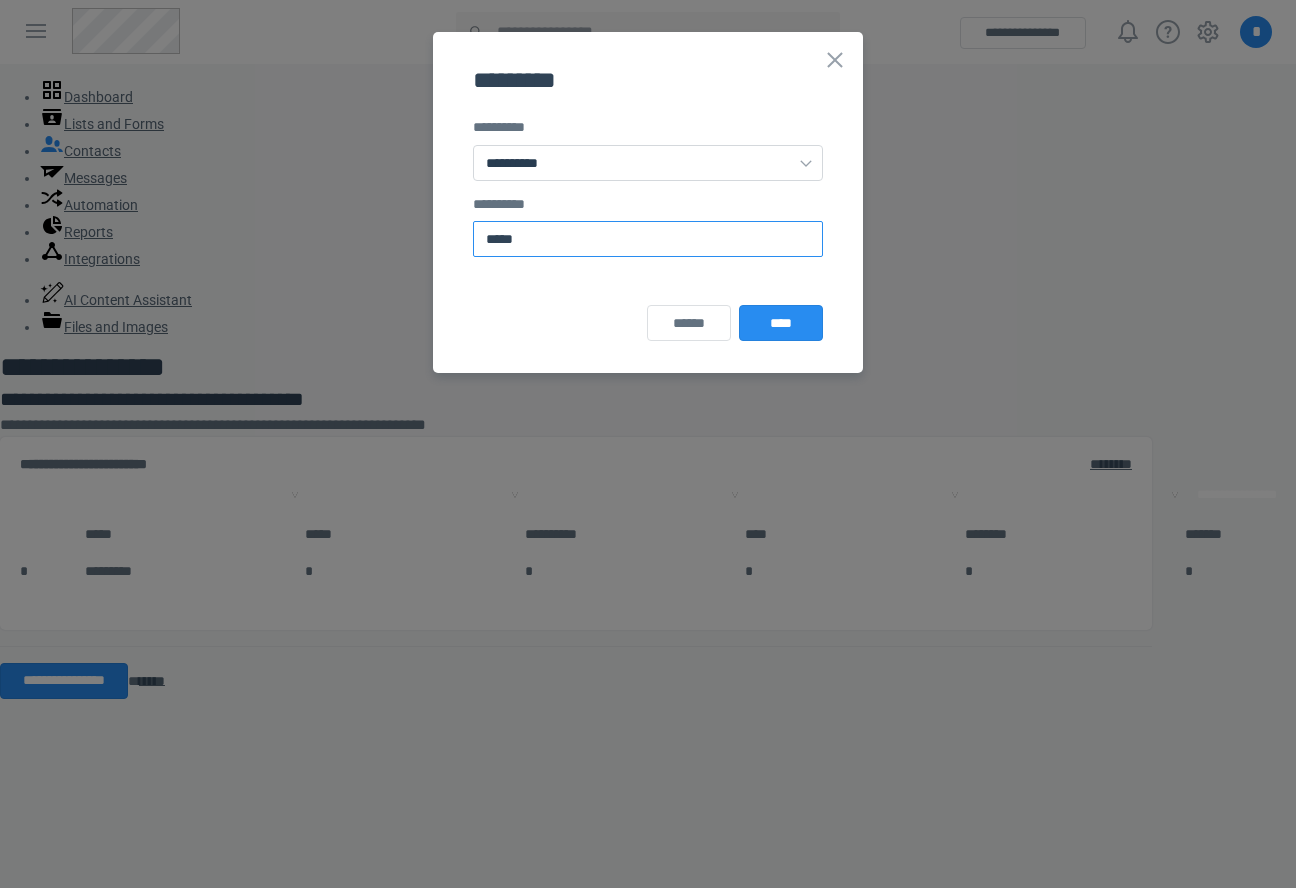 paste on "*****" 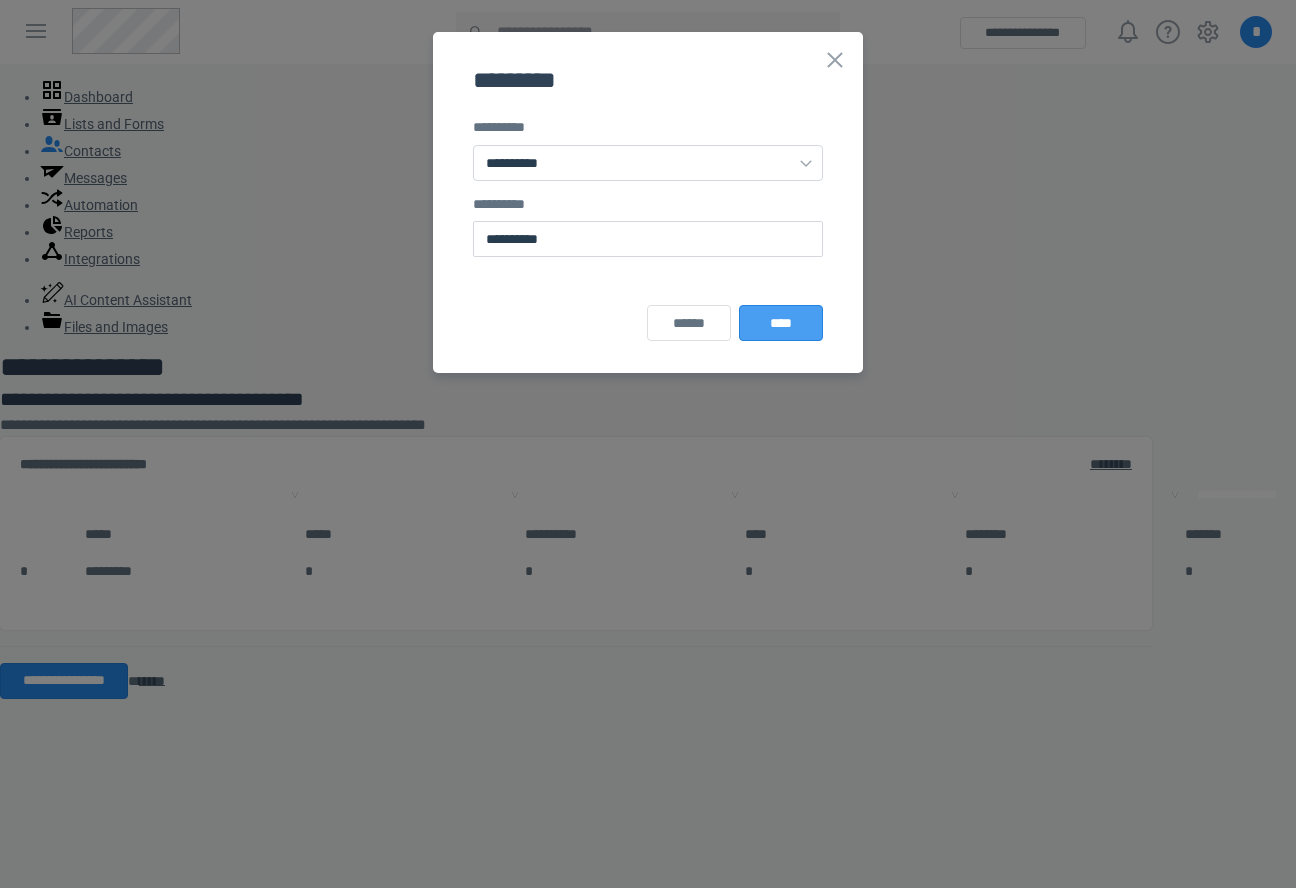 click on "****" at bounding box center [781, 323] 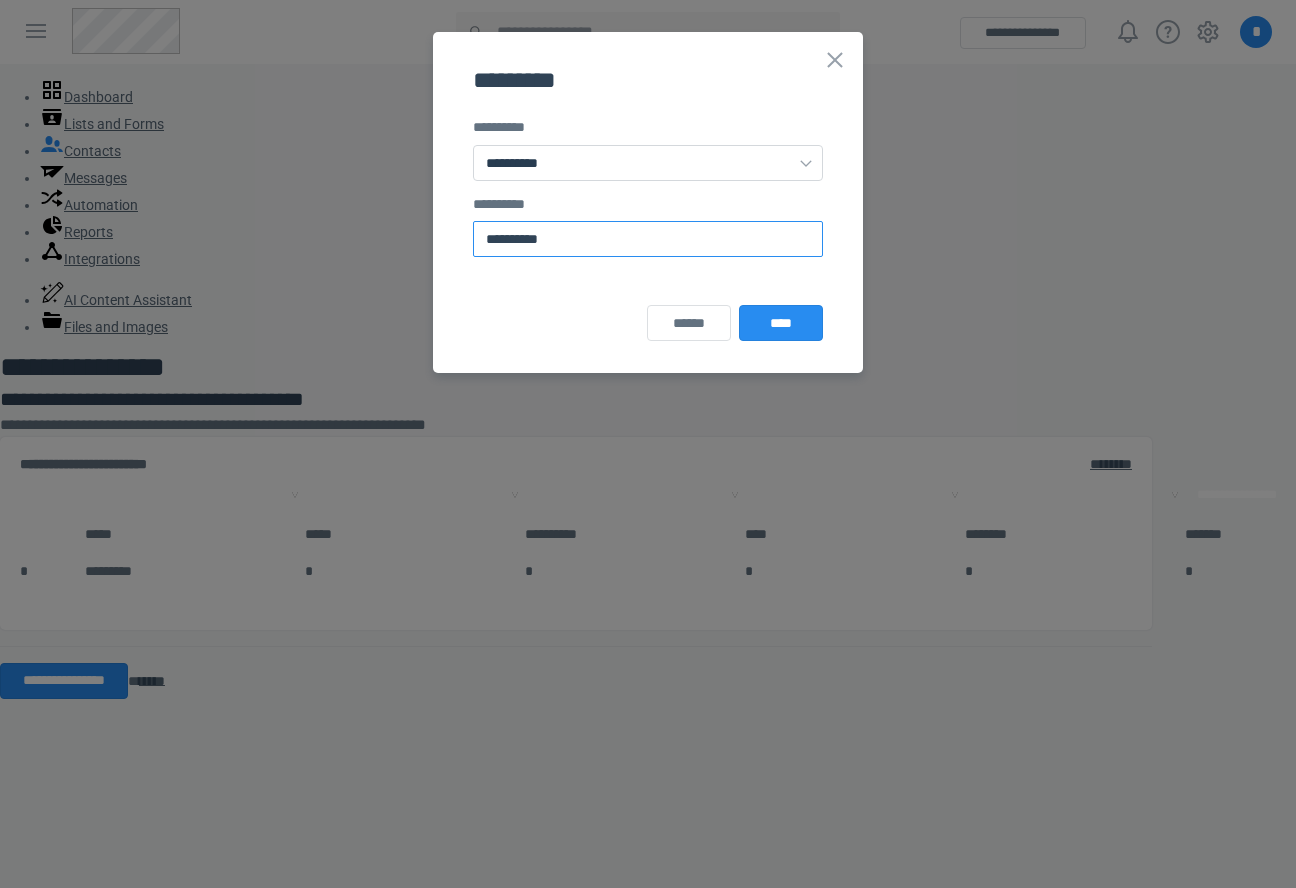 click on "**********" at bounding box center (648, 239) 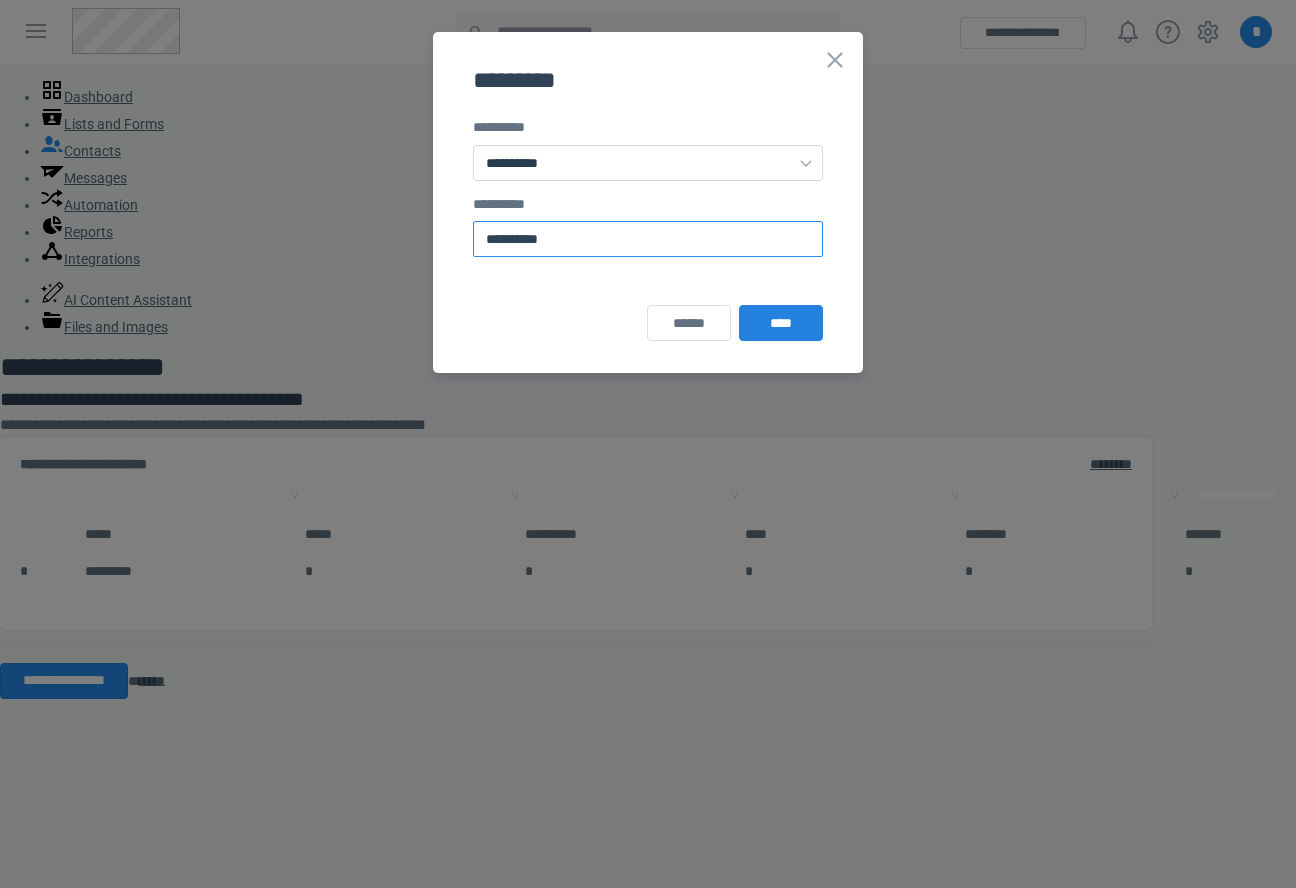 paste 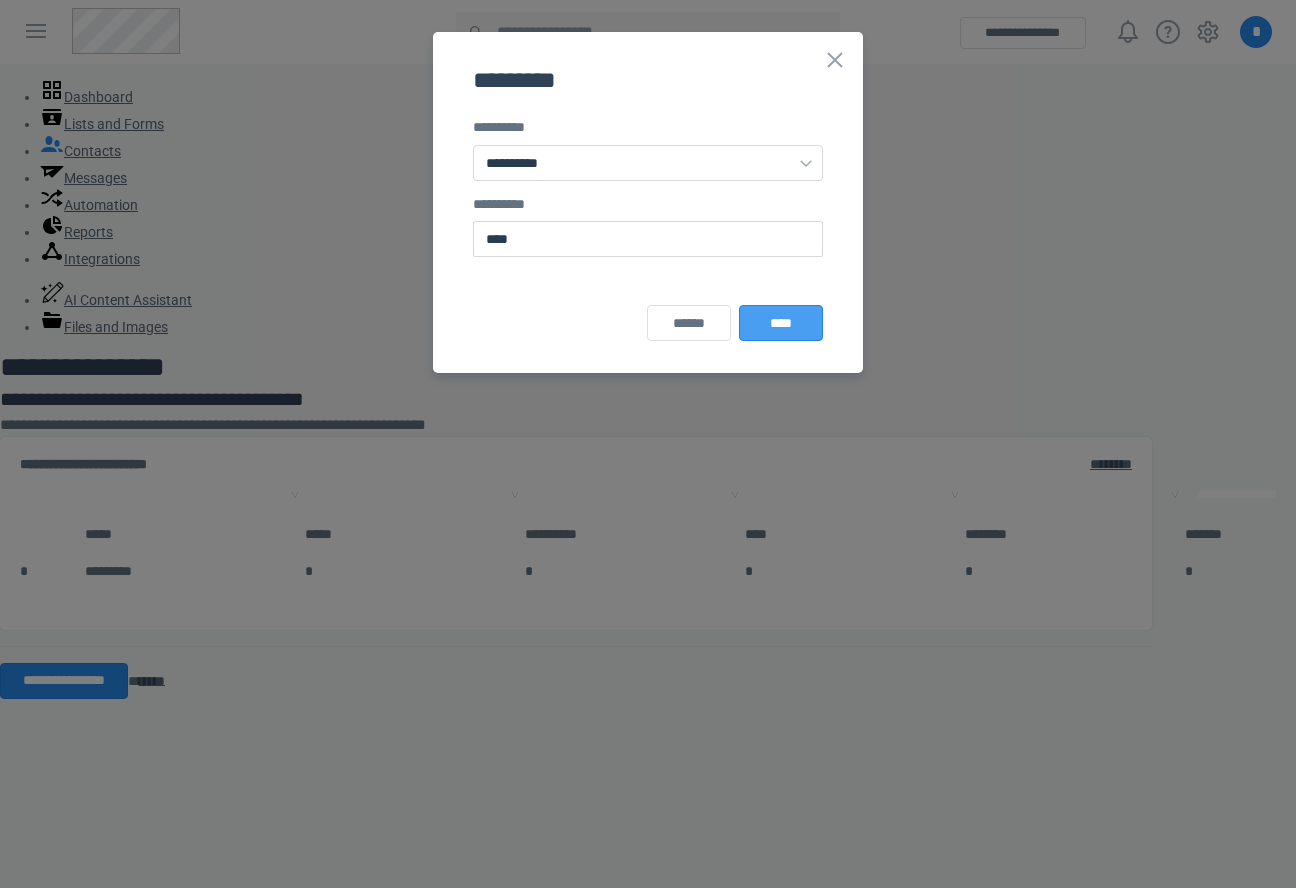 click on "****" at bounding box center (781, 323) 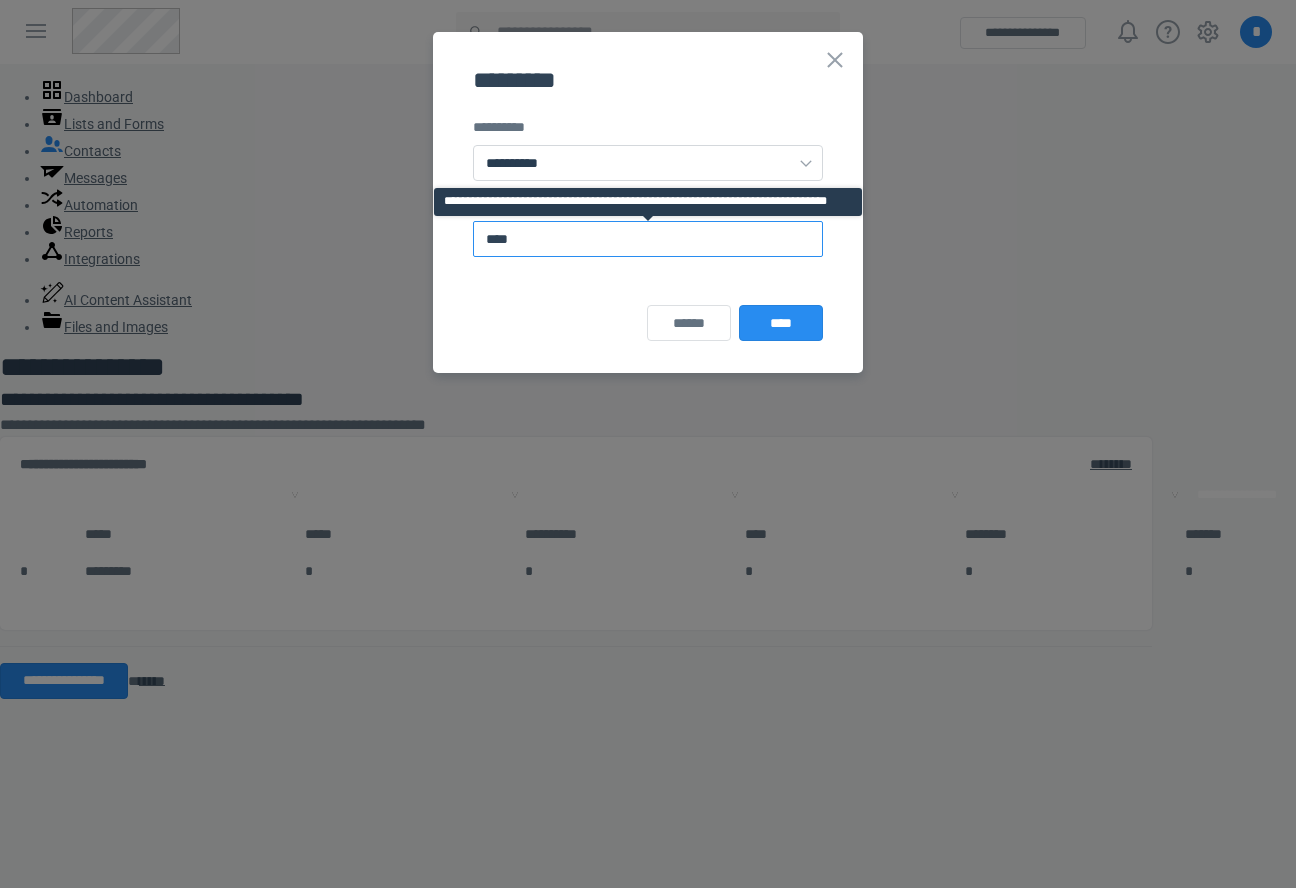 click on "****" at bounding box center [648, 239] 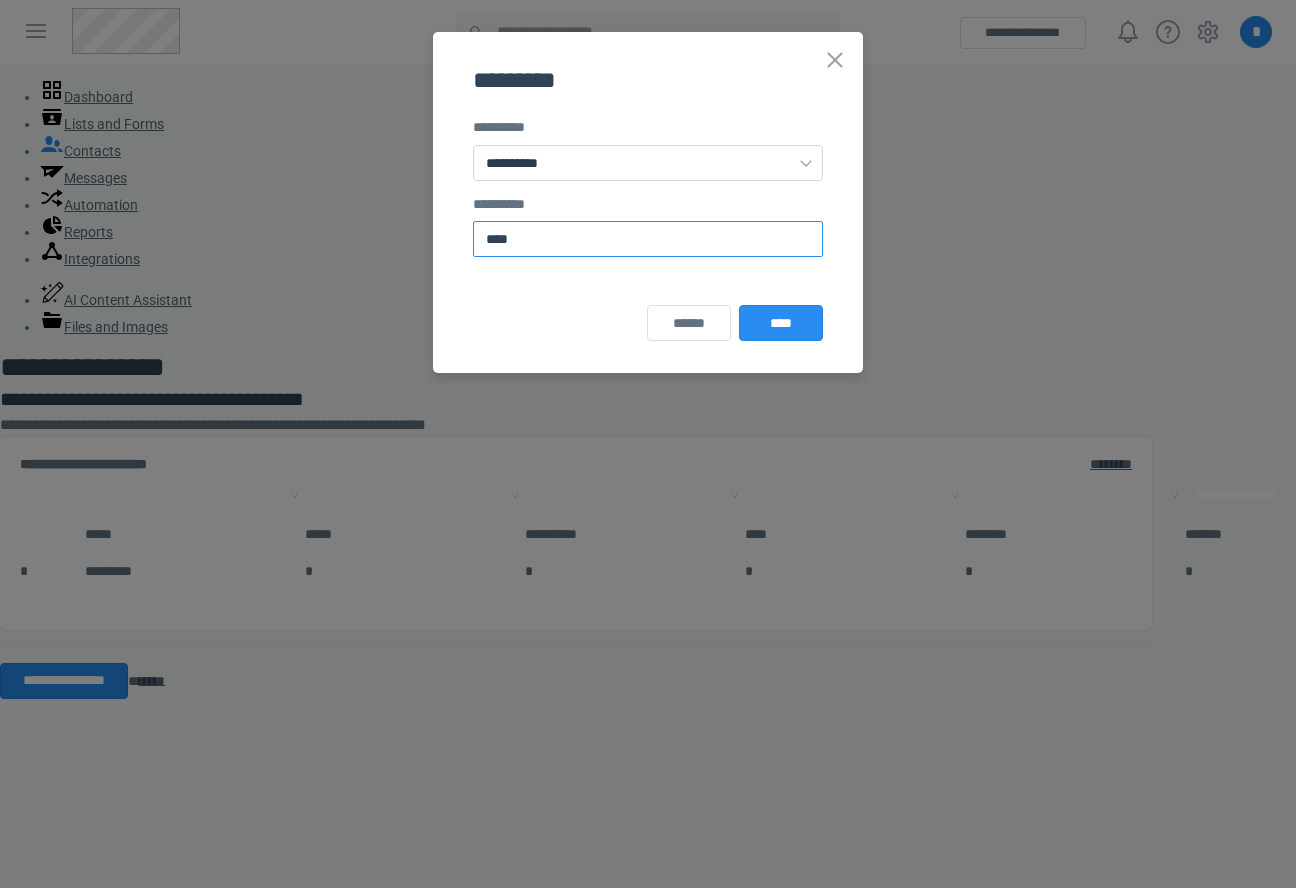 paste on "****" 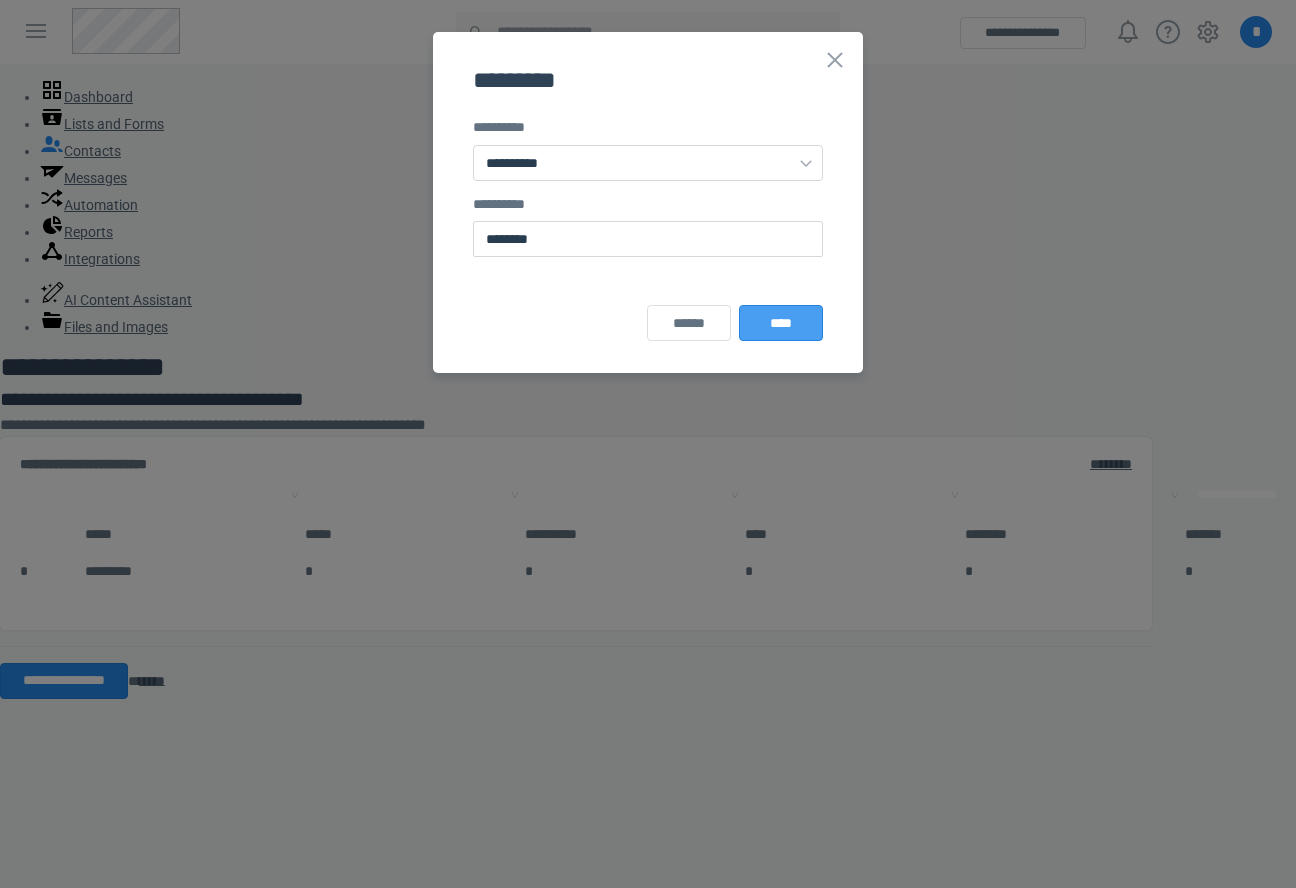 click on "****" at bounding box center [781, 323] 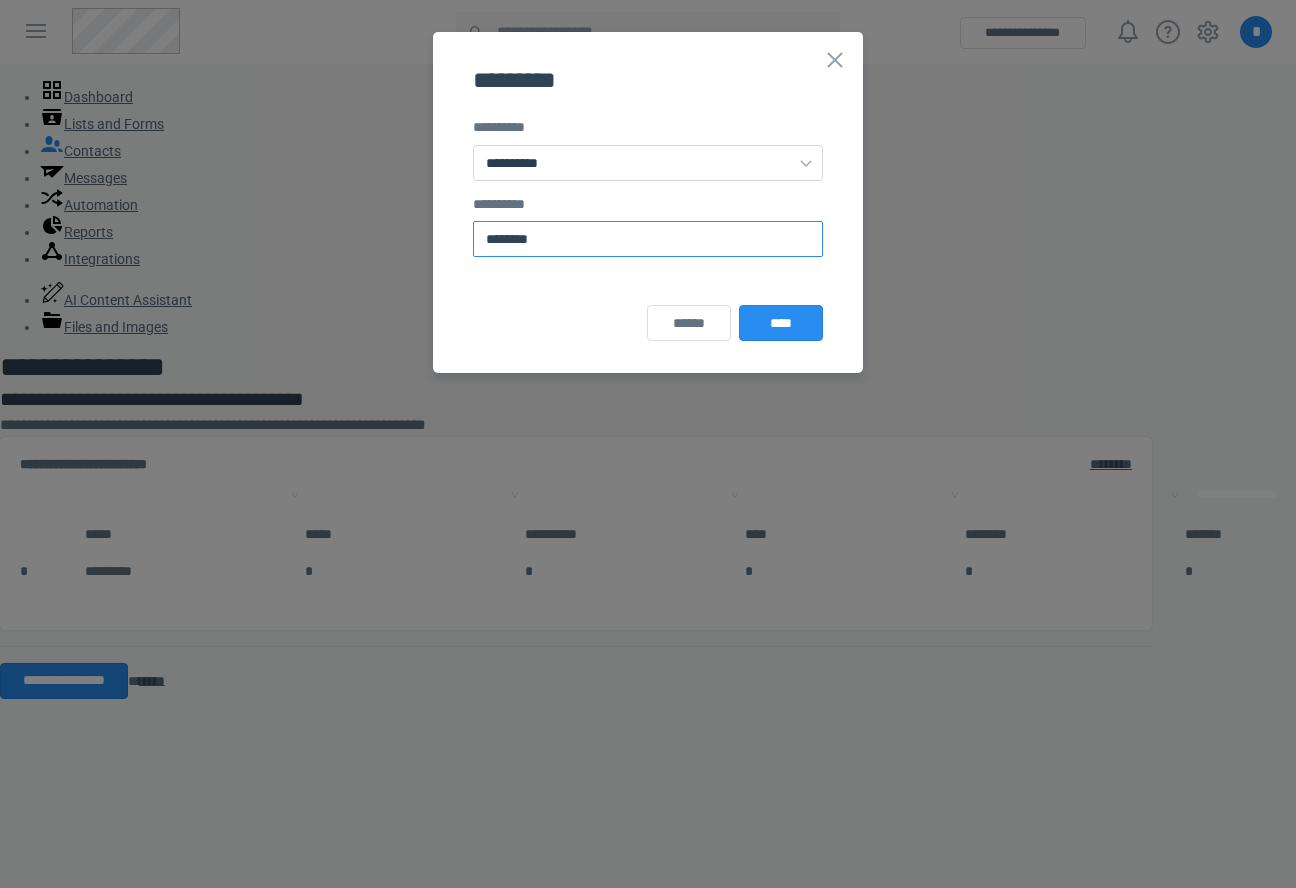 click on "********" at bounding box center [648, 239] 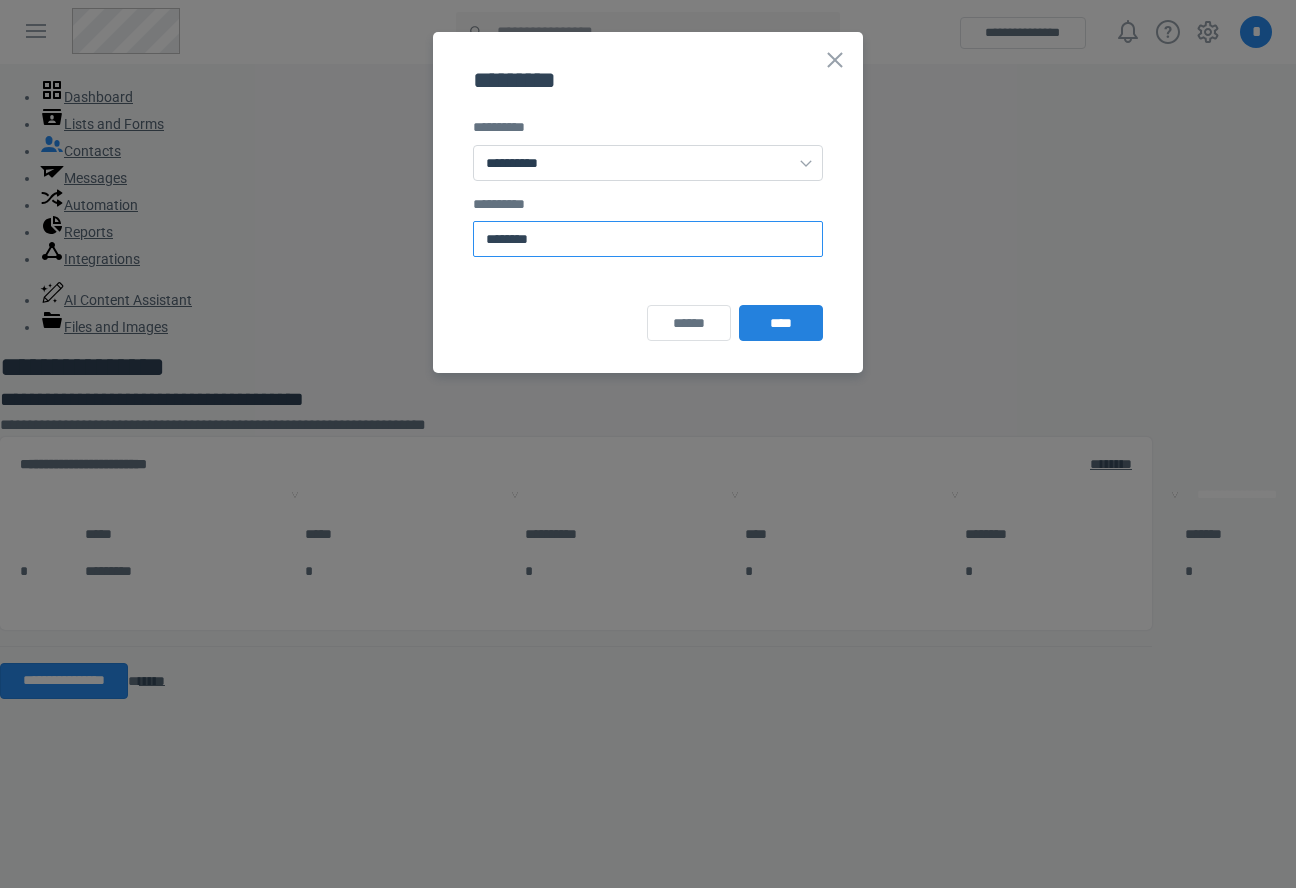 paste 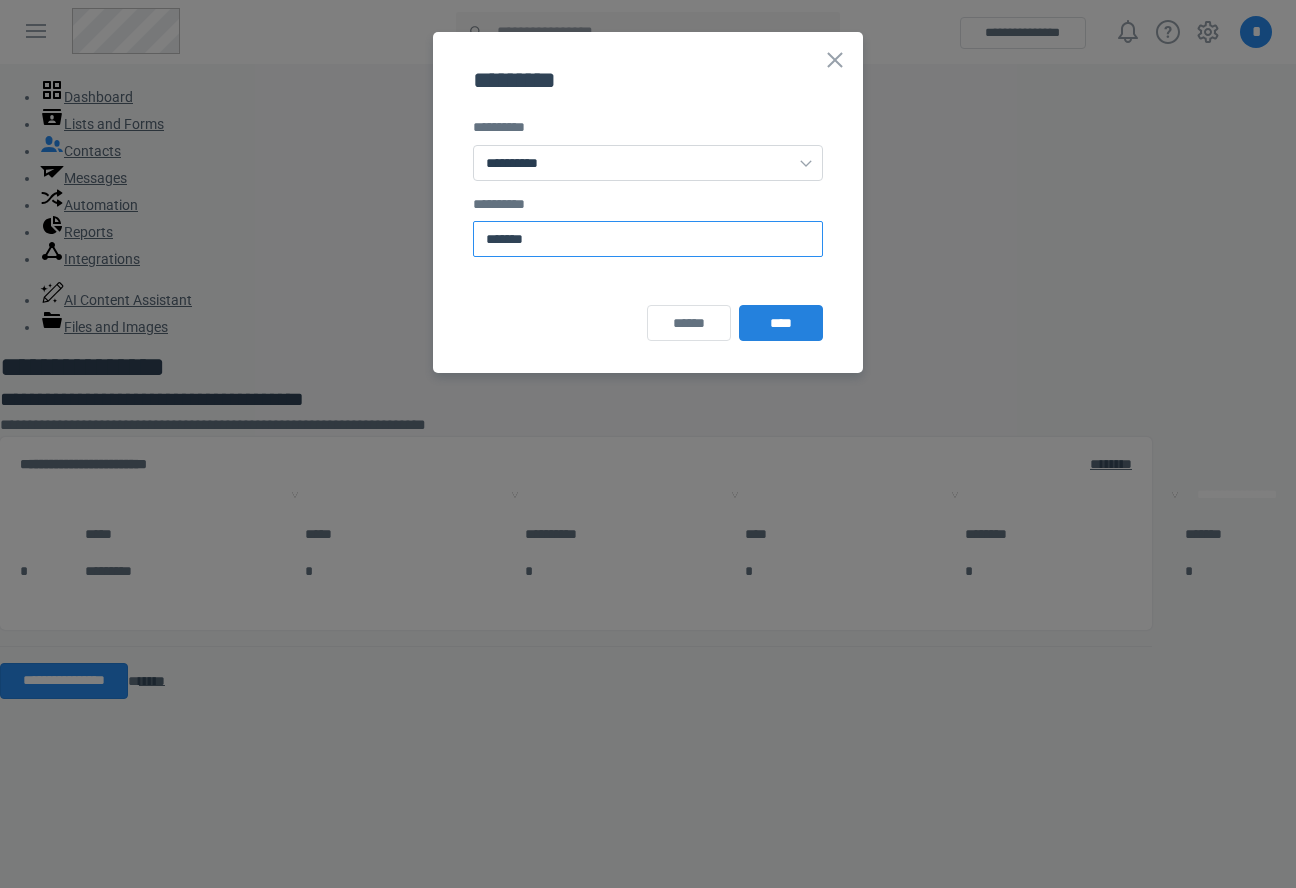 type on "*******" 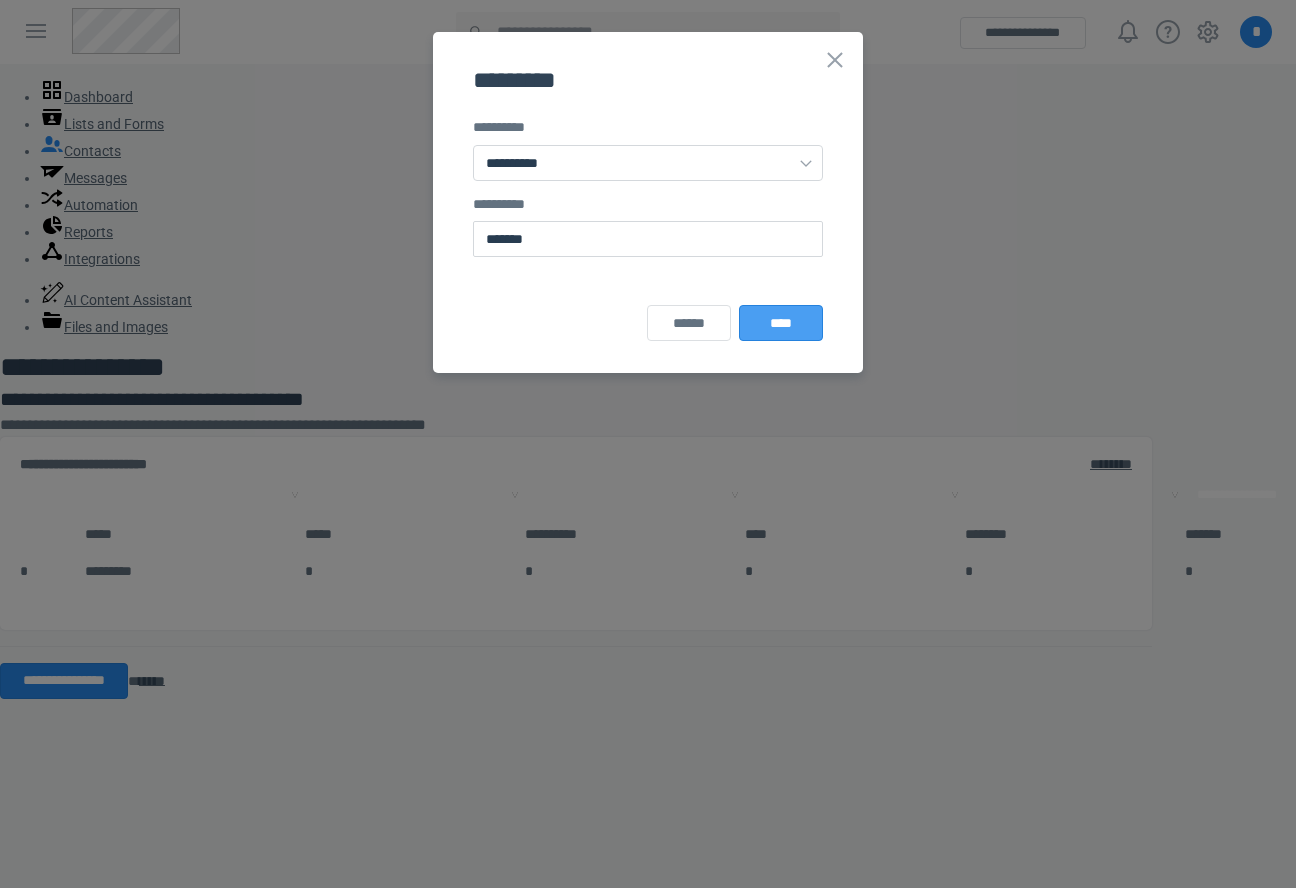 click on "****" at bounding box center [781, 323] 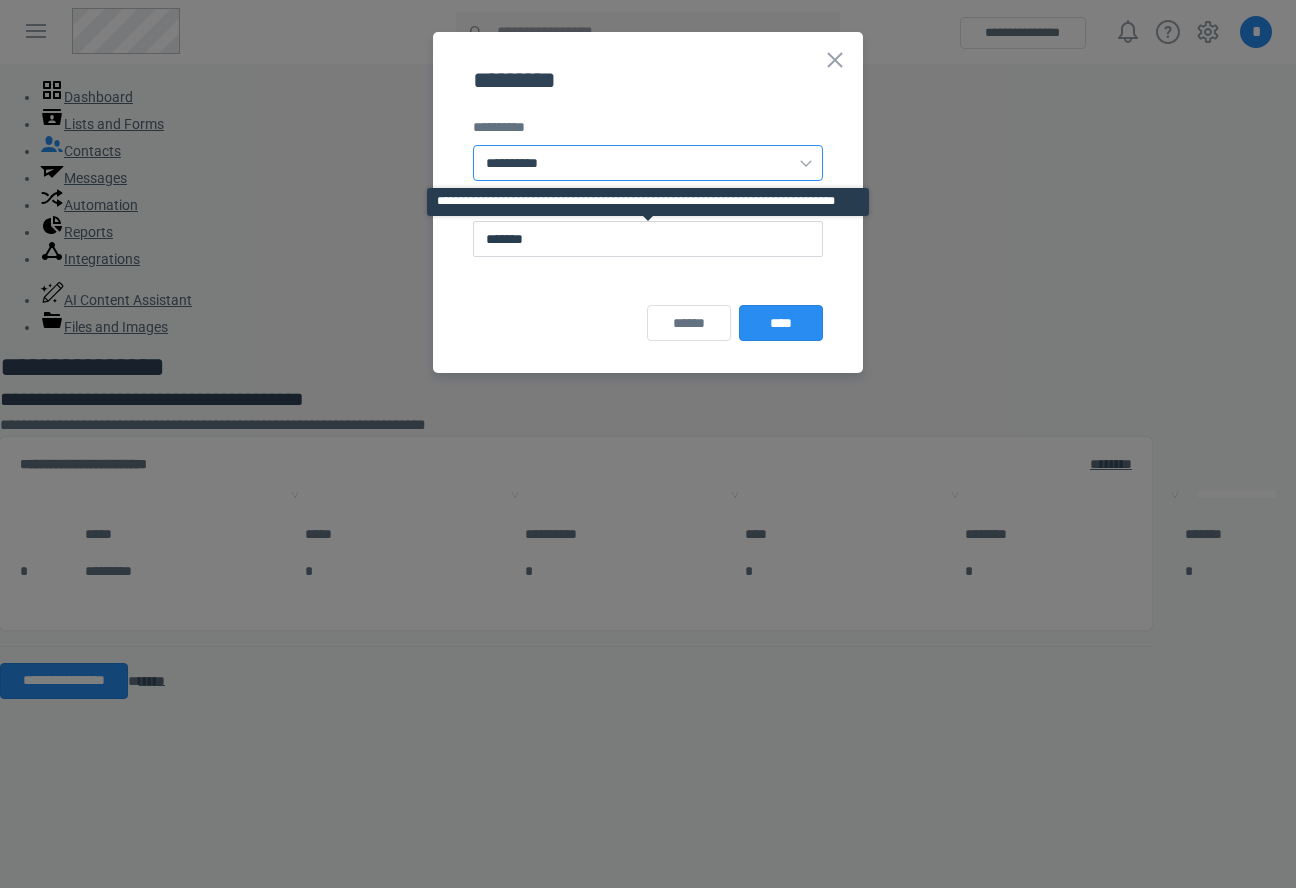 click on "**********" at bounding box center [648, 163] 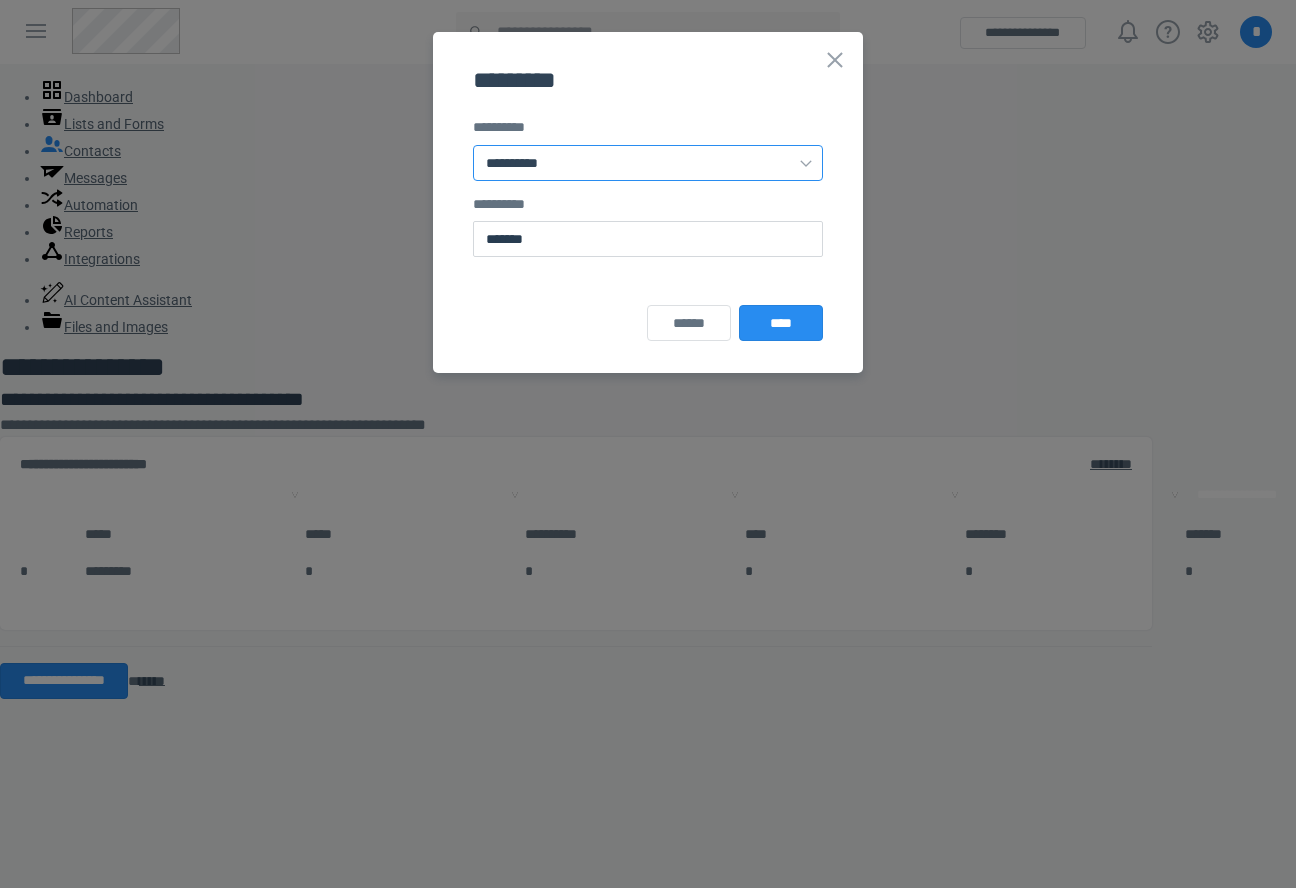 select on "*" 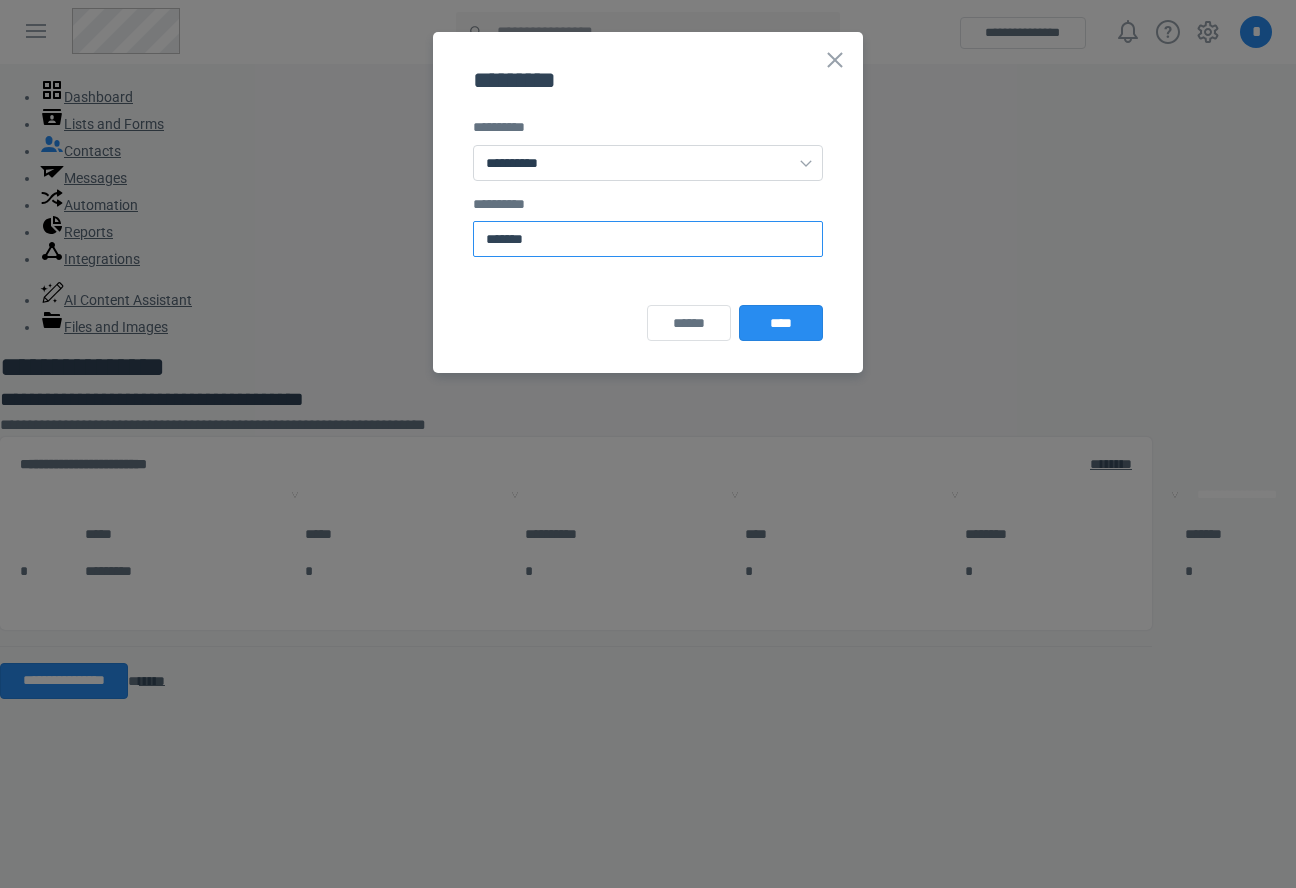 click on "*******" at bounding box center (648, 239) 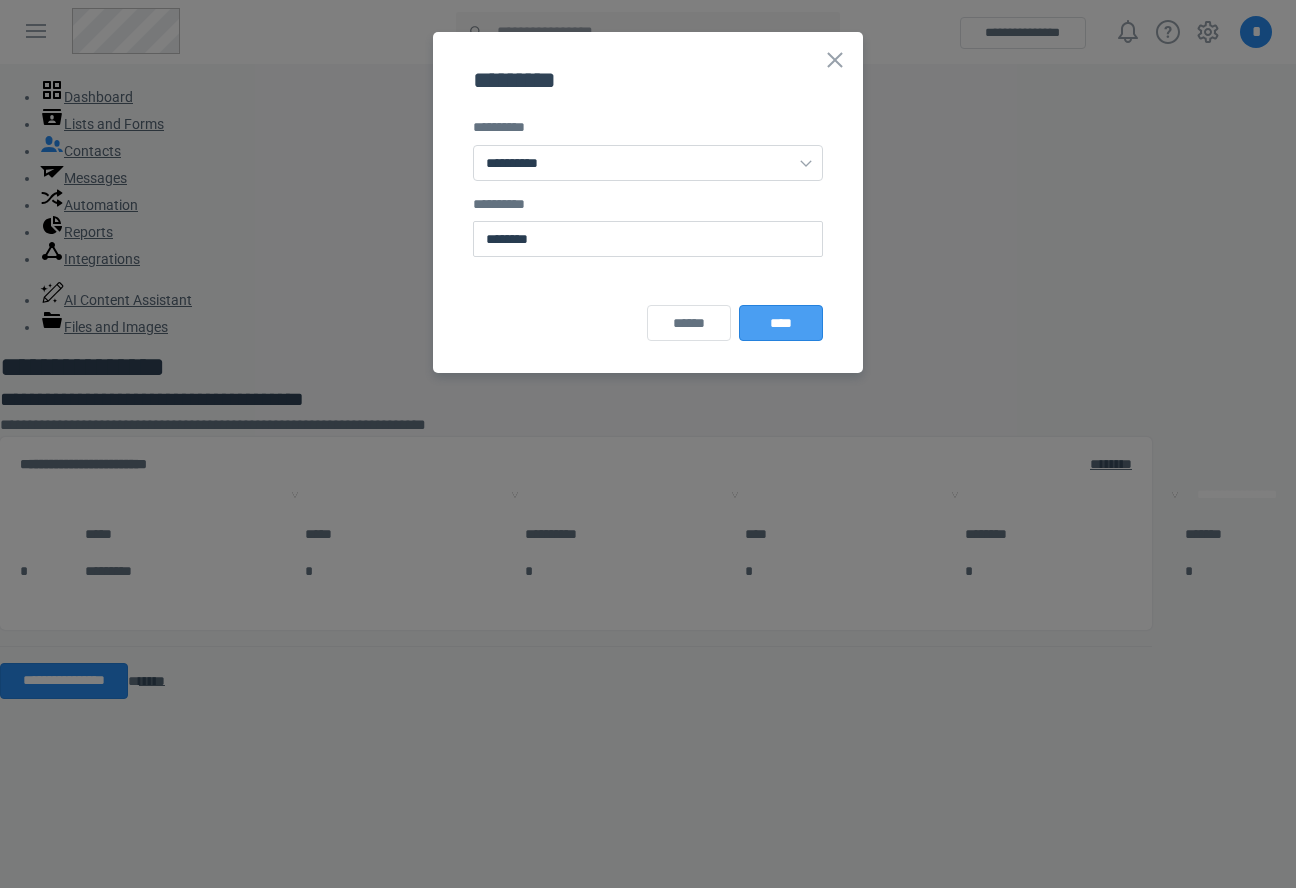 click on "****" at bounding box center (781, 323) 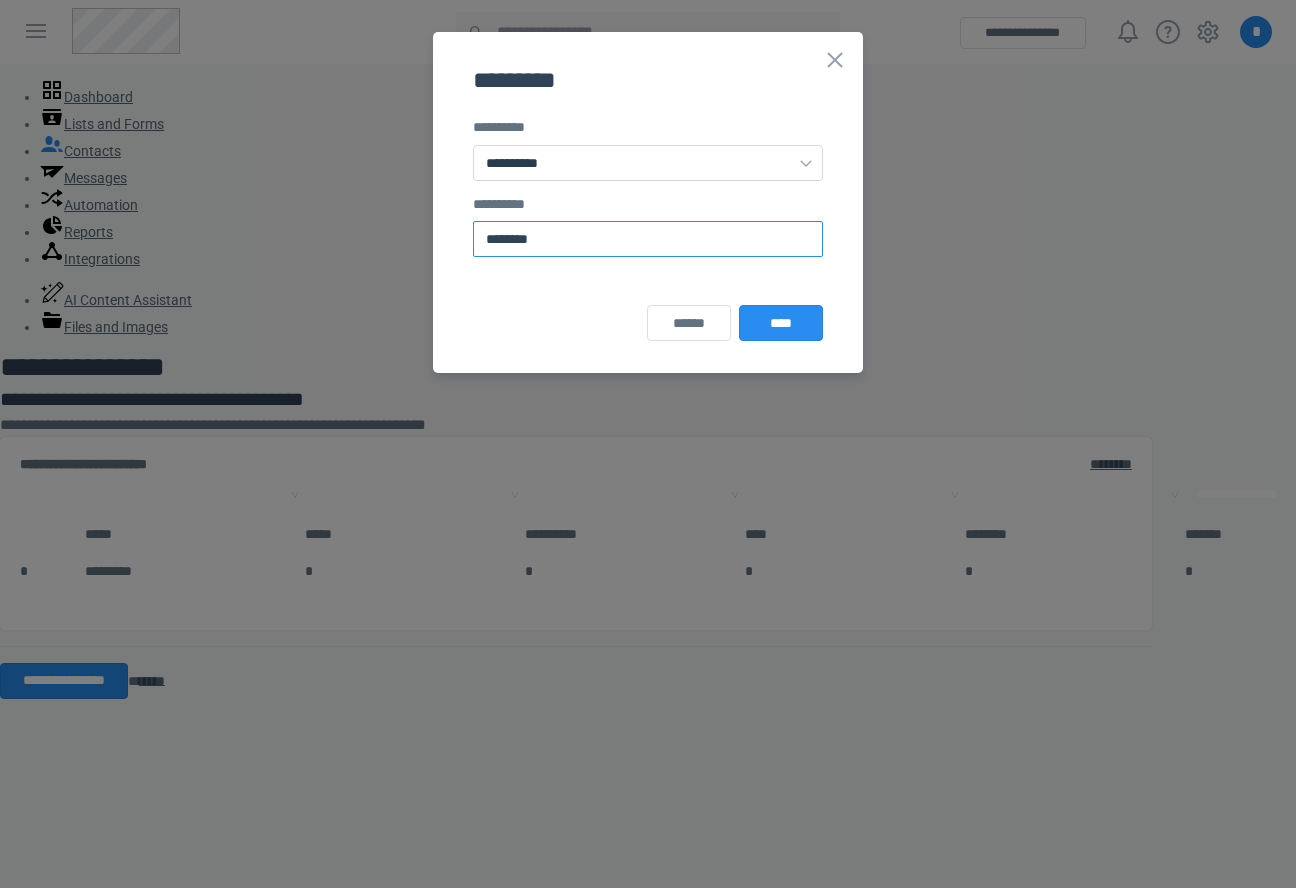 click on "********" at bounding box center (648, 239) 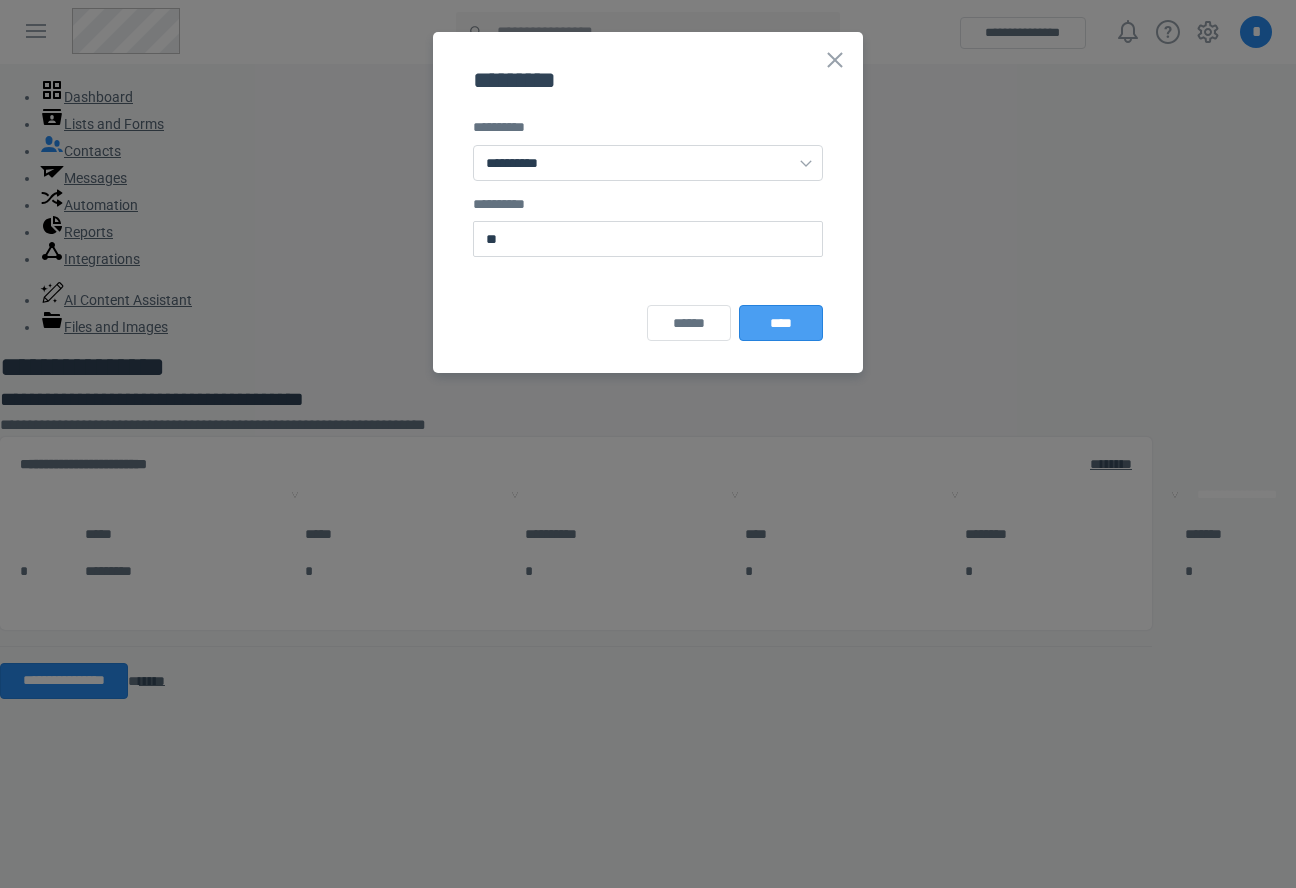 click on "****" at bounding box center [781, 323] 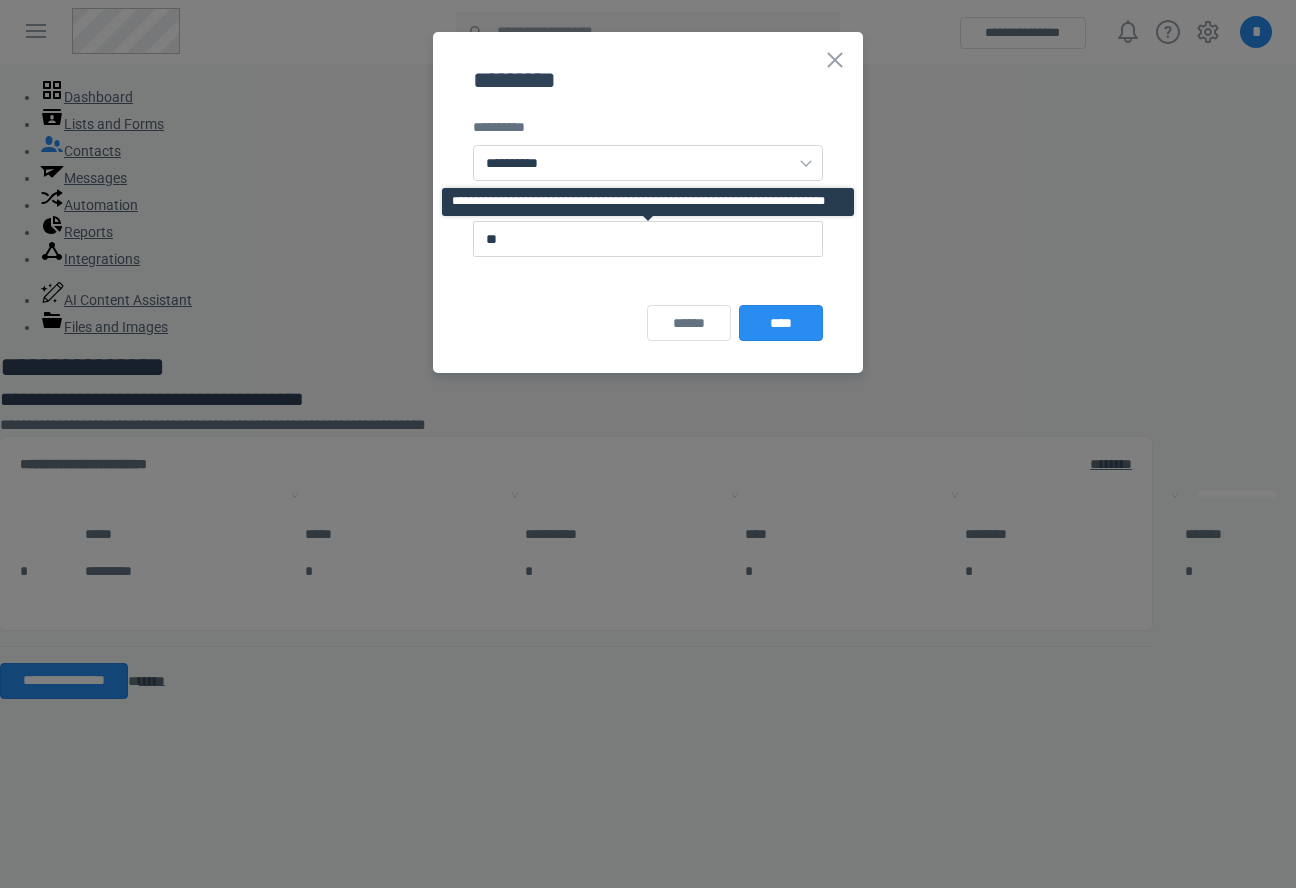 click on "**********" at bounding box center (648, 184) 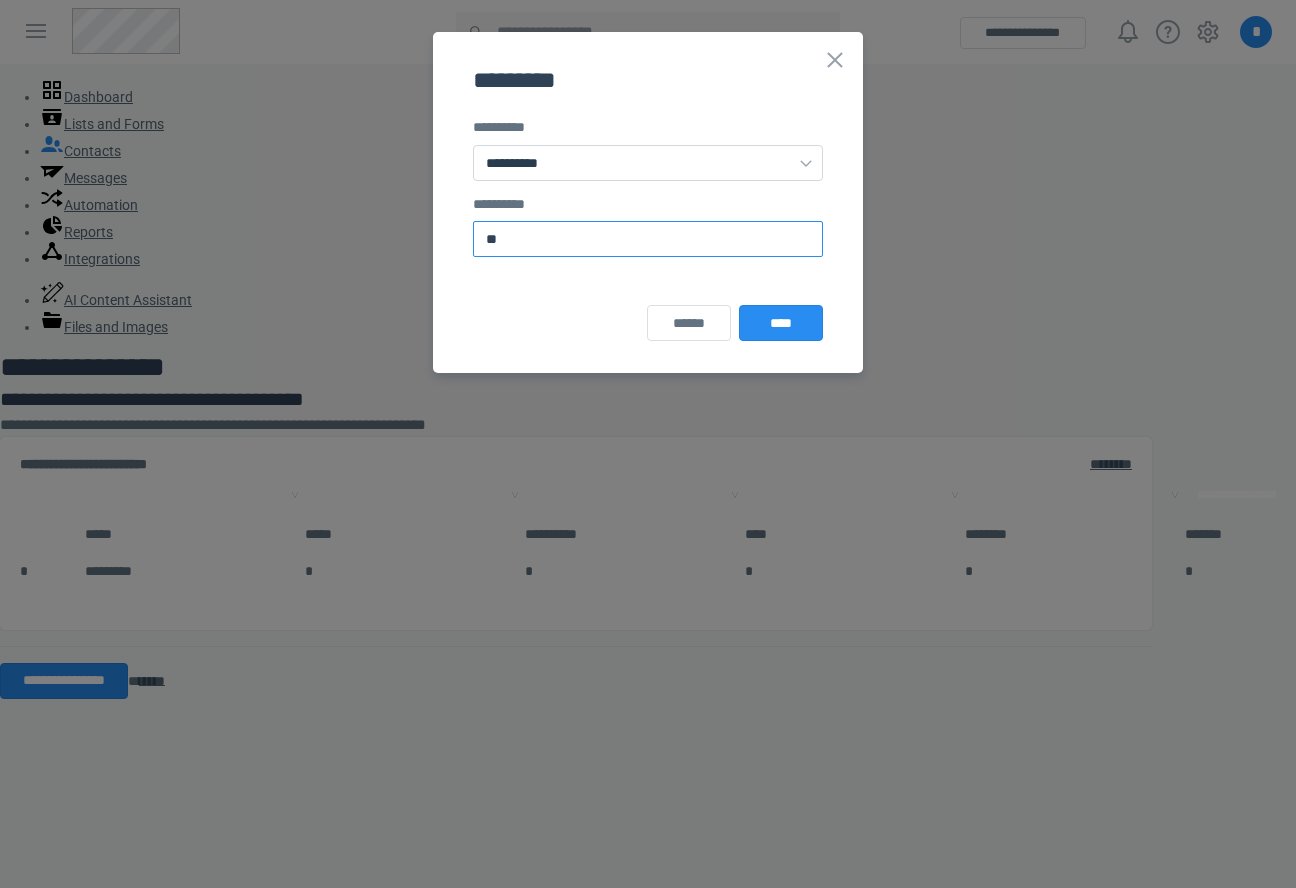 click on "**" at bounding box center [648, 239] 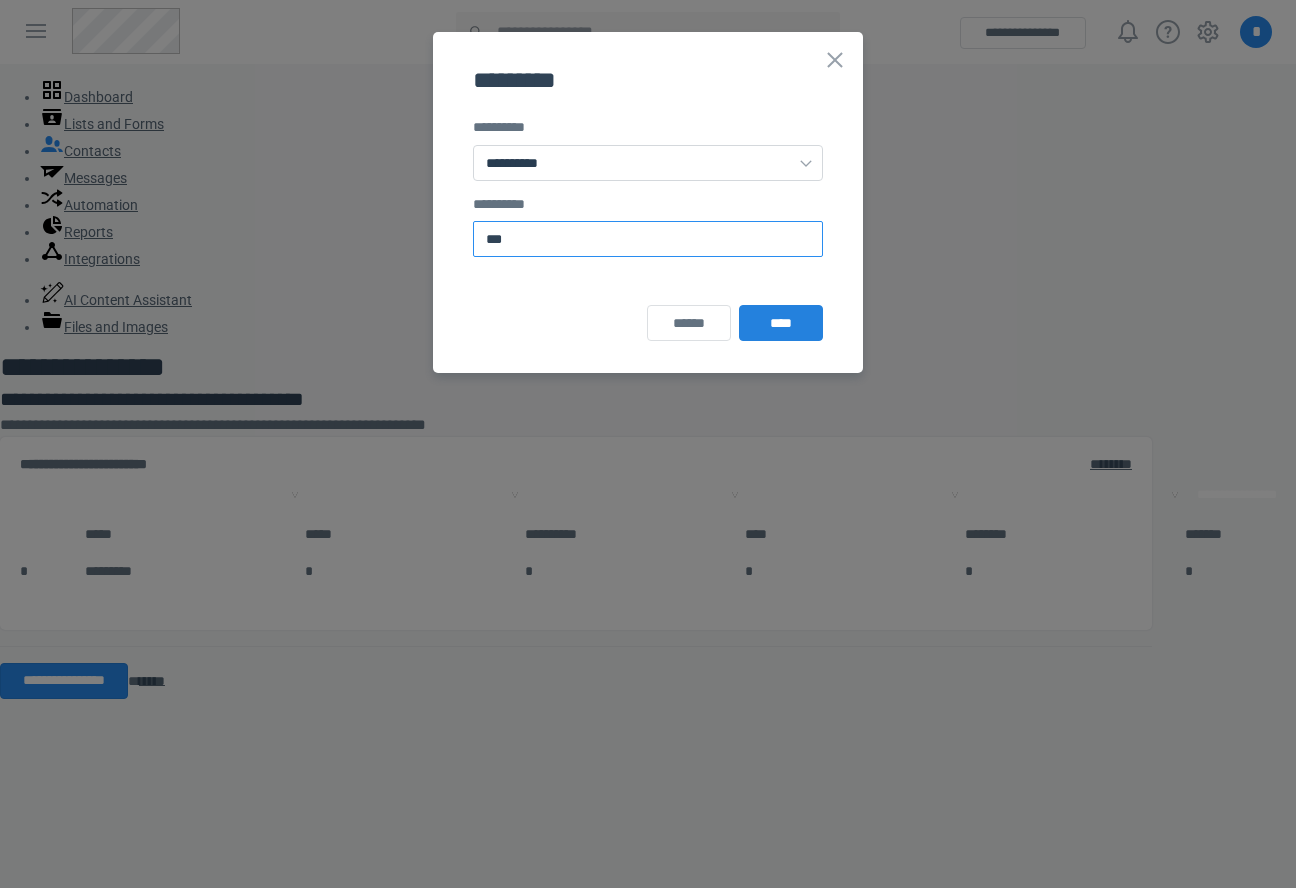 type on "***" 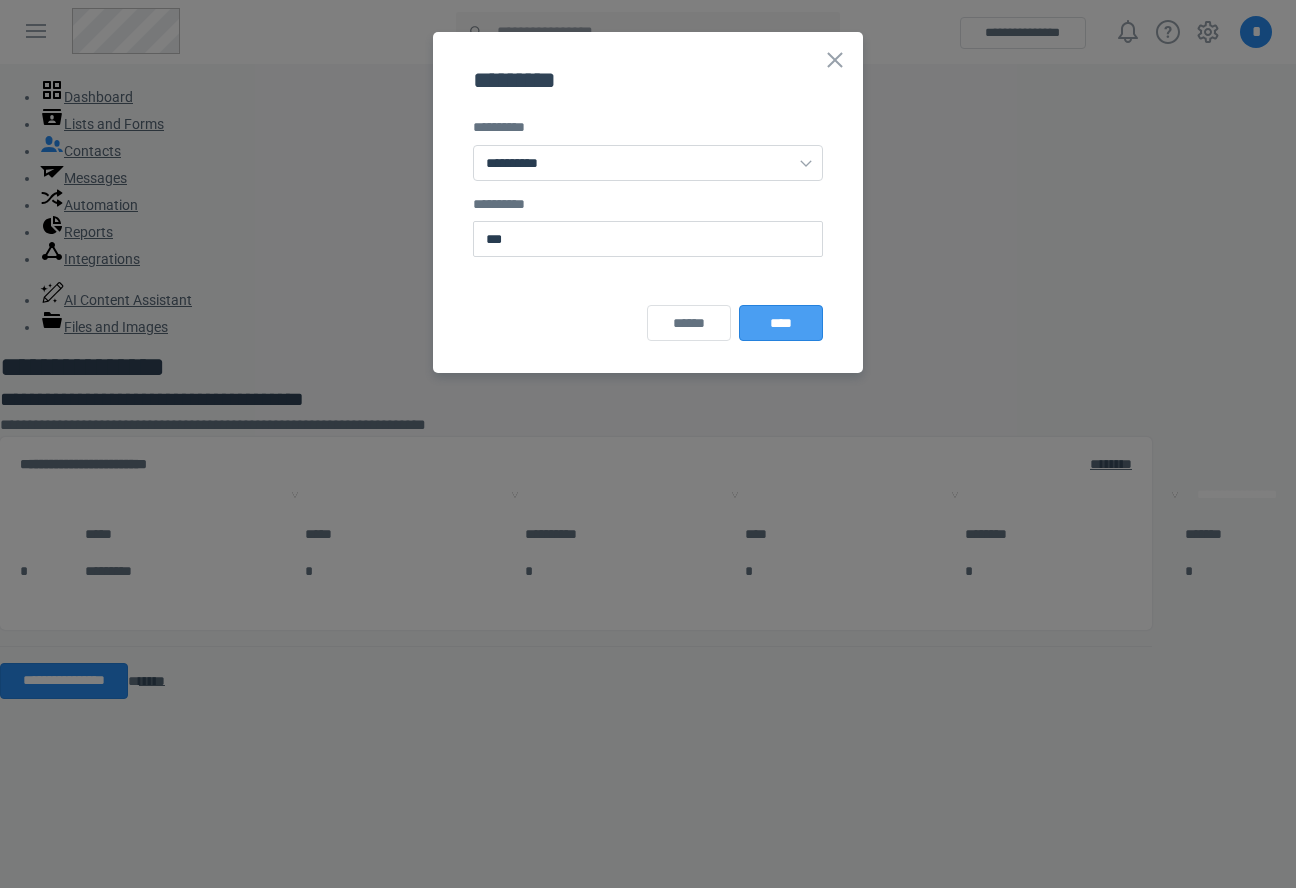 click on "****" at bounding box center (781, 323) 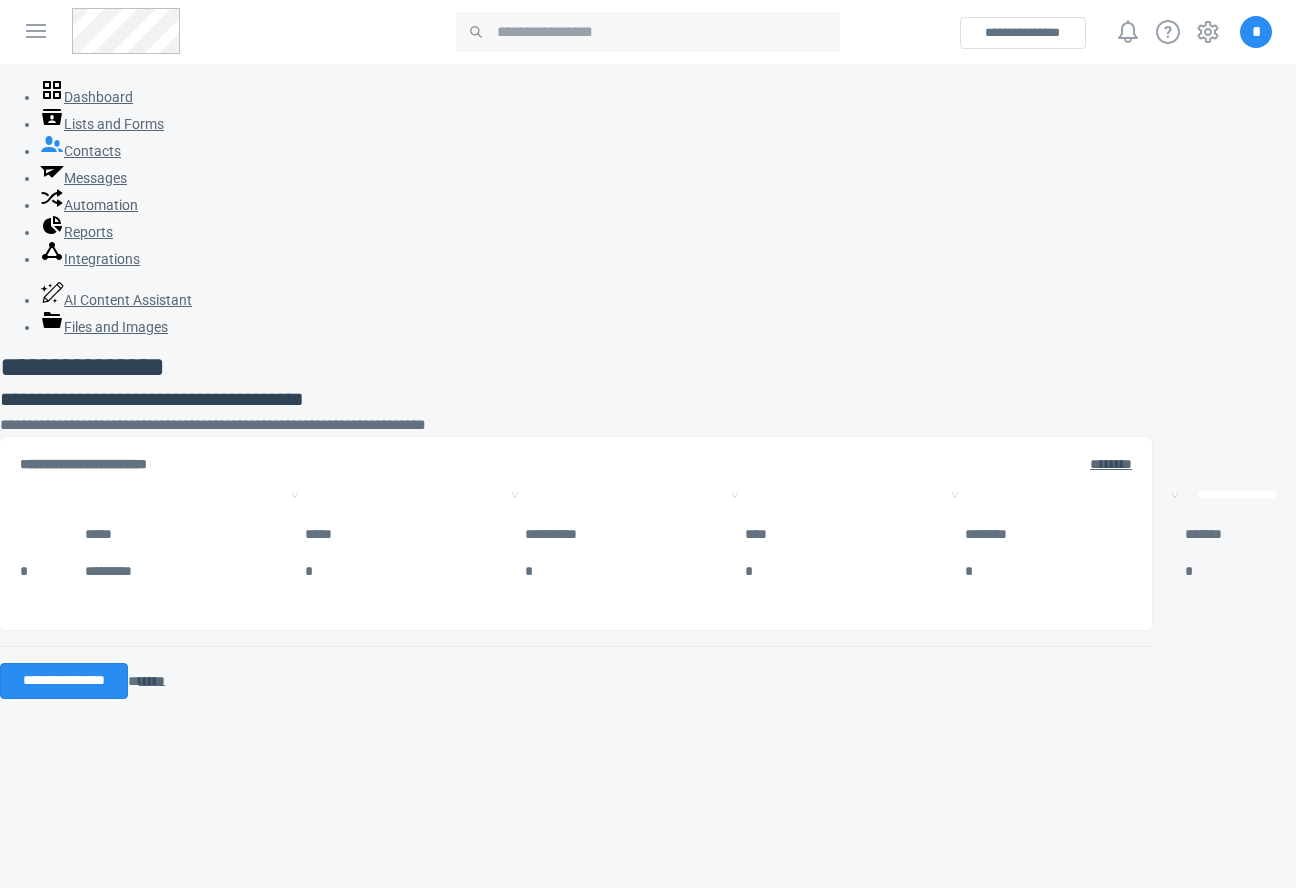 click on "**********" at bounding box center [634, 495] 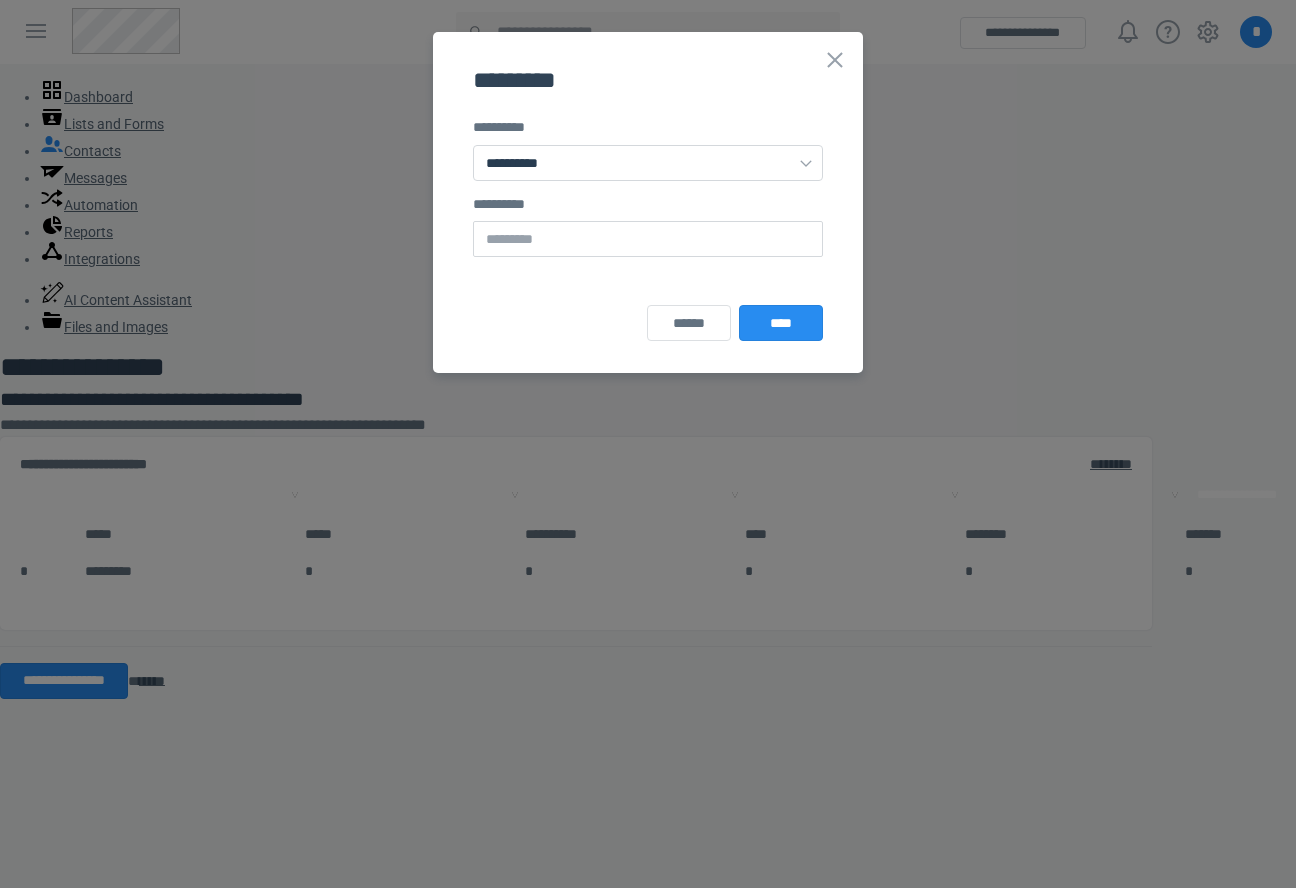 click on "**********" at bounding box center (648, 184) 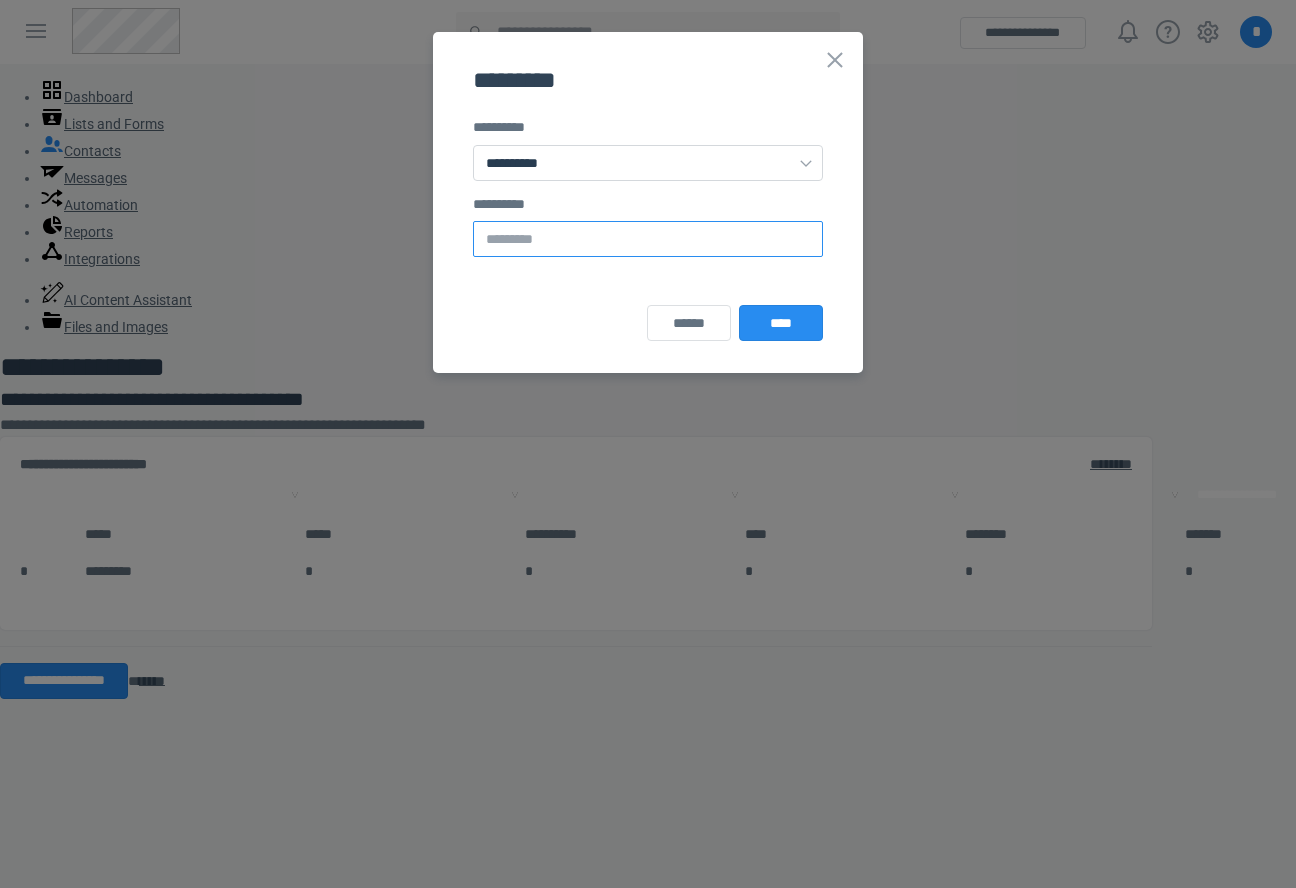 click at bounding box center [648, 239] 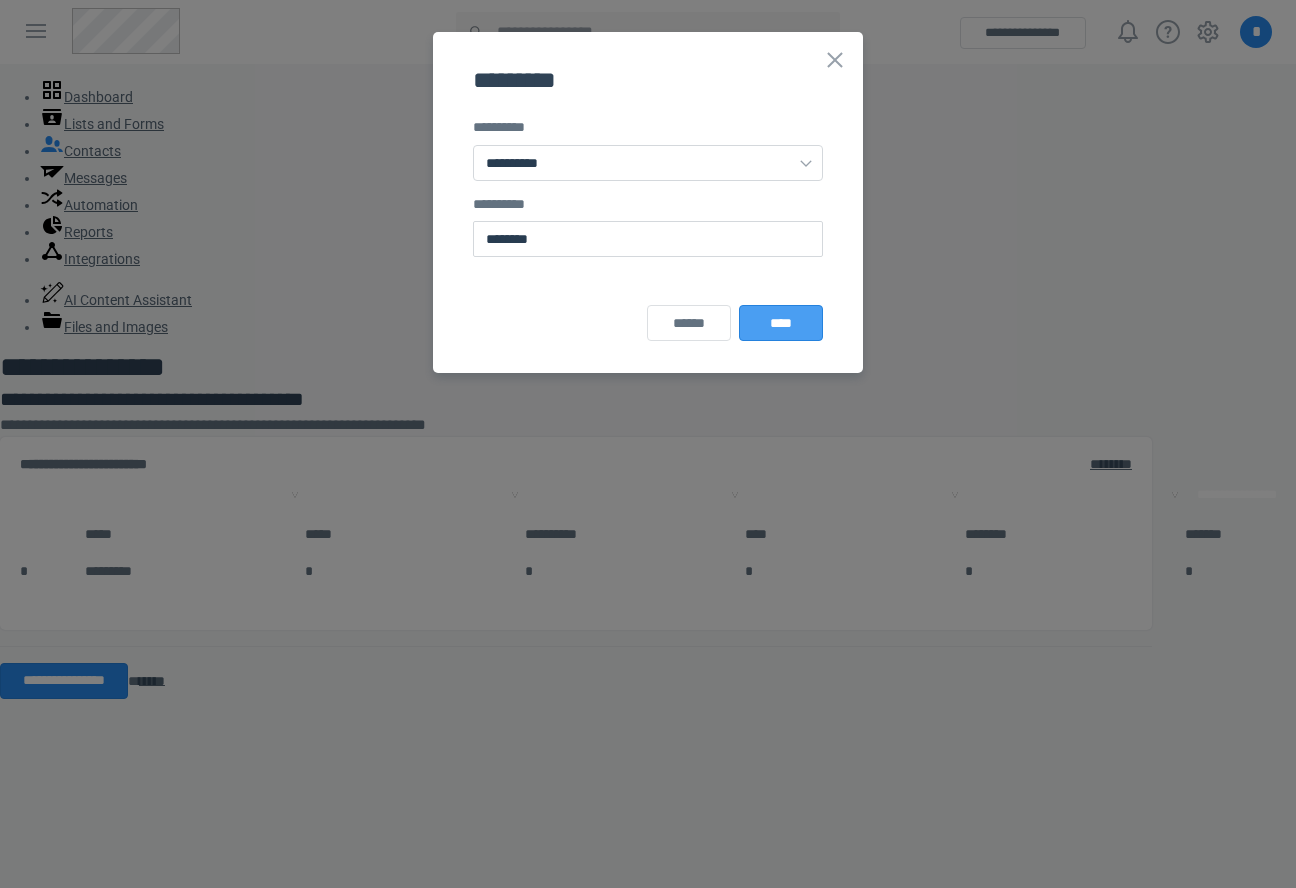 click on "****" at bounding box center [781, 323] 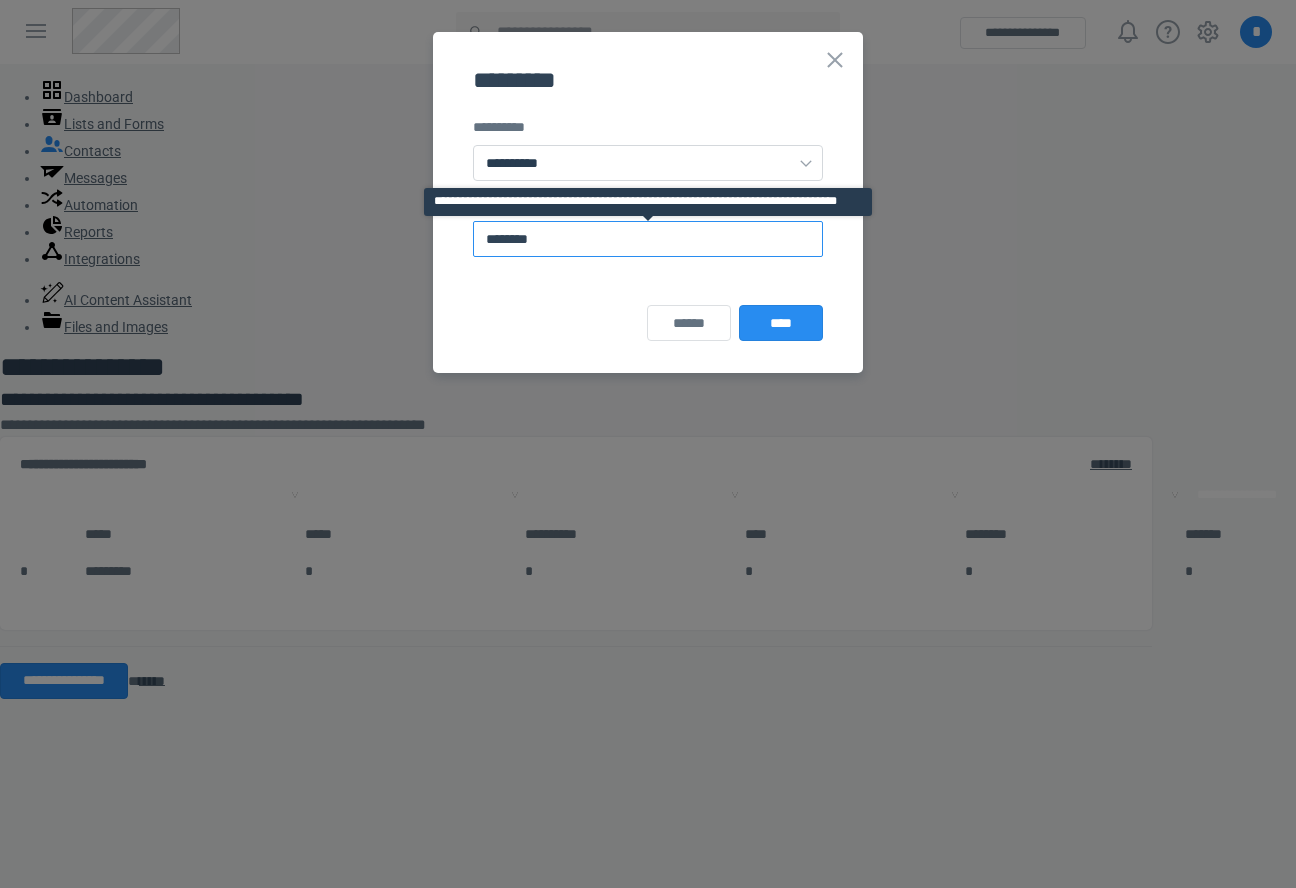 click on "********" at bounding box center [648, 239] 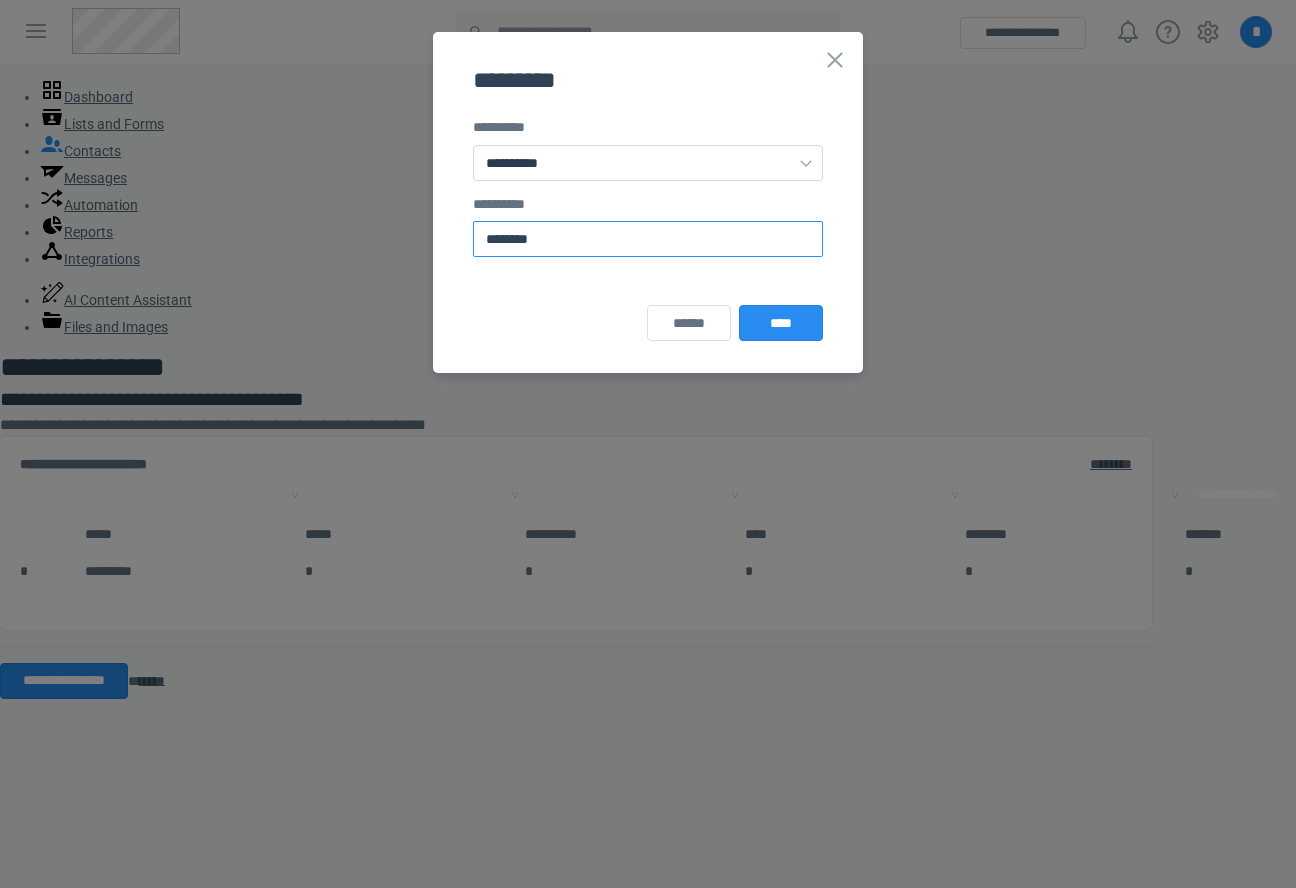 paste 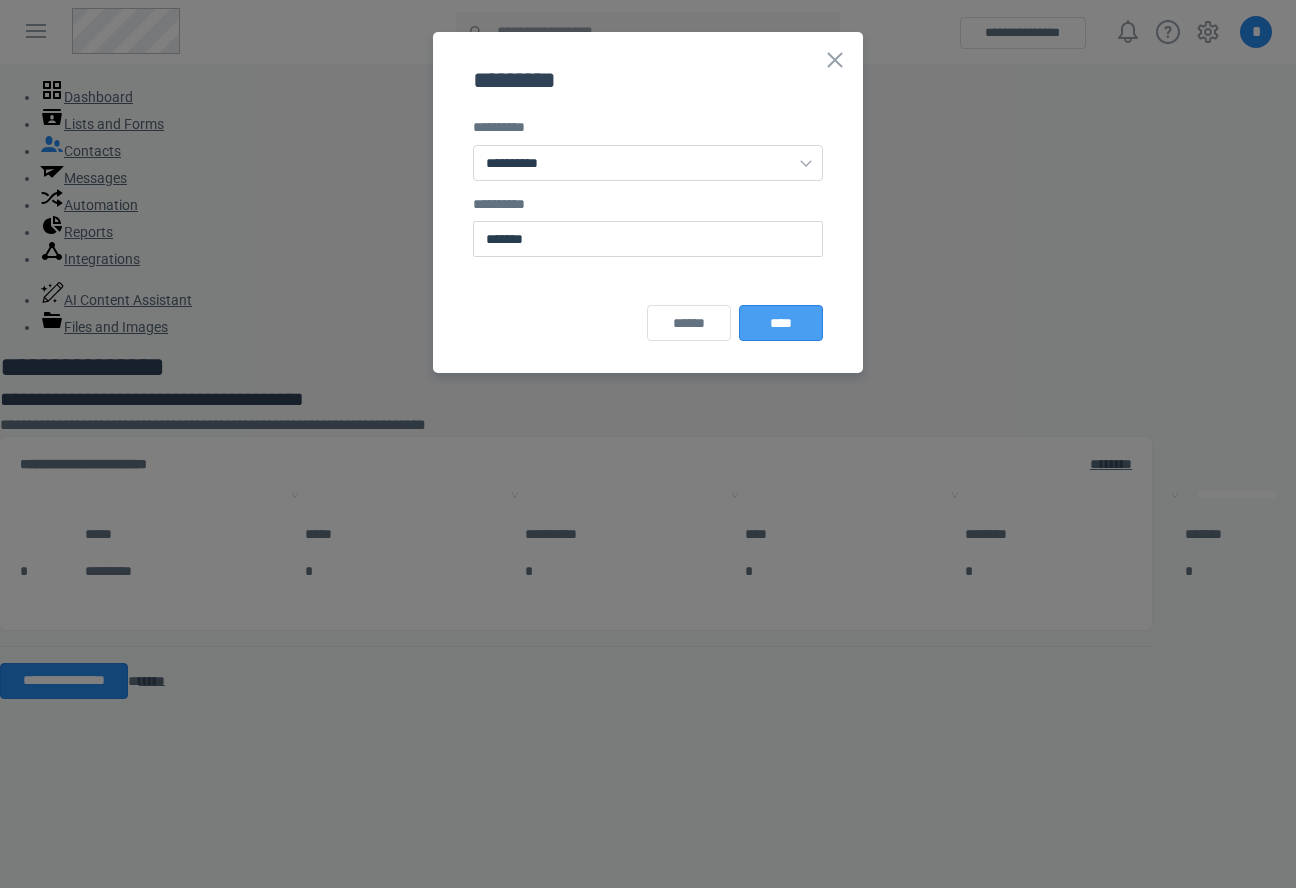 click on "****" at bounding box center [781, 323] 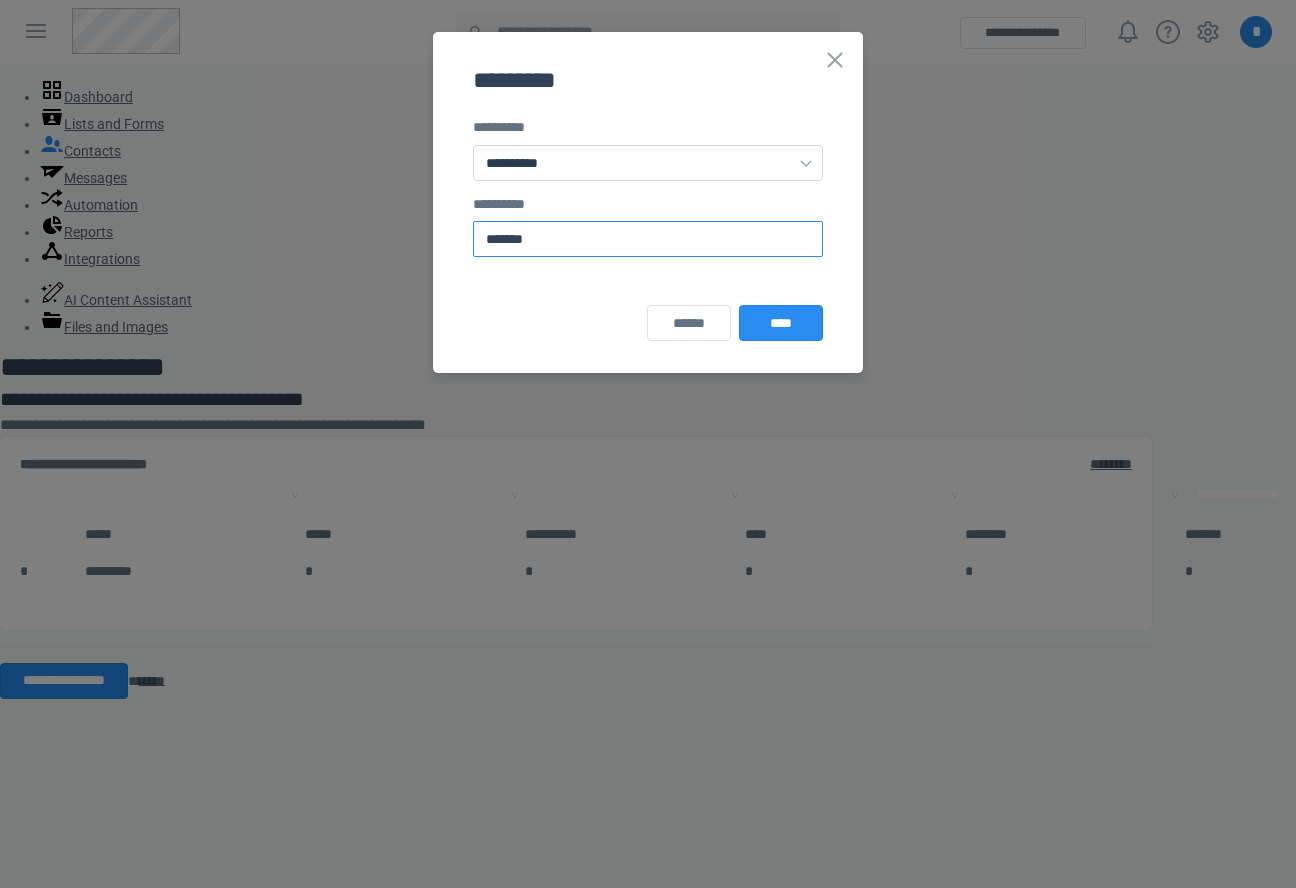 click on "*******" at bounding box center (648, 239) 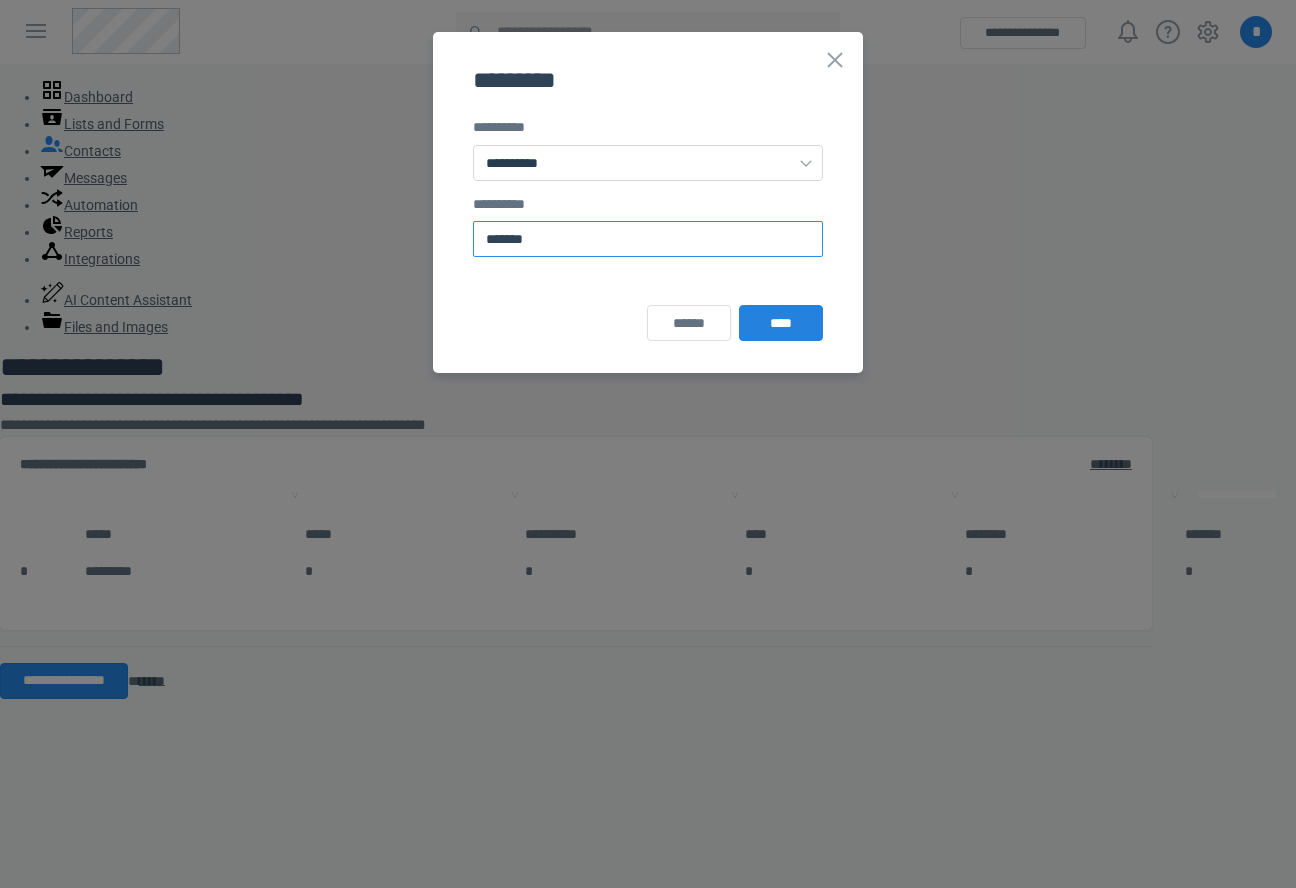 paste 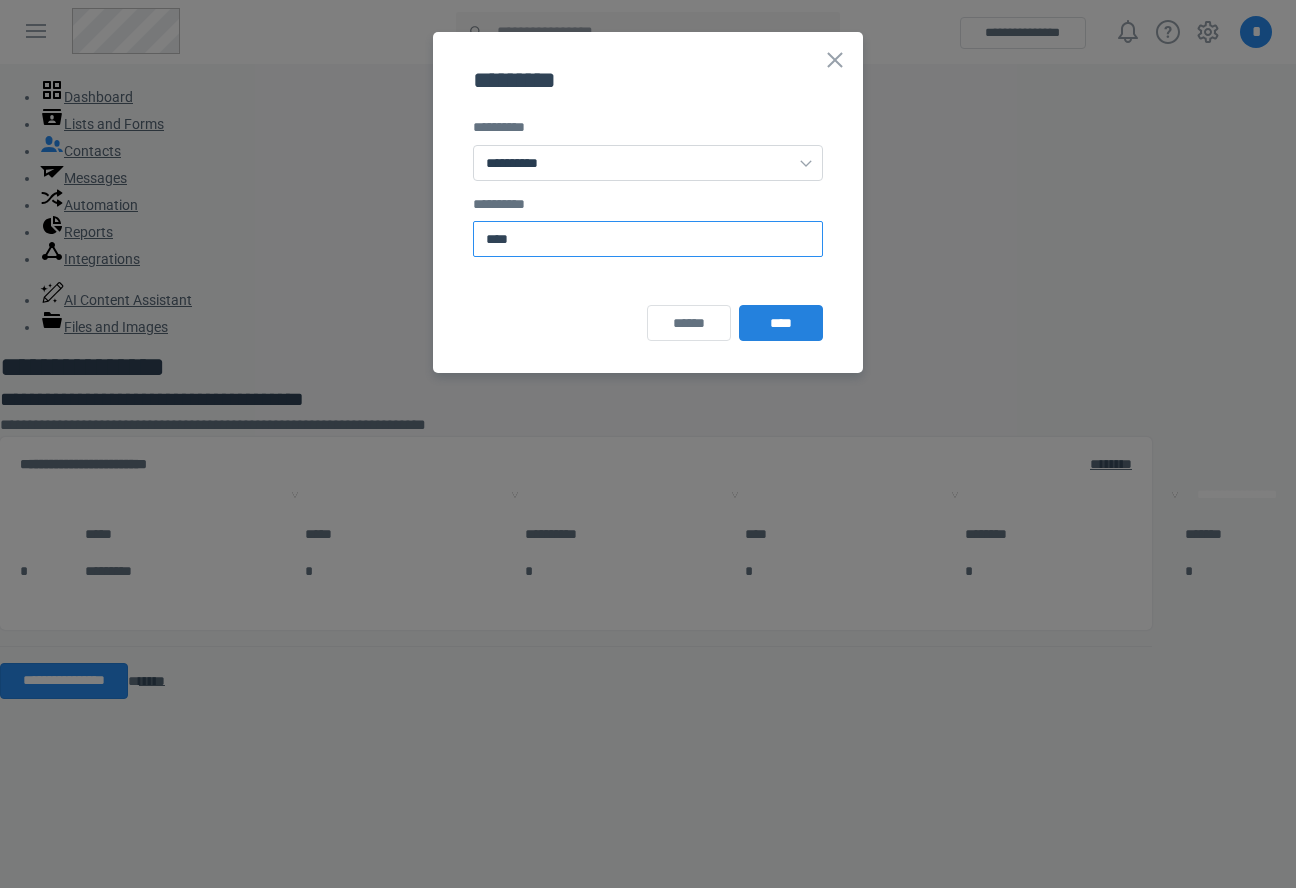 type on "****" 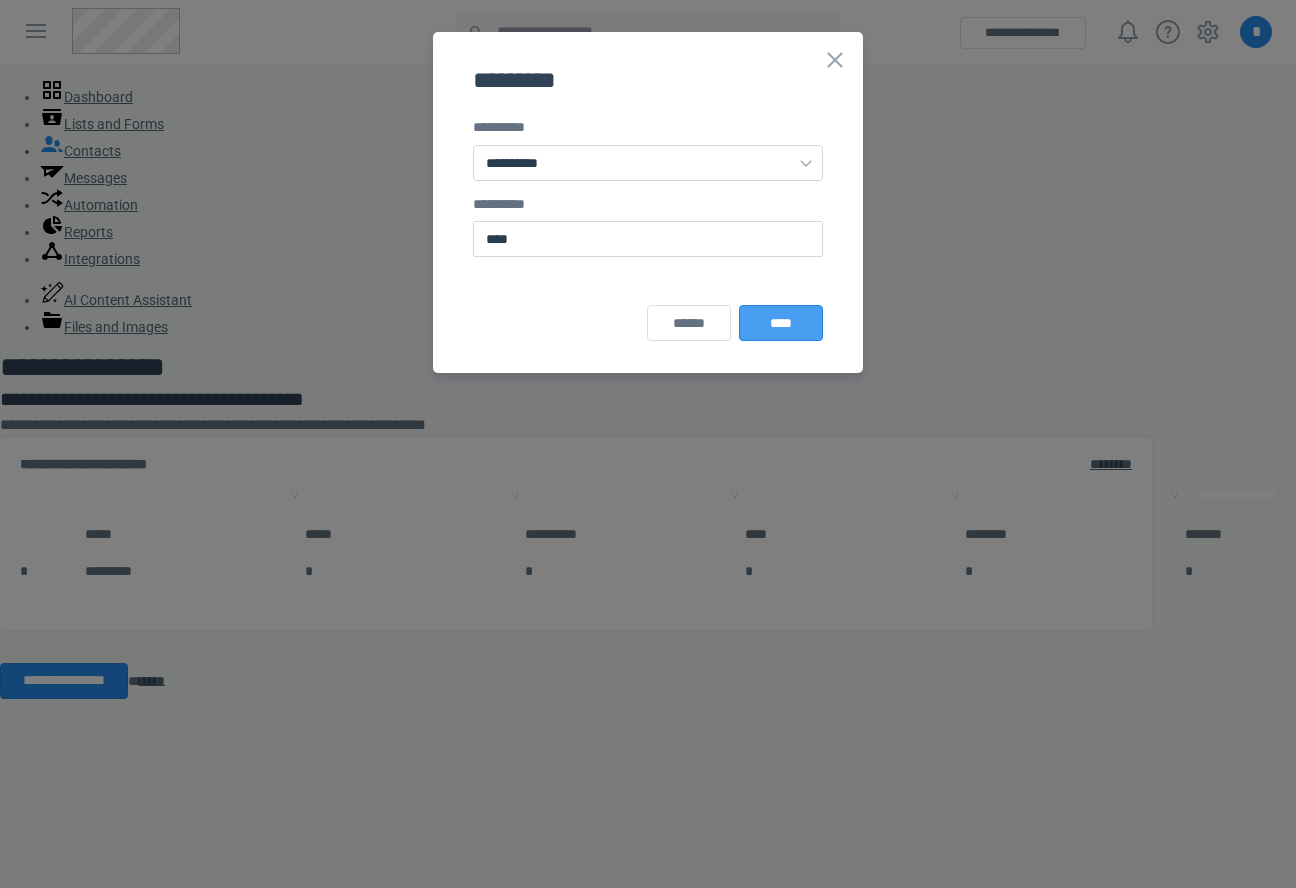 click on "****" at bounding box center [781, 323] 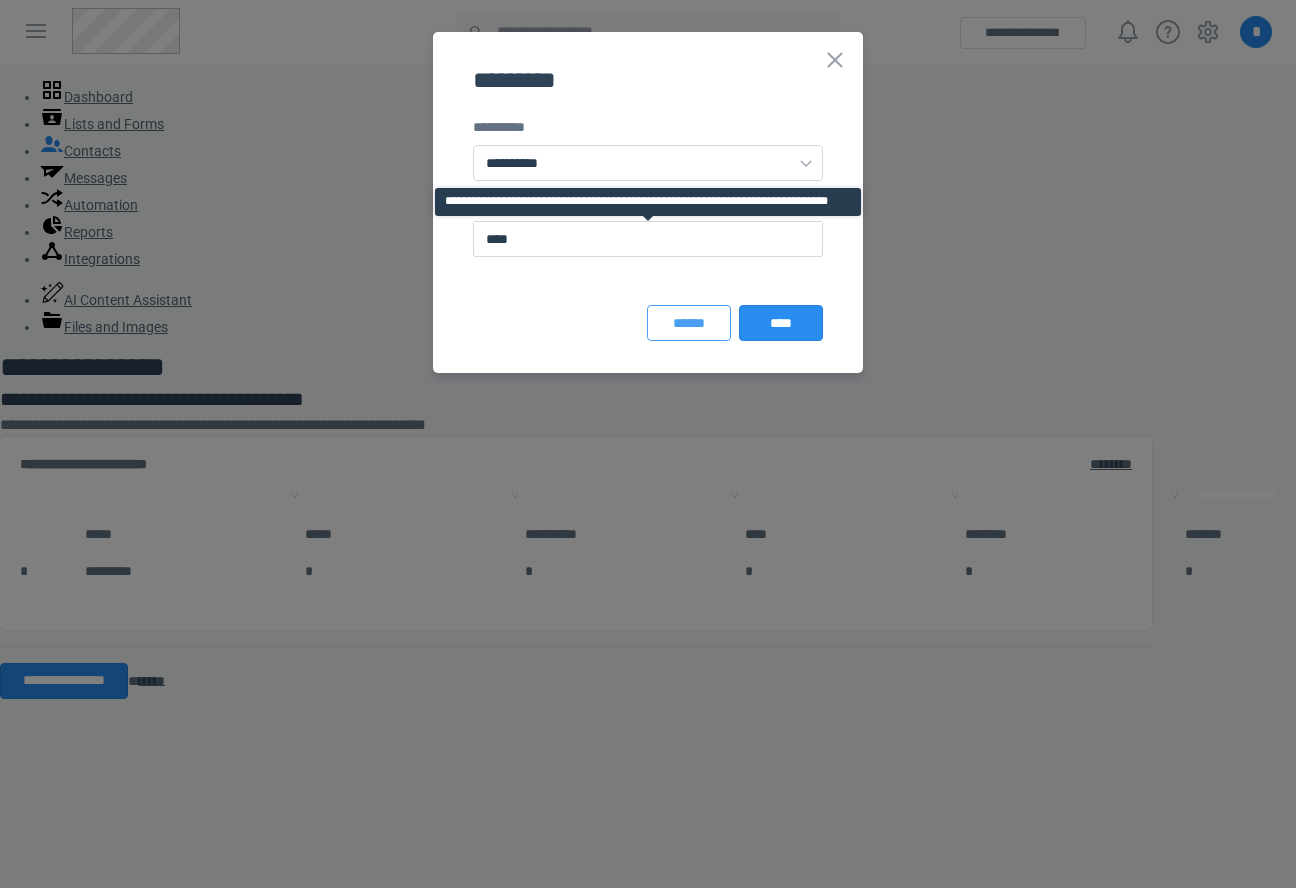 click on "******" at bounding box center (689, 323) 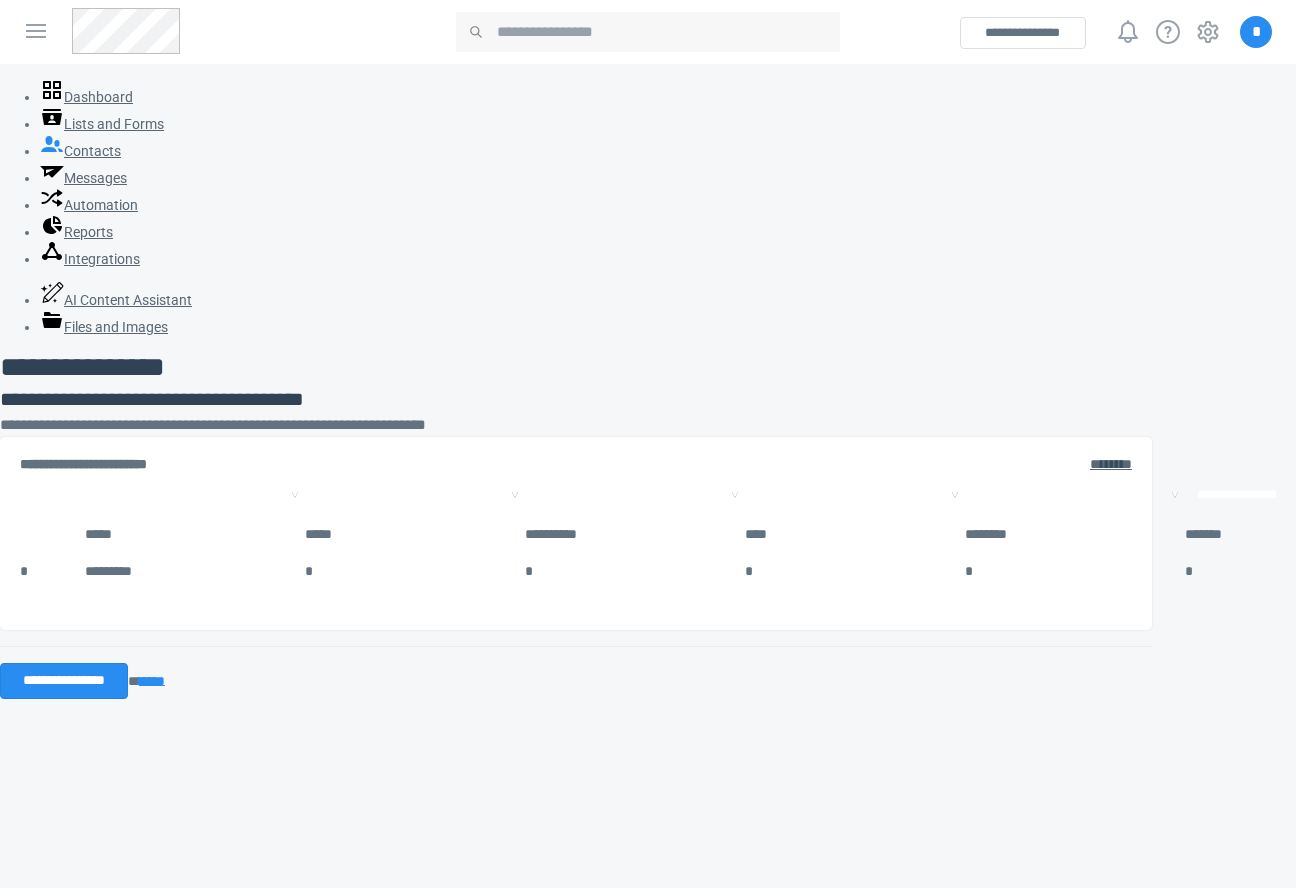 click on "******" at bounding box center (152, 680) 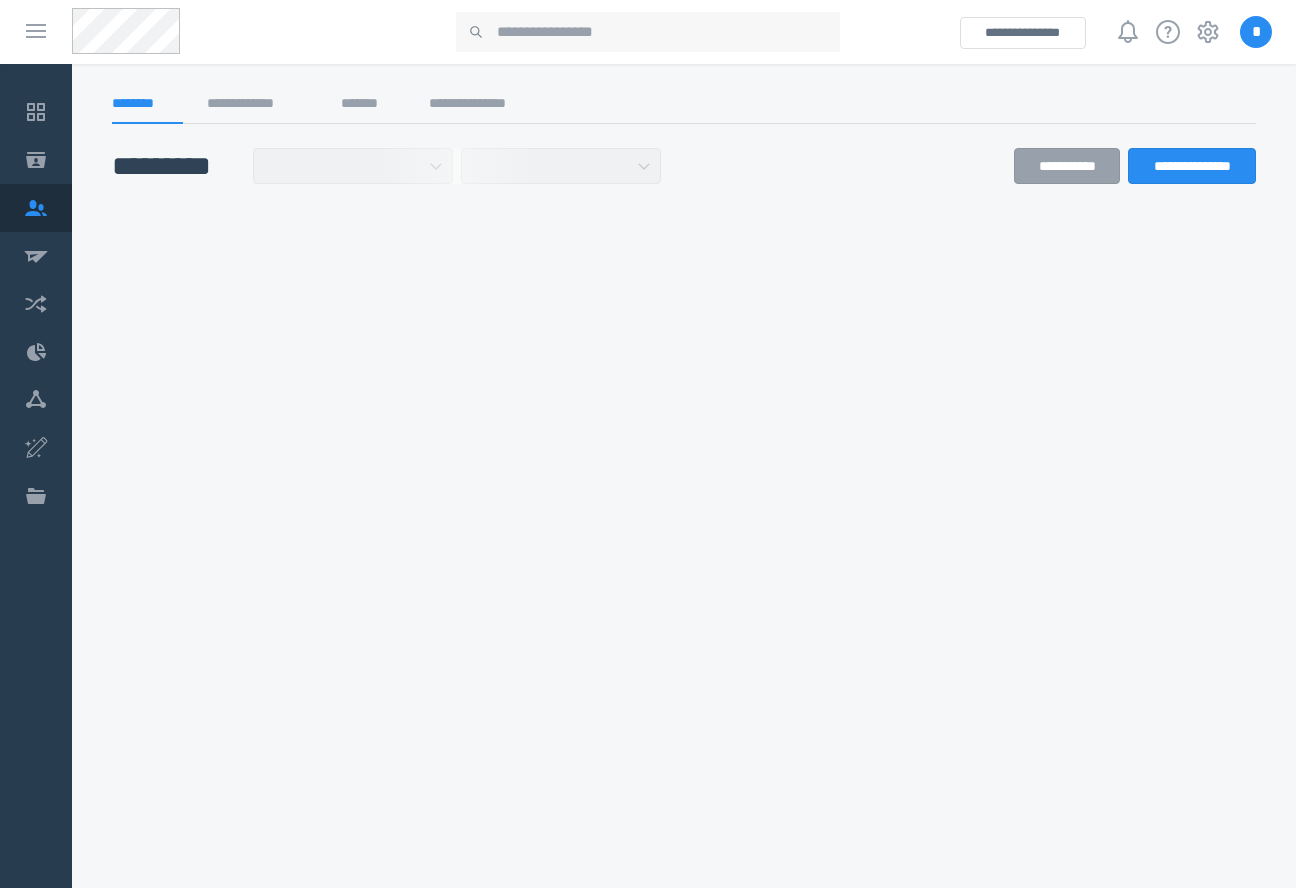 scroll, scrollTop: 0, scrollLeft: 0, axis: both 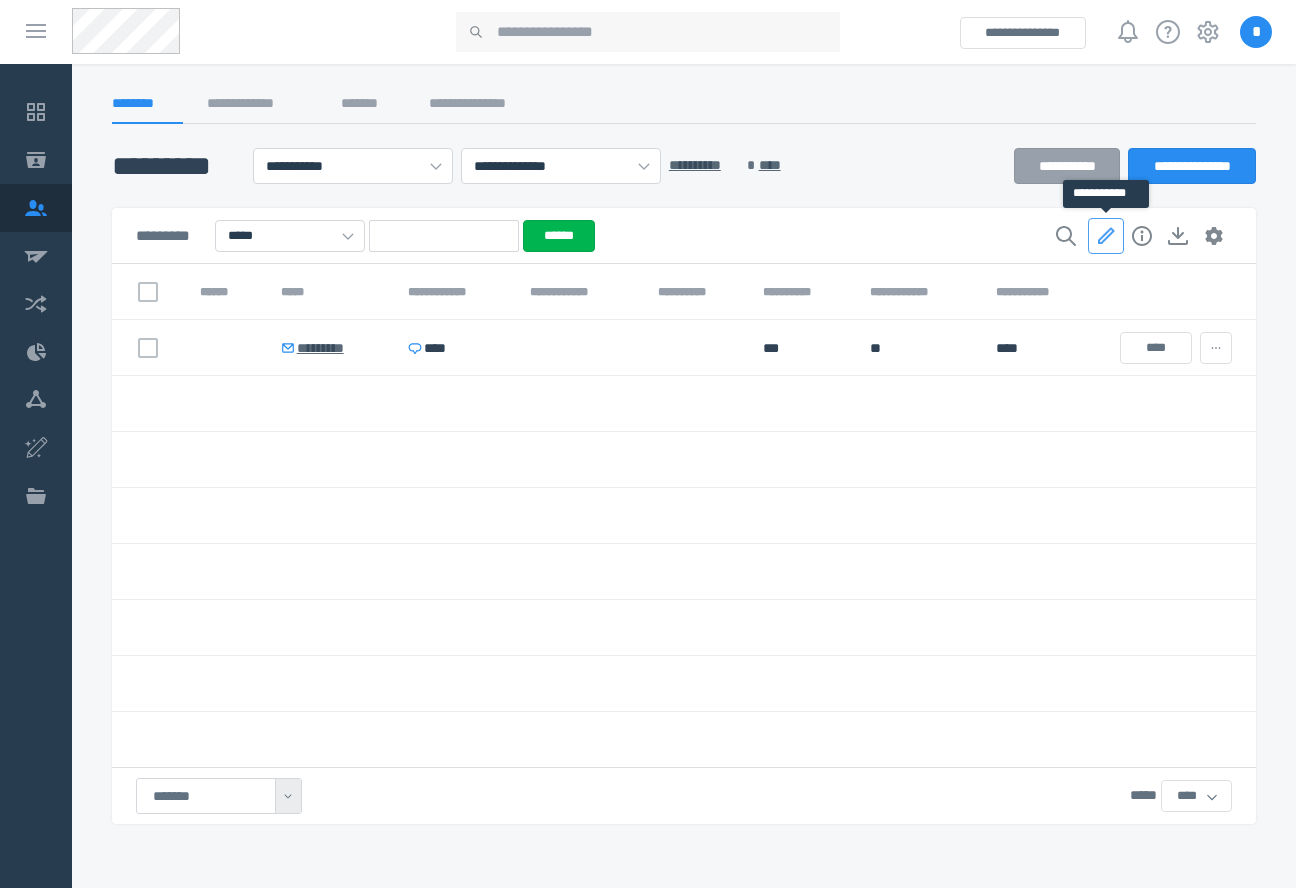 click 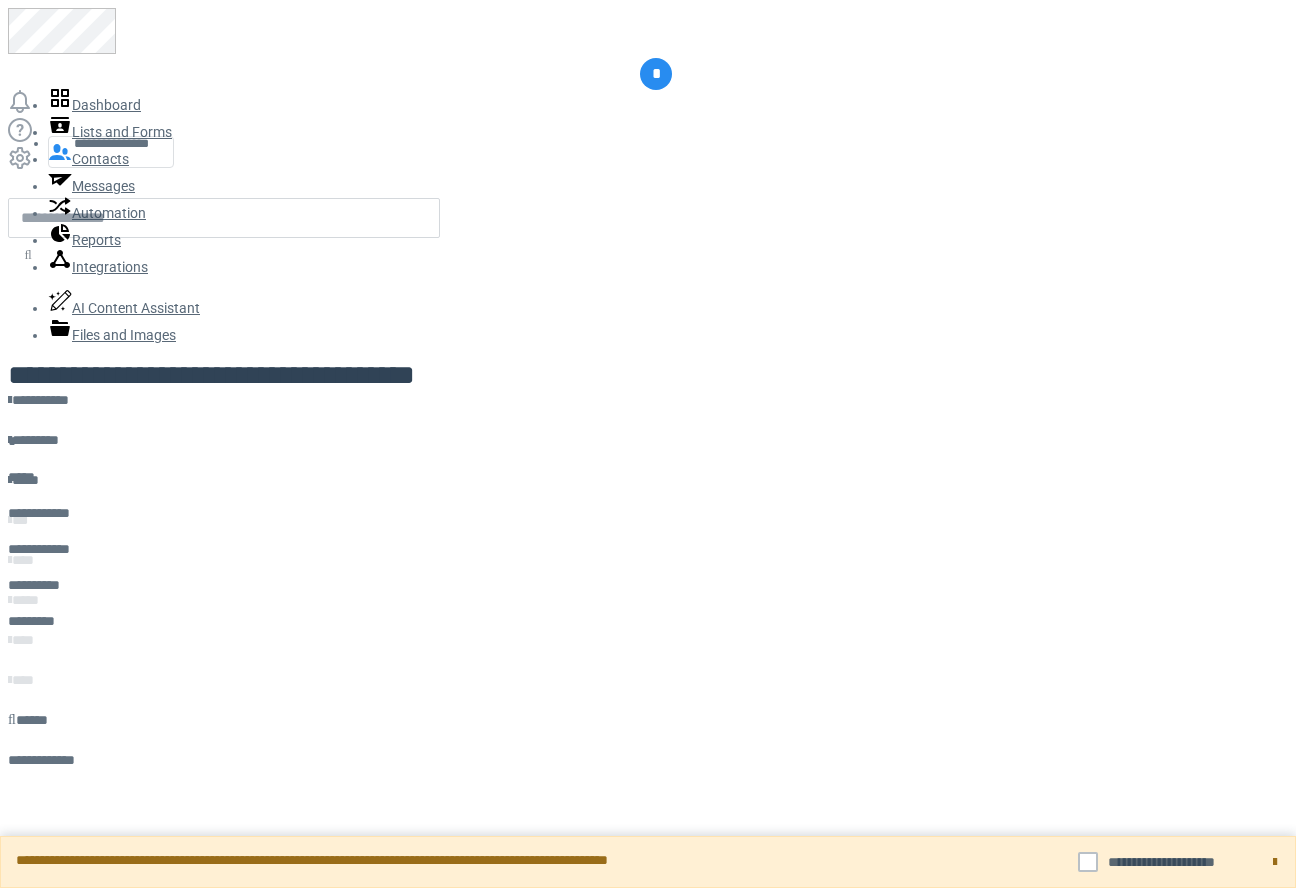 scroll, scrollTop: 0, scrollLeft: 0, axis: both 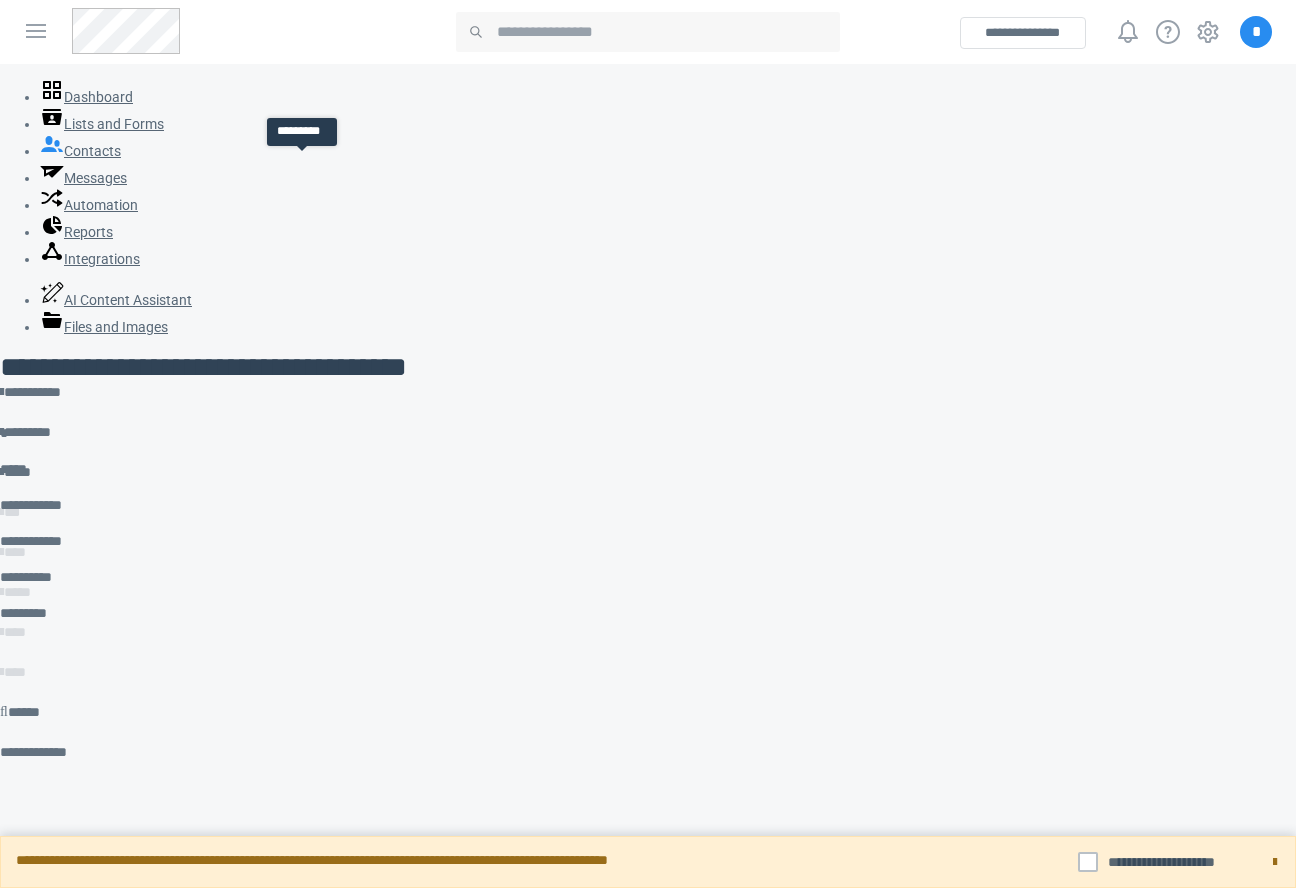 click on "*********" at bounding box center [52, 445] 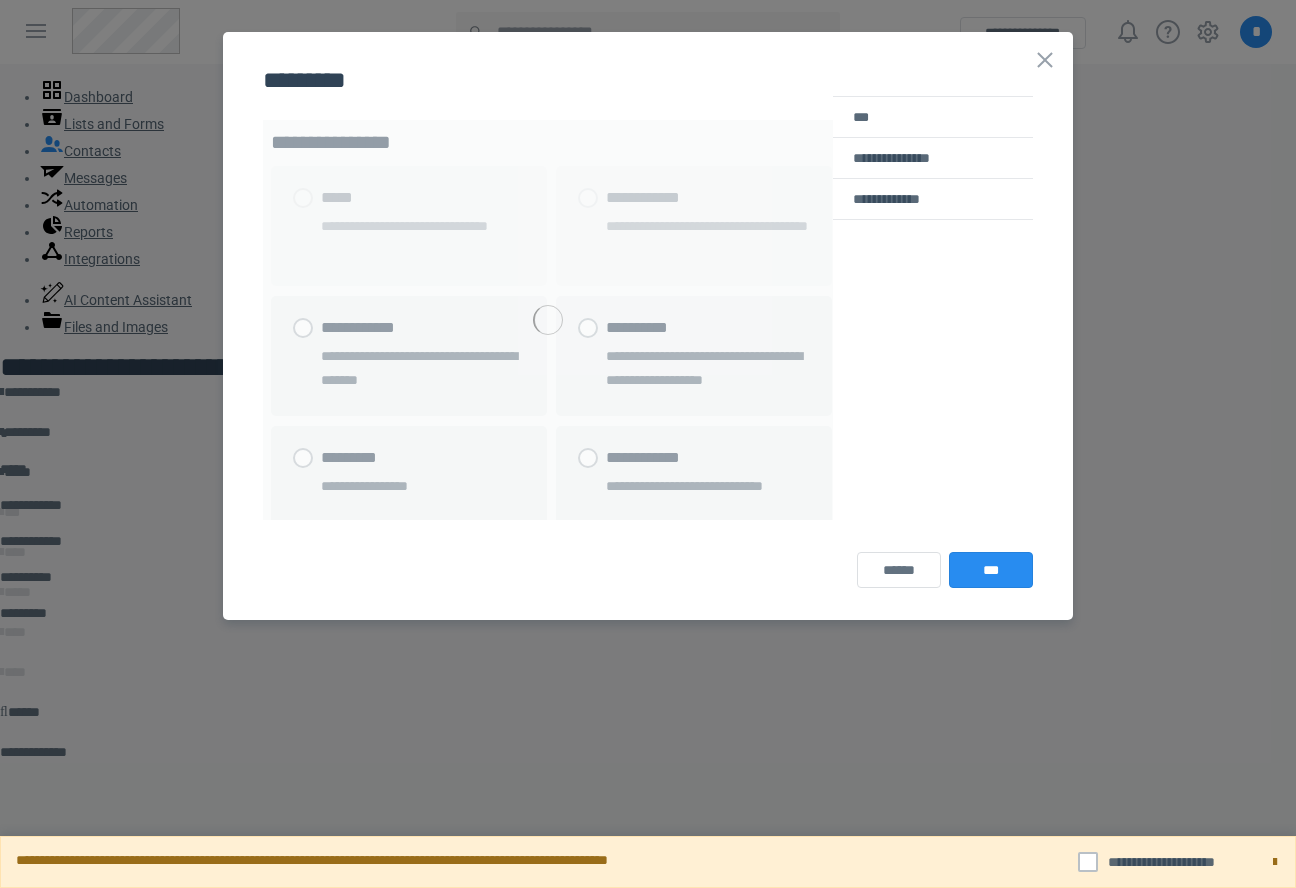 scroll, scrollTop: 0, scrollLeft: 0, axis: both 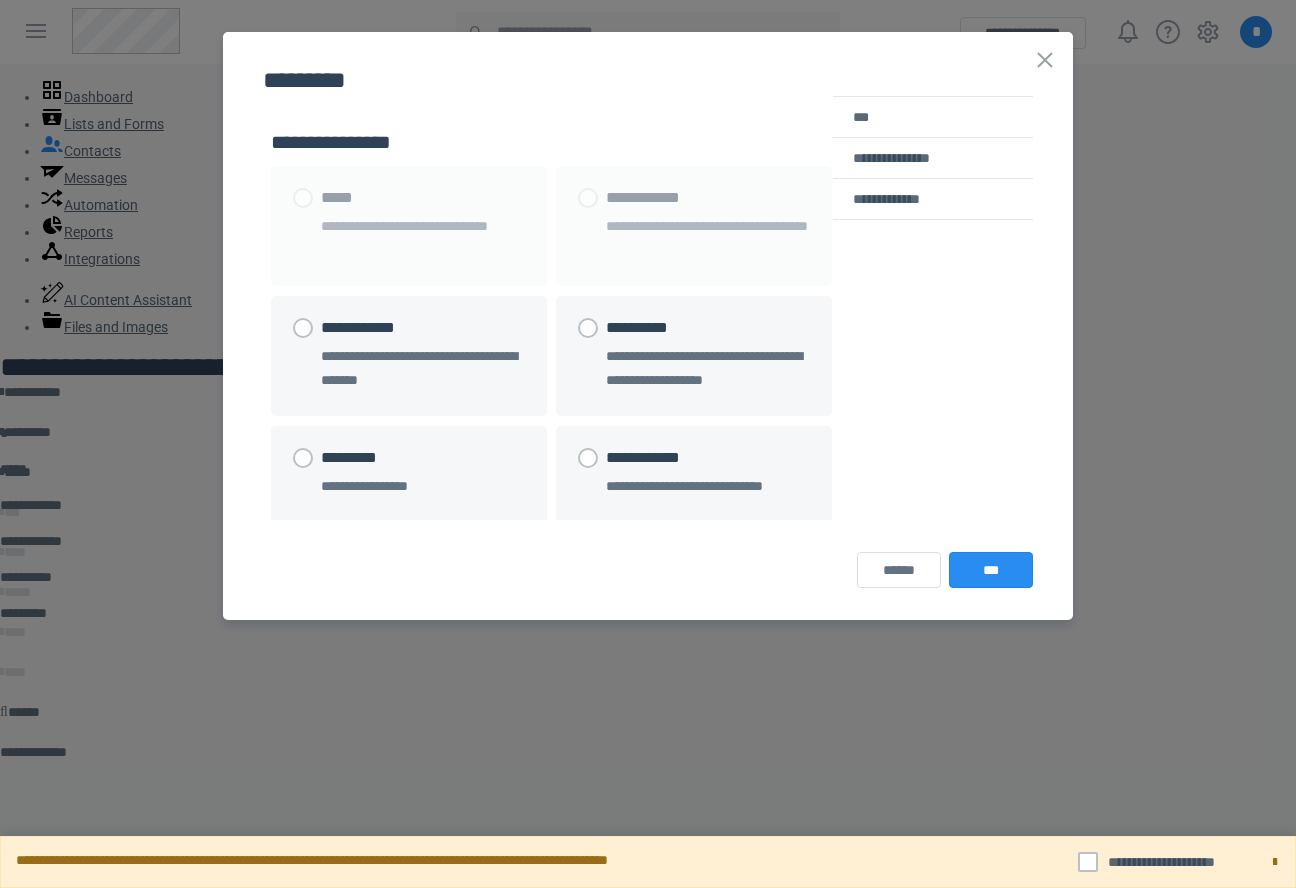 click on "**********" at bounding box center (709, 380) 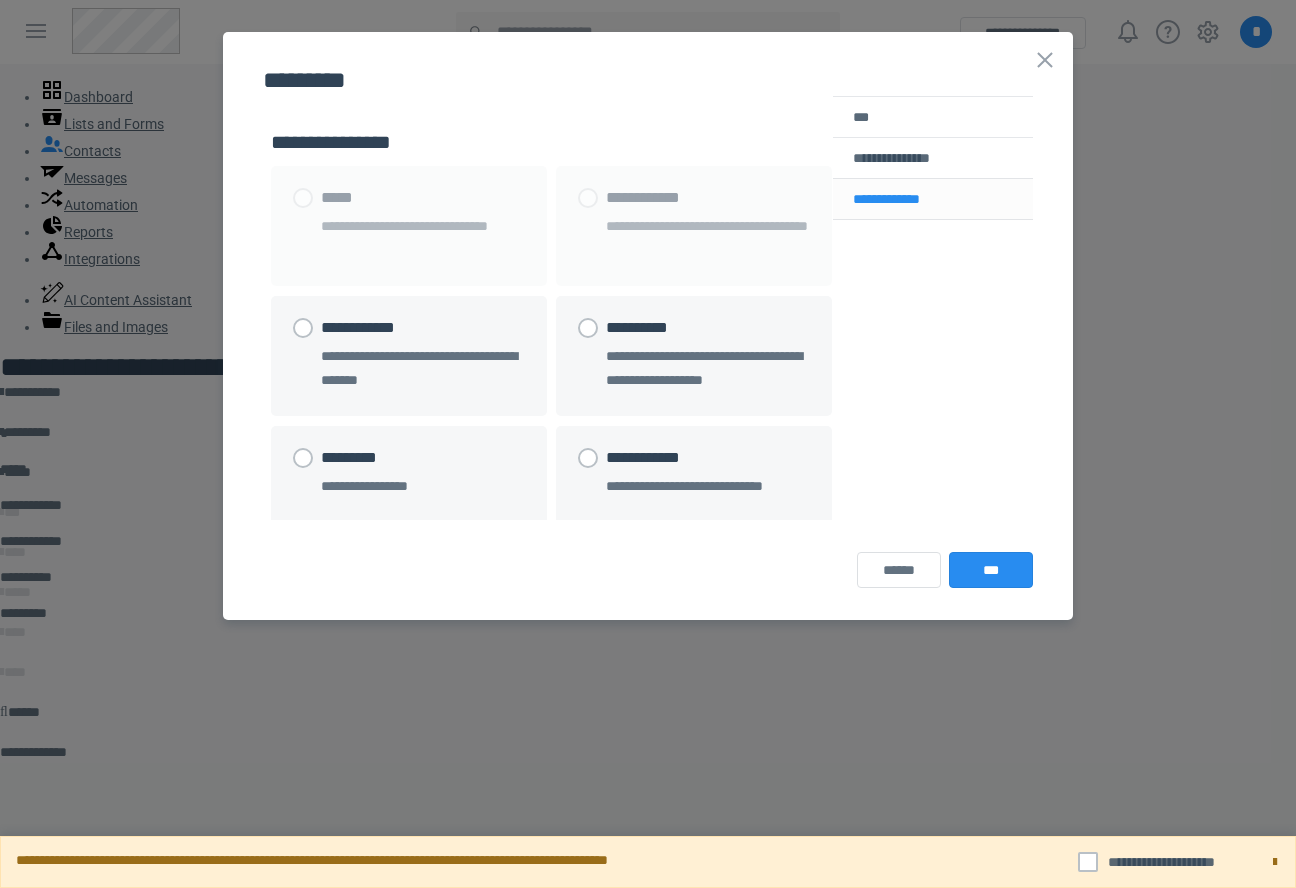 click on "**********" at bounding box center (933, 199) 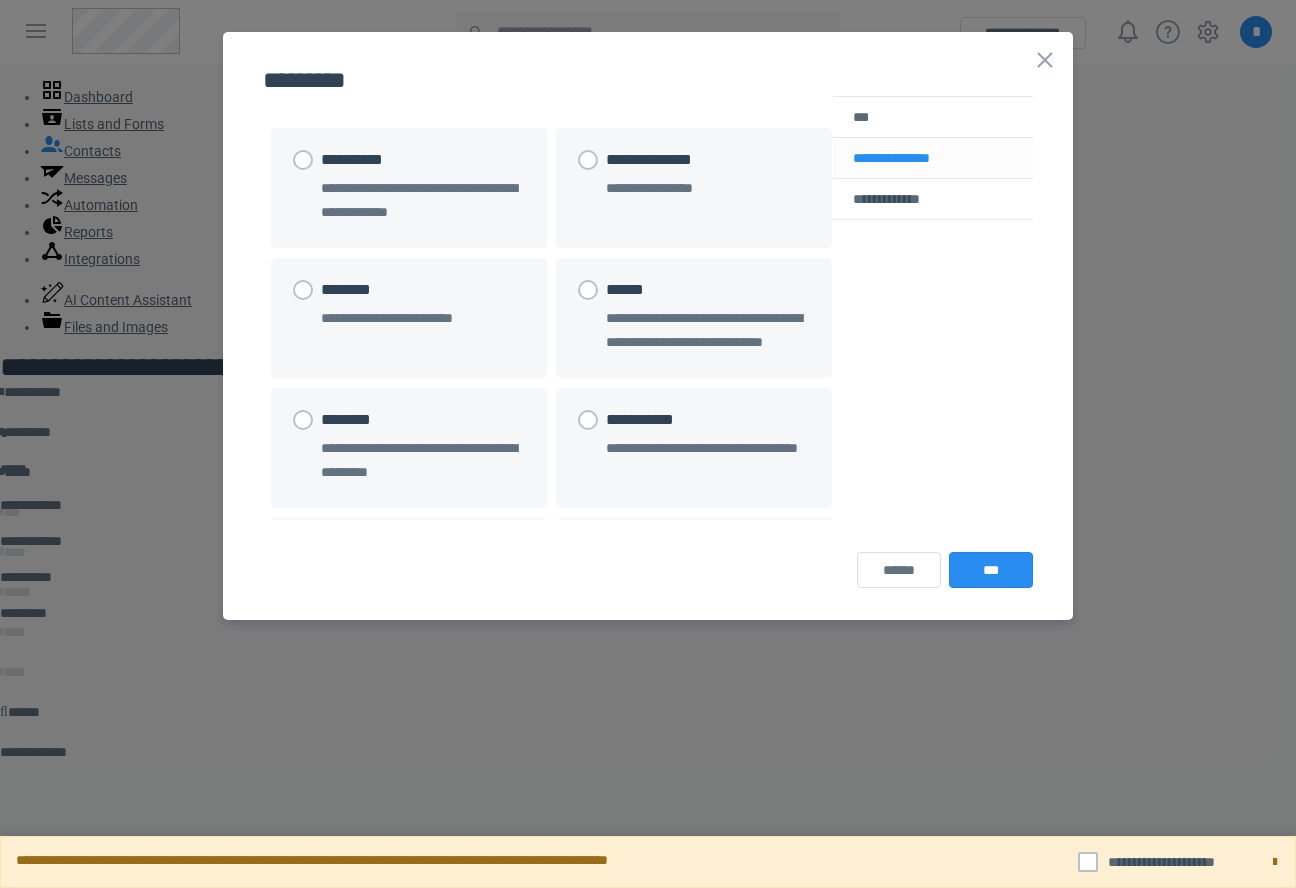 scroll, scrollTop: 0, scrollLeft: 0, axis: both 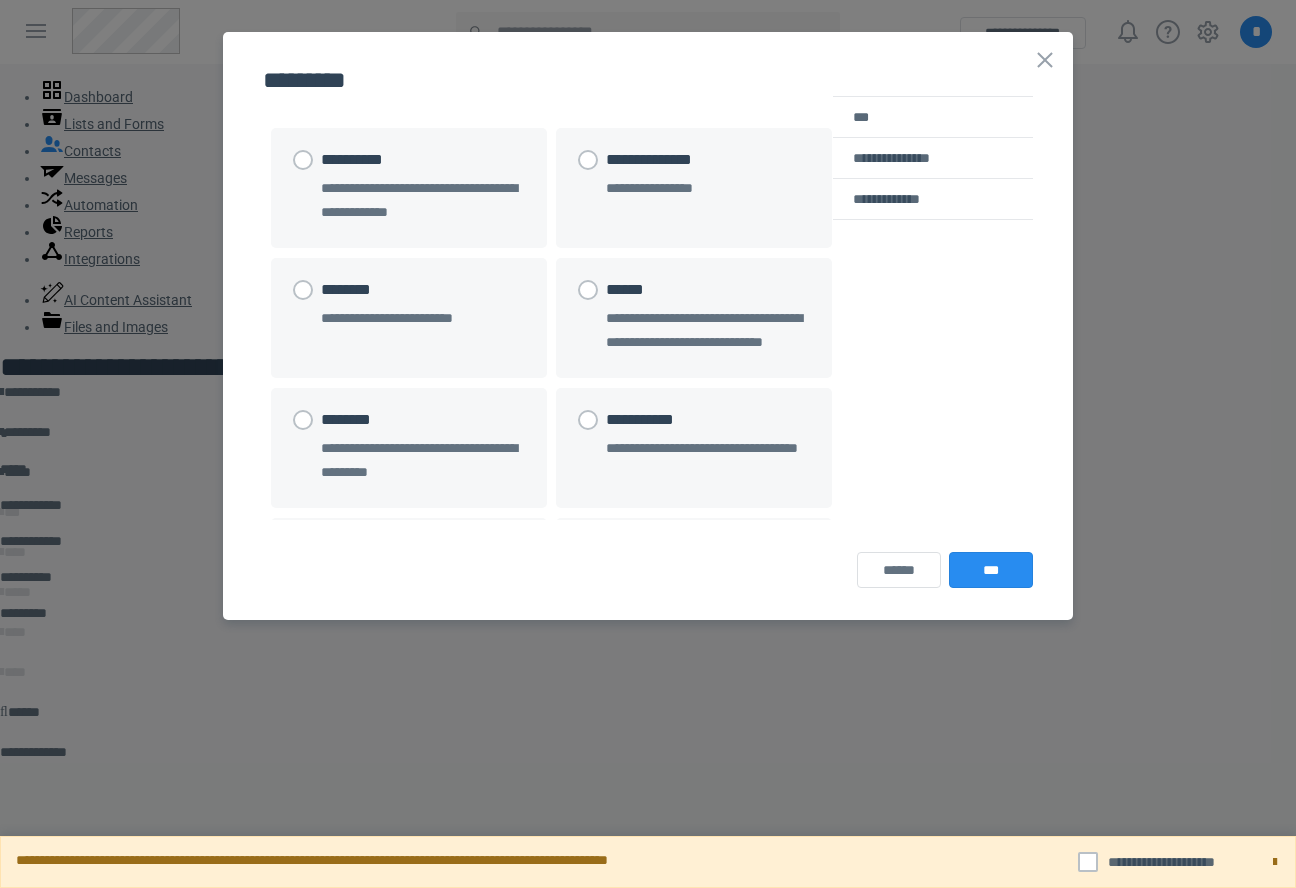 click on "**********" at bounding box center [694, 188] 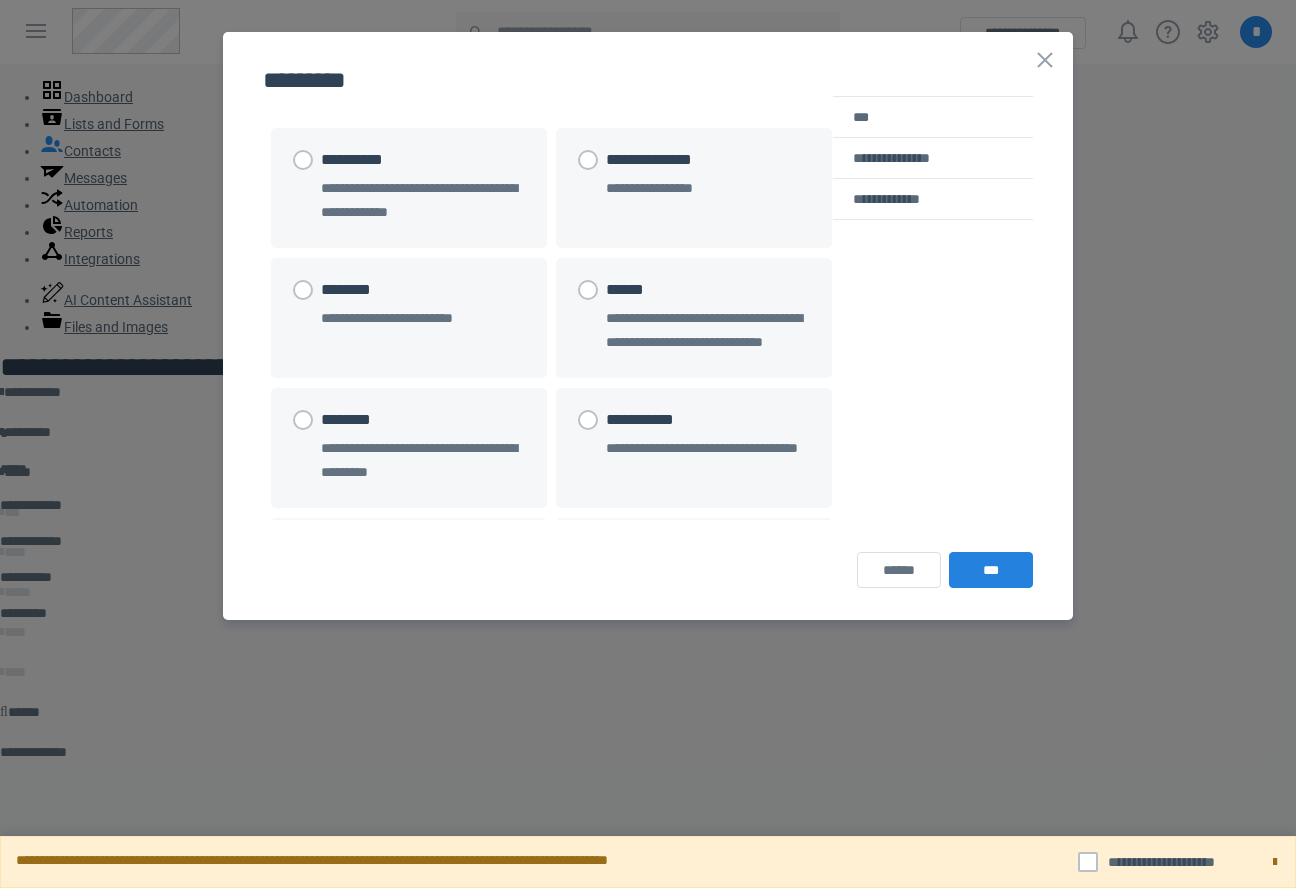 click on "***" at bounding box center (991, 570) 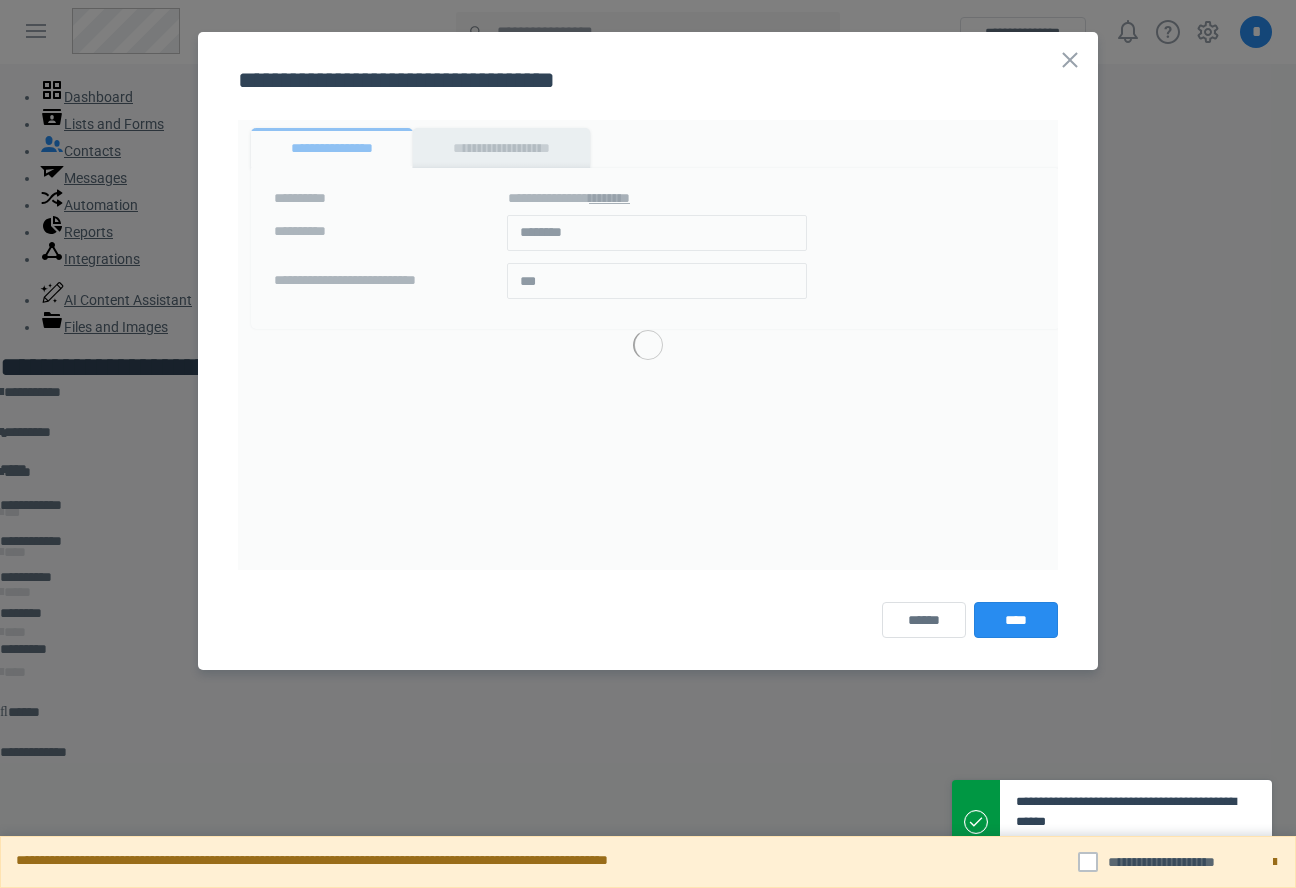 scroll, scrollTop: 0, scrollLeft: 0, axis: both 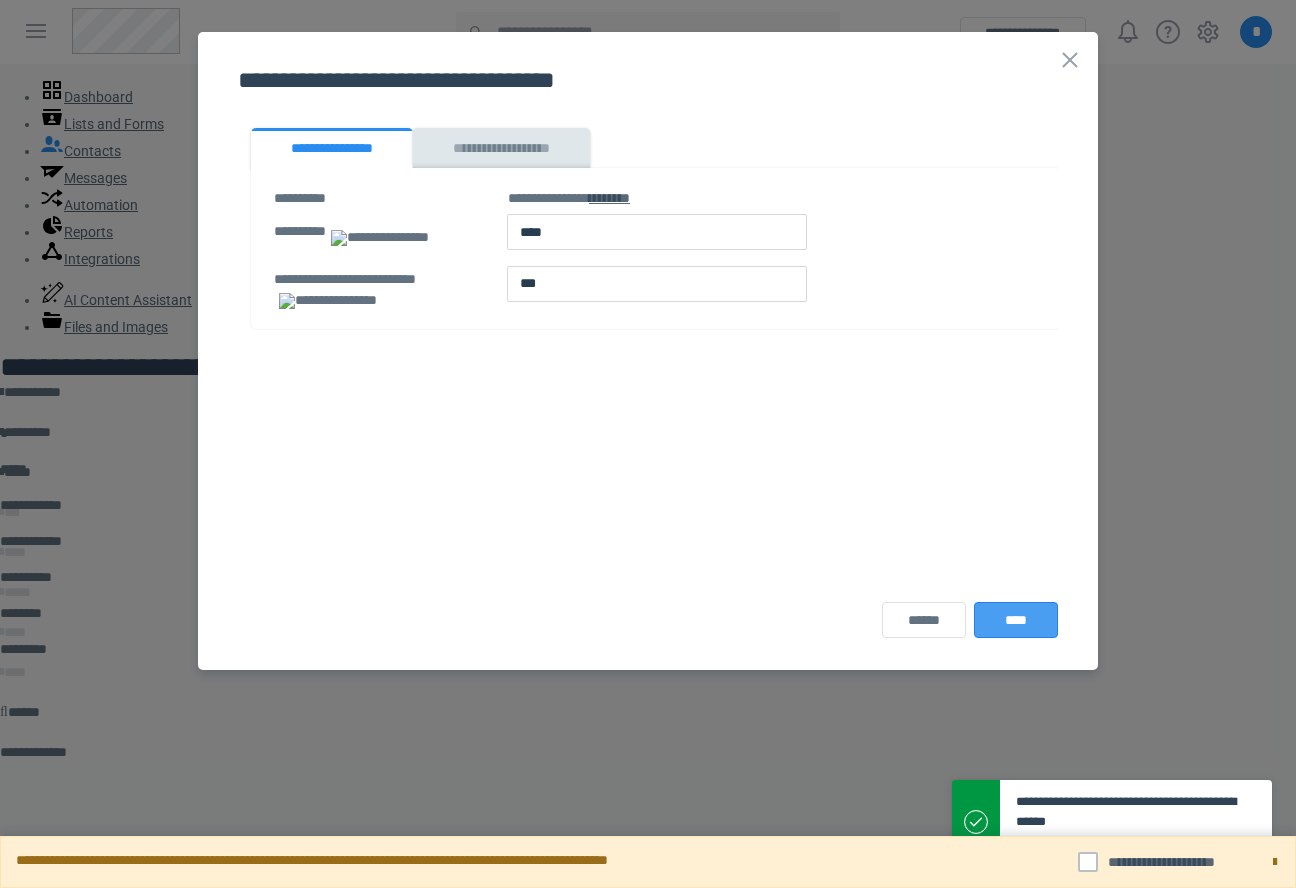 click on "****" at bounding box center (1016, 620) 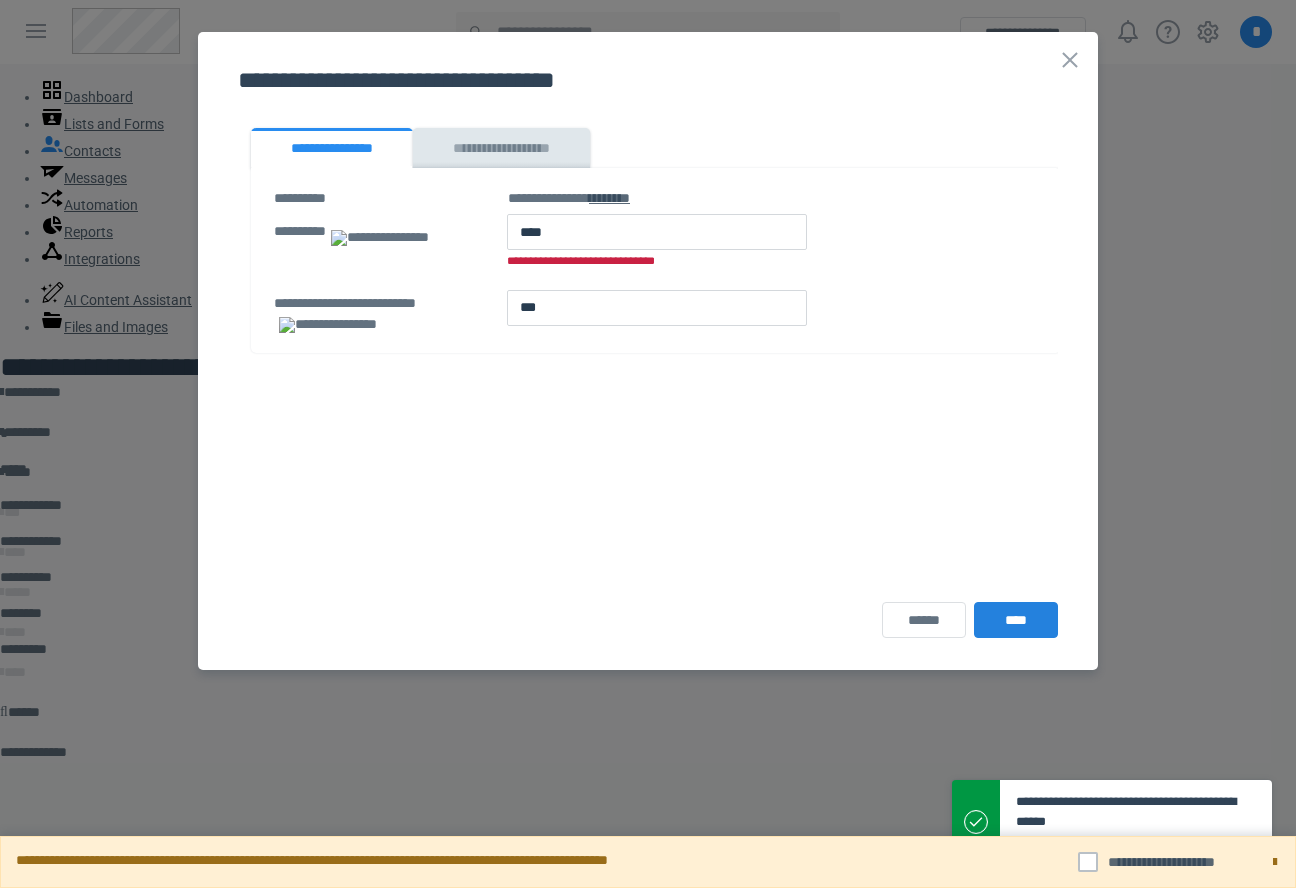 scroll, scrollTop: 0, scrollLeft: 0, axis: both 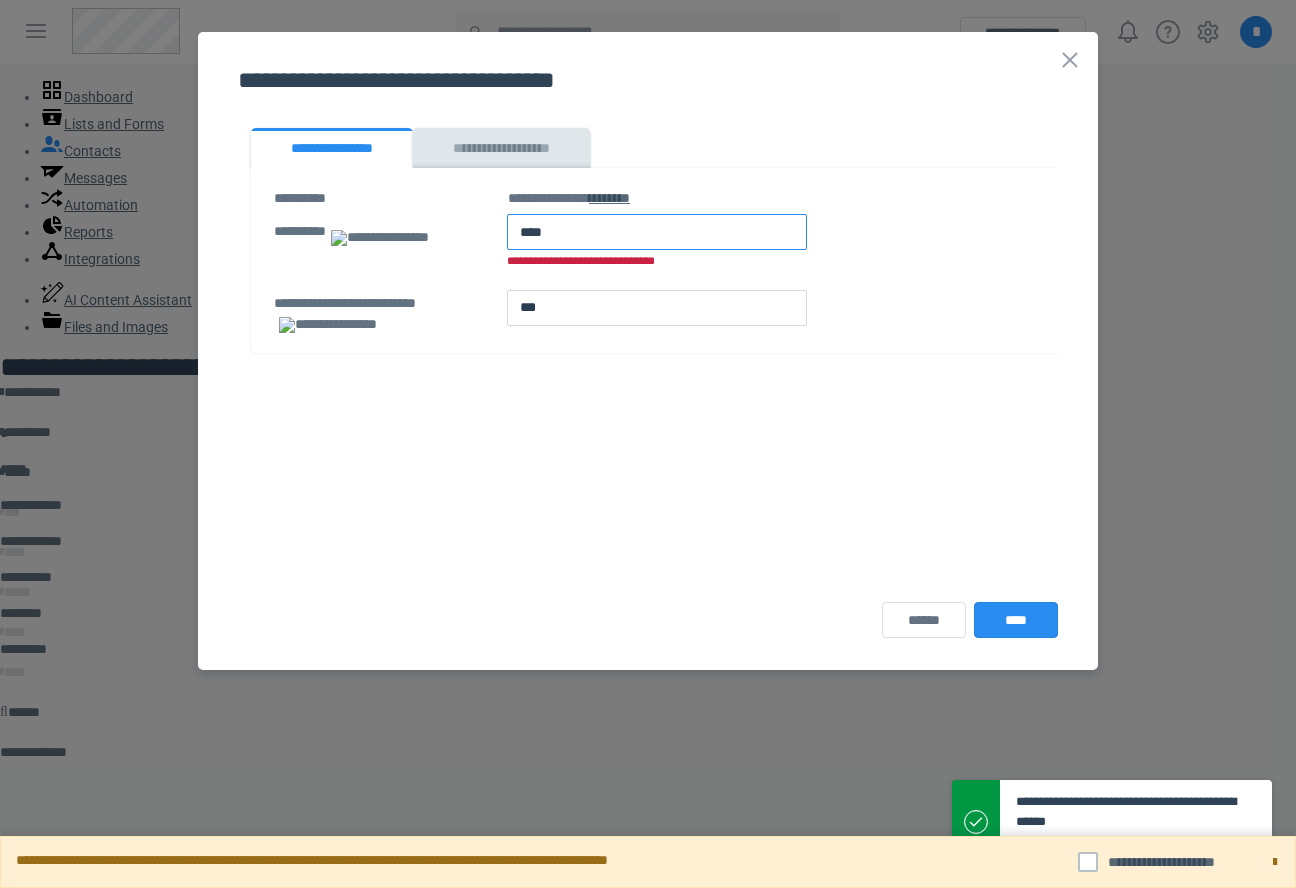 click at bounding box center (657, 232) 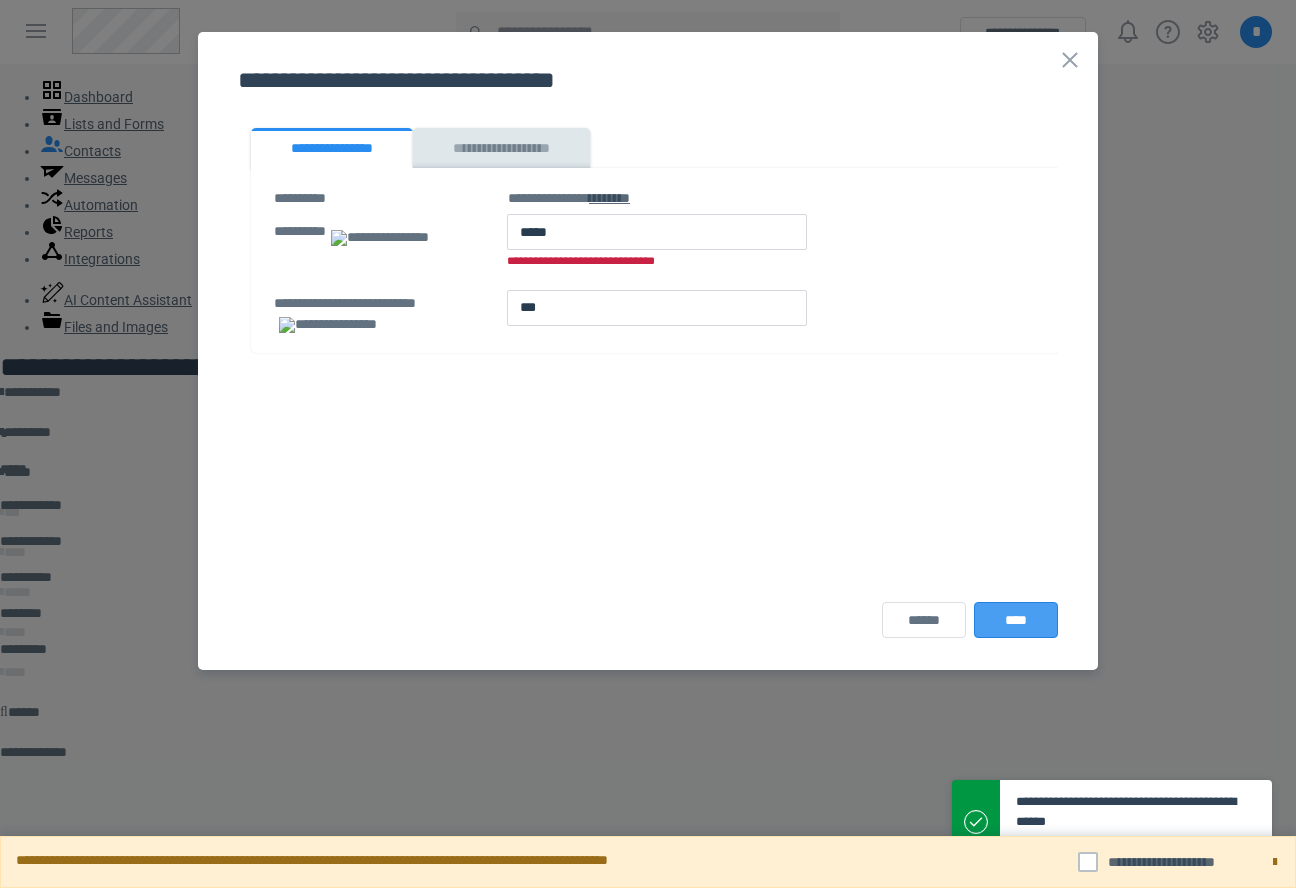 click on "****" at bounding box center (1016, 620) 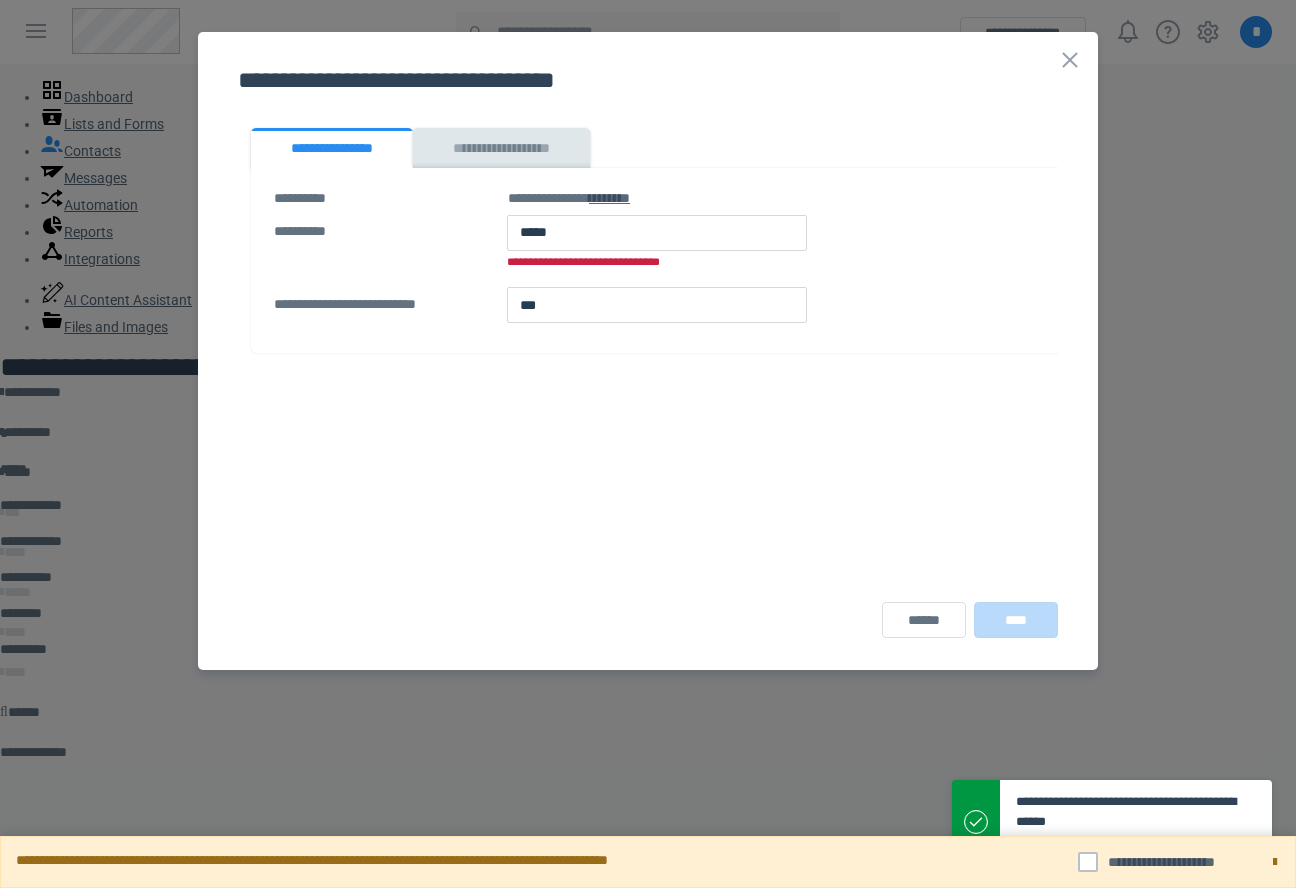 scroll, scrollTop: 0, scrollLeft: 0, axis: both 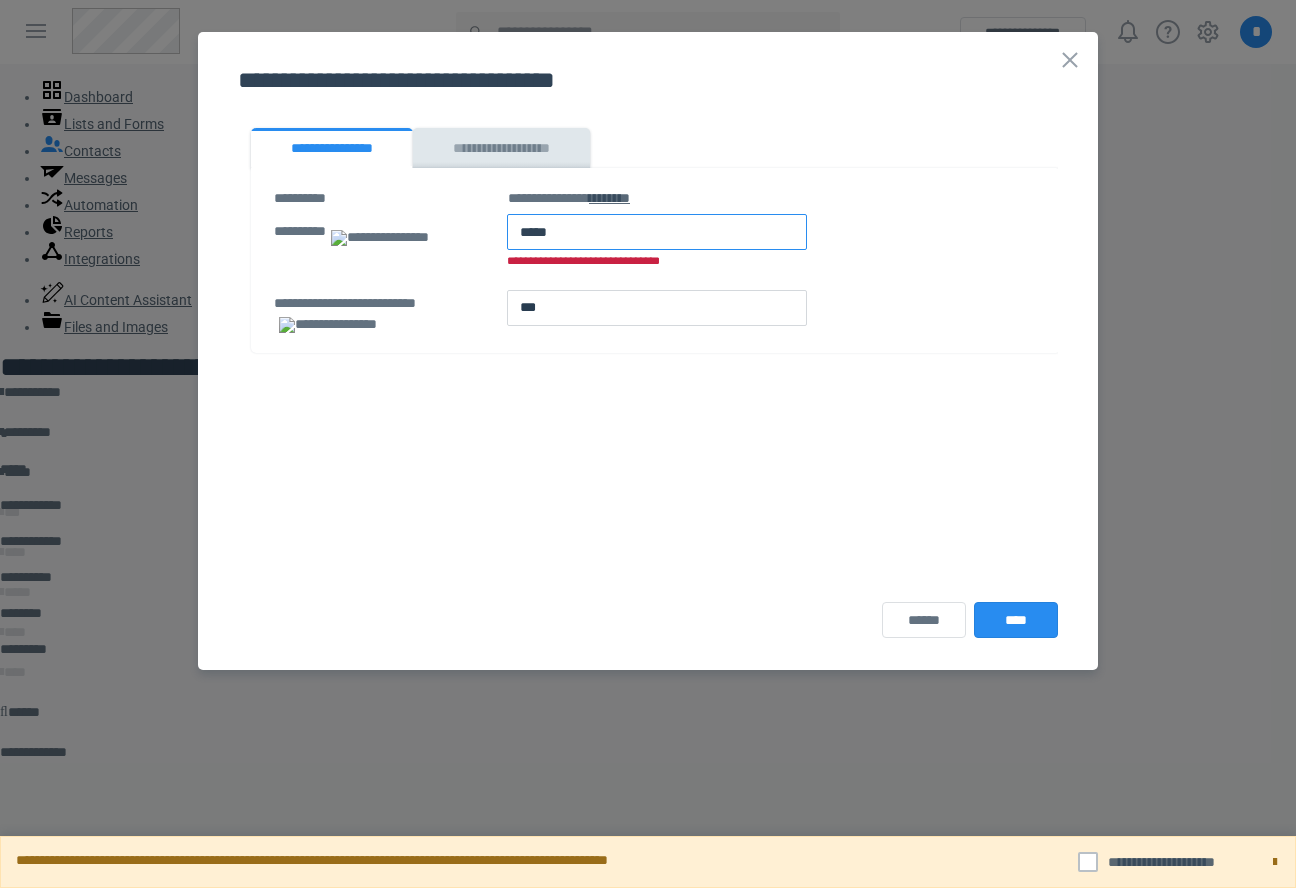 click at bounding box center (657, 232) 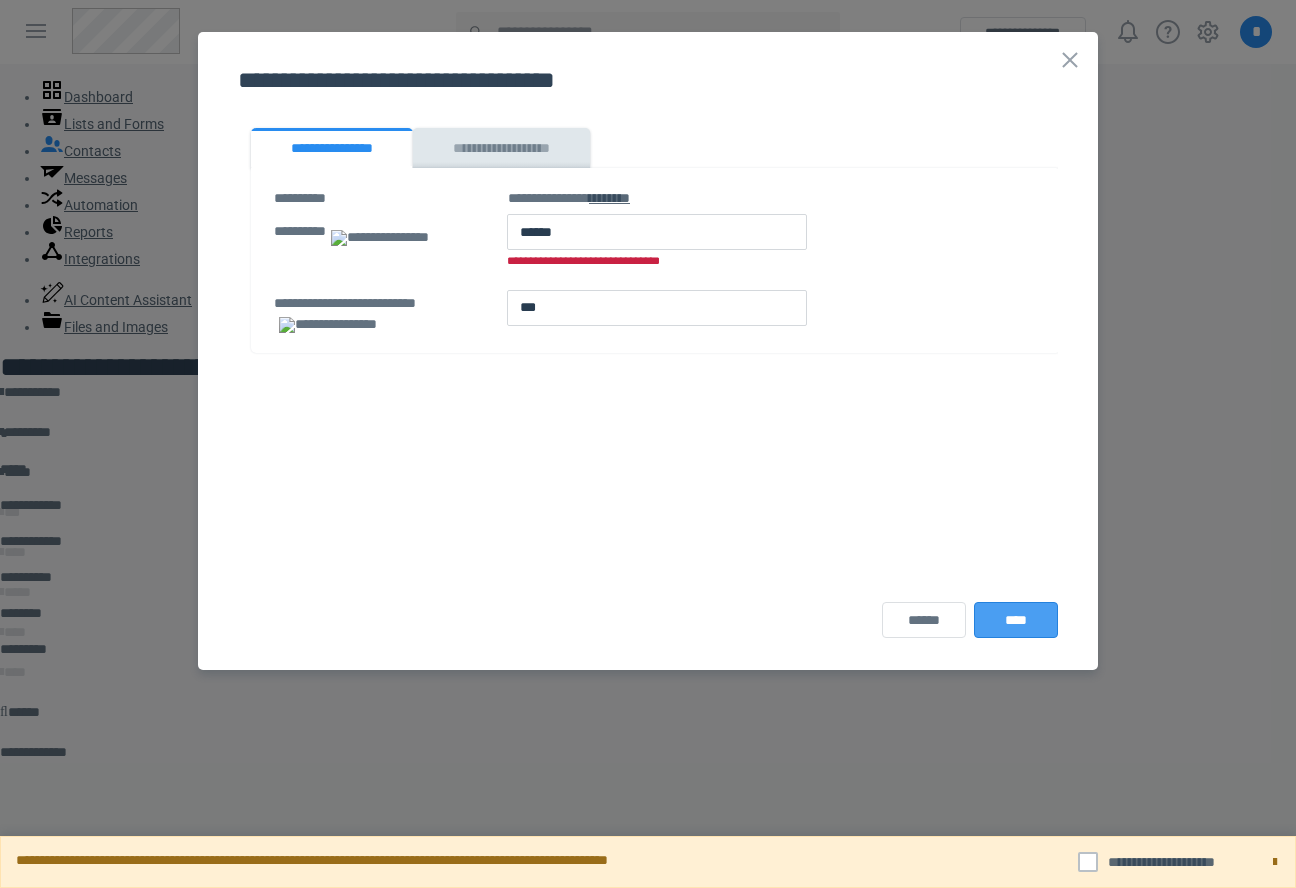 click on "****" at bounding box center (1016, 620) 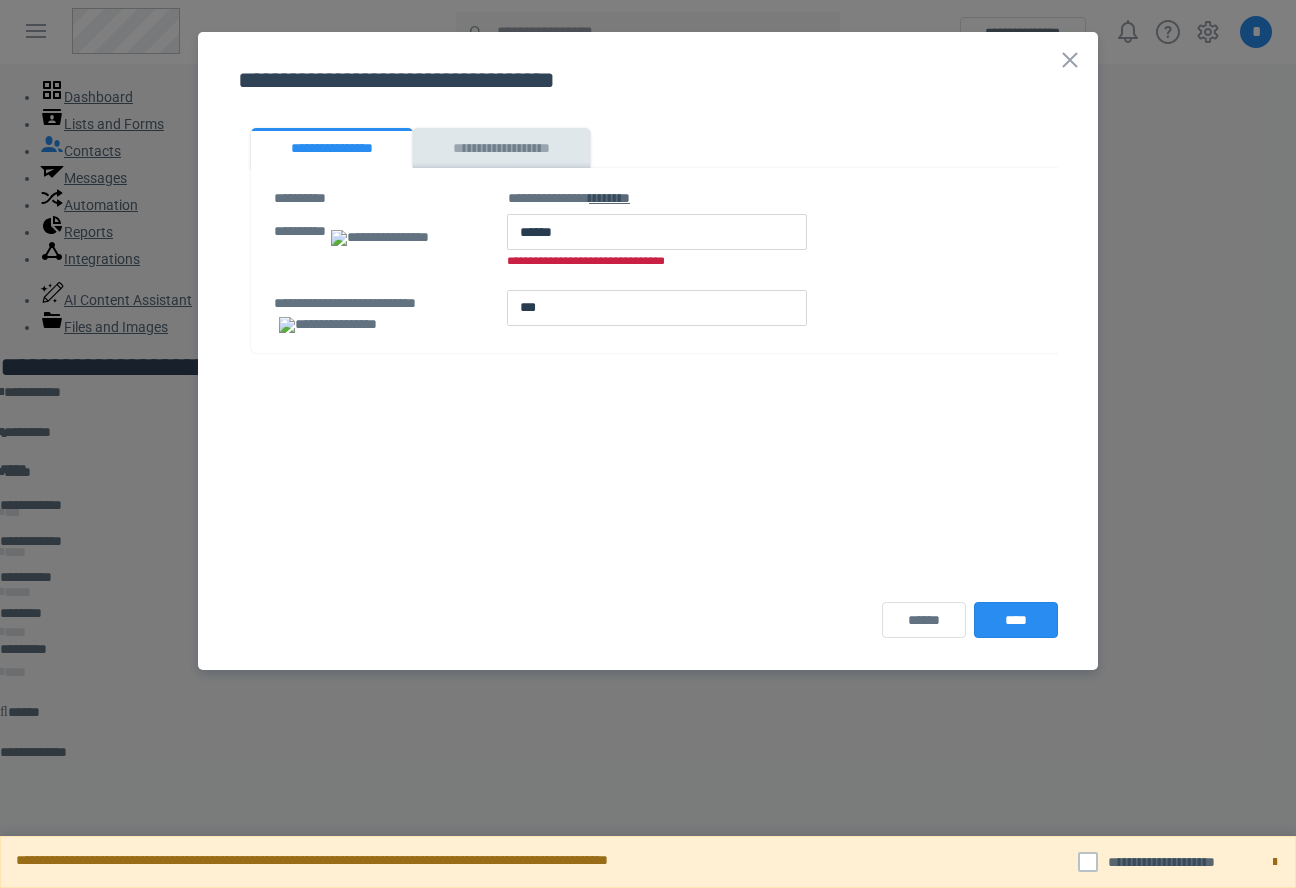 scroll, scrollTop: 0, scrollLeft: 0, axis: both 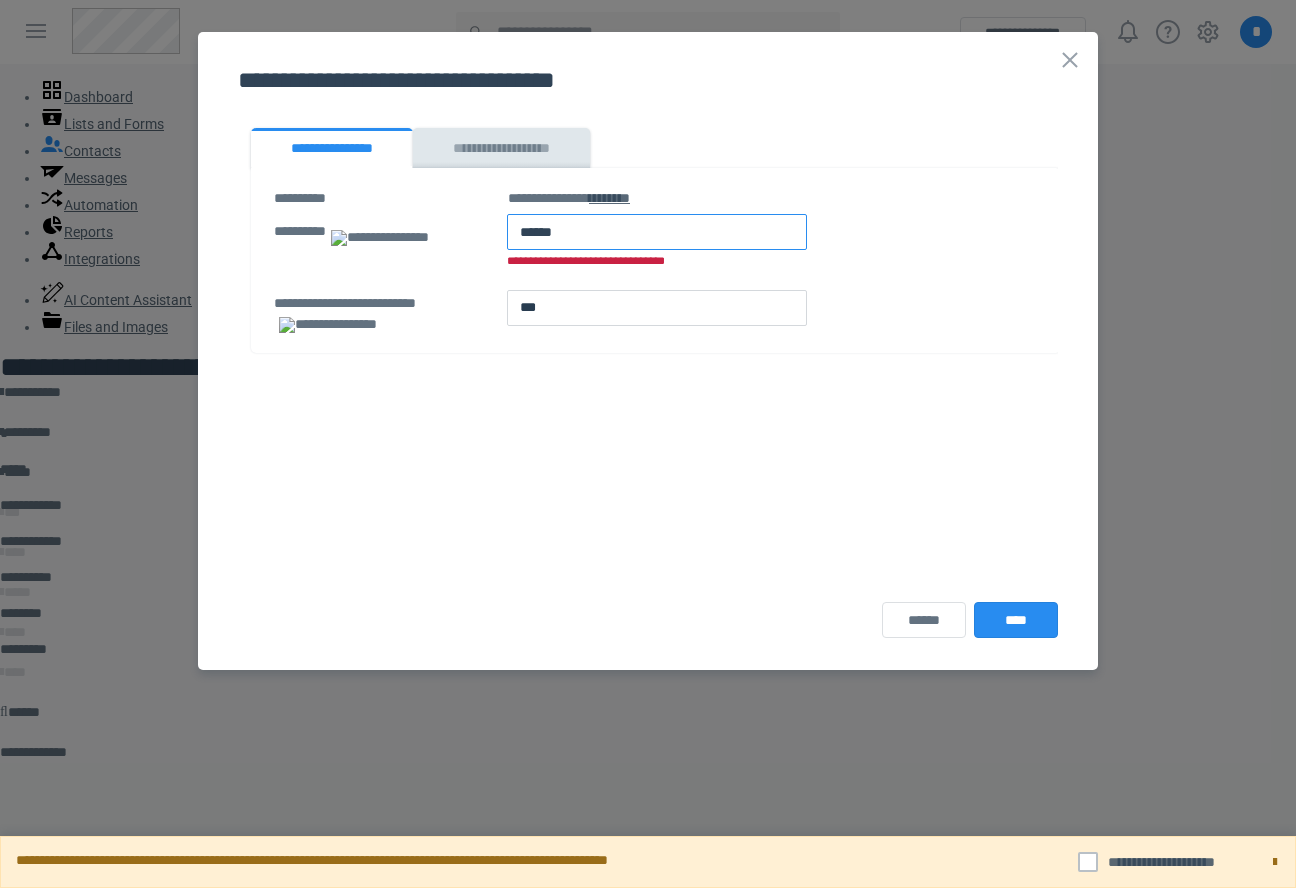 click at bounding box center (657, 232) 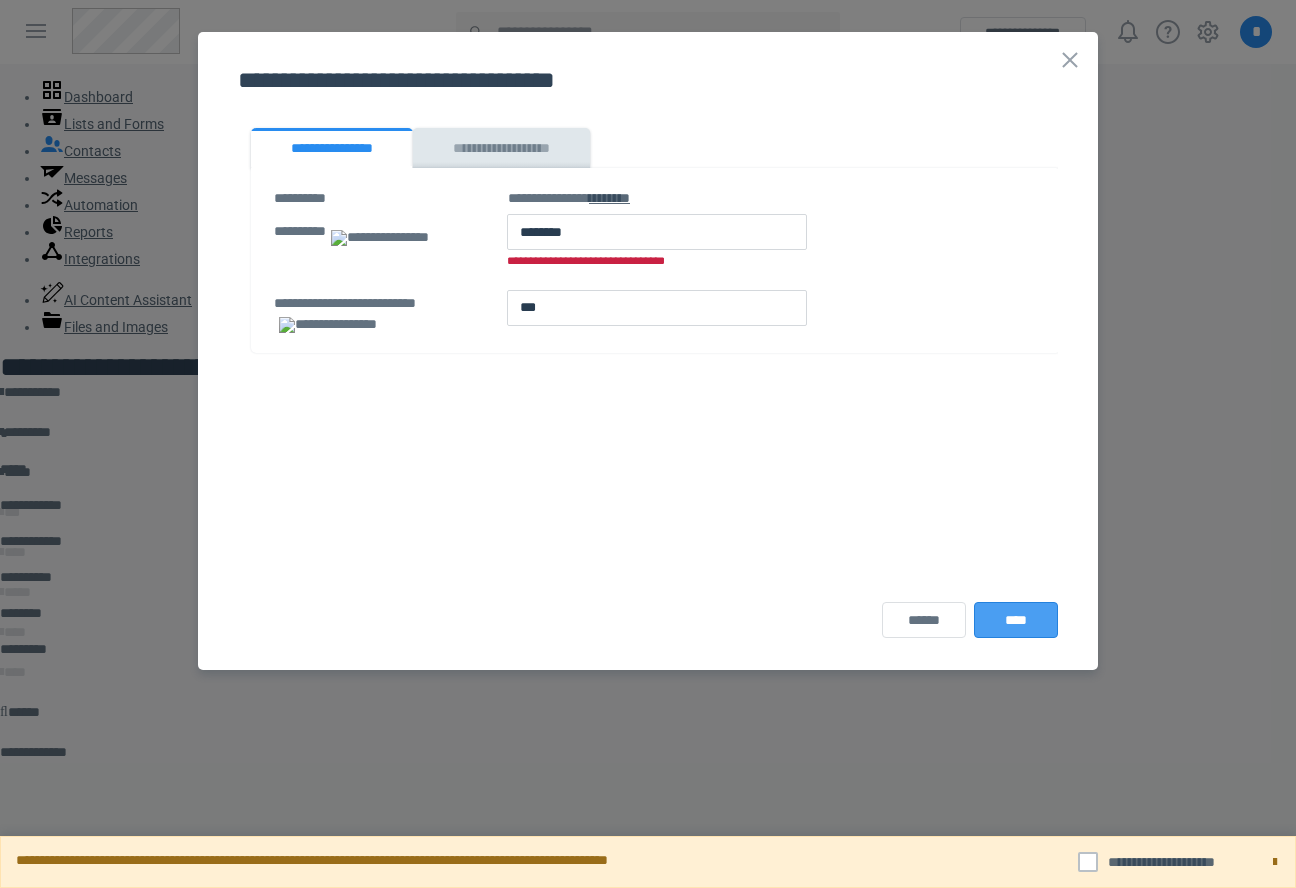 click on "****" at bounding box center [1016, 620] 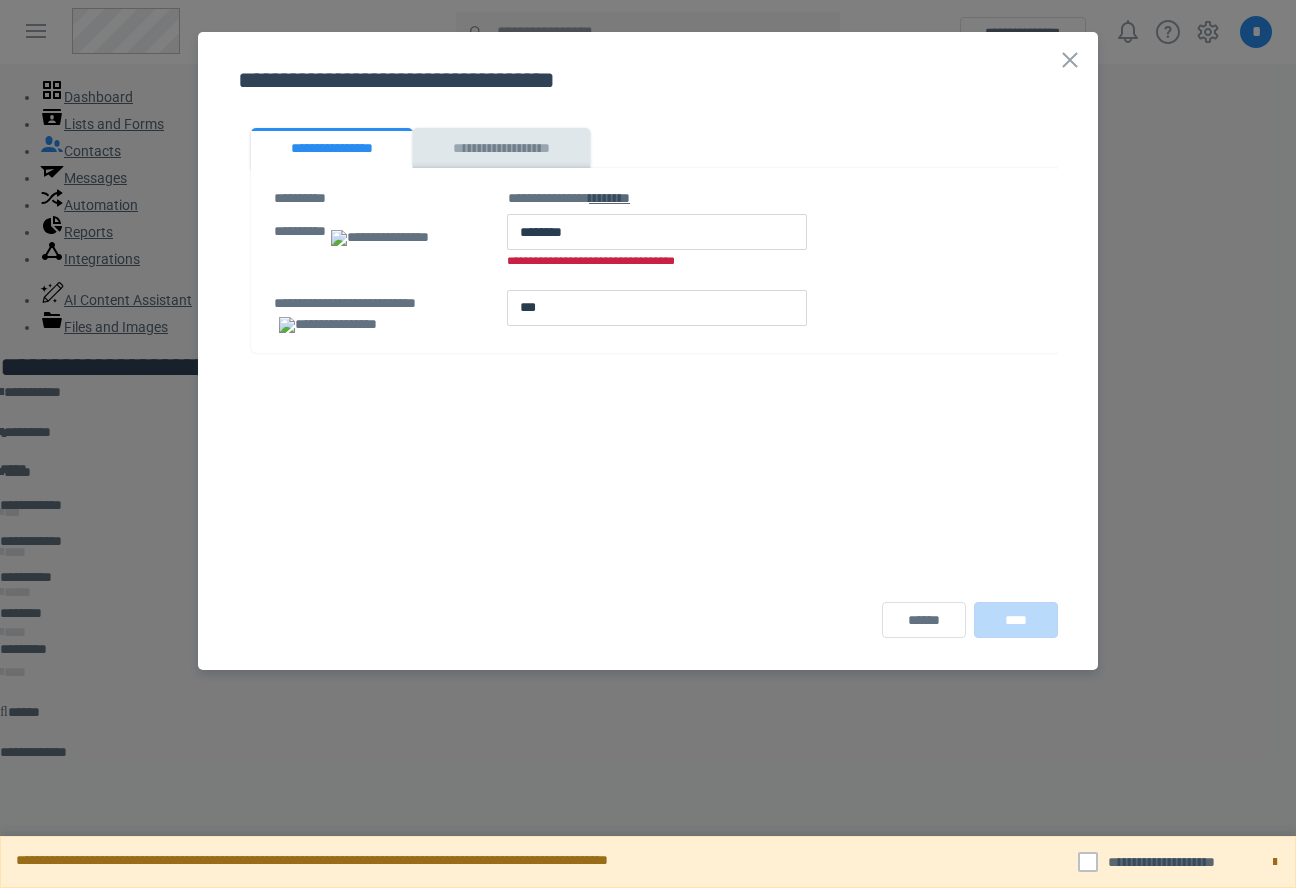 scroll, scrollTop: 0, scrollLeft: 0, axis: both 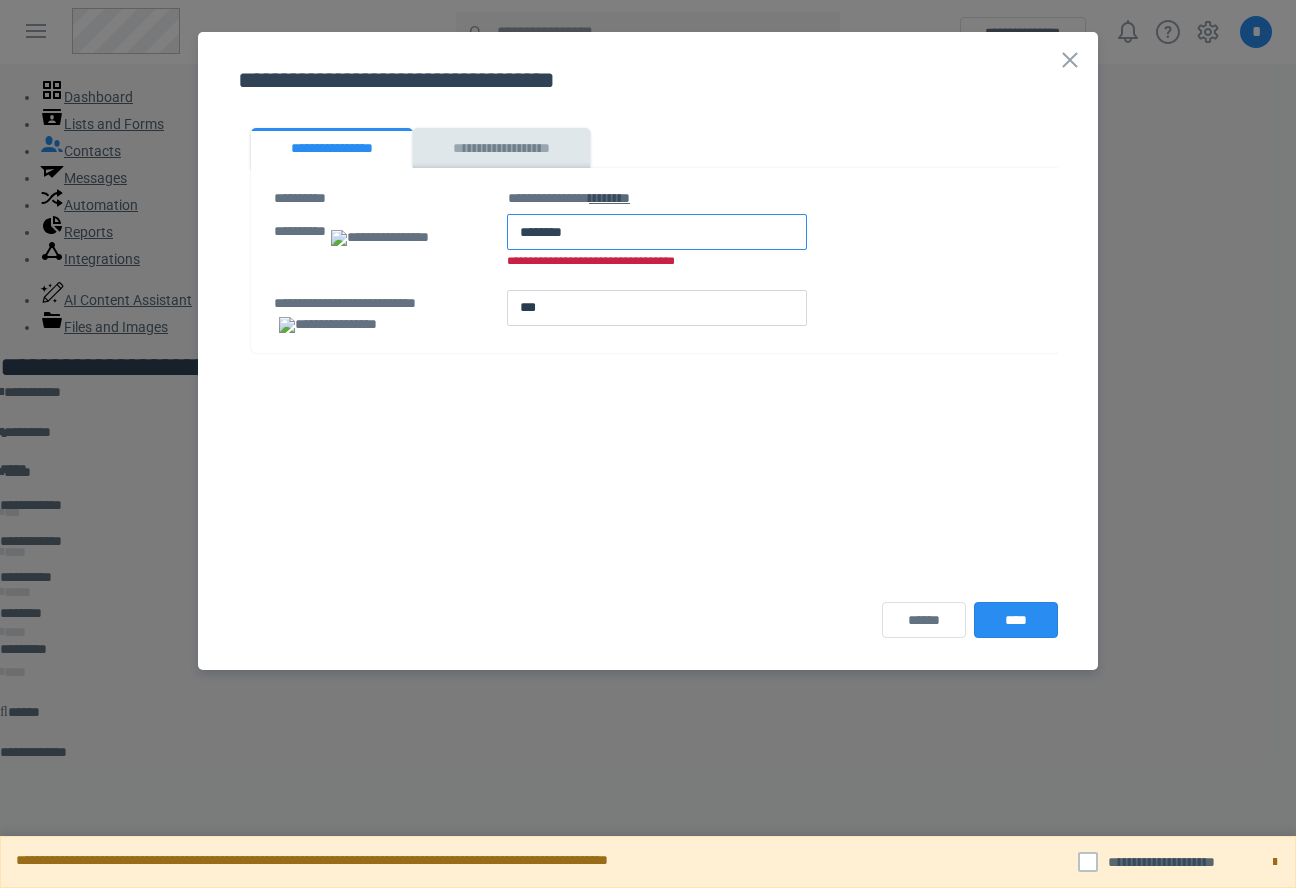 click at bounding box center [657, 232] 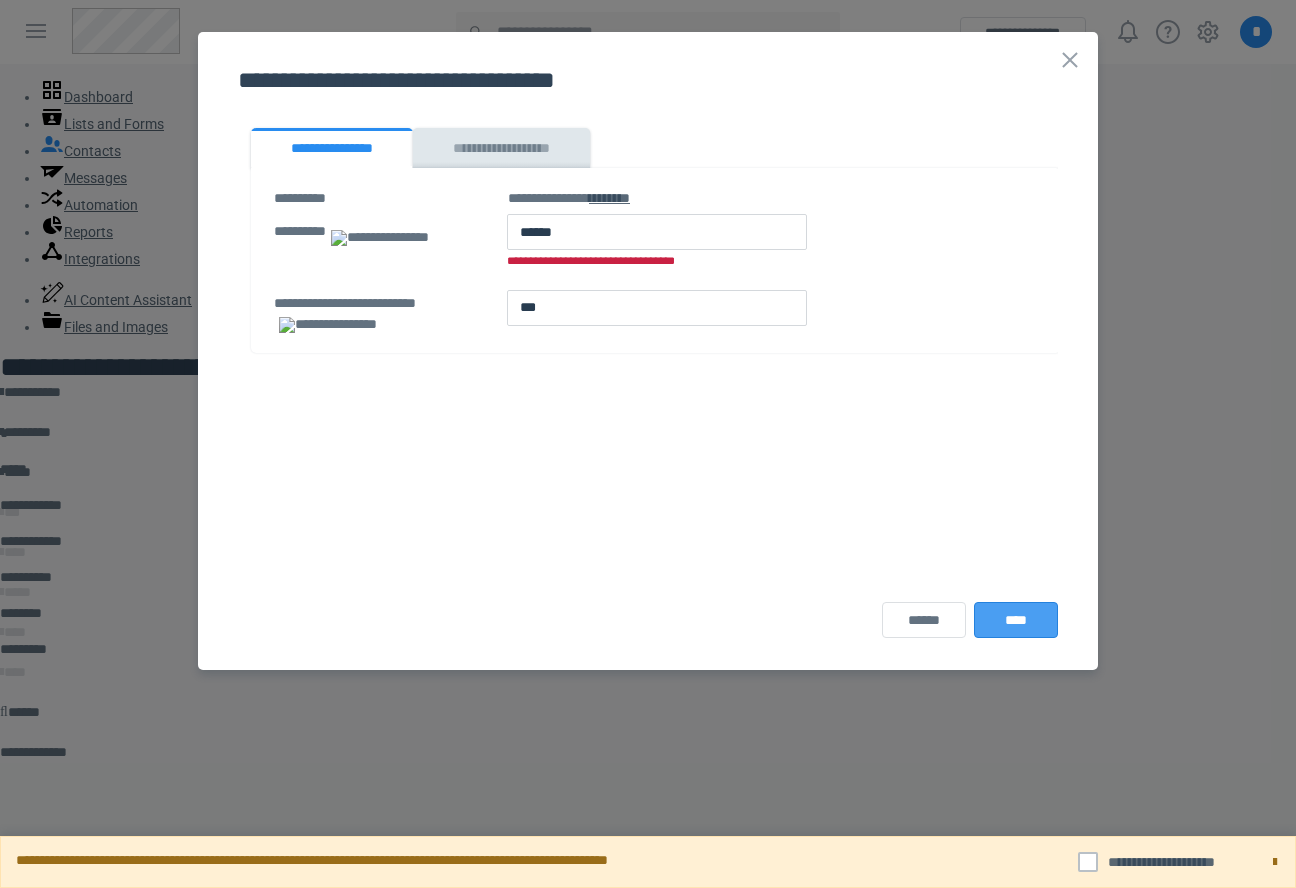 click on "****" at bounding box center [1016, 620] 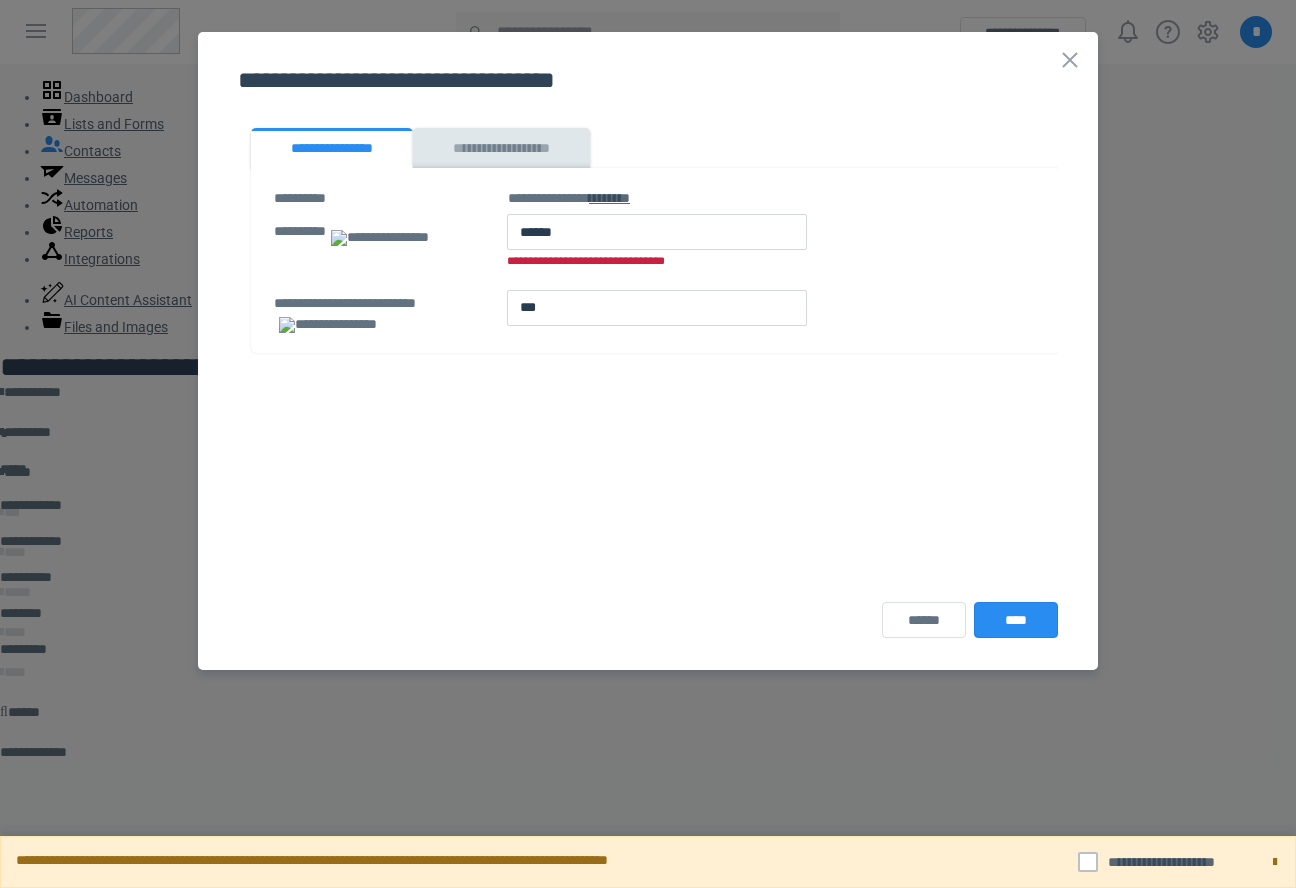 scroll, scrollTop: 0, scrollLeft: 0, axis: both 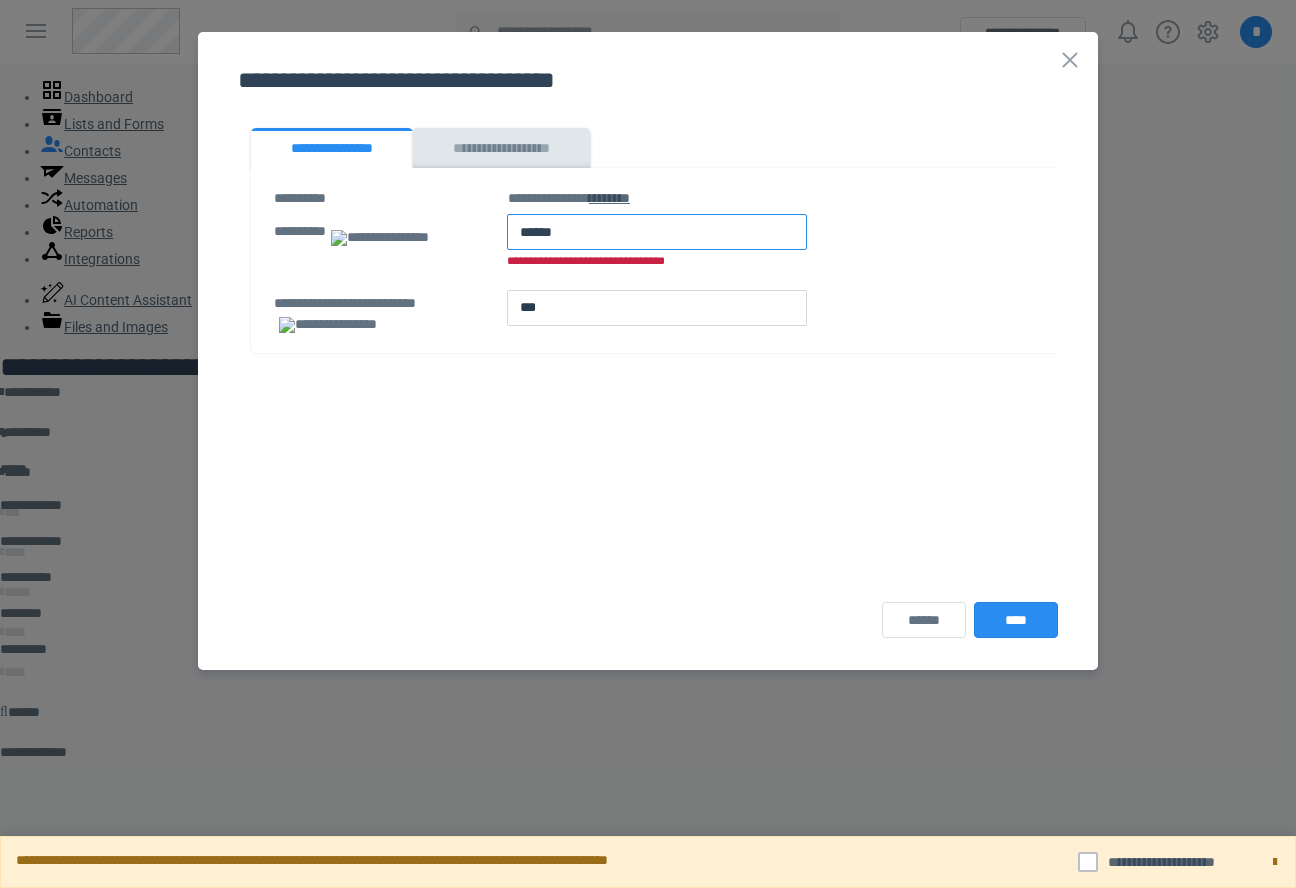 click at bounding box center [657, 232] 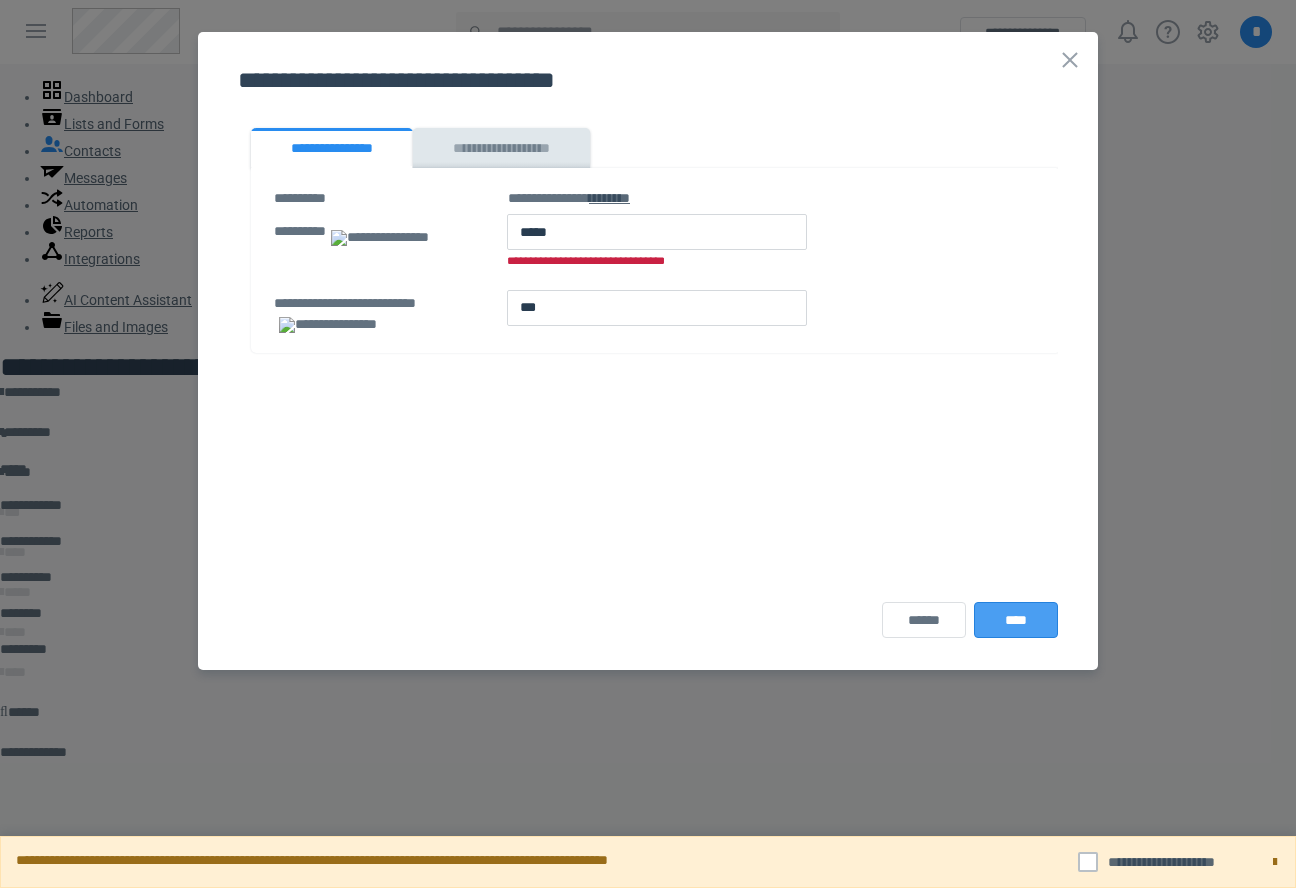 click on "****" at bounding box center [1016, 620] 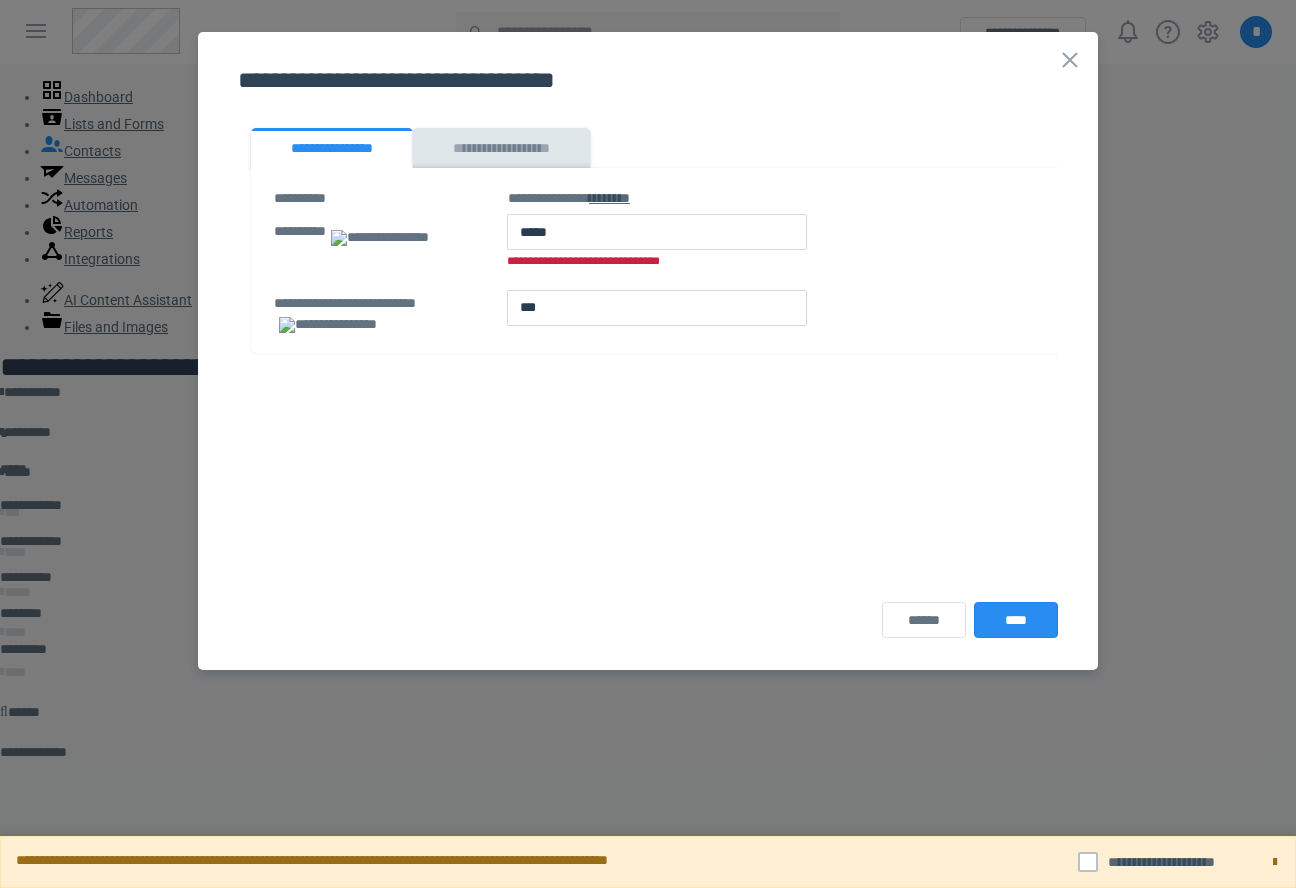 scroll, scrollTop: 0, scrollLeft: 0, axis: both 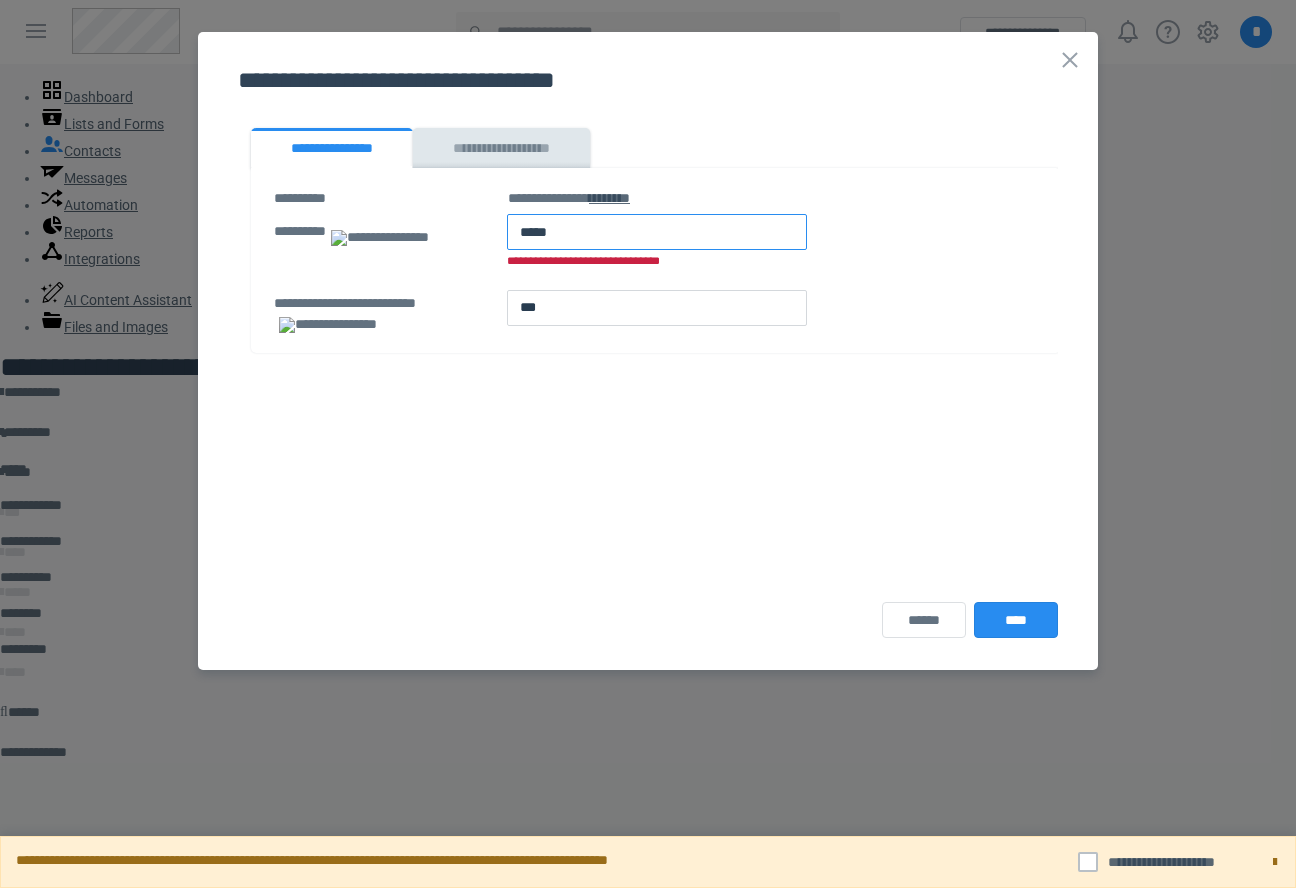 click at bounding box center [657, 232] 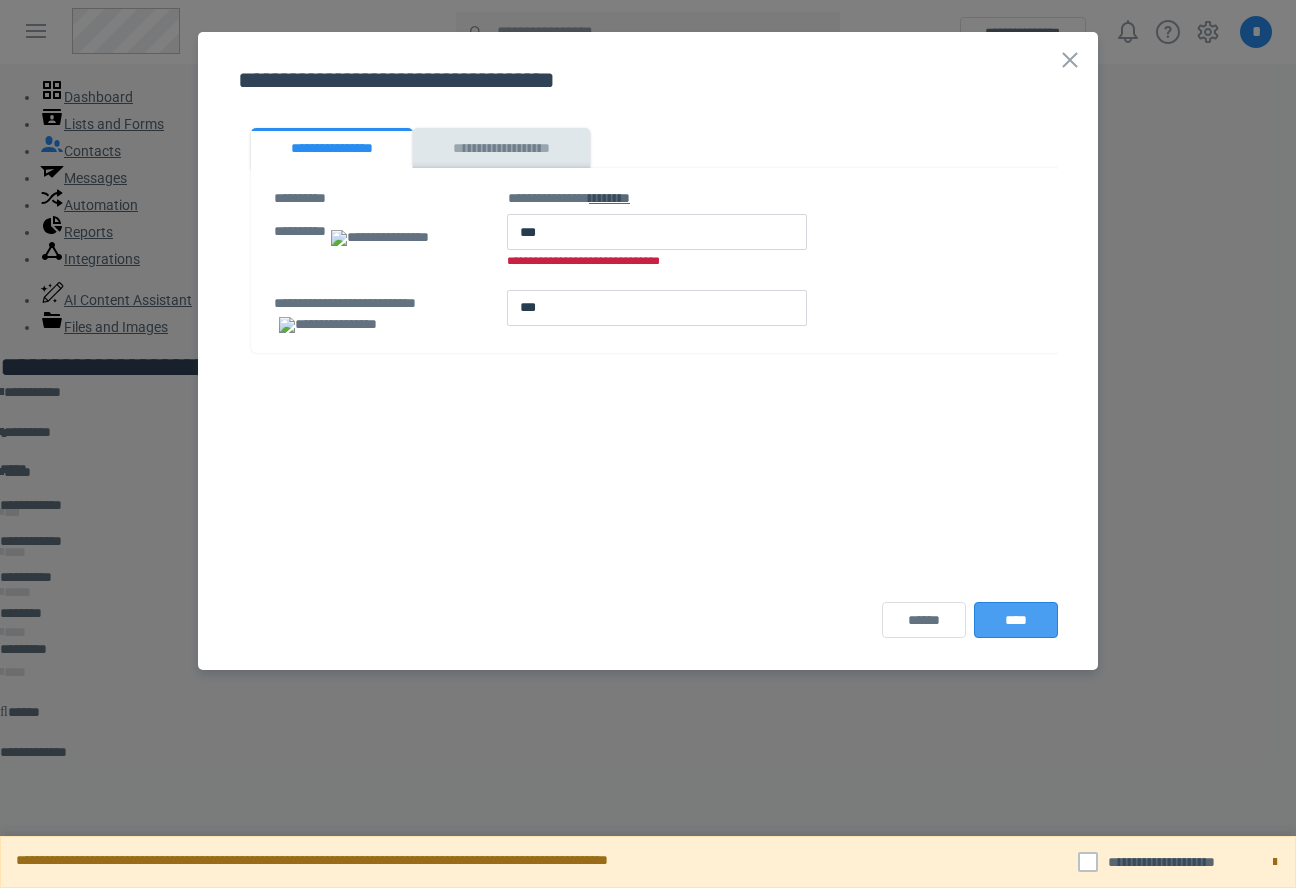 click on "****" at bounding box center [1016, 620] 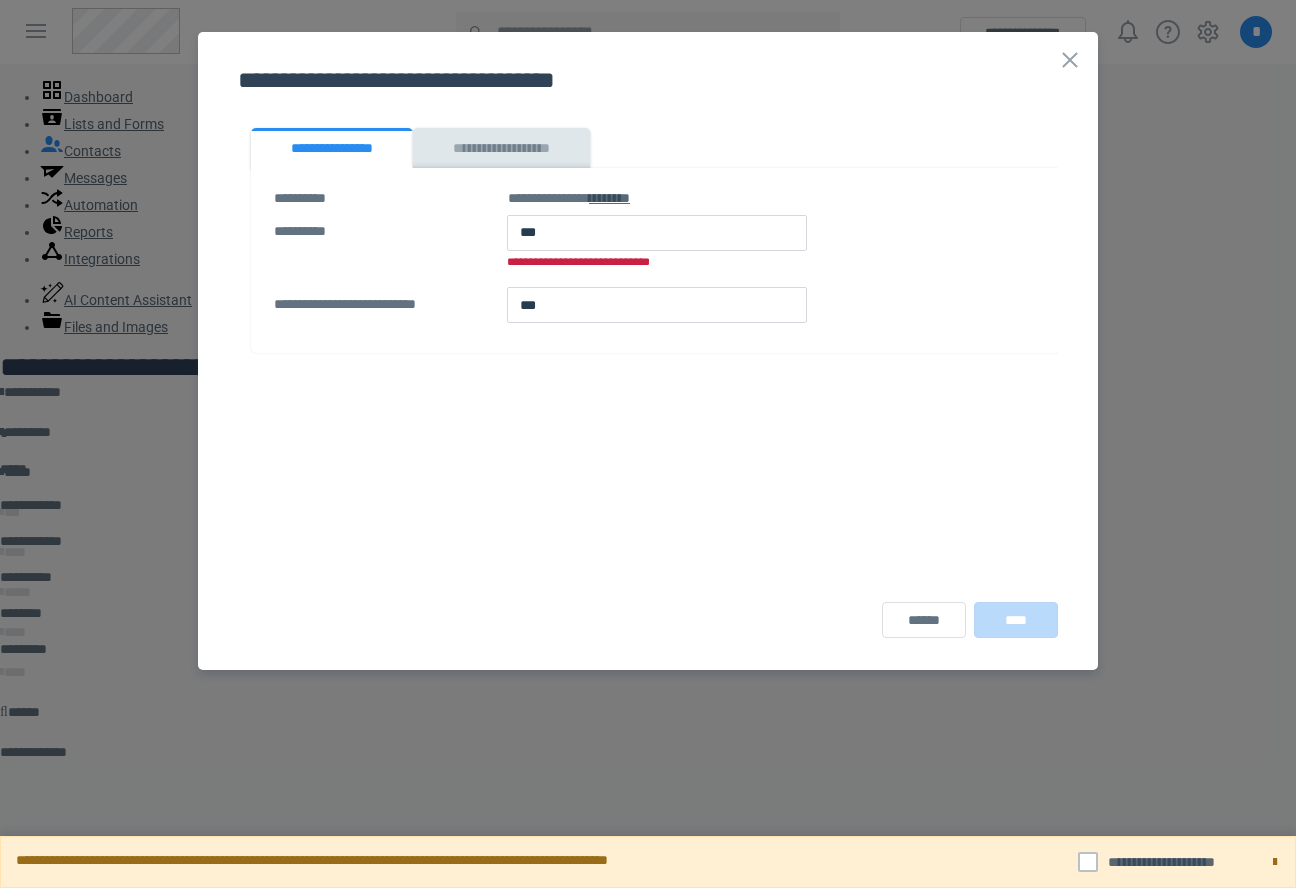 scroll, scrollTop: 0, scrollLeft: 0, axis: both 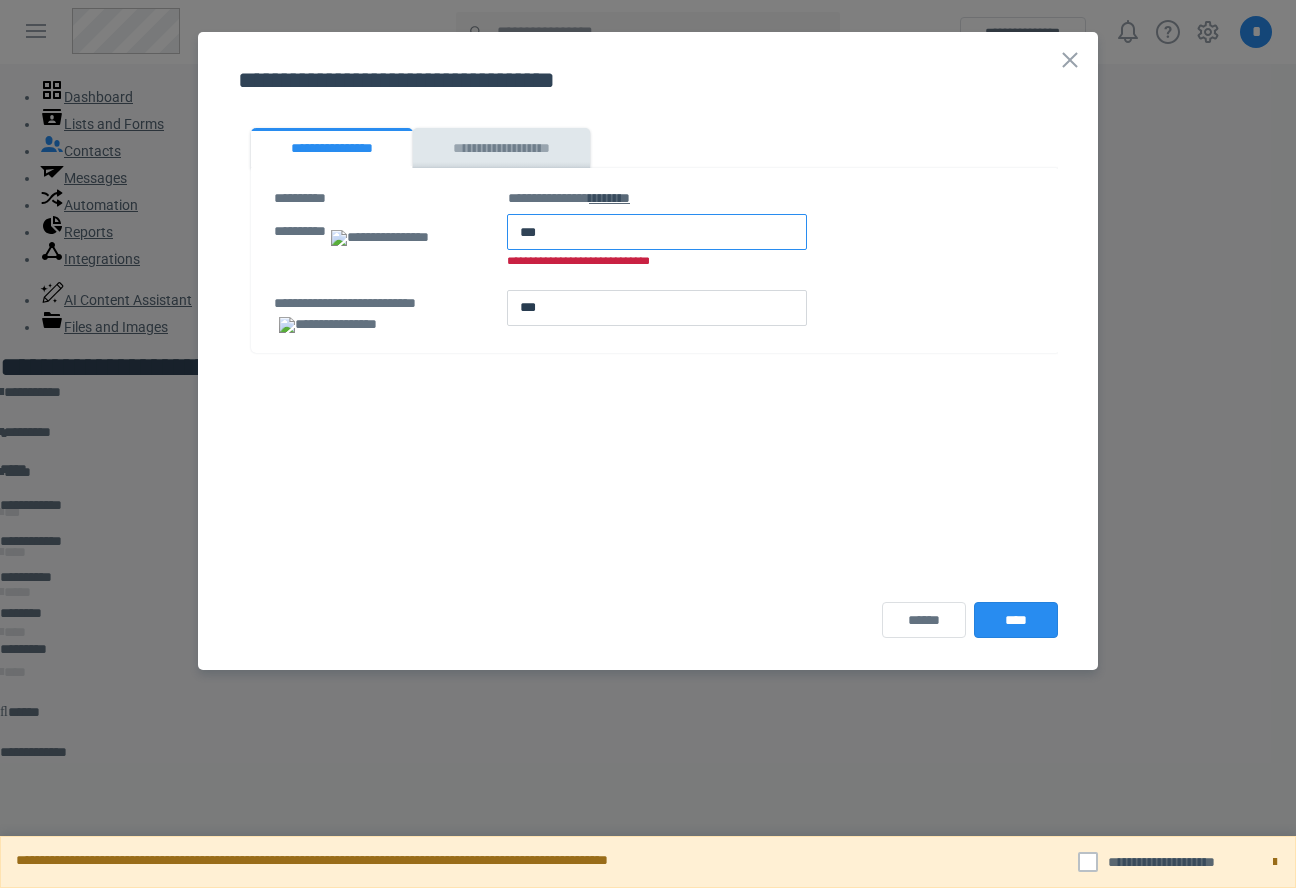 click at bounding box center (657, 232) 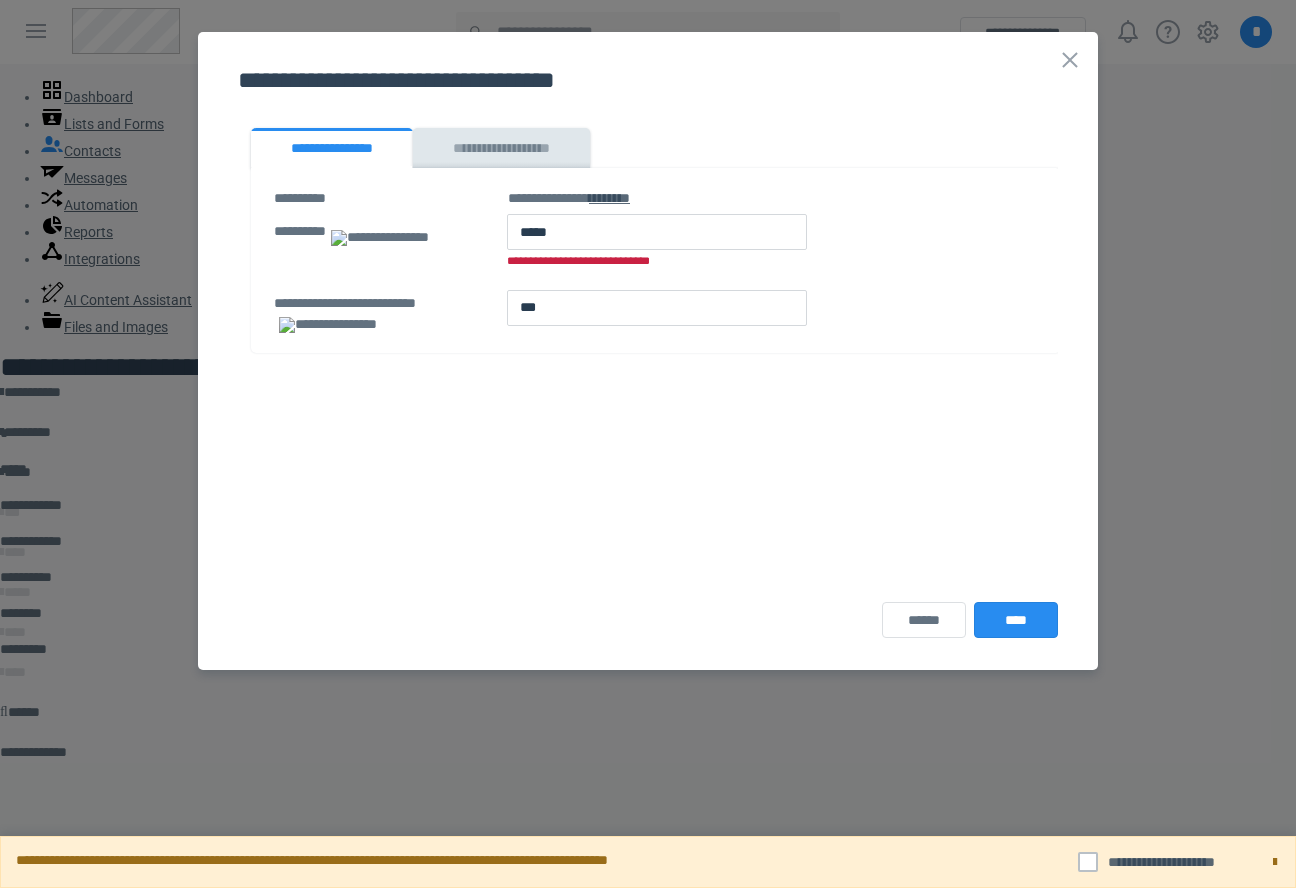 click on "**********" at bounding box center [648, 351] 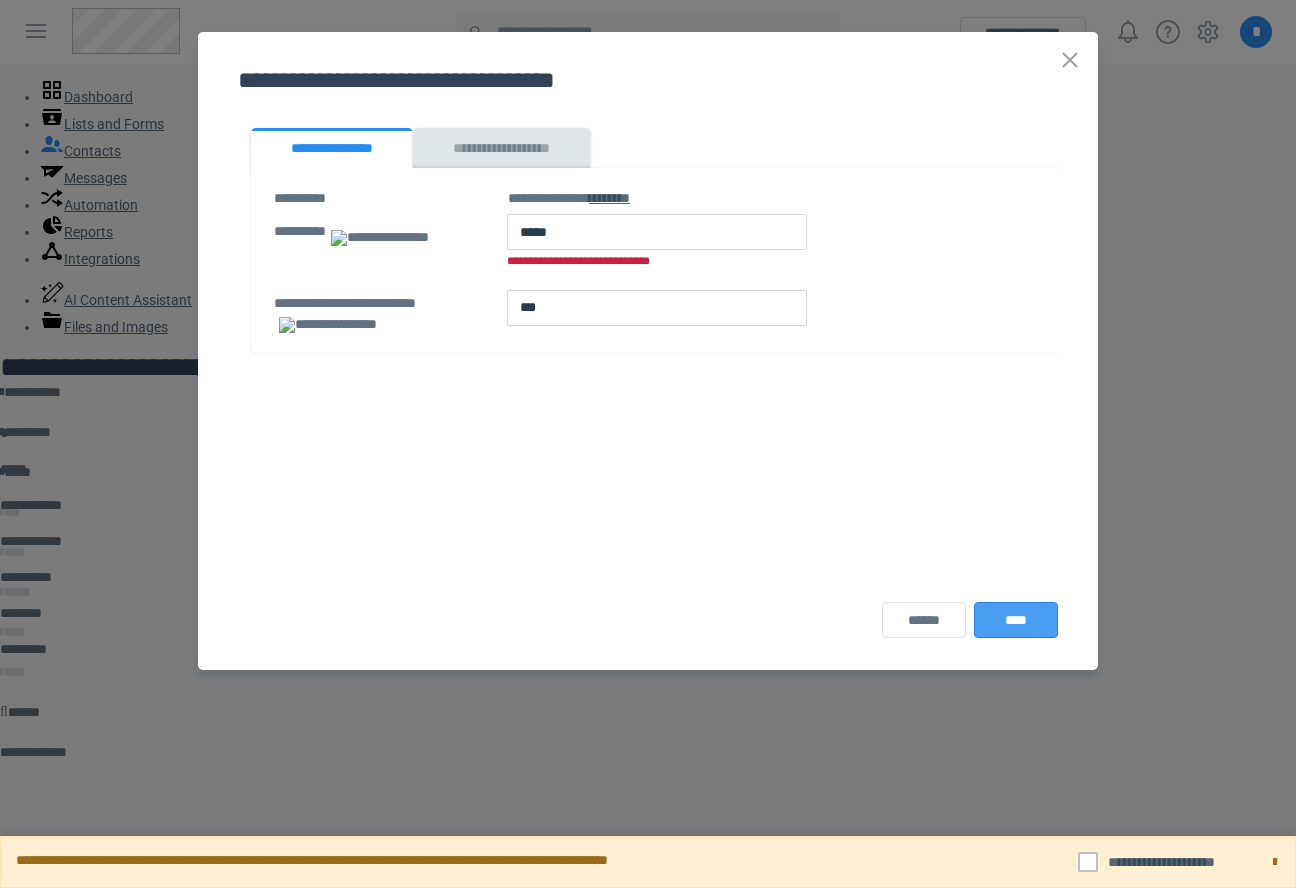click on "****" at bounding box center [1016, 620] 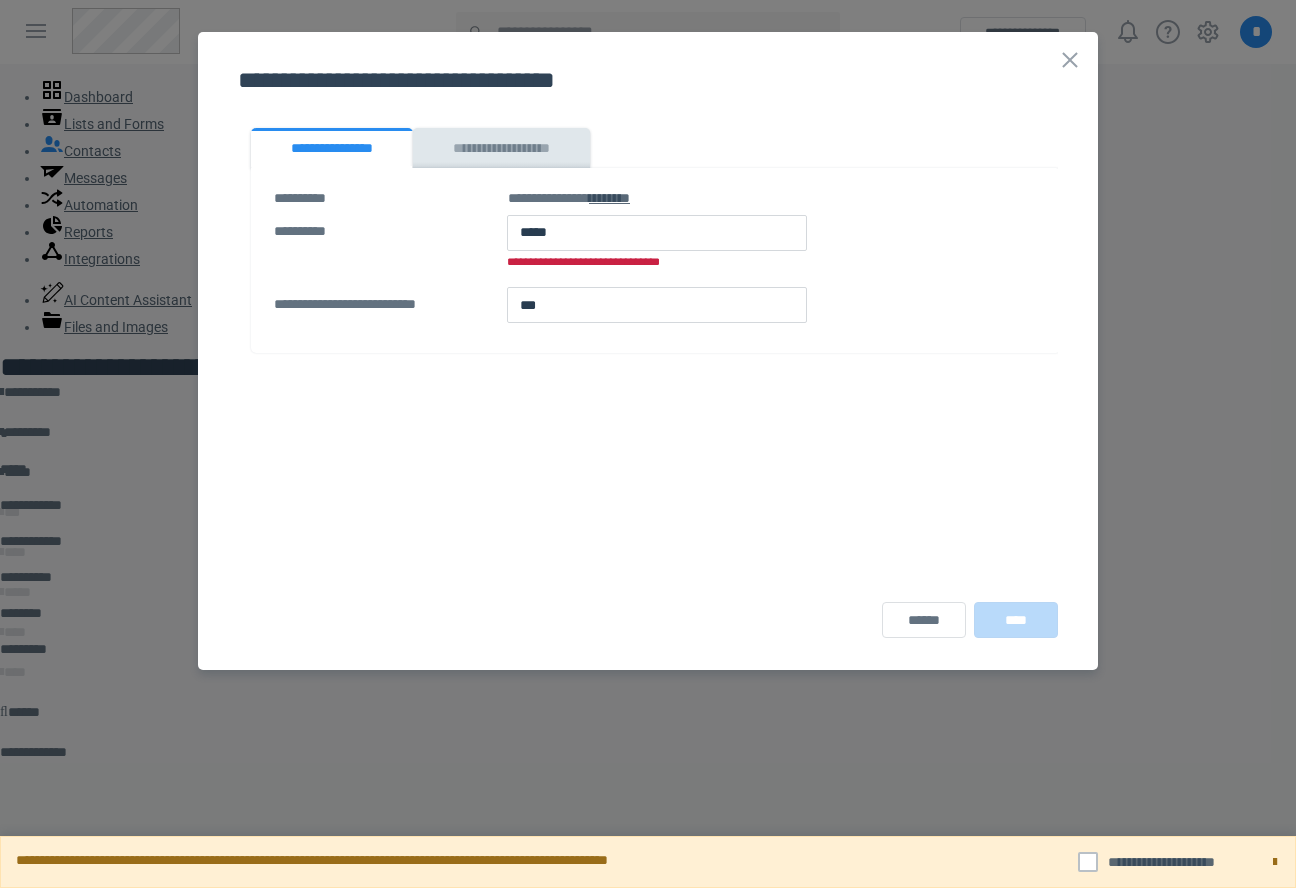 scroll, scrollTop: 0, scrollLeft: 0, axis: both 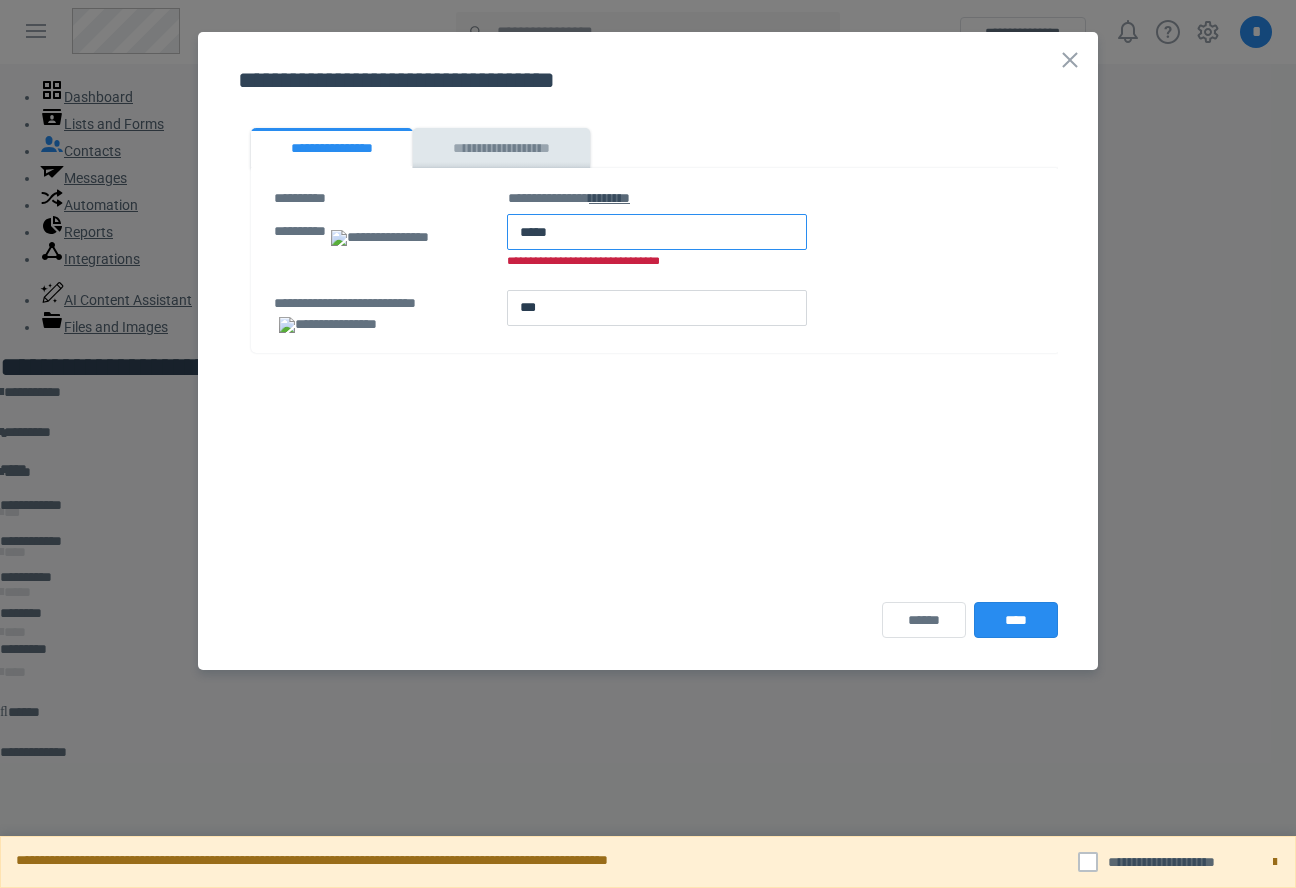 click at bounding box center [657, 232] 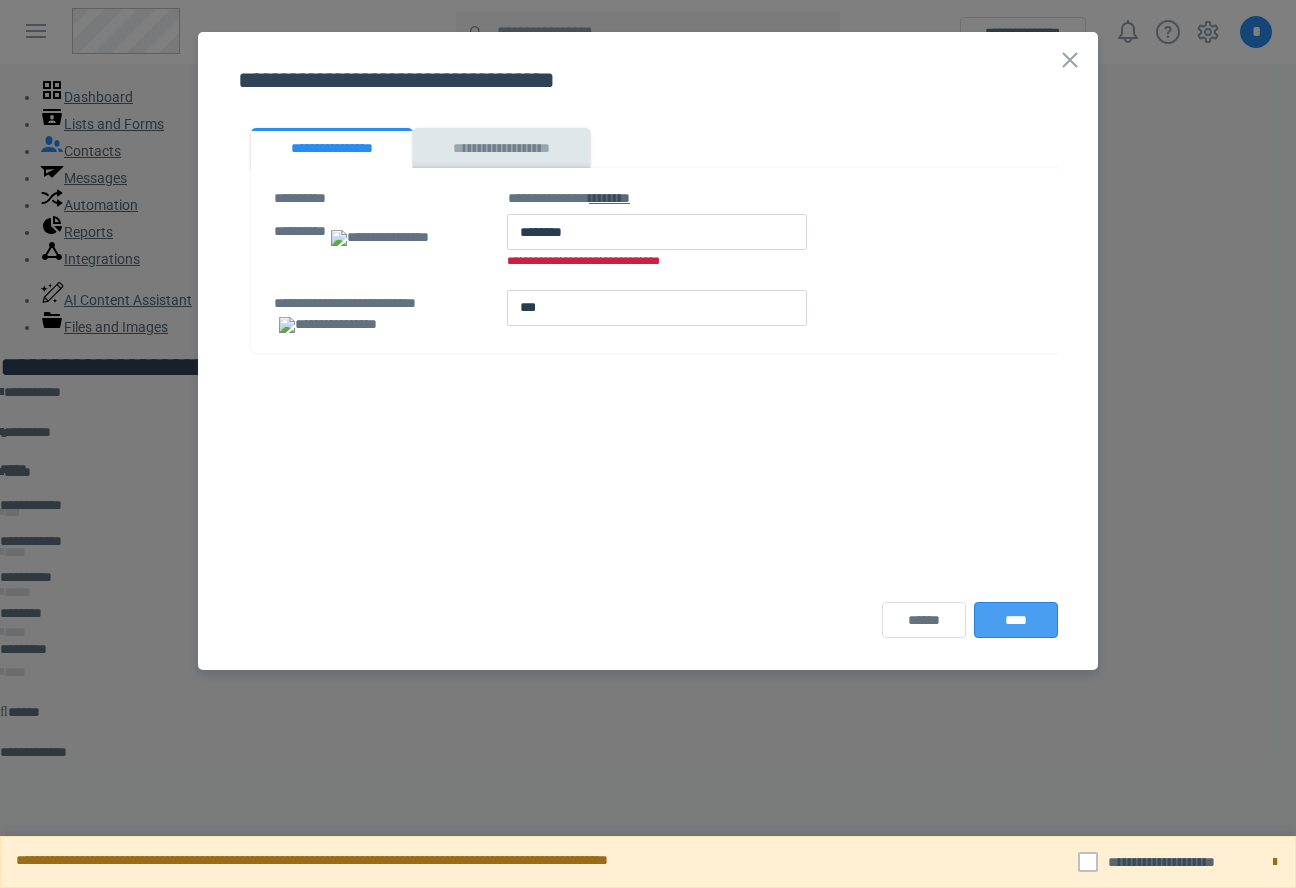 click on "****" at bounding box center [1016, 620] 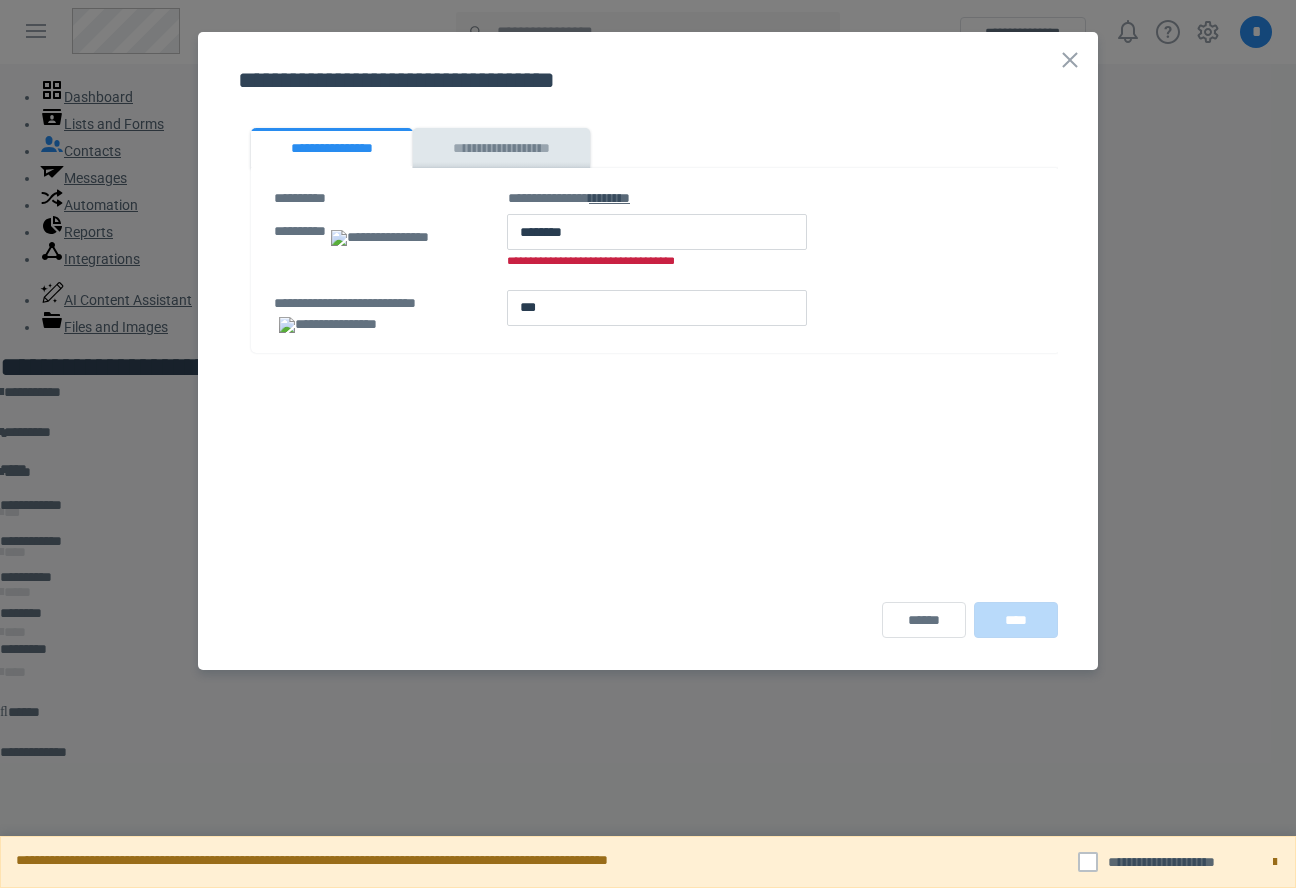 scroll, scrollTop: 0, scrollLeft: 0, axis: both 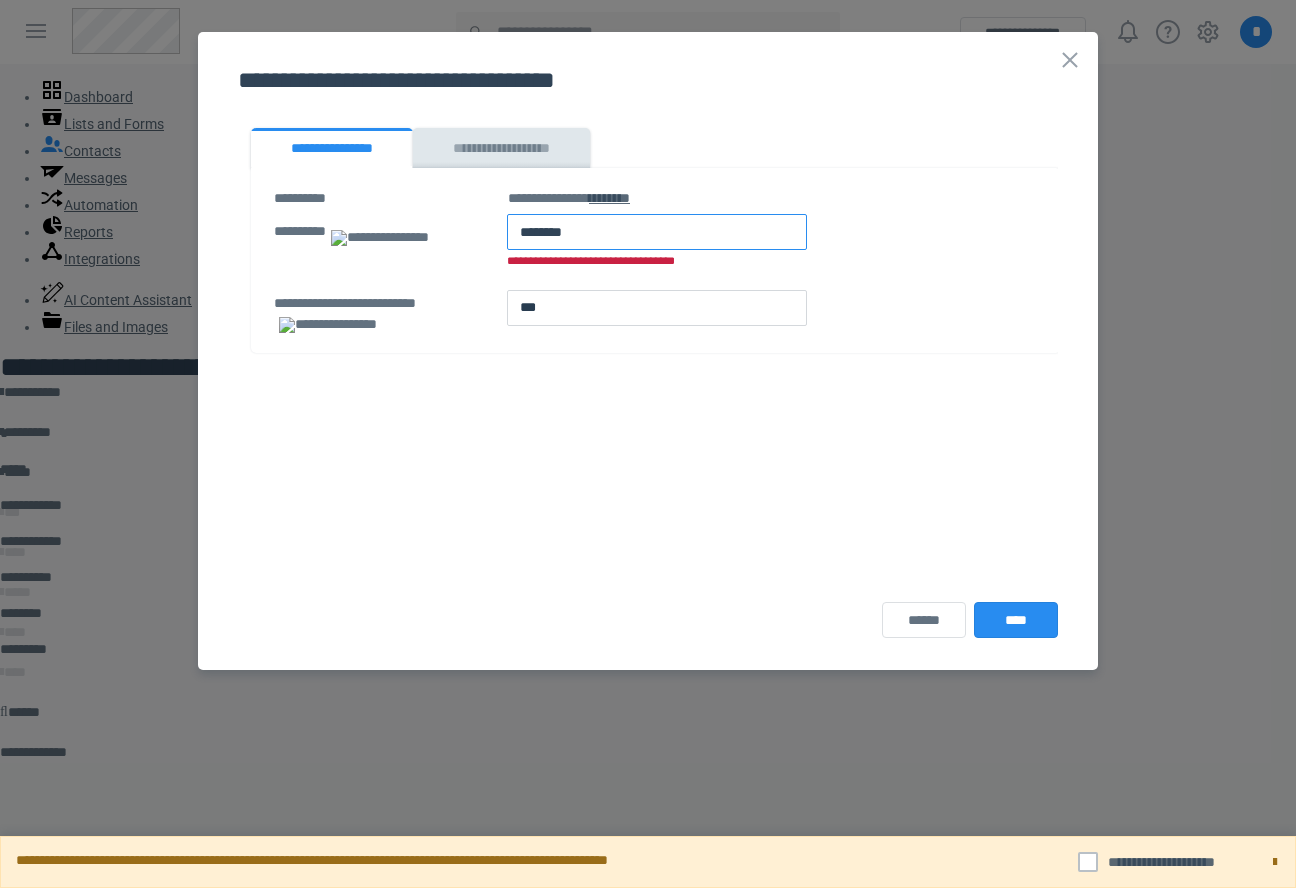 click at bounding box center (657, 232) 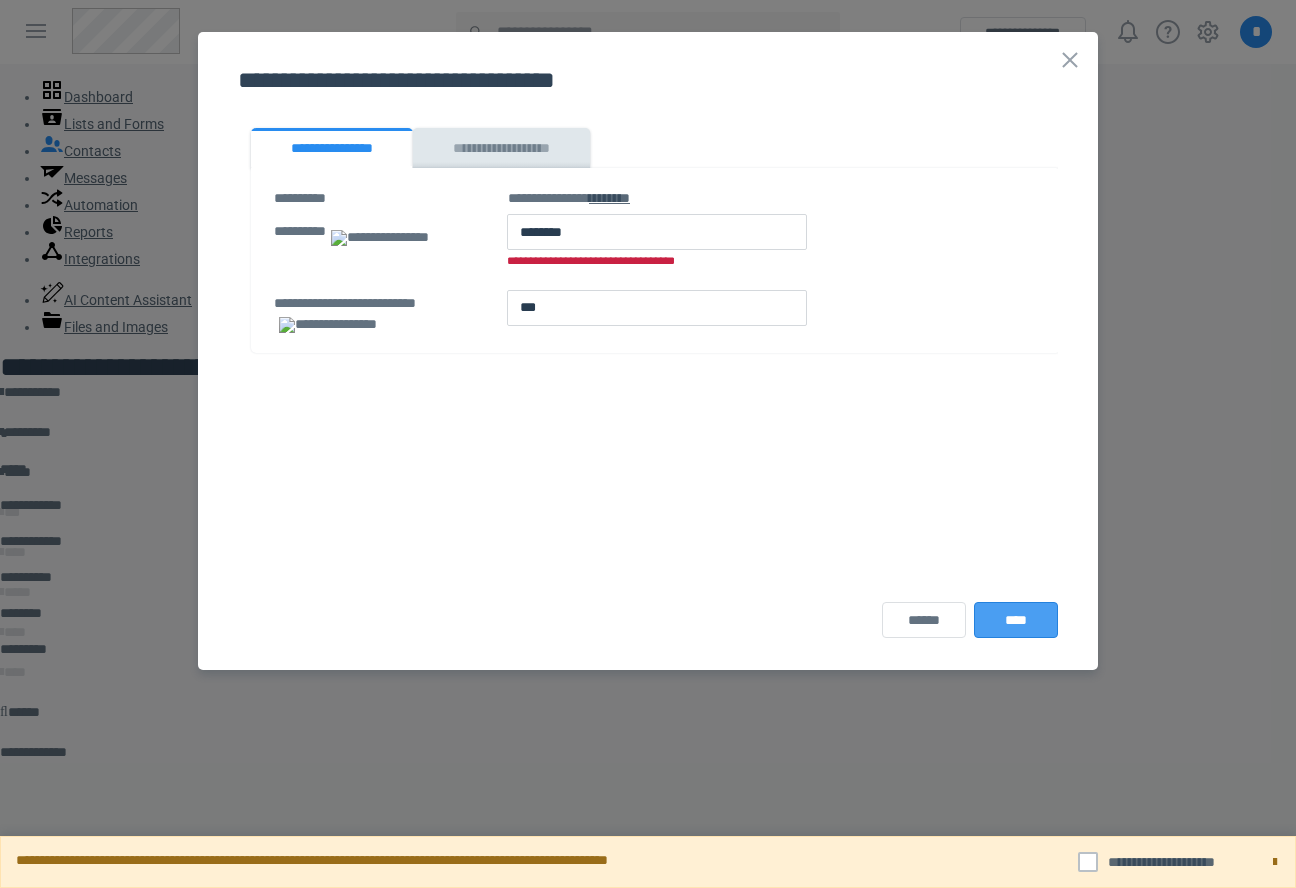 click on "****" at bounding box center [1016, 620] 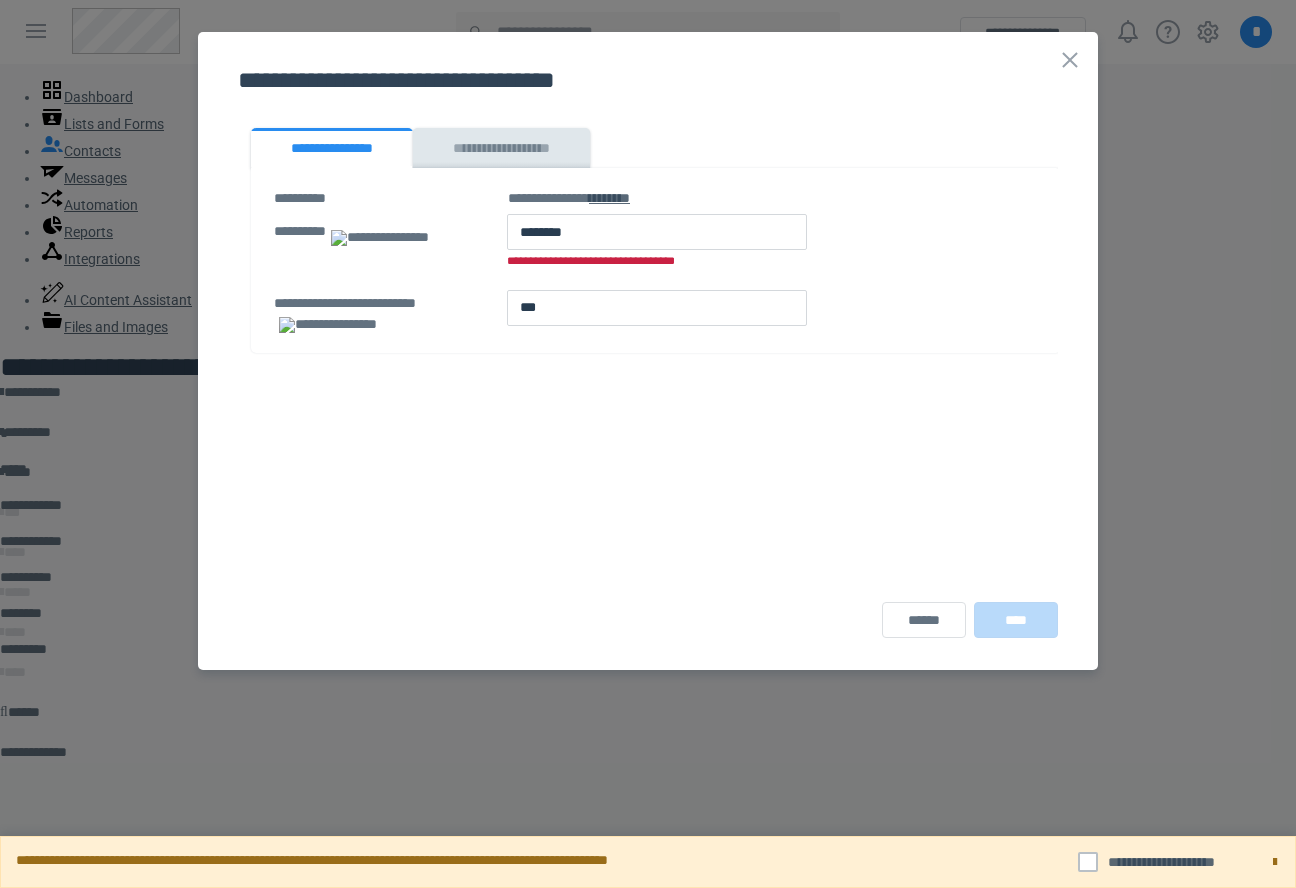 scroll, scrollTop: 0, scrollLeft: 0, axis: both 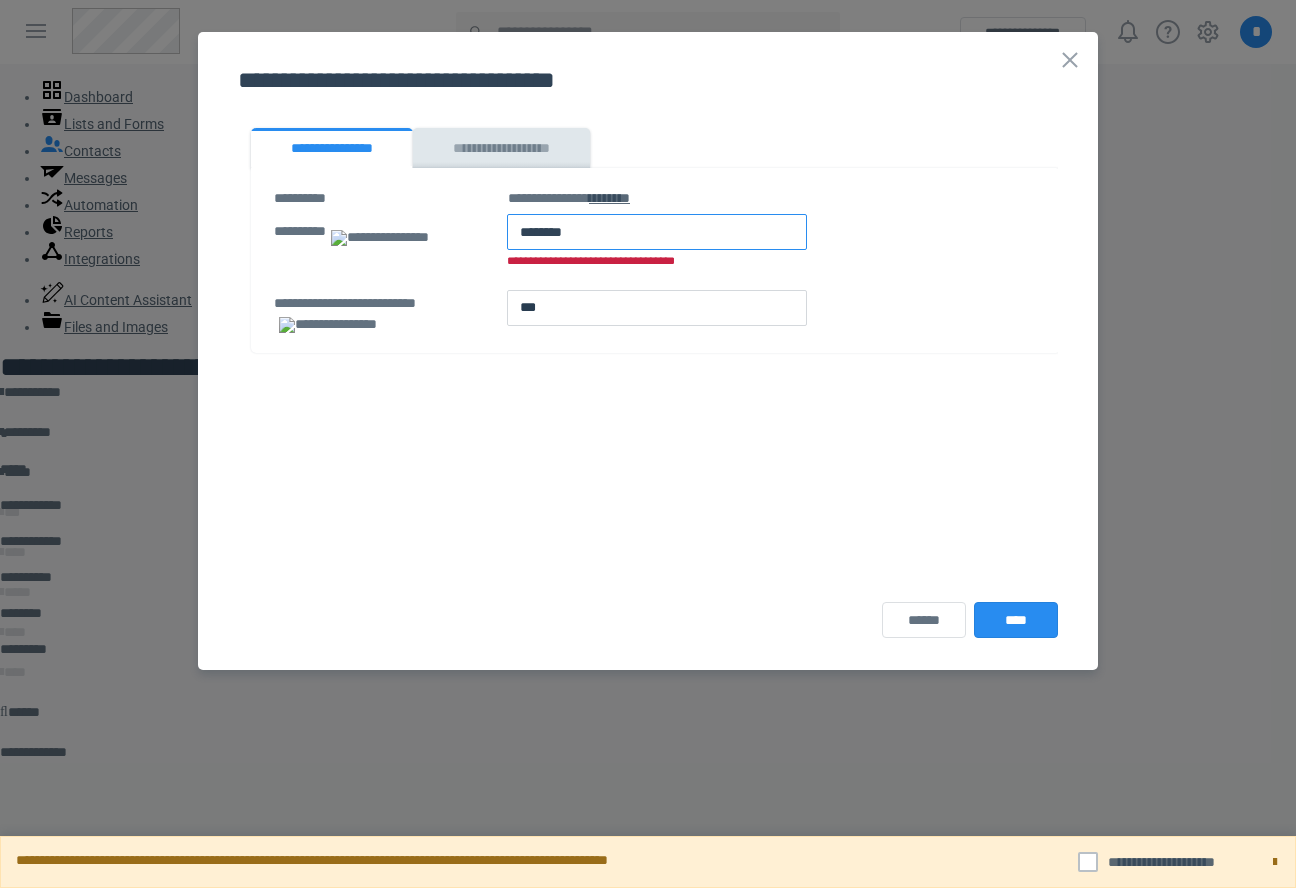 click at bounding box center [657, 232] 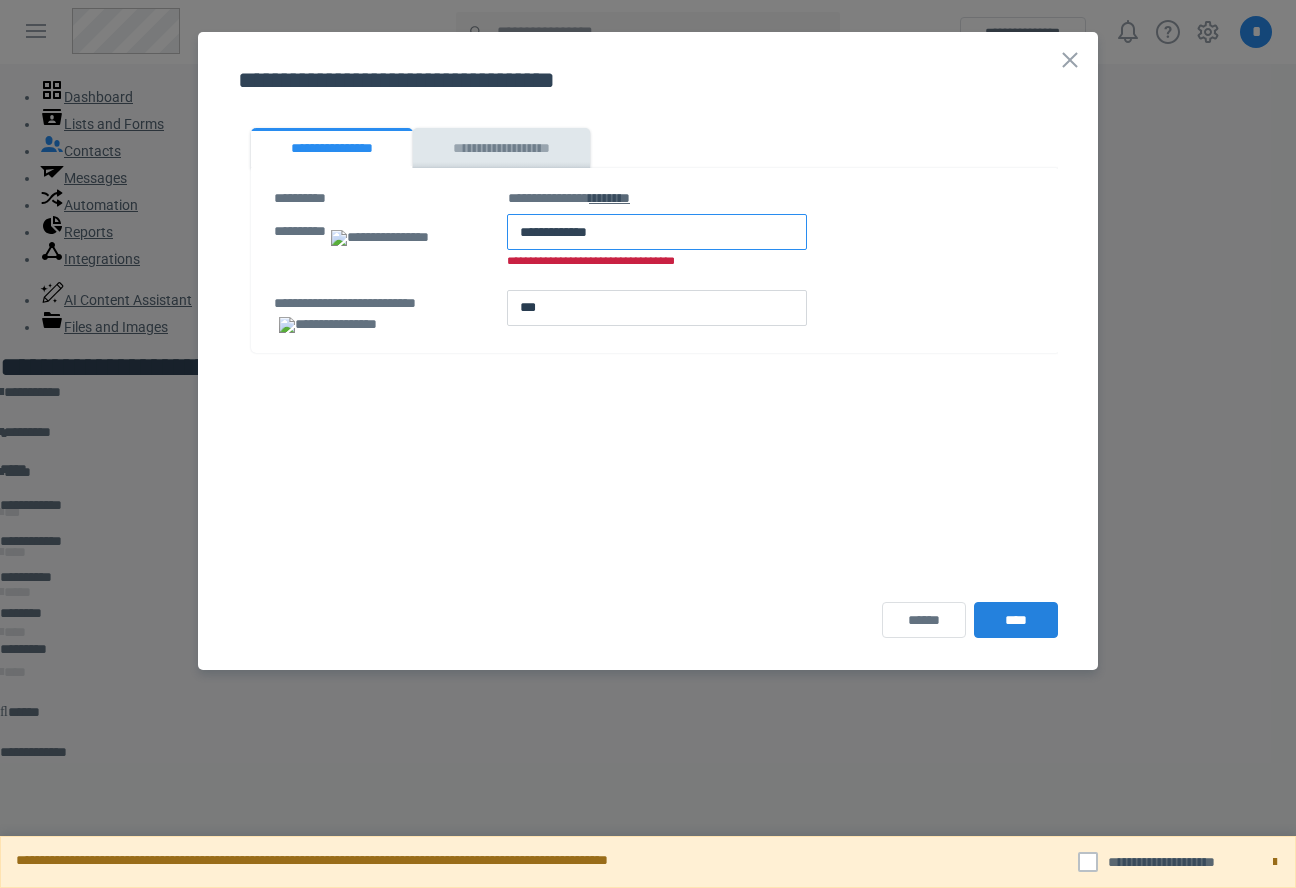 type on "**********" 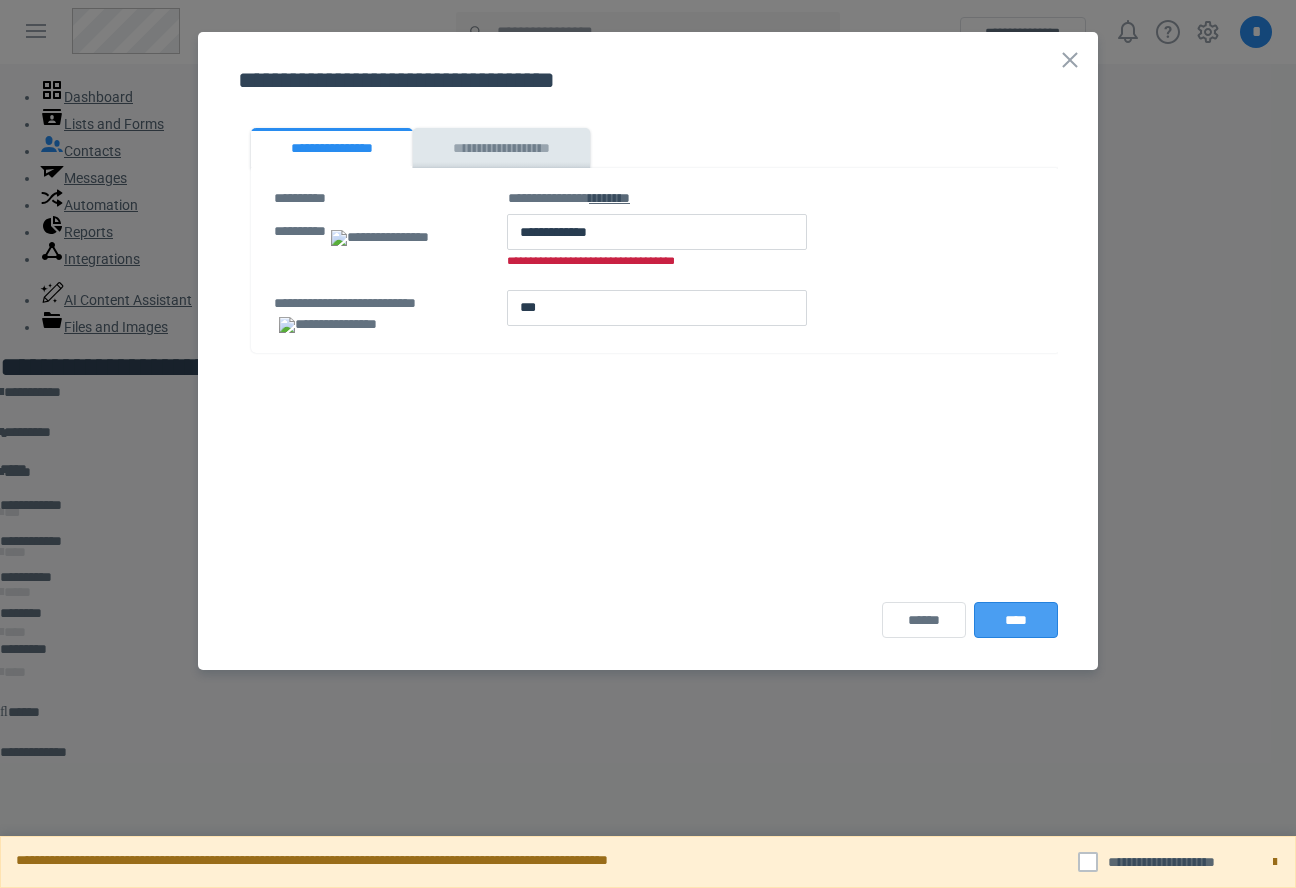 click on "****" at bounding box center [1016, 620] 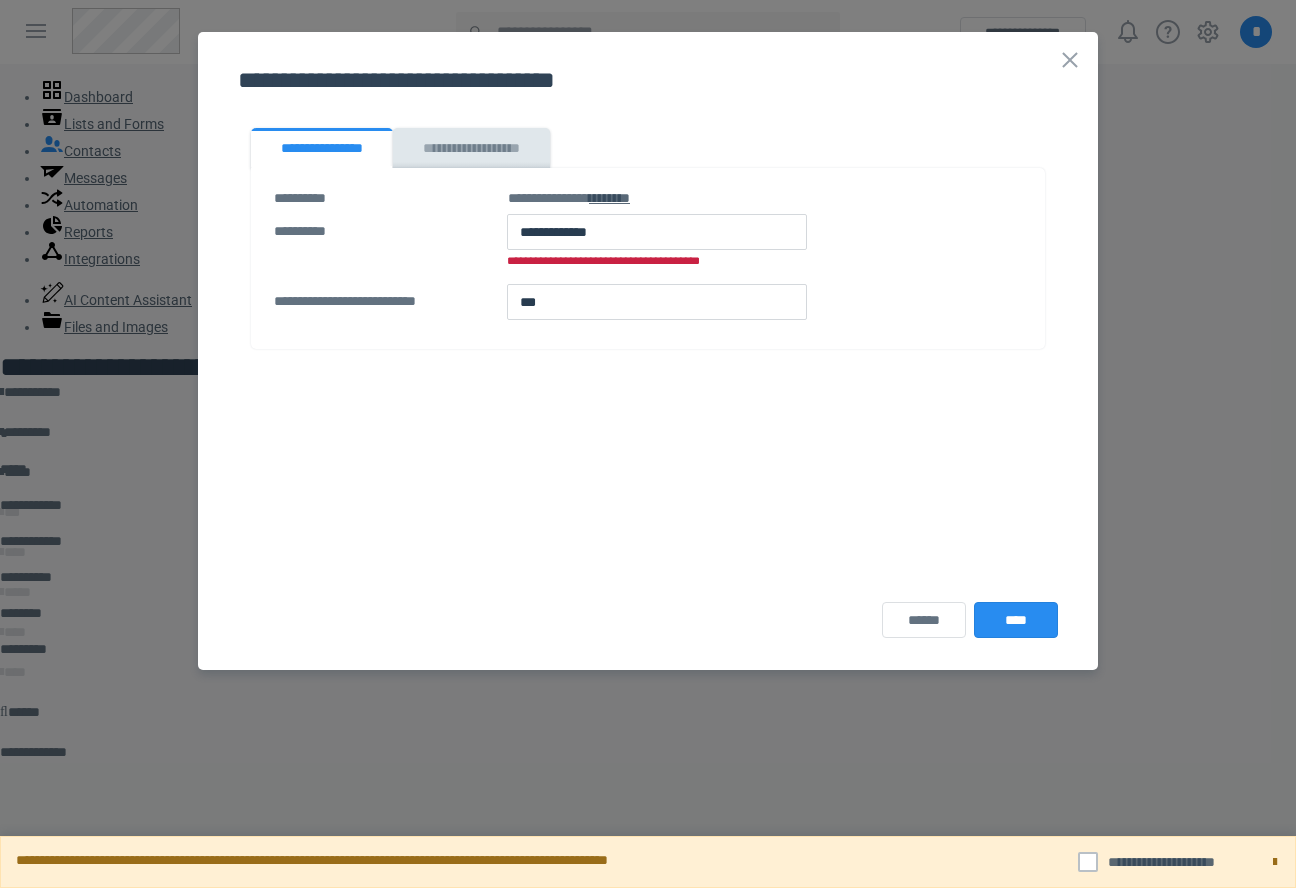 scroll, scrollTop: 0, scrollLeft: 0, axis: both 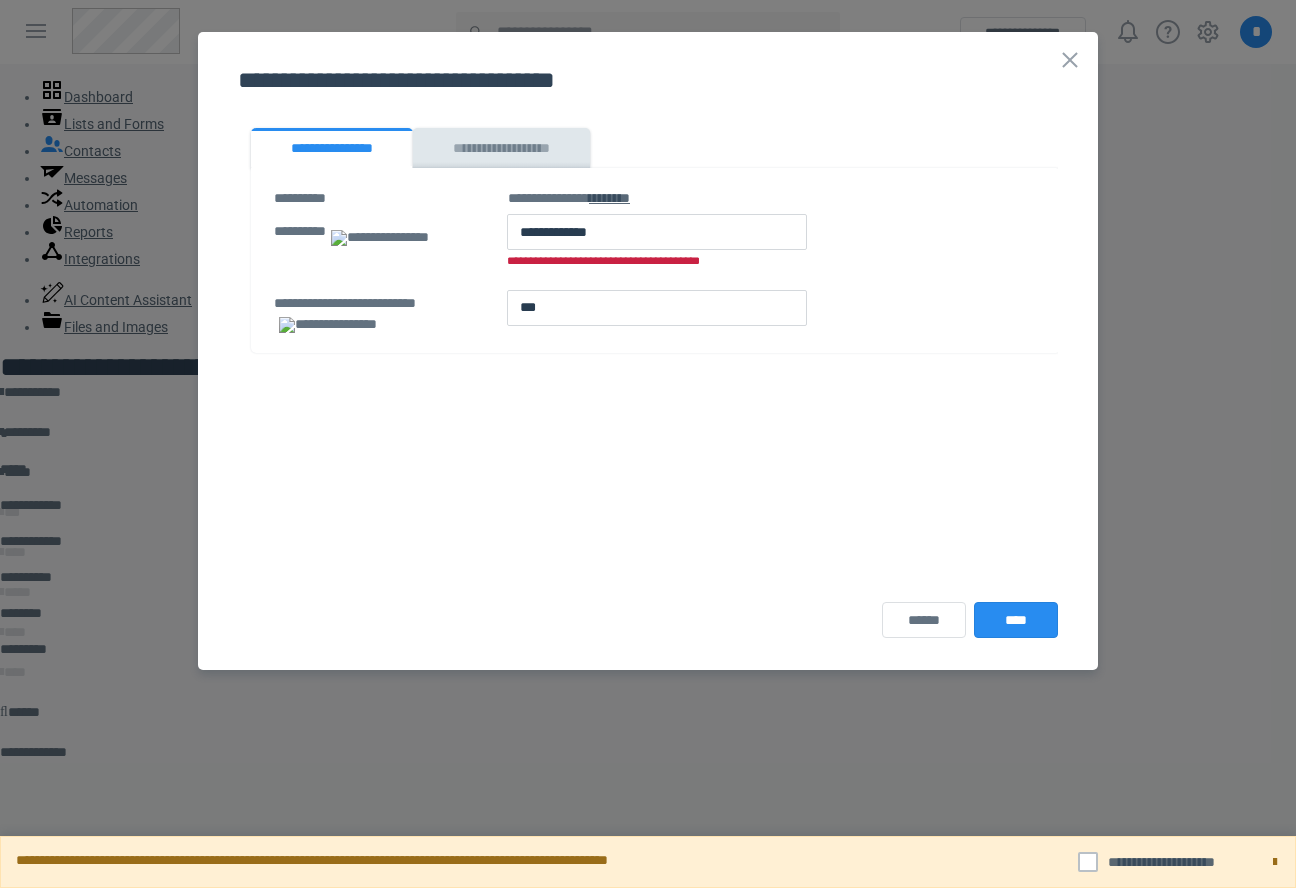 click on "**********" at bounding box center (648, 240) 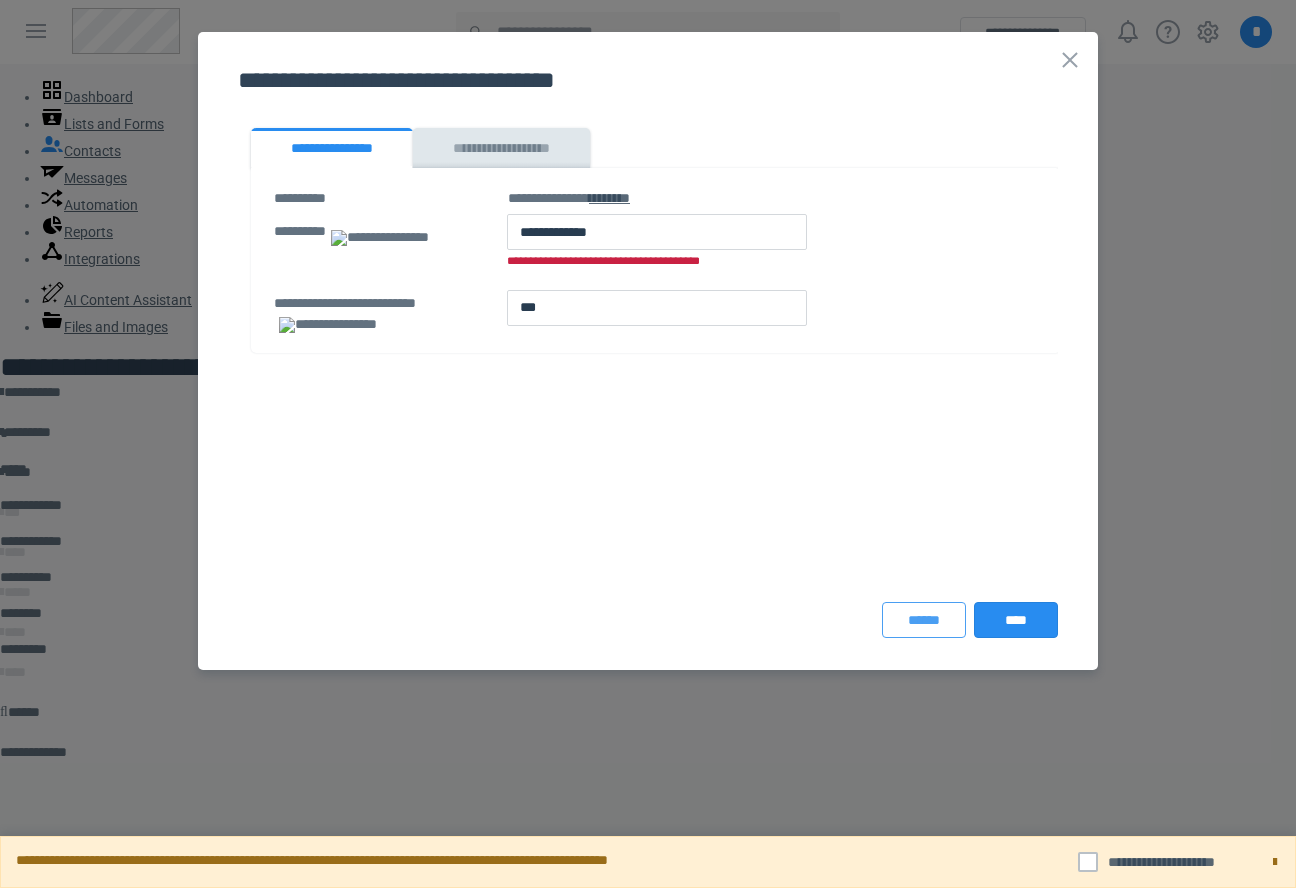 click on "******" at bounding box center [924, 620] 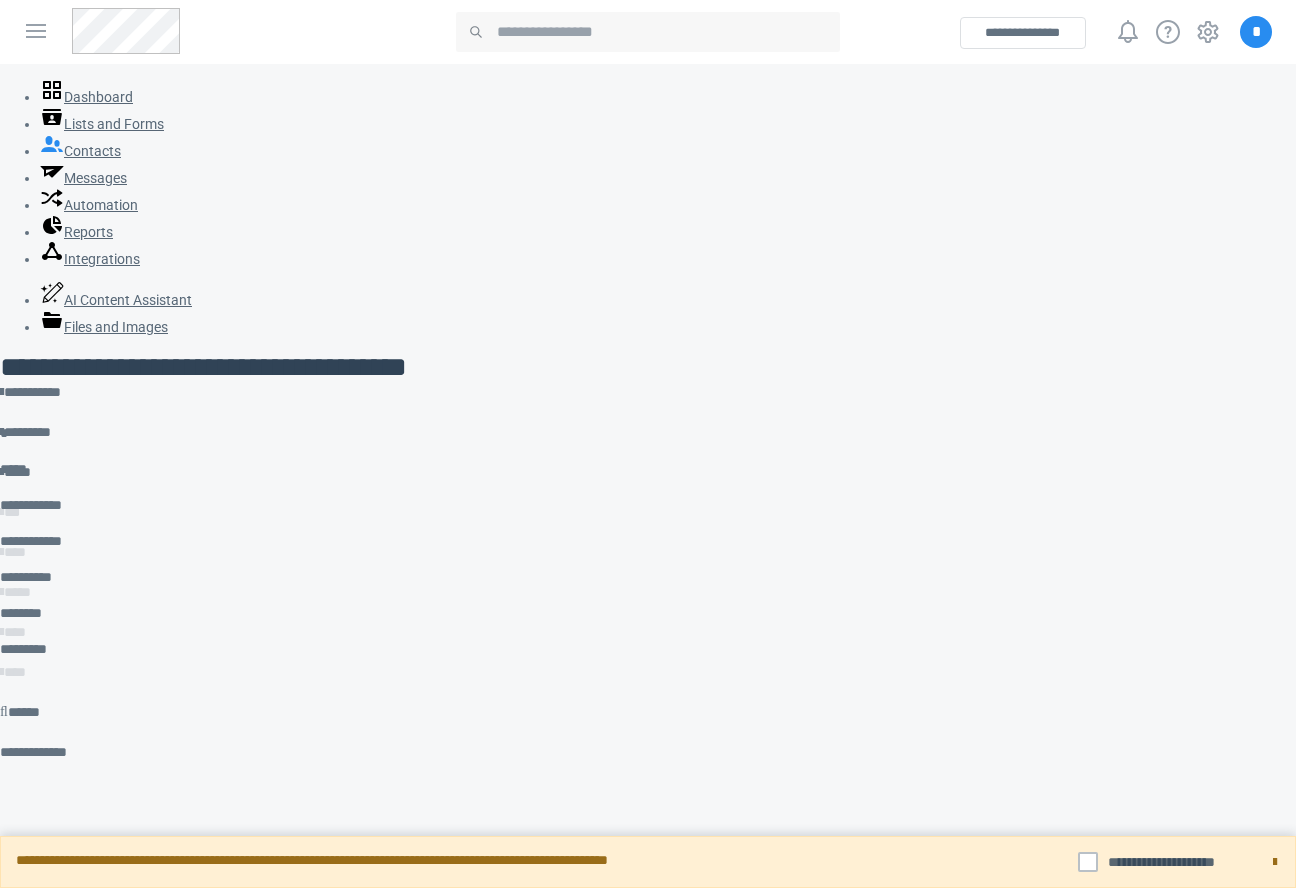 click on "*********" at bounding box center (576, 660) 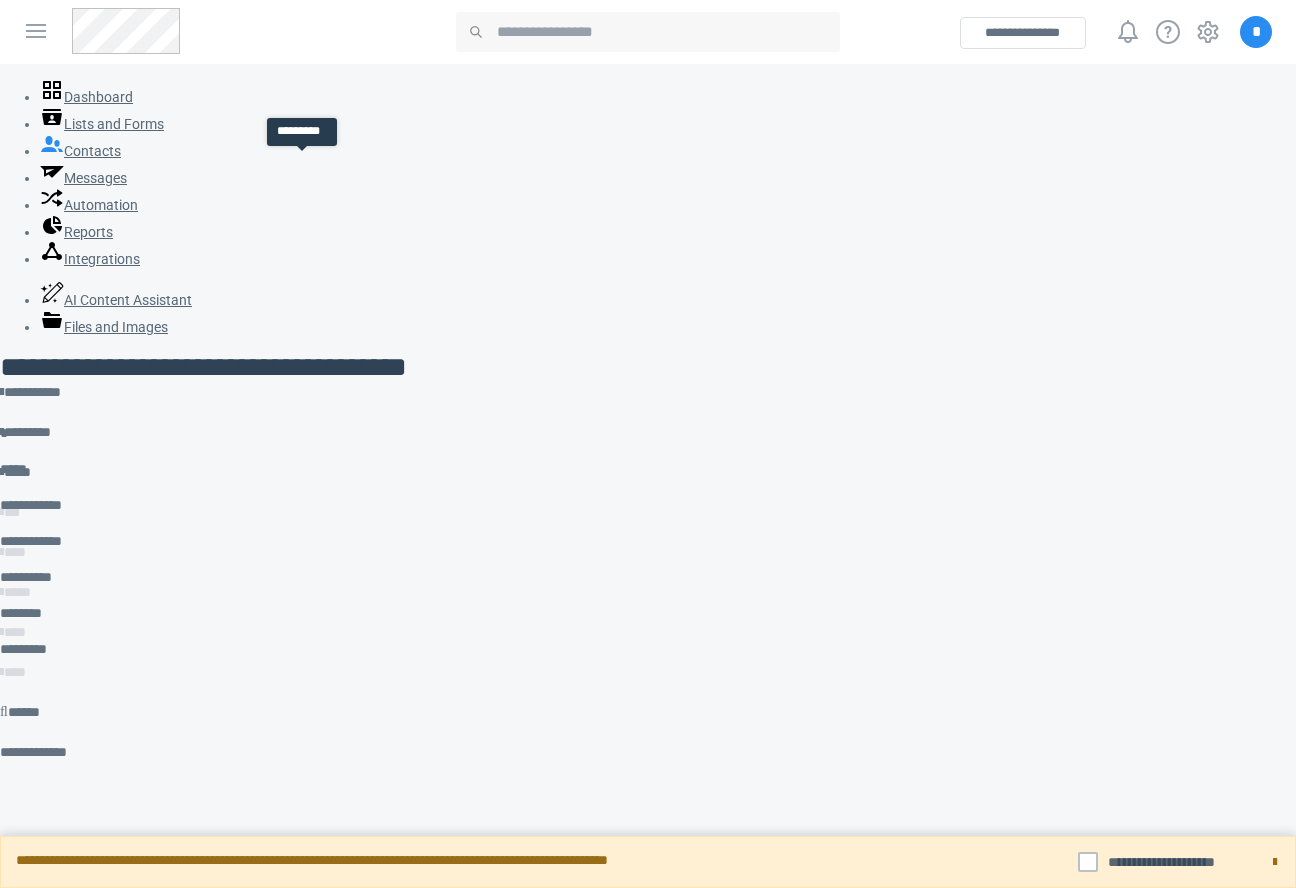 click on "*********" at bounding box center (52, 445) 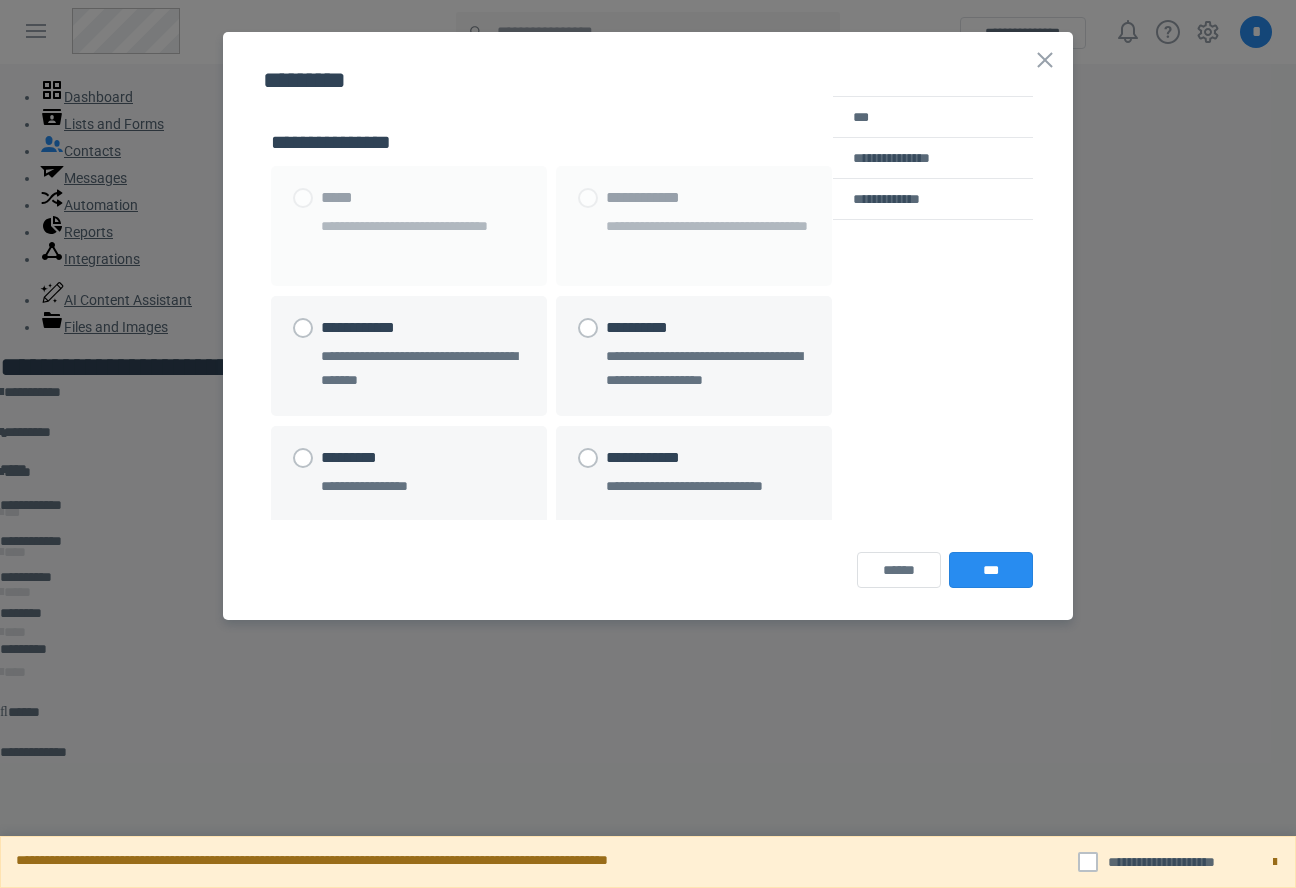 scroll, scrollTop: 0, scrollLeft: 0, axis: both 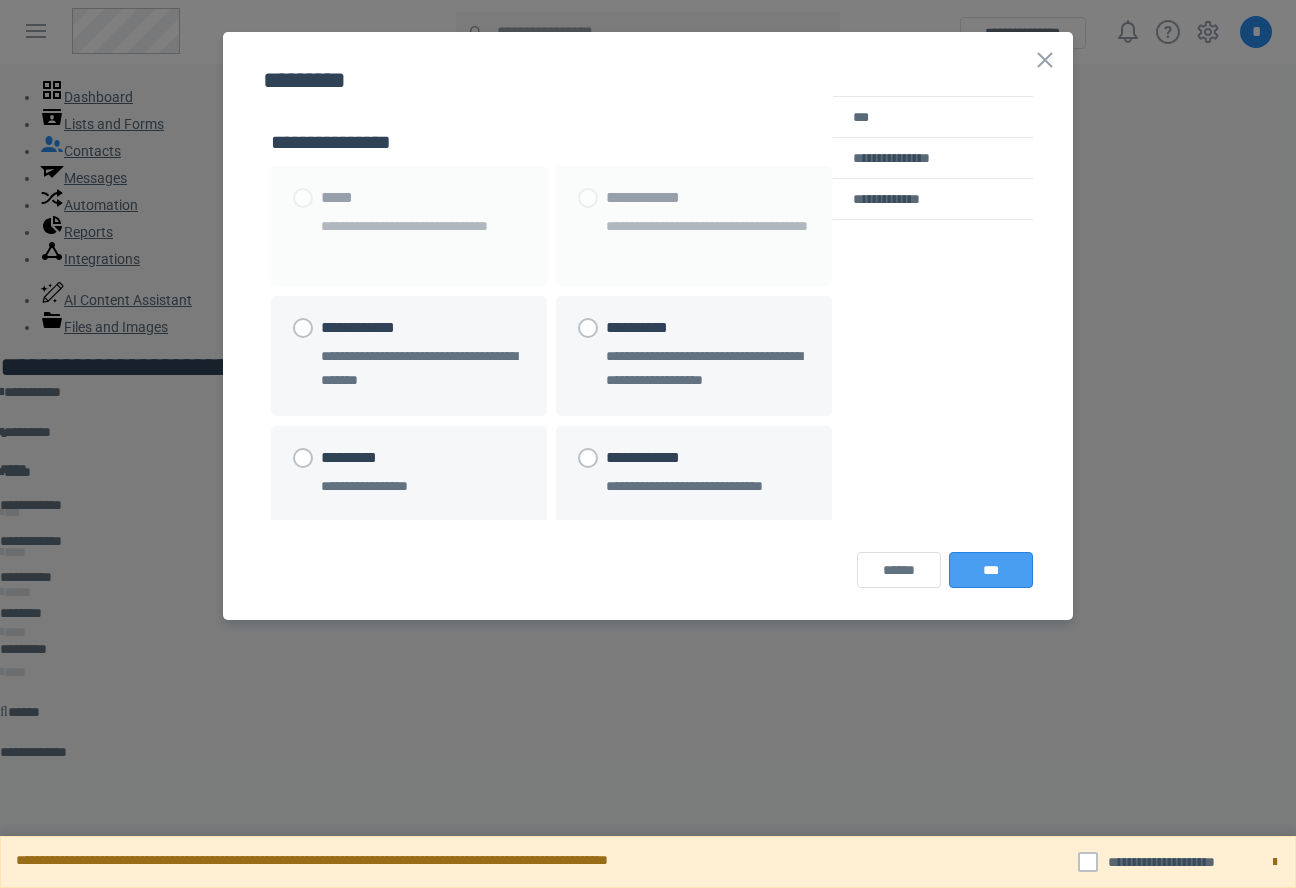 click on "***" at bounding box center (991, 570) 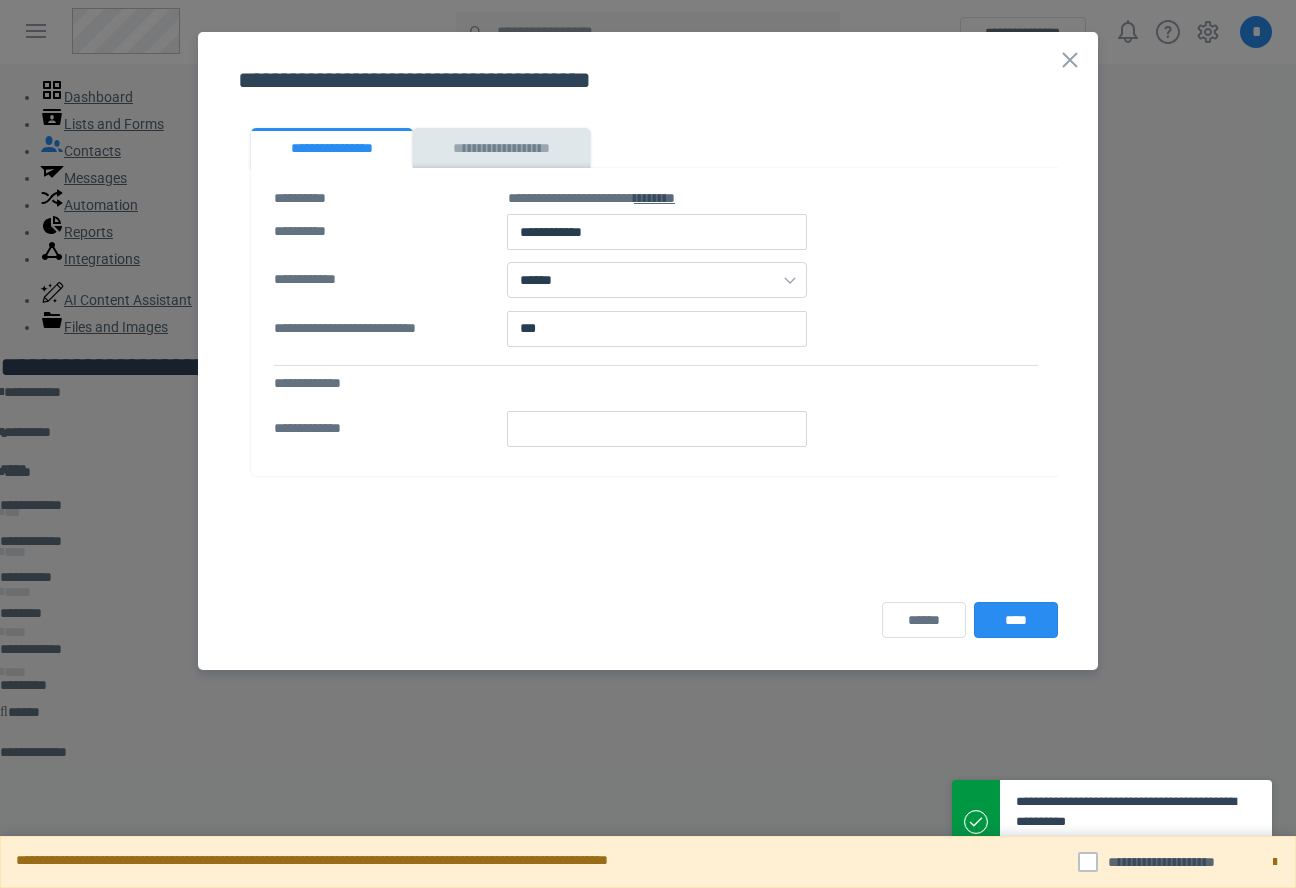 scroll, scrollTop: 0, scrollLeft: 0, axis: both 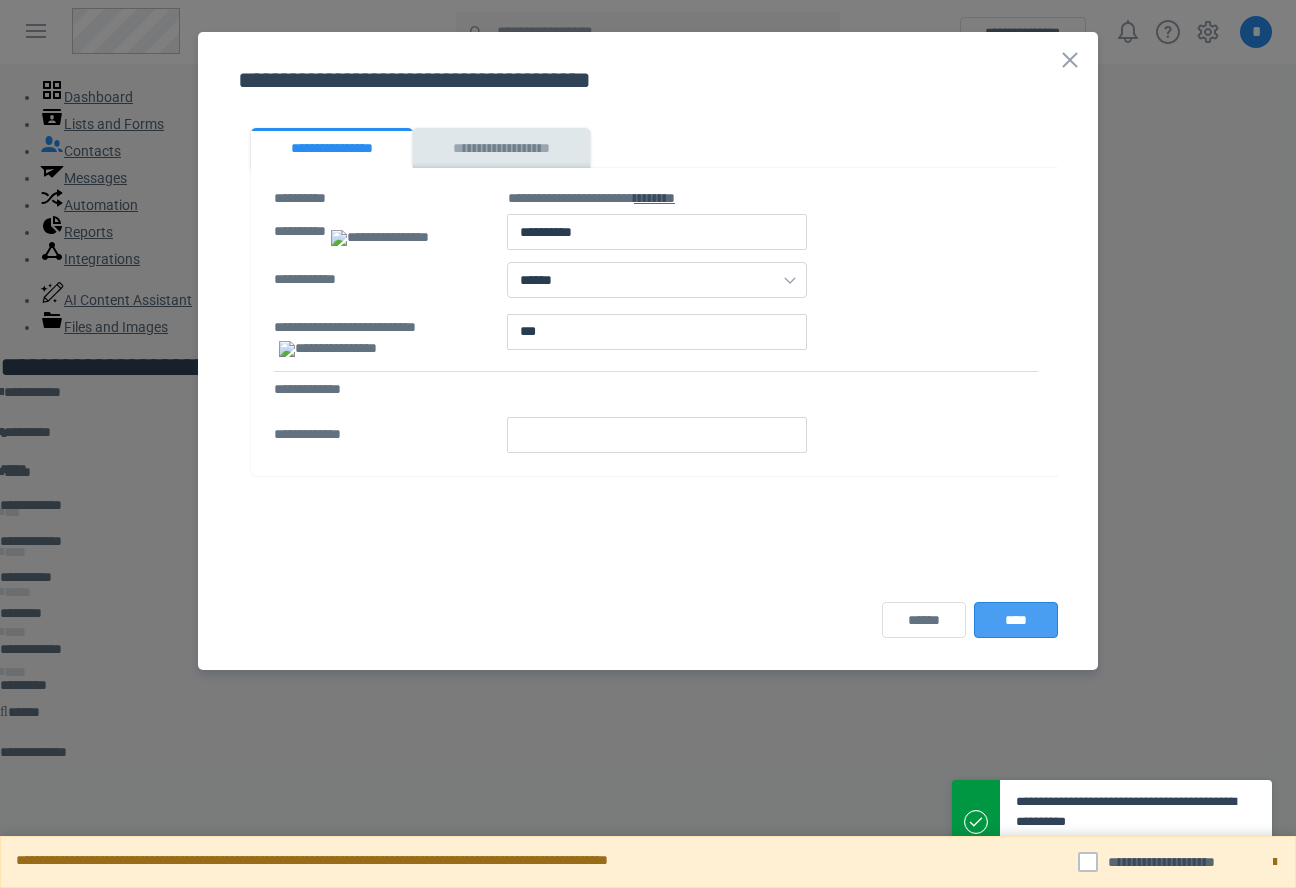 click on "****" at bounding box center [1016, 620] 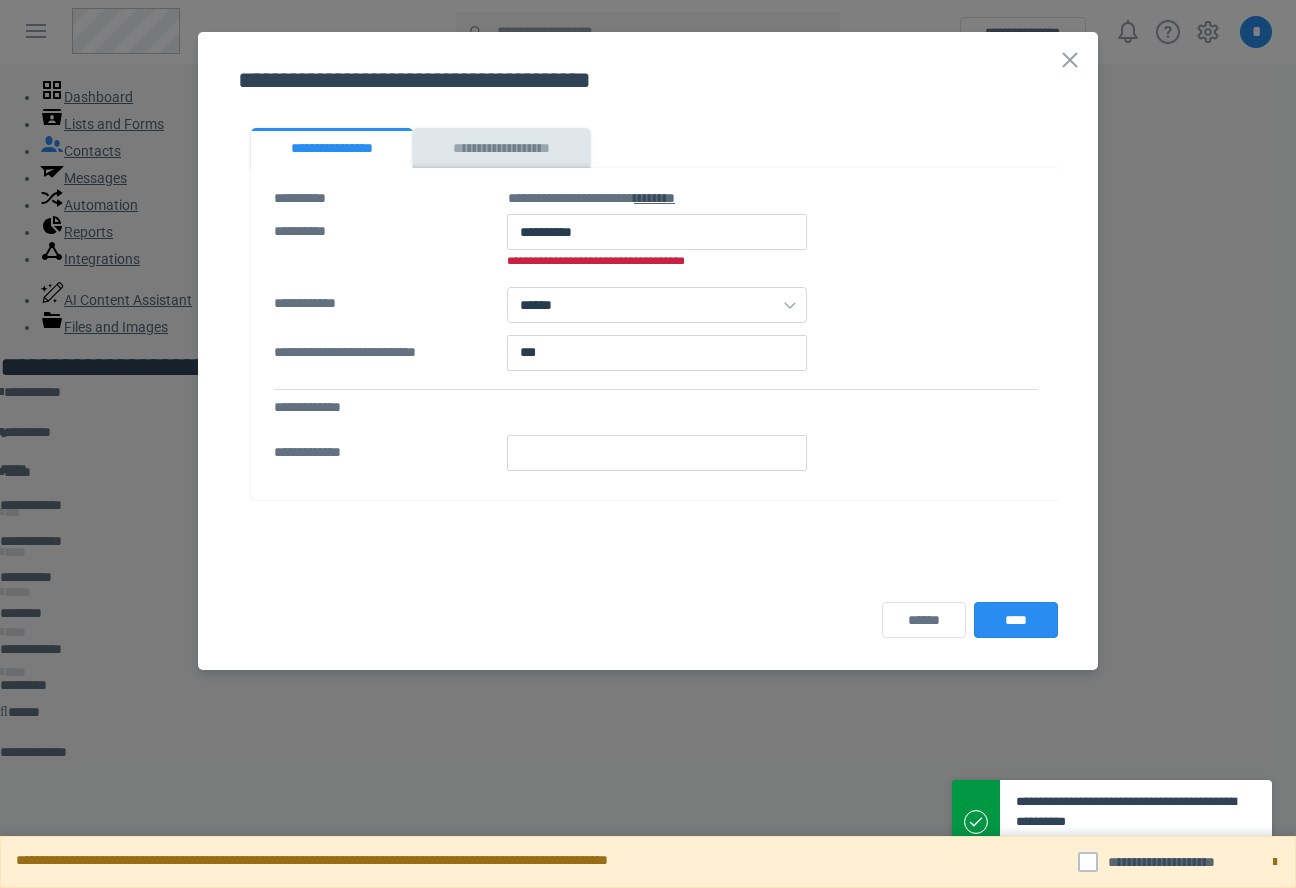 scroll, scrollTop: 0, scrollLeft: 0, axis: both 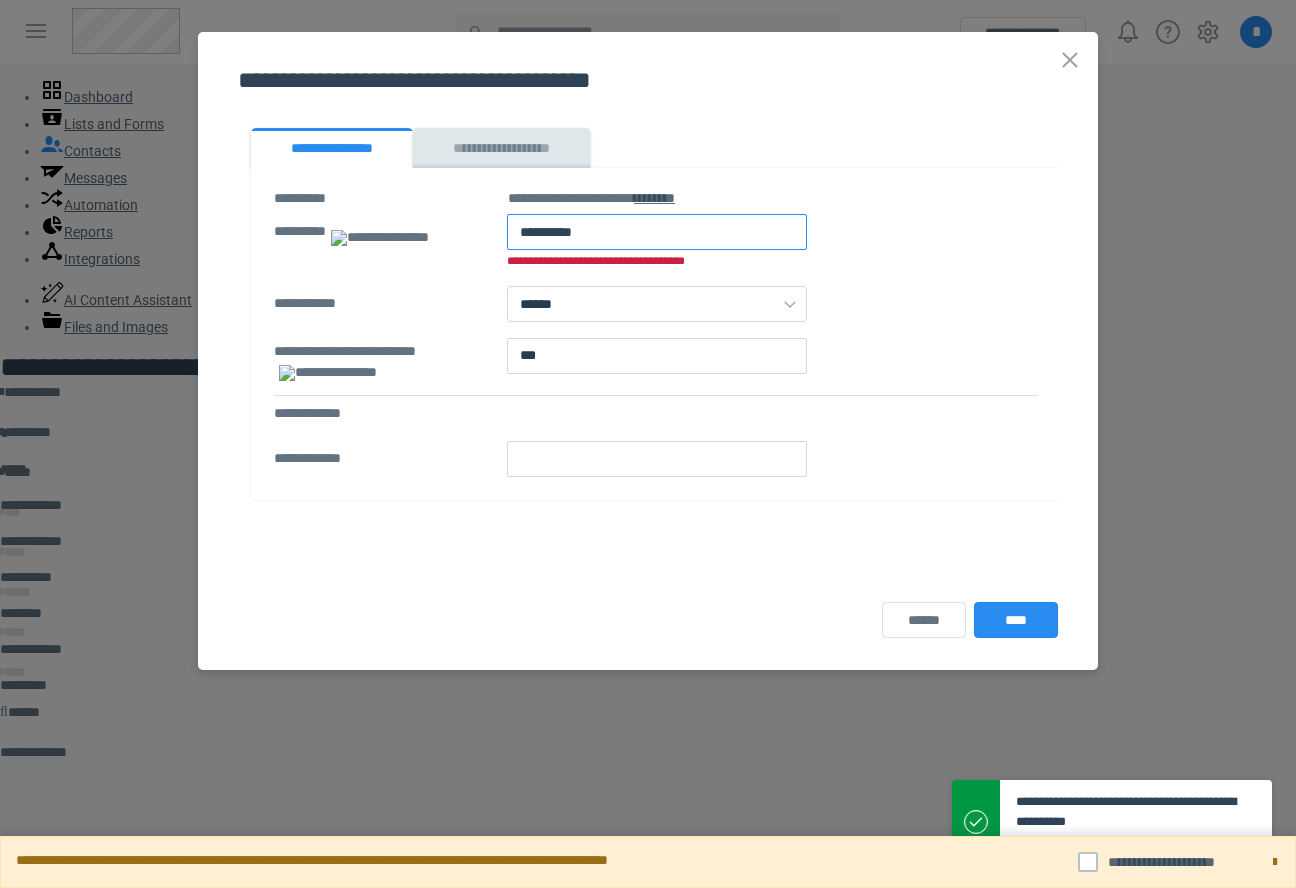 click at bounding box center (657, 232) 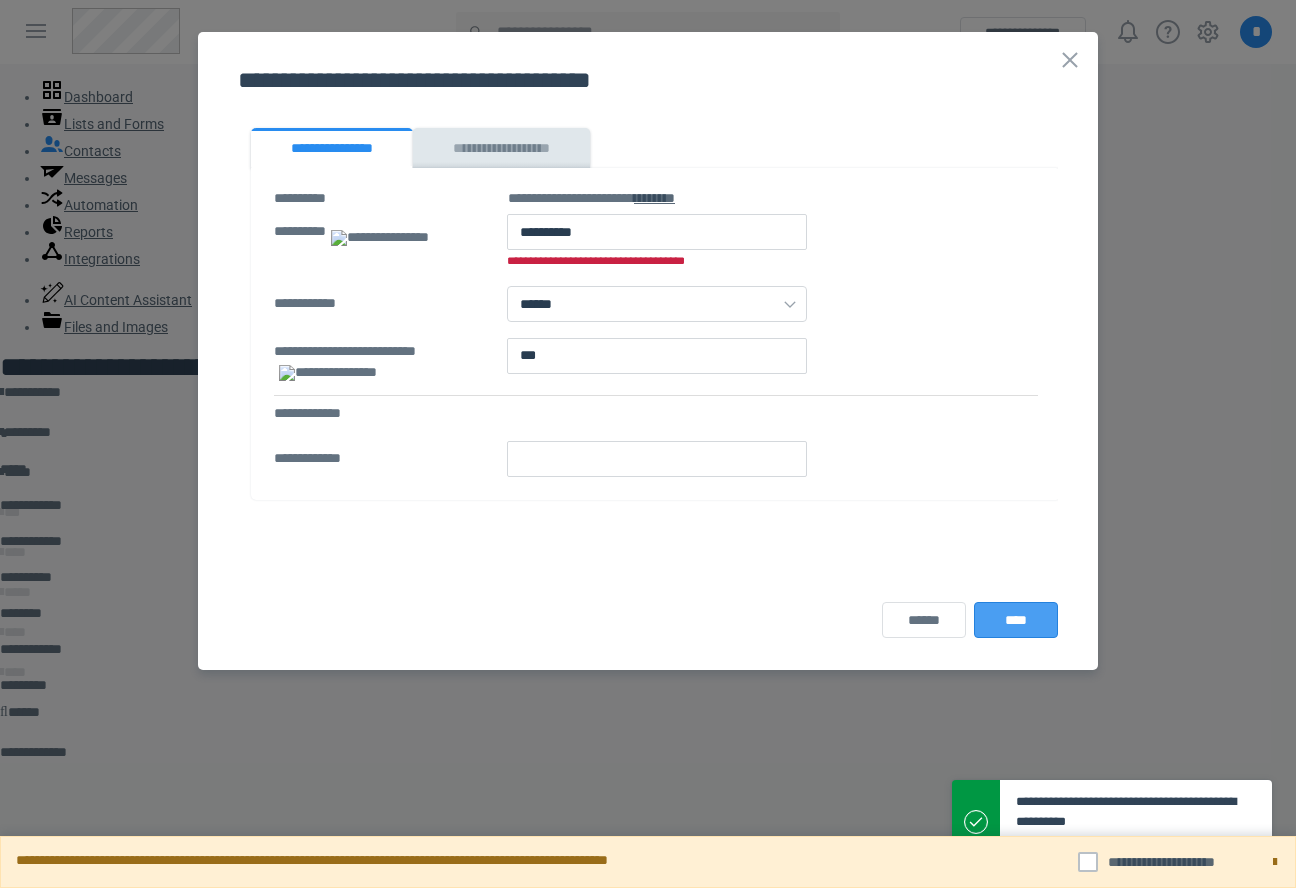 click on "****" at bounding box center (1016, 620) 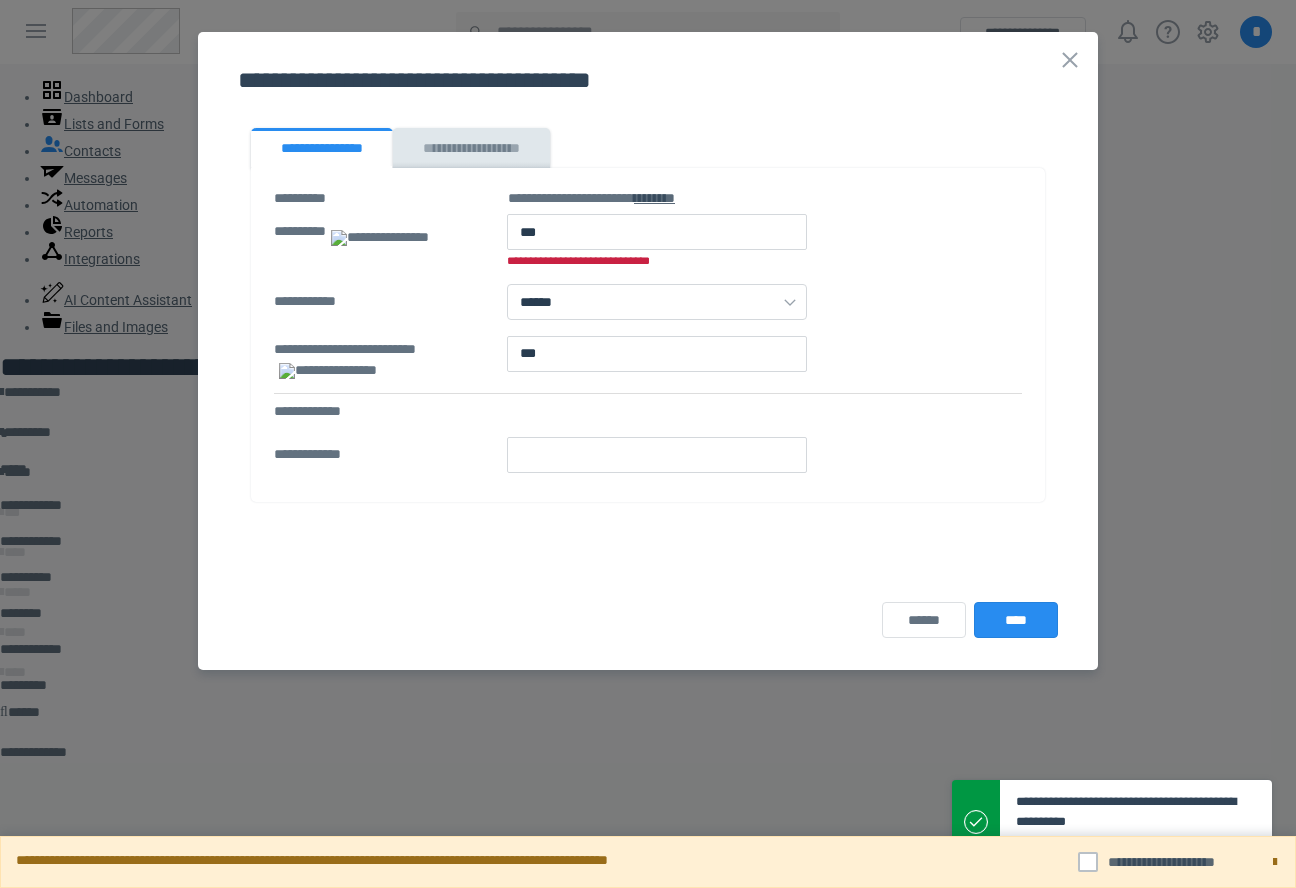 scroll, scrollTop: 0, scrollLeft: 0, axis: both 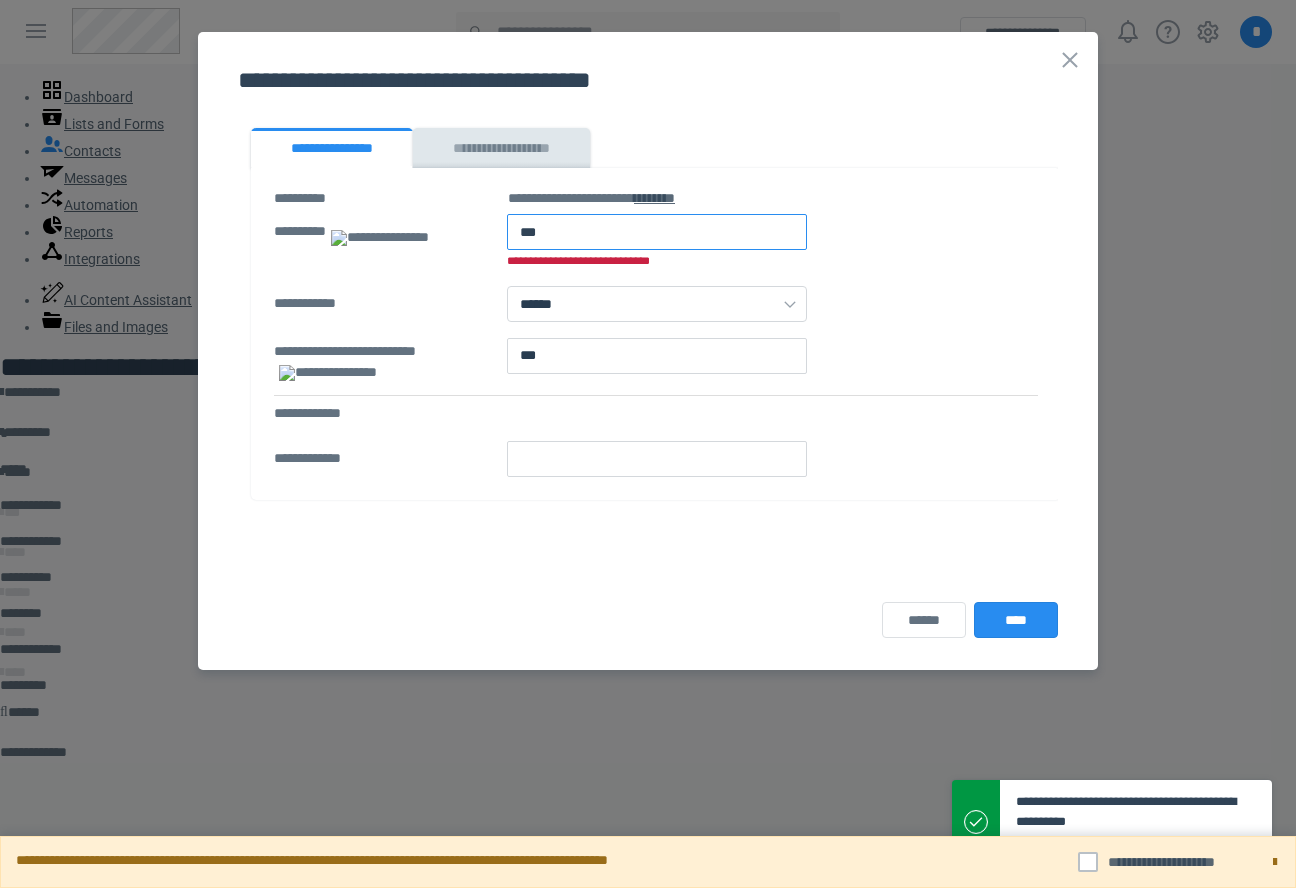 click at bounding box center [657, 232] 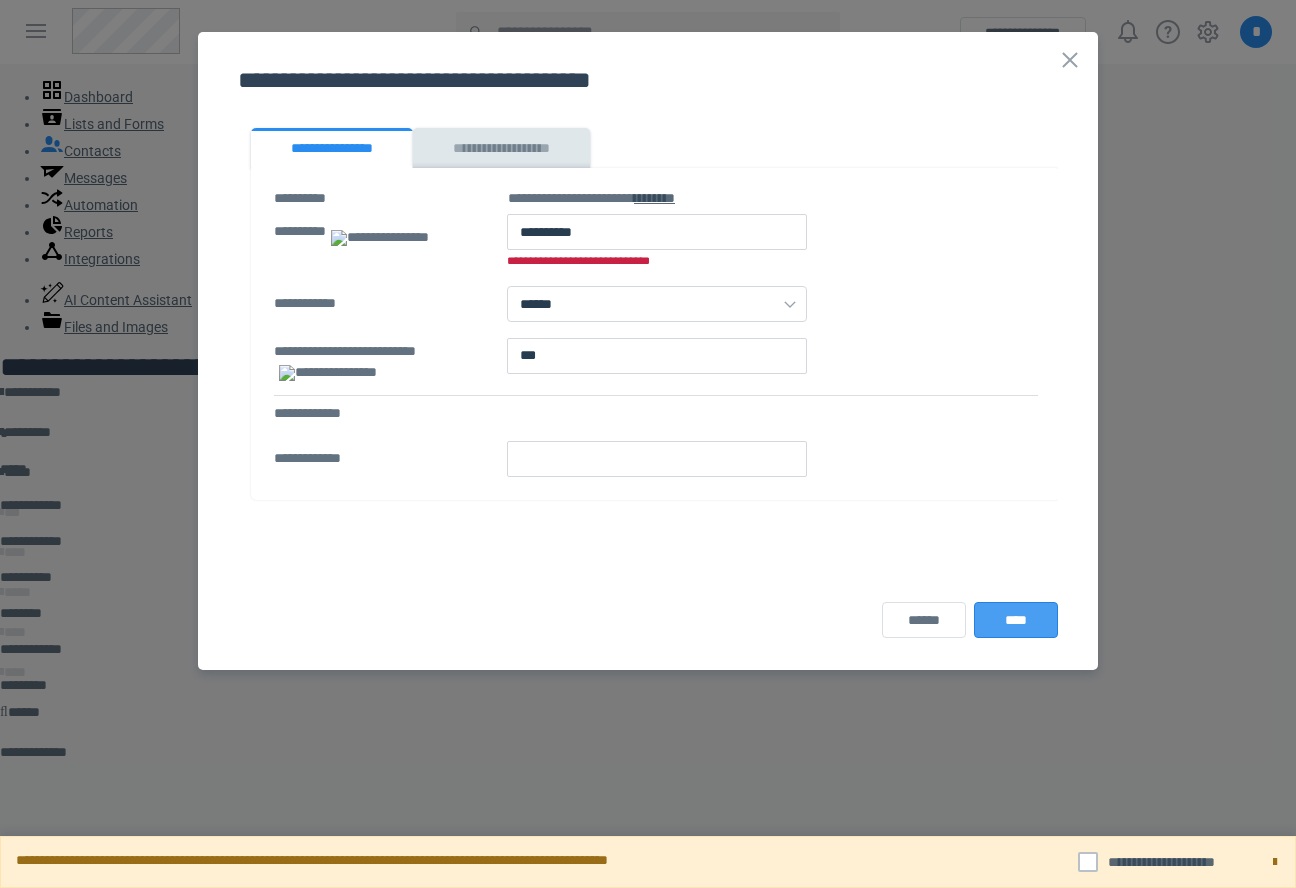 click on "****" at bounding box center [1016, 620] 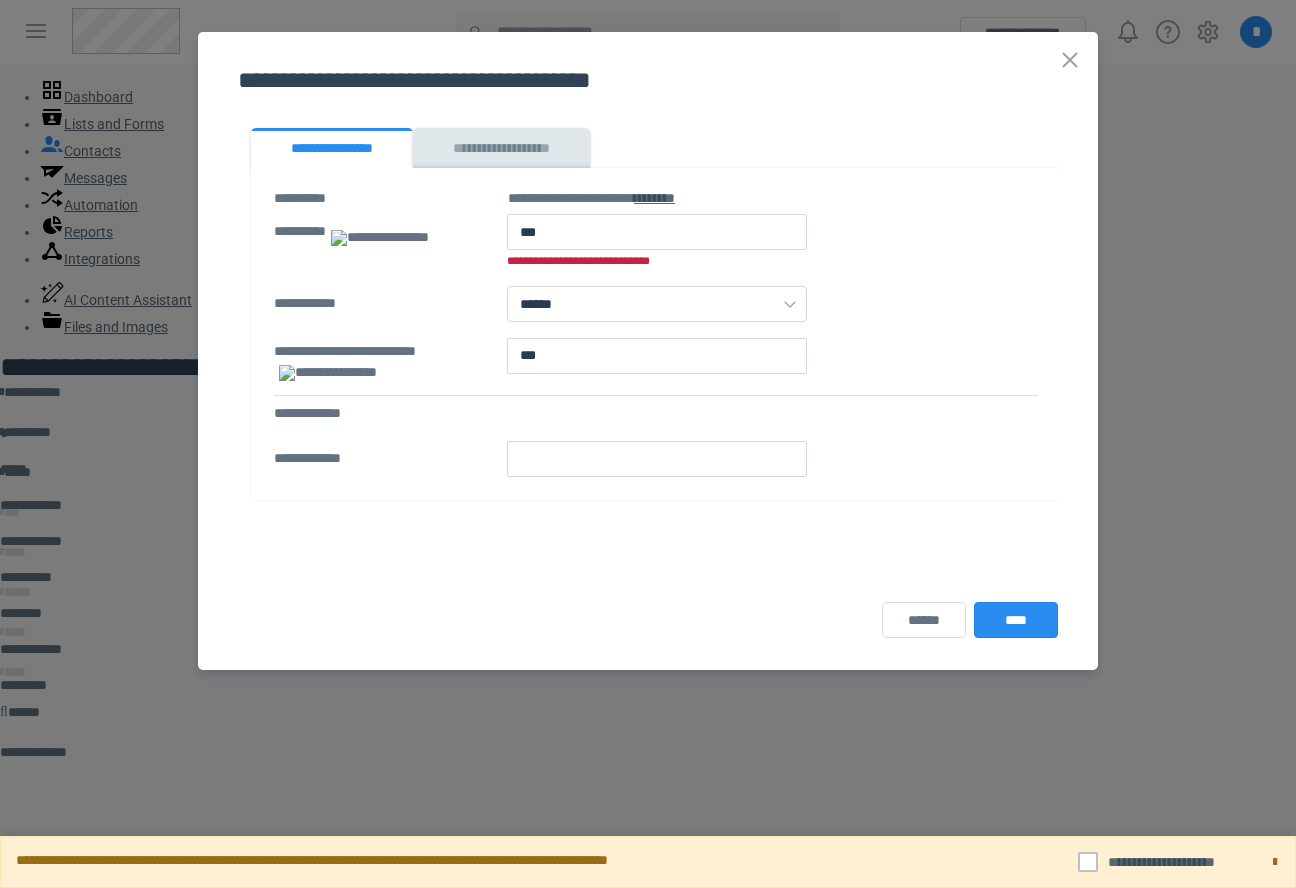 scroll, scrollTop: 0, scrollLeft: 0, axis: both 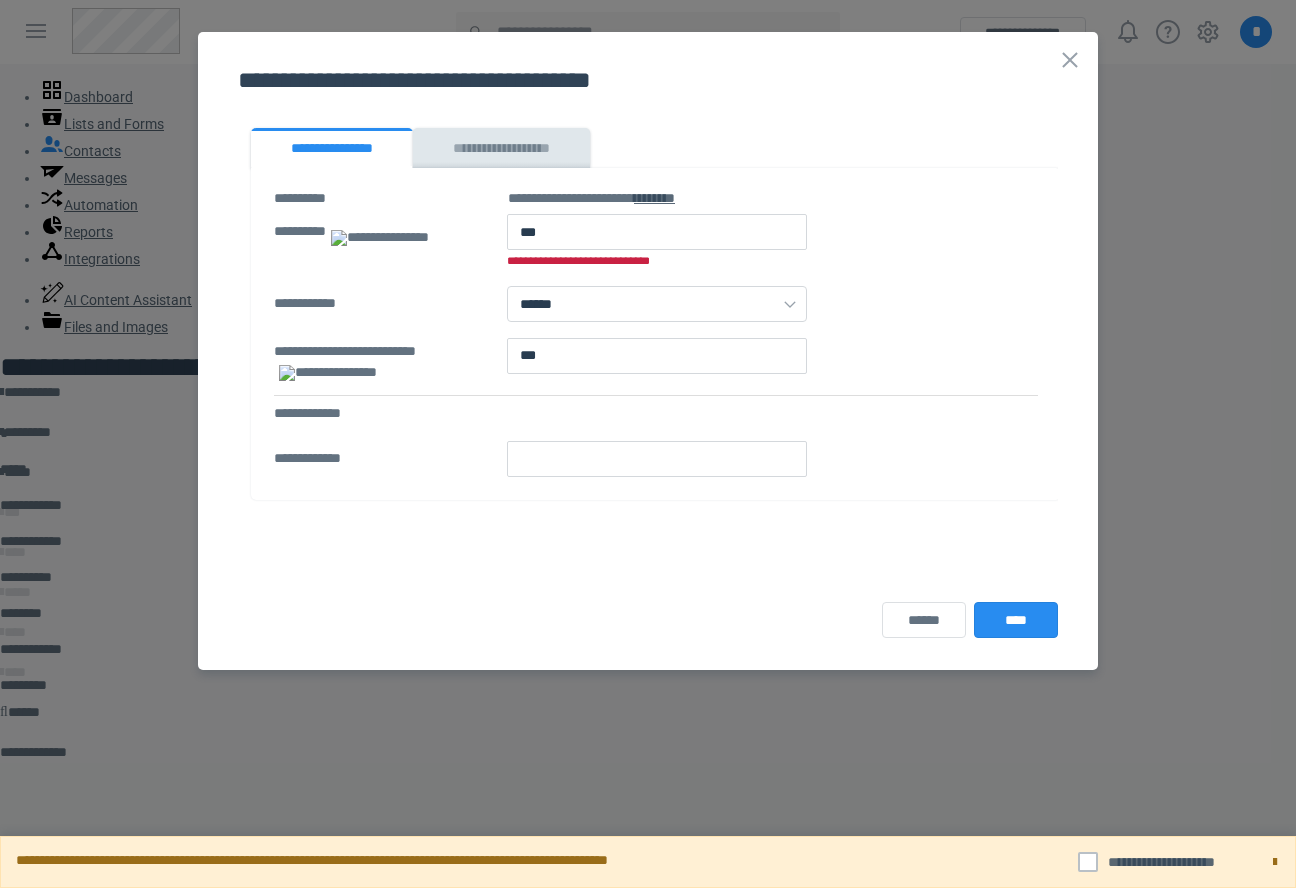 click on "**********" at bounding box center [773, 244] 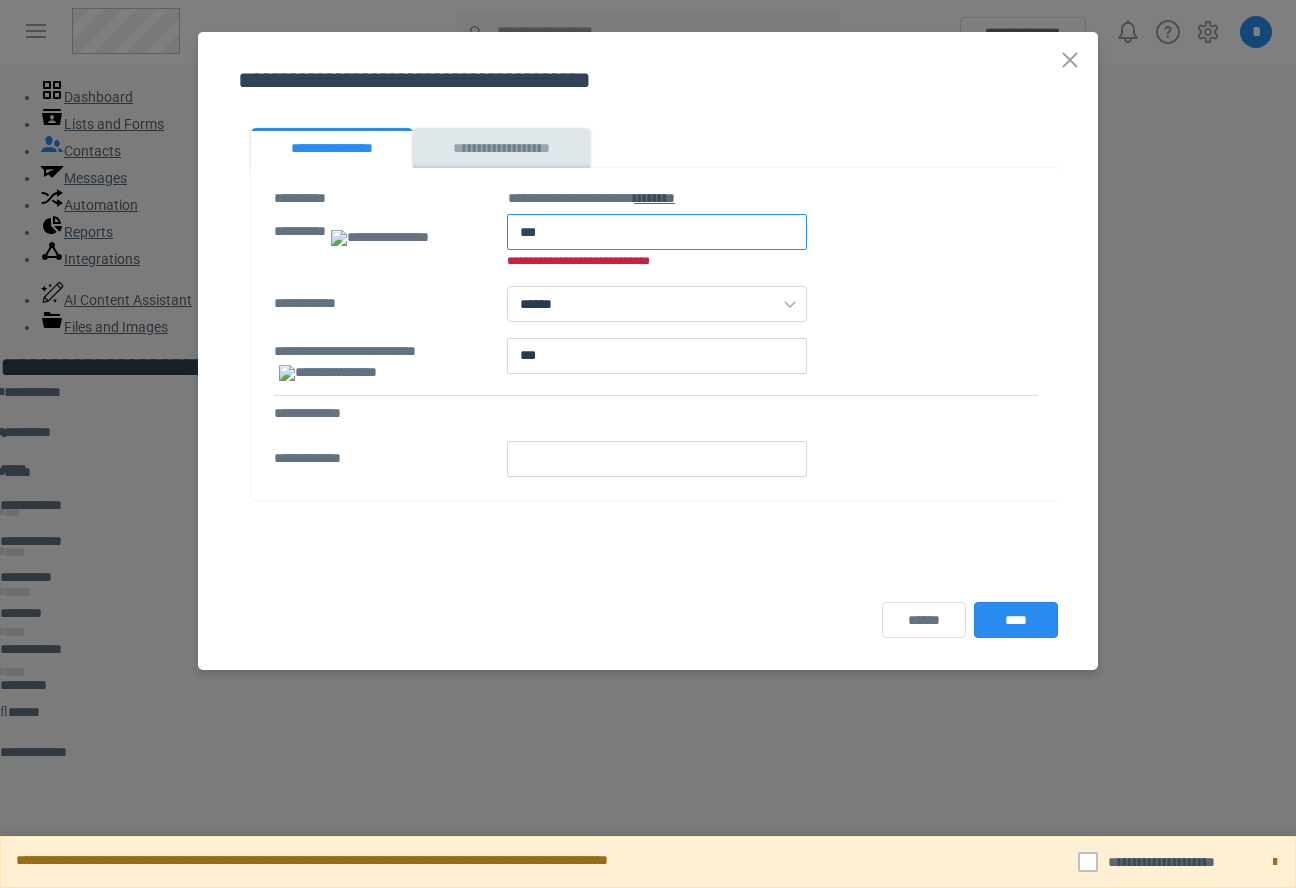 click at bounding box center (657, 232) 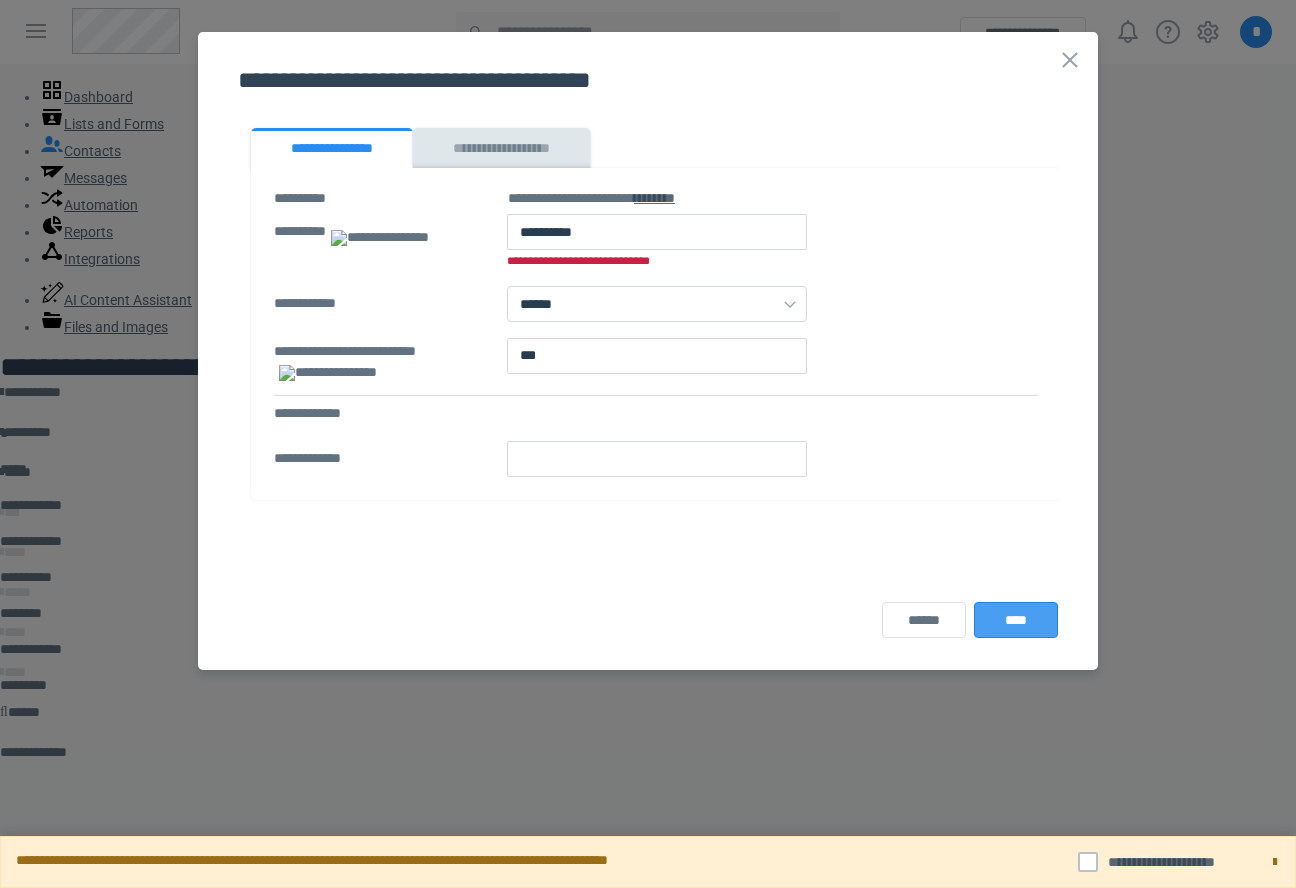 click on "****" at bounding box center (1016, 620) 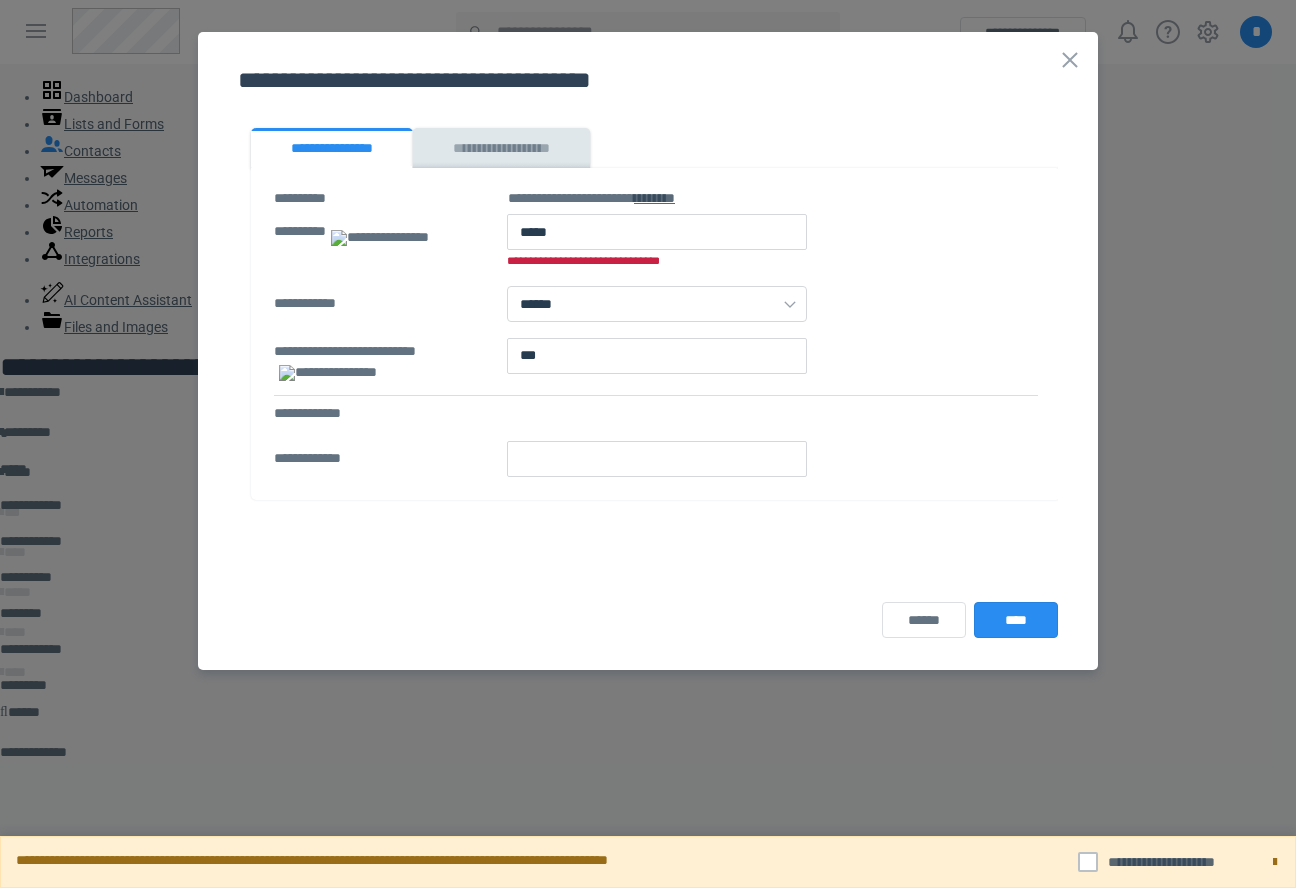 scroll, scrollTop: 0, scrollLeft: 0, axis: both 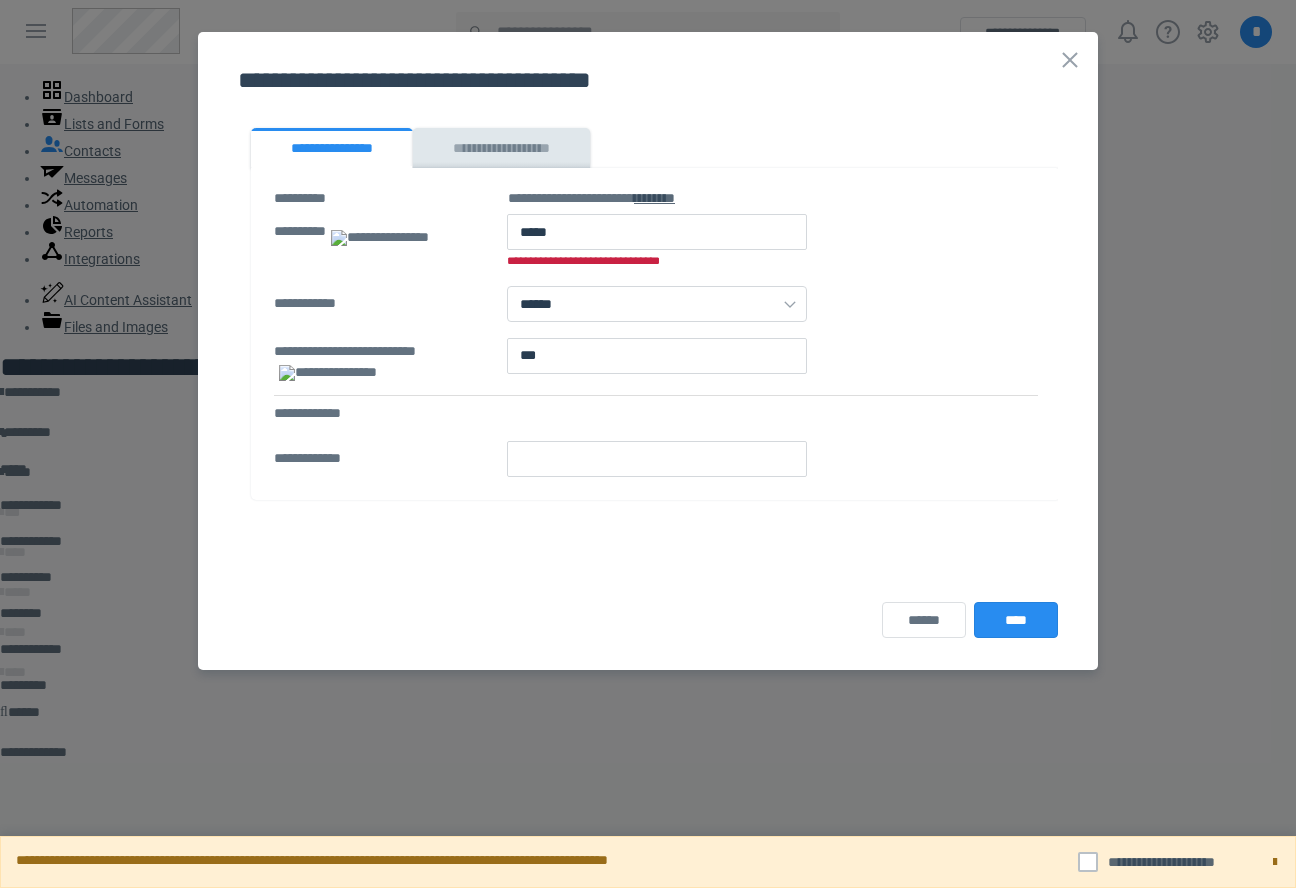 click on "**********" at bounding box center [773, 262] 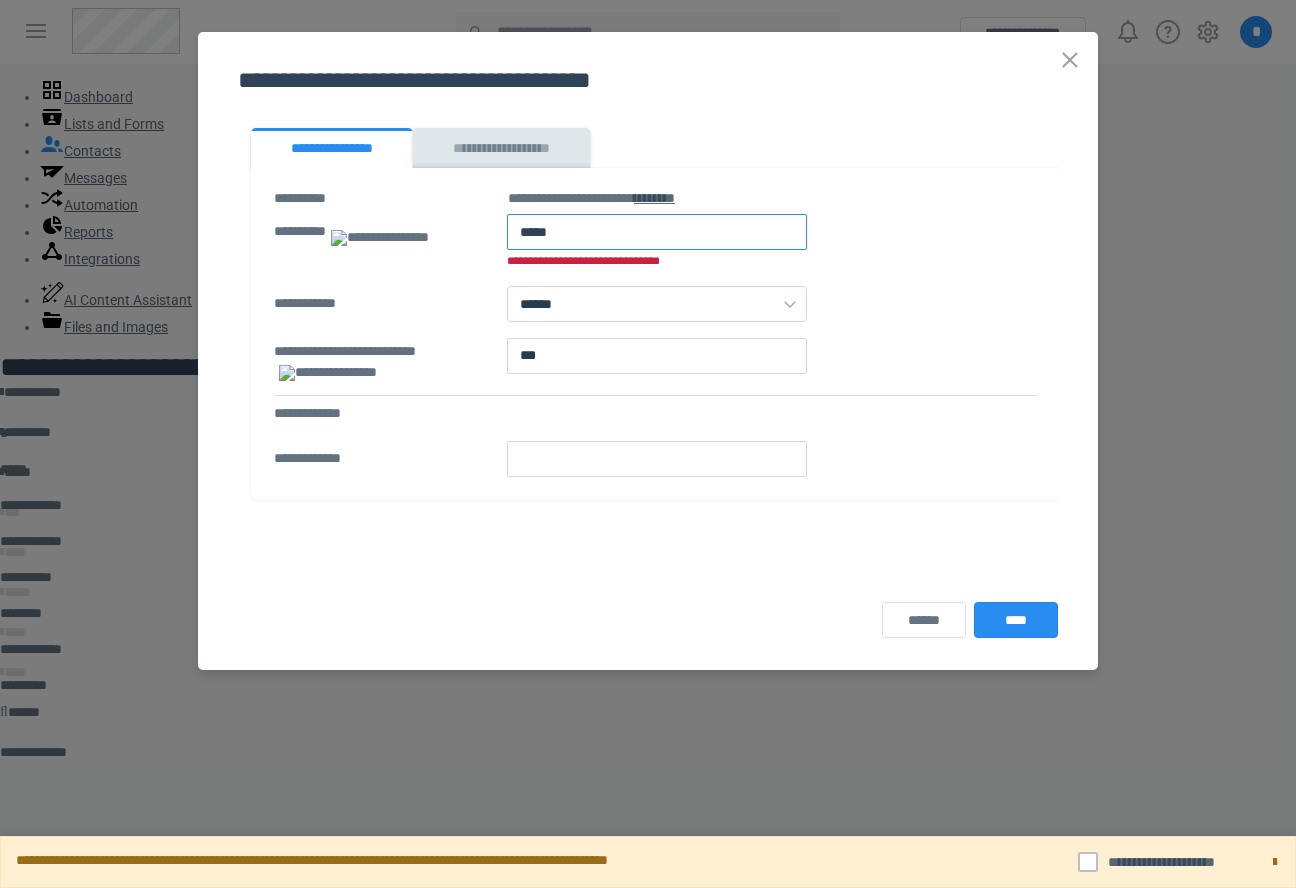 click at bounding box center [657, 232] 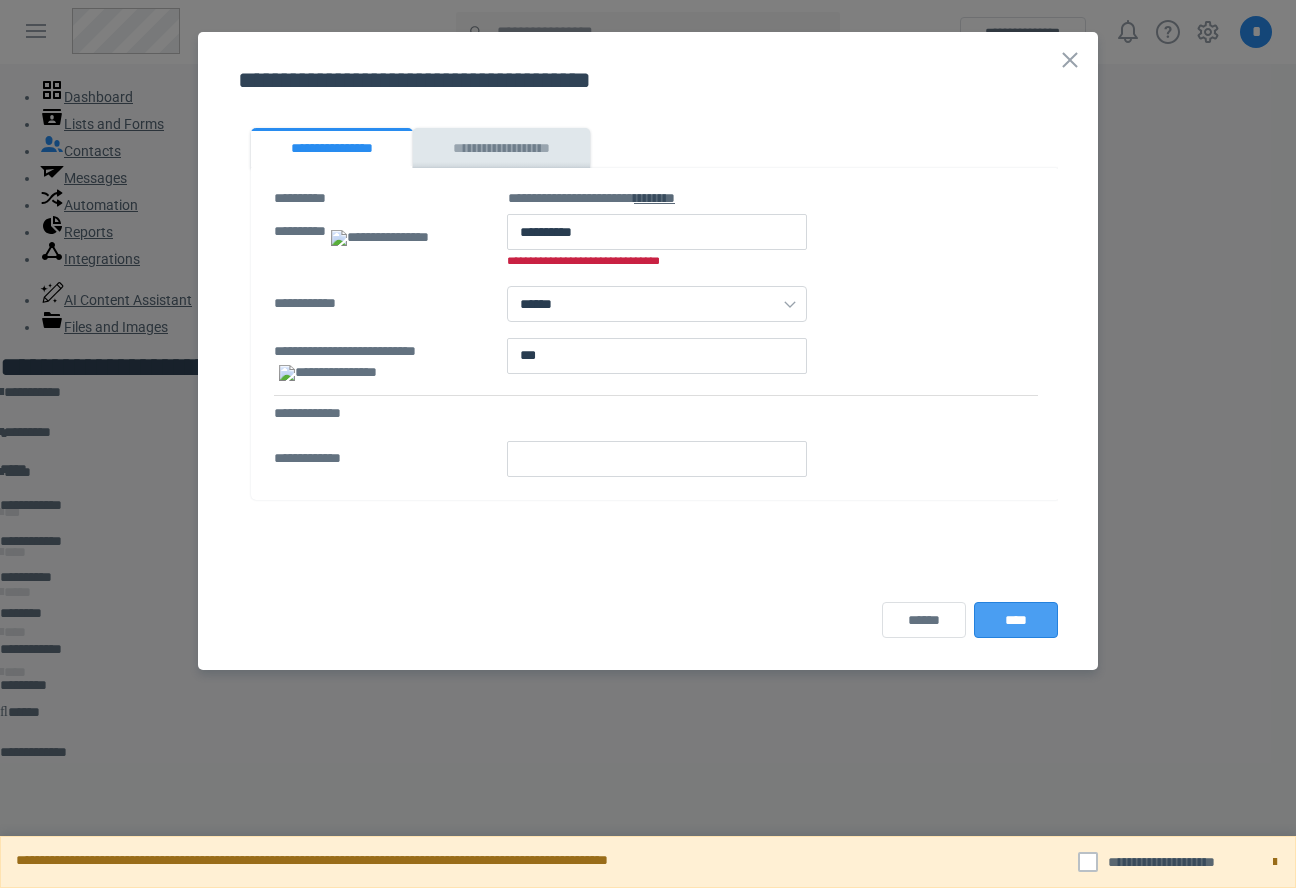 click on "****" at bounding box center [1016, 620] 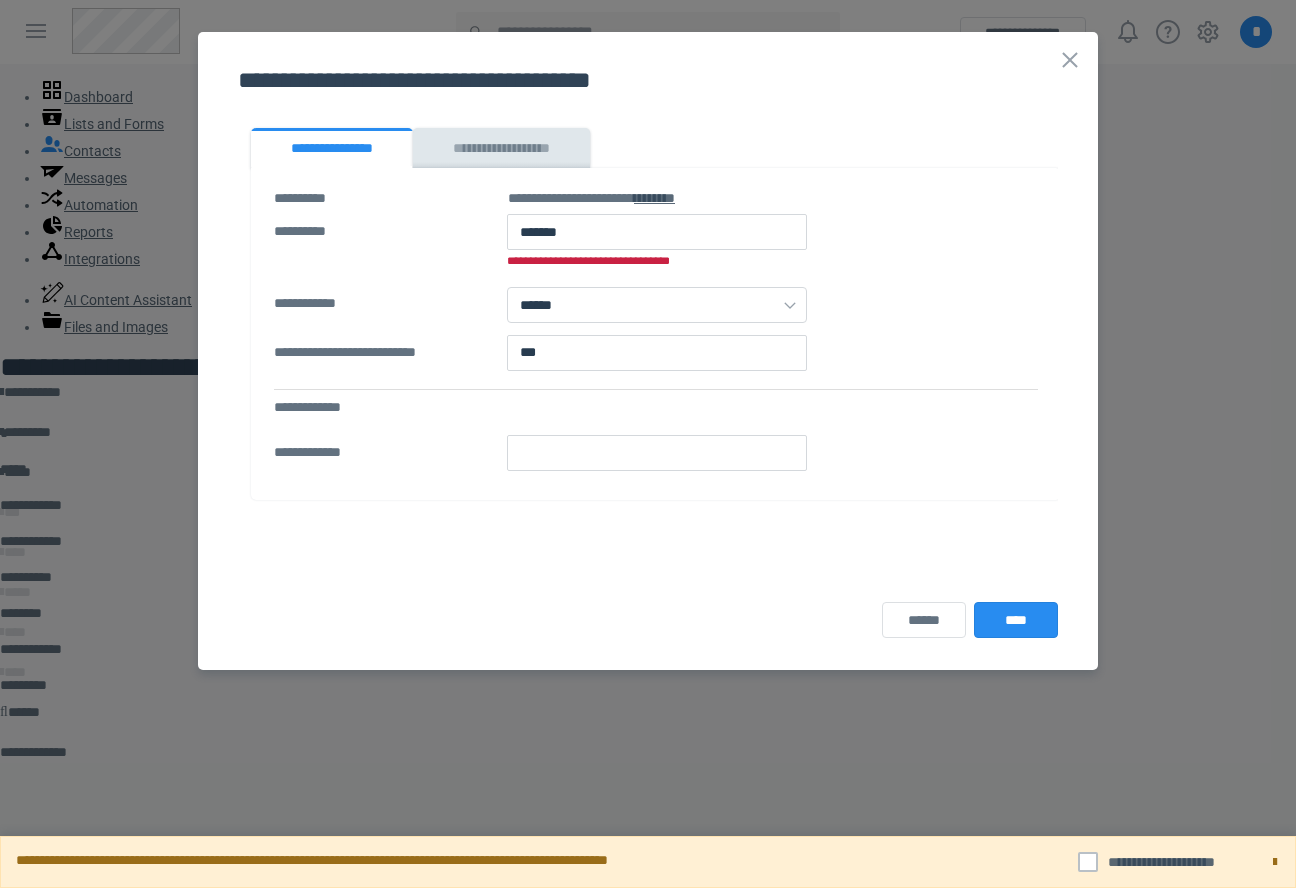 scroll, scrollTop: 0, scrollLeft: 0, axis: both 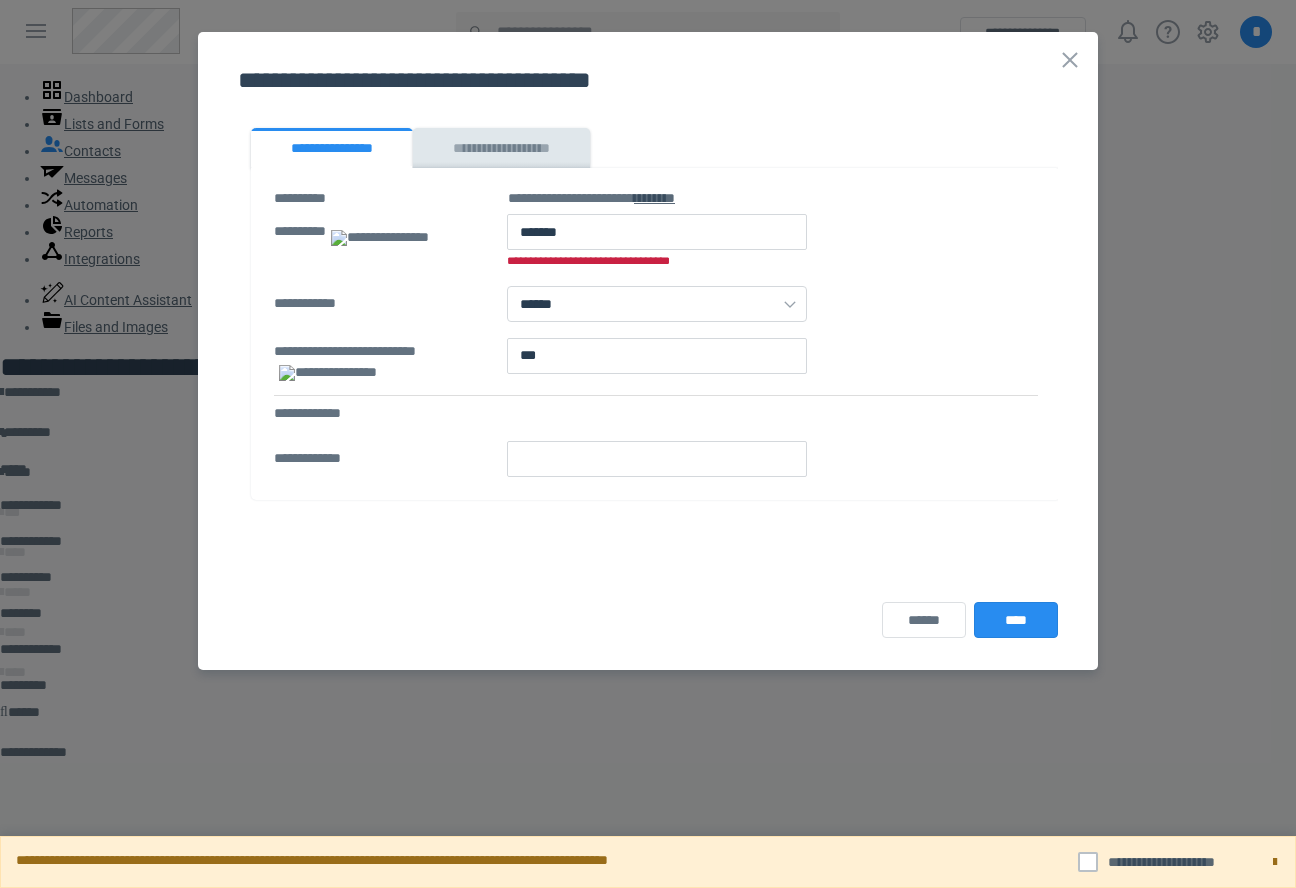 drag, startPoint x: 821, startPoint y: 333, endPoint x: 766, endPoint y: 287, distance: 71.70077 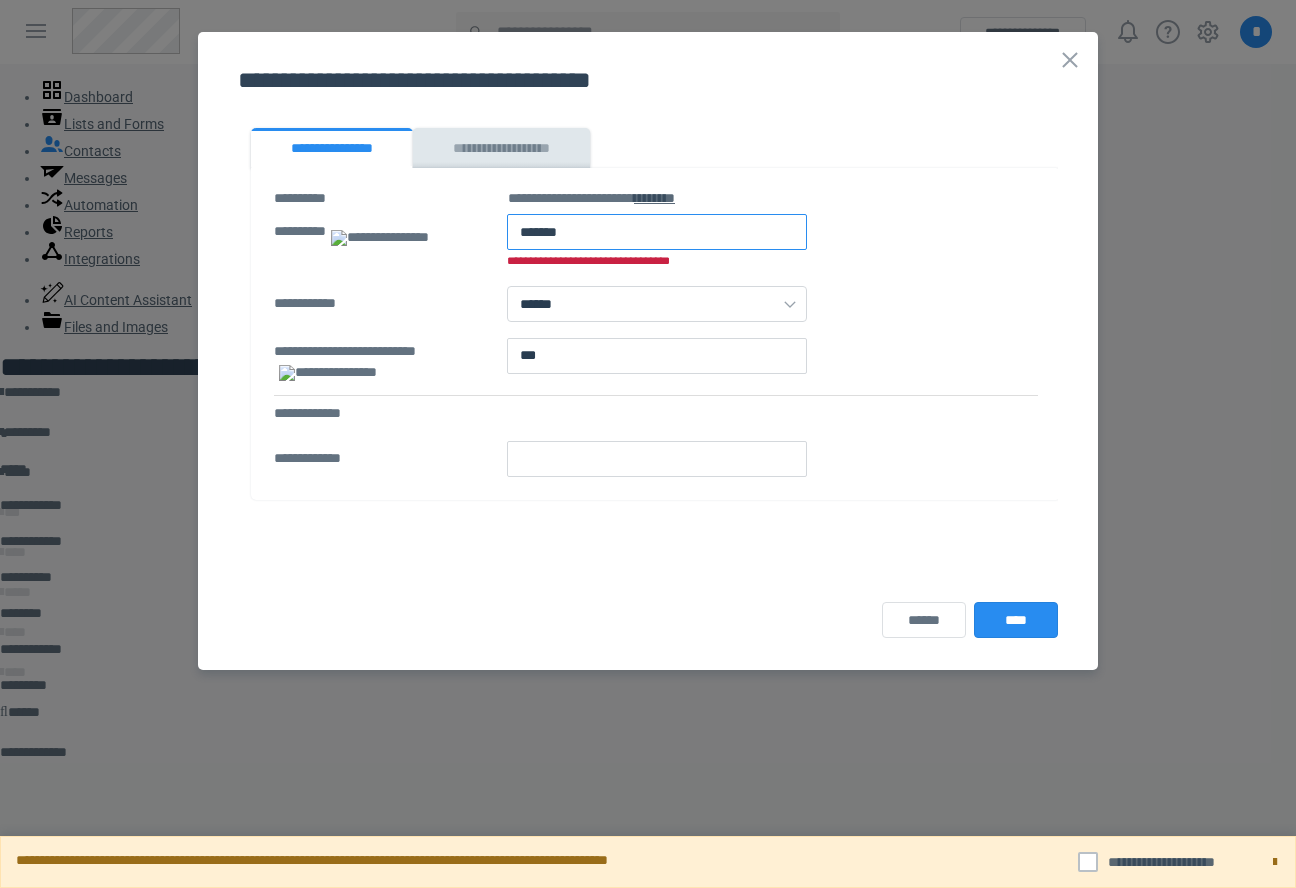 click at bounding box center [657, 232] 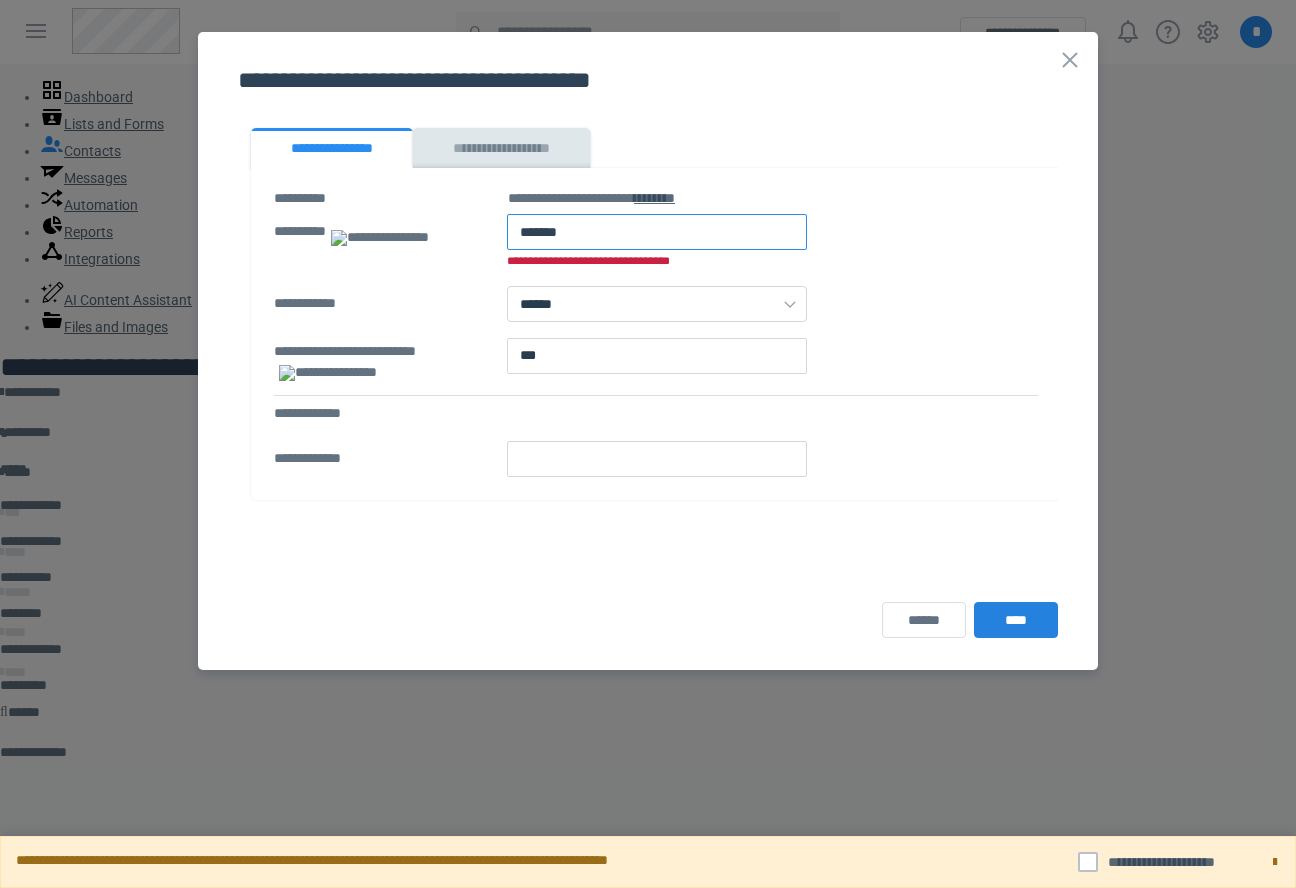 paste on "***" 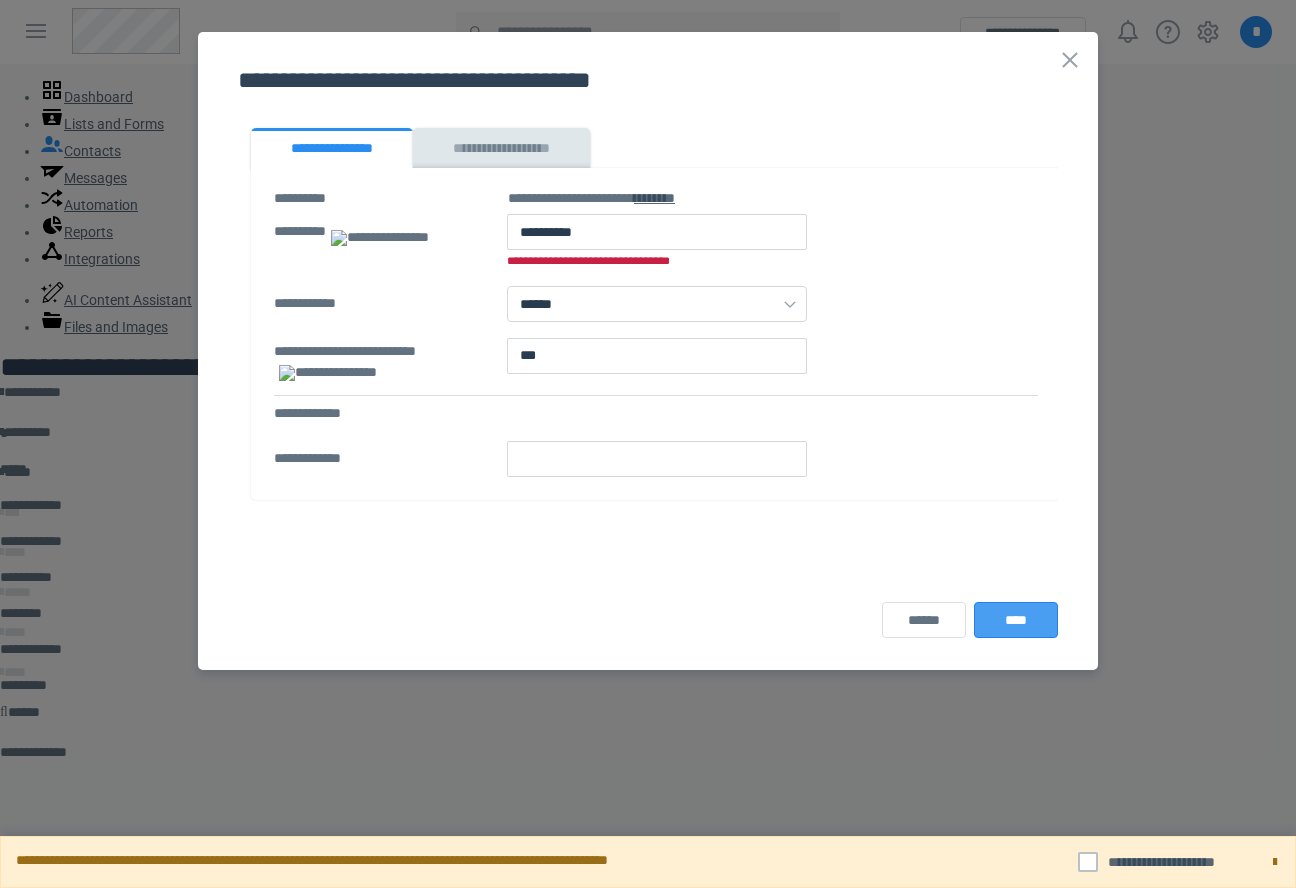 click on "****" at bounding box center [1016, 620] 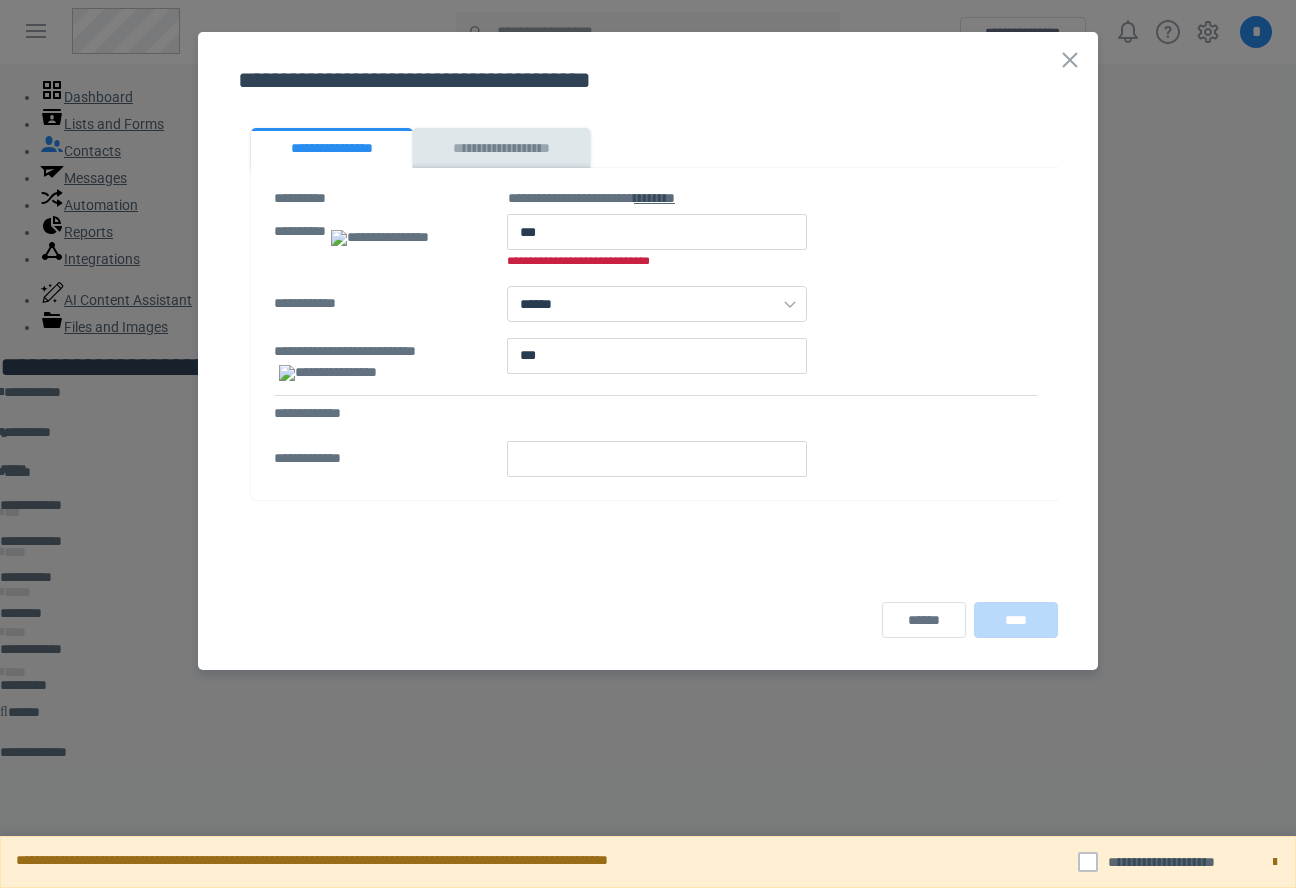 scroll, scrollTop: 0, scrollLeft: 0, axis: both 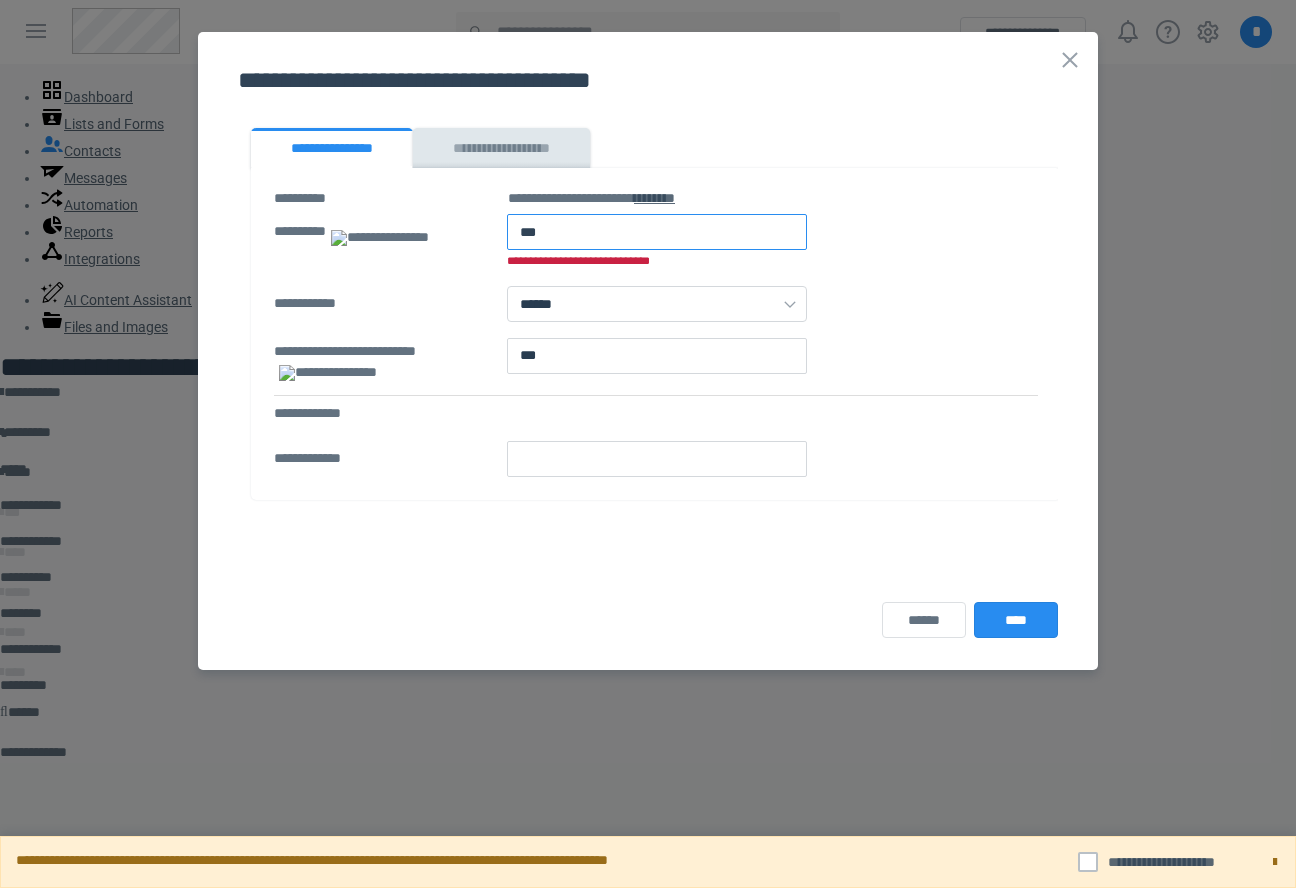 click at bounding box center (657, 232) 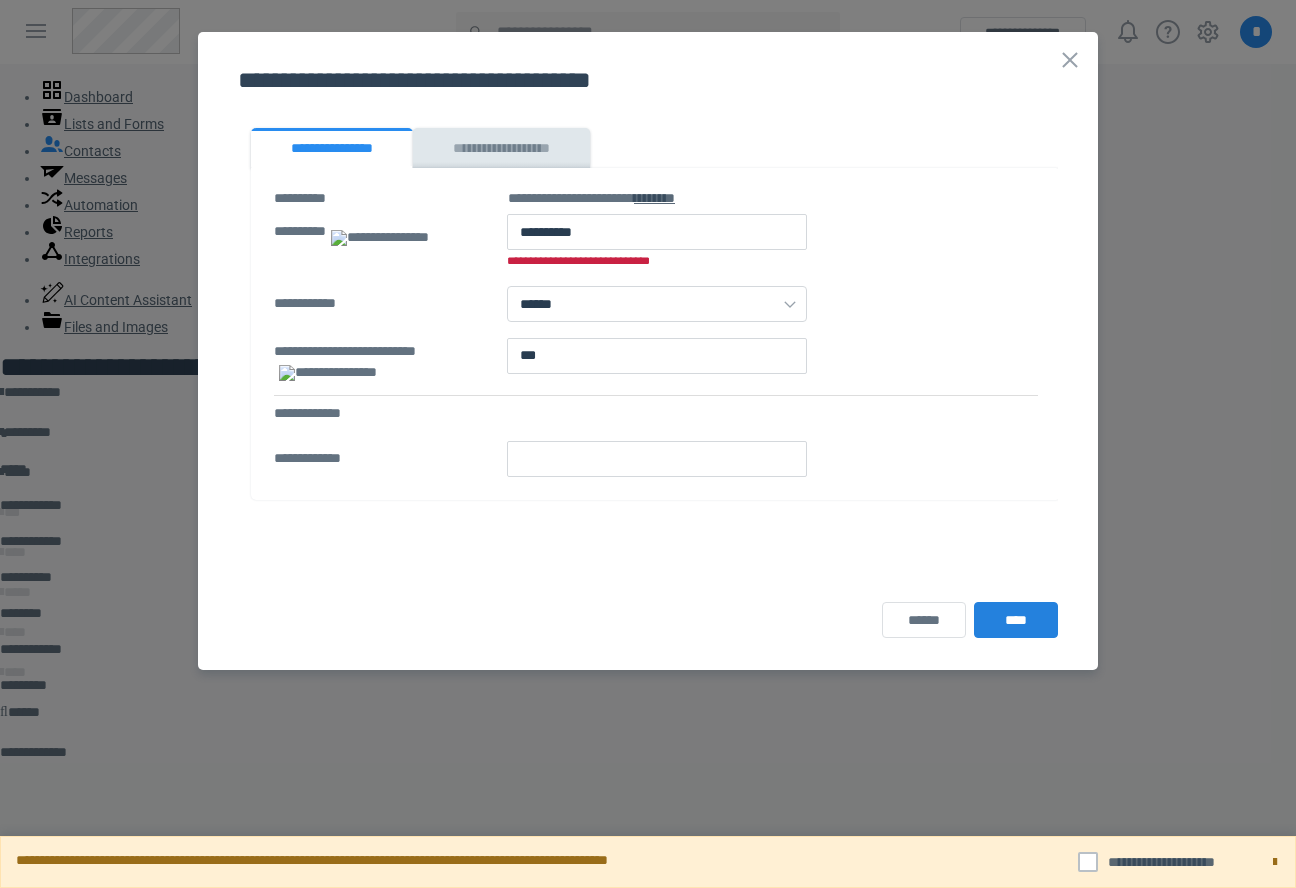 click on "****" at bounding box center [1016, 620] 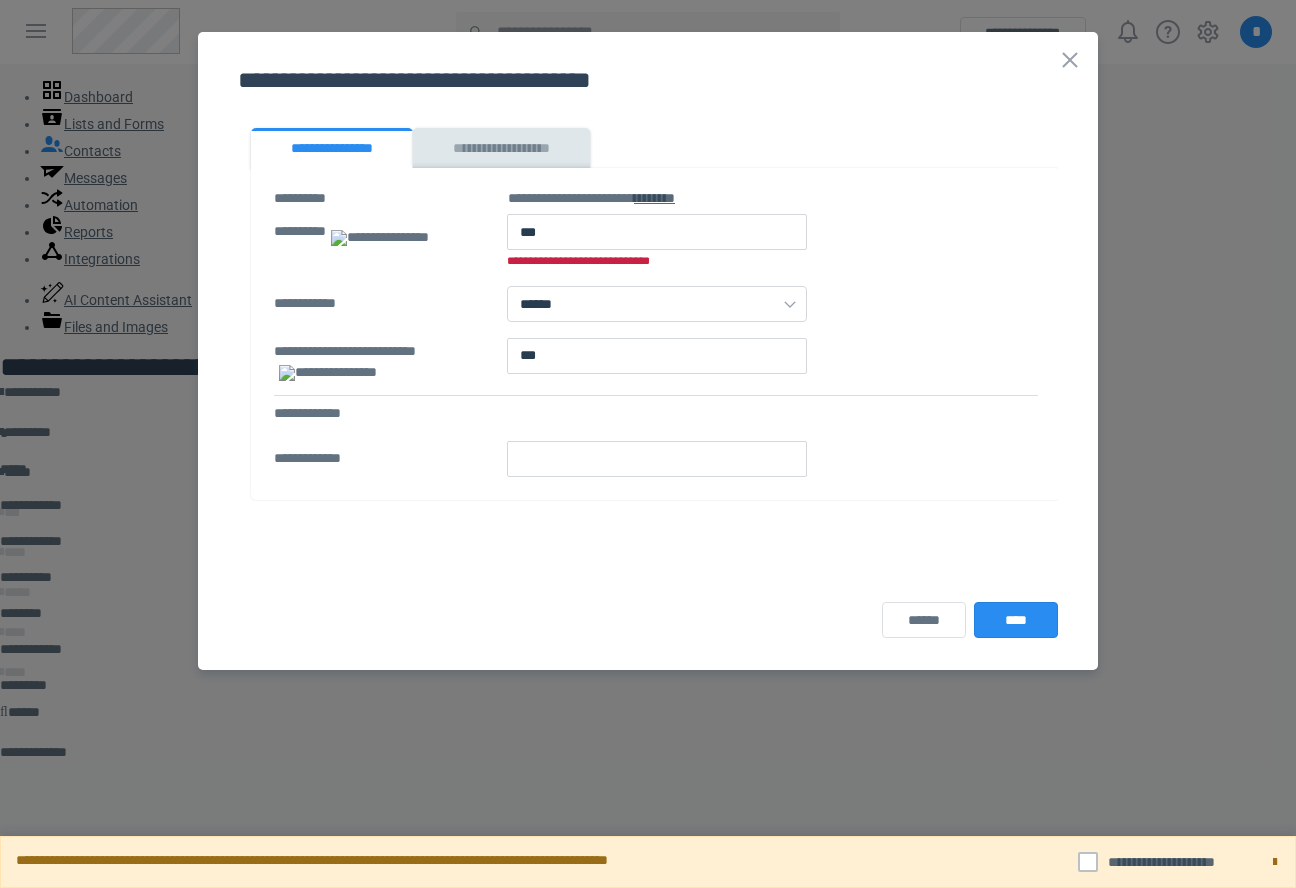 scroll, scrollTop: 0, scrollLeft: 0, axis: both 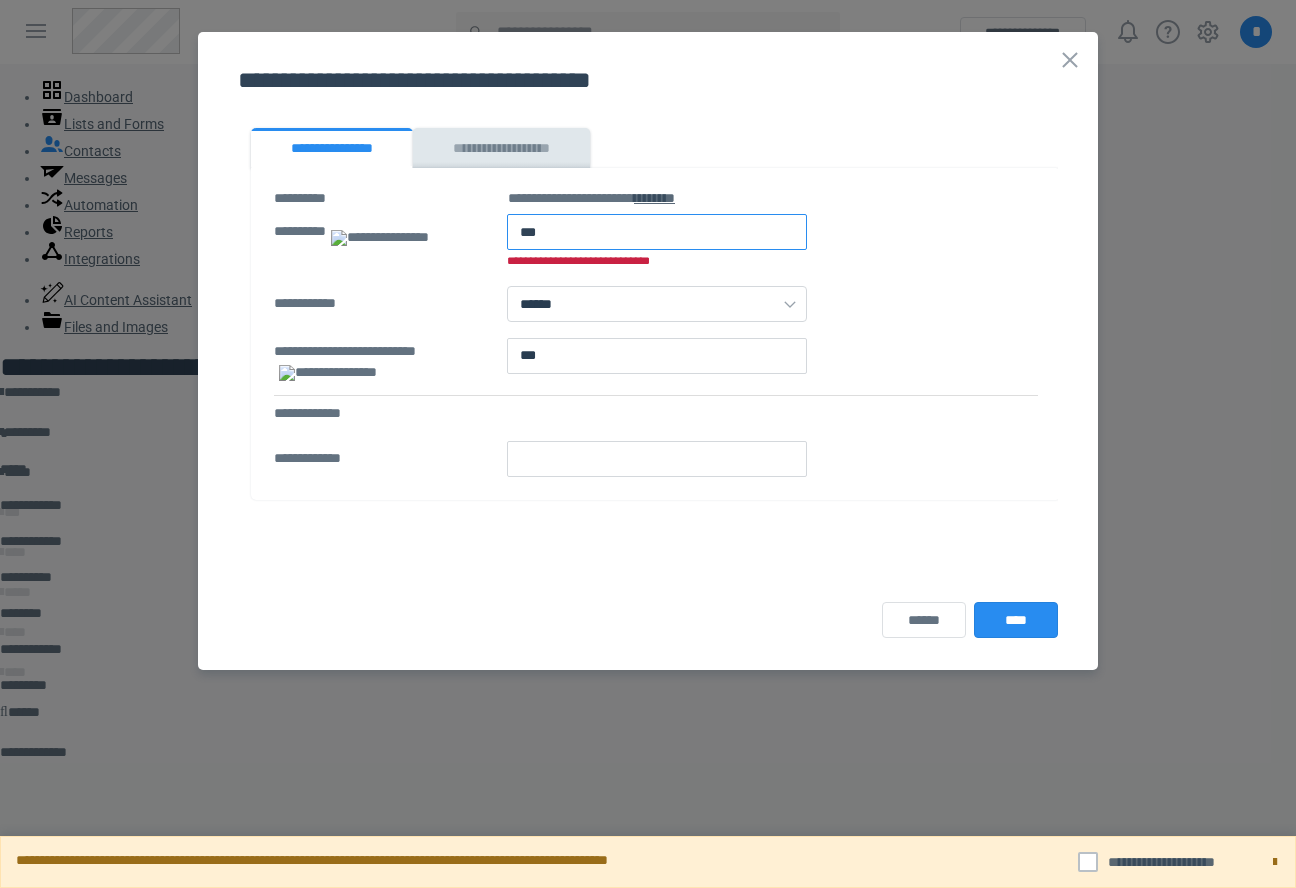 click at bounding box center (657, 232) 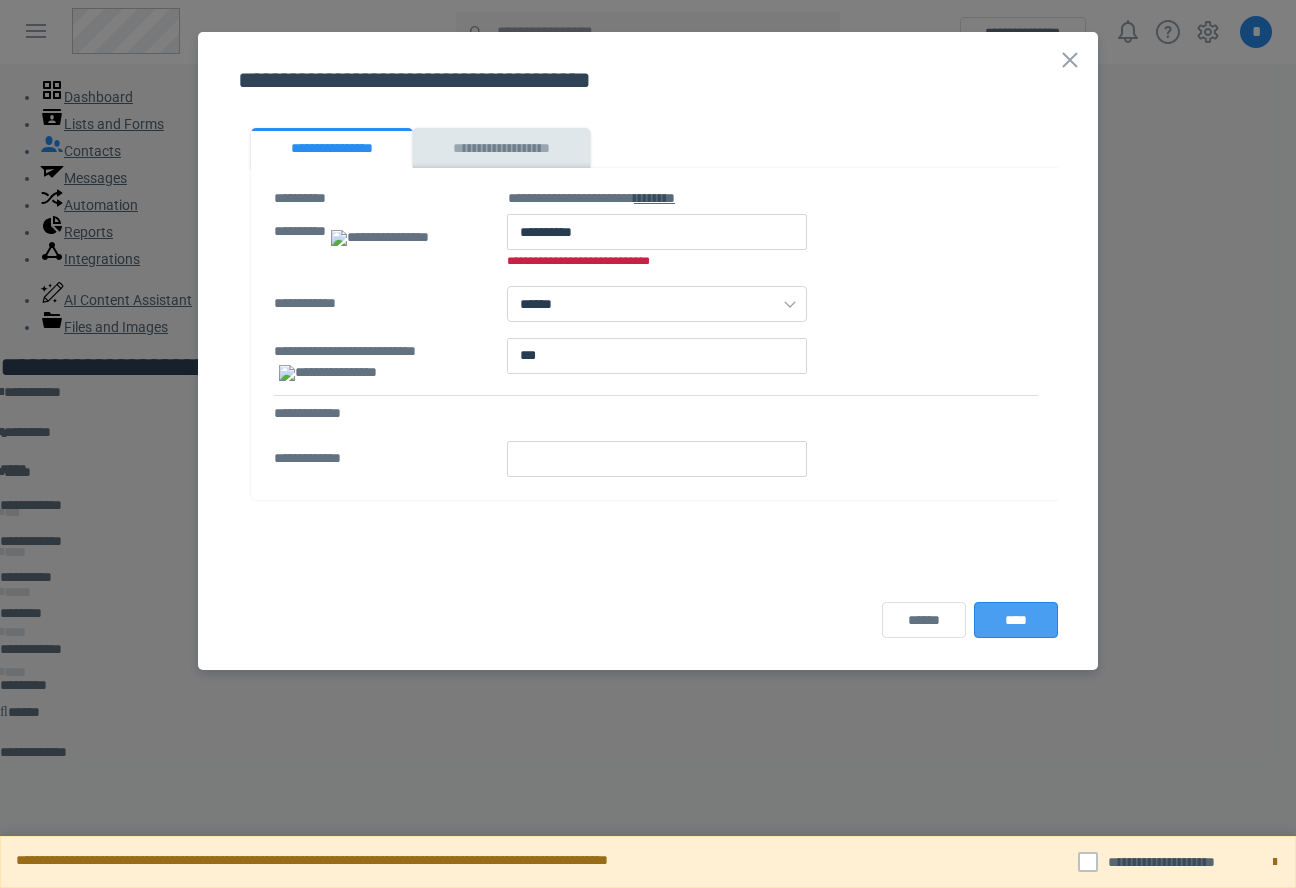 click on "****" at bounding box center (1016, 620) 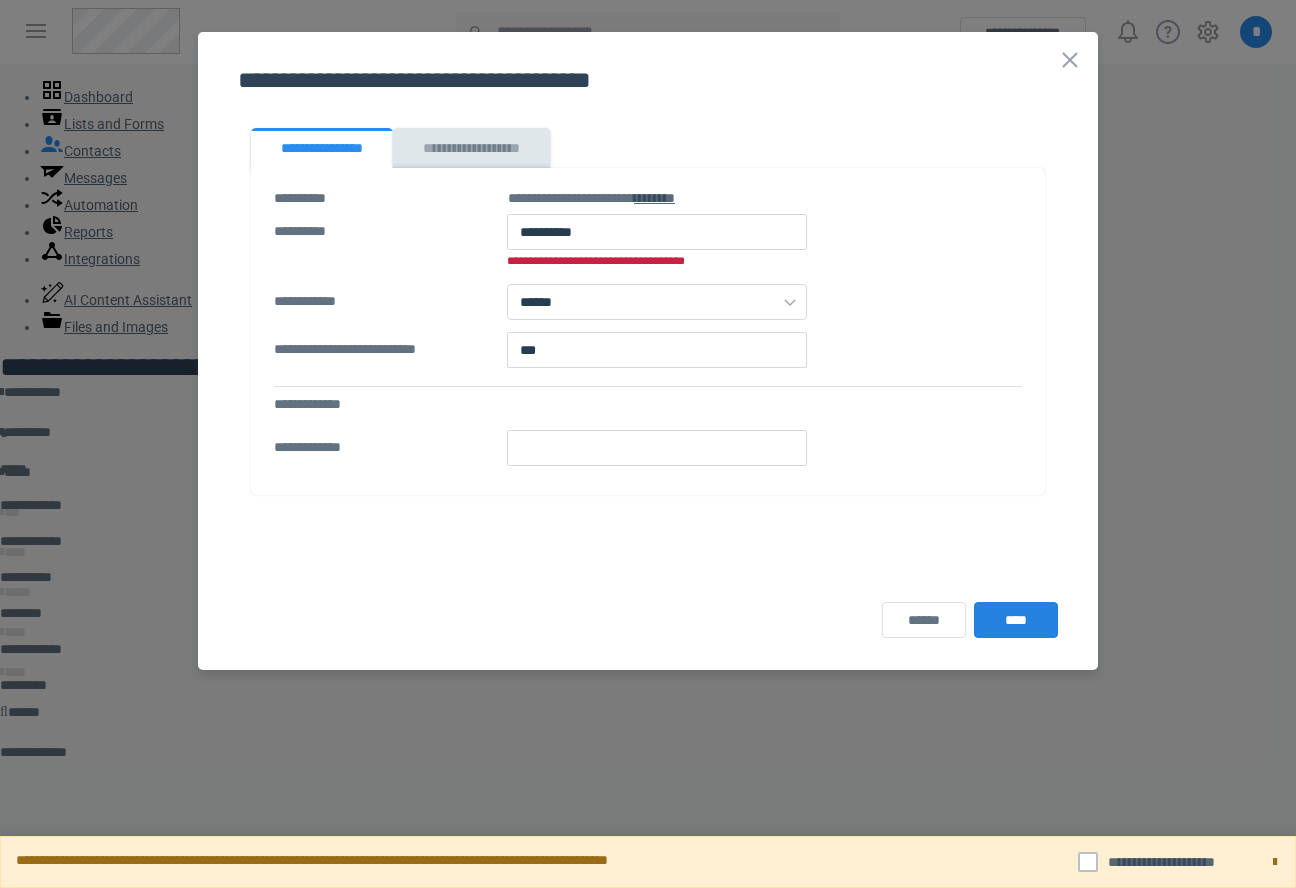 scroll, scrollTop: 0, scrollLeft: 0, axis: both 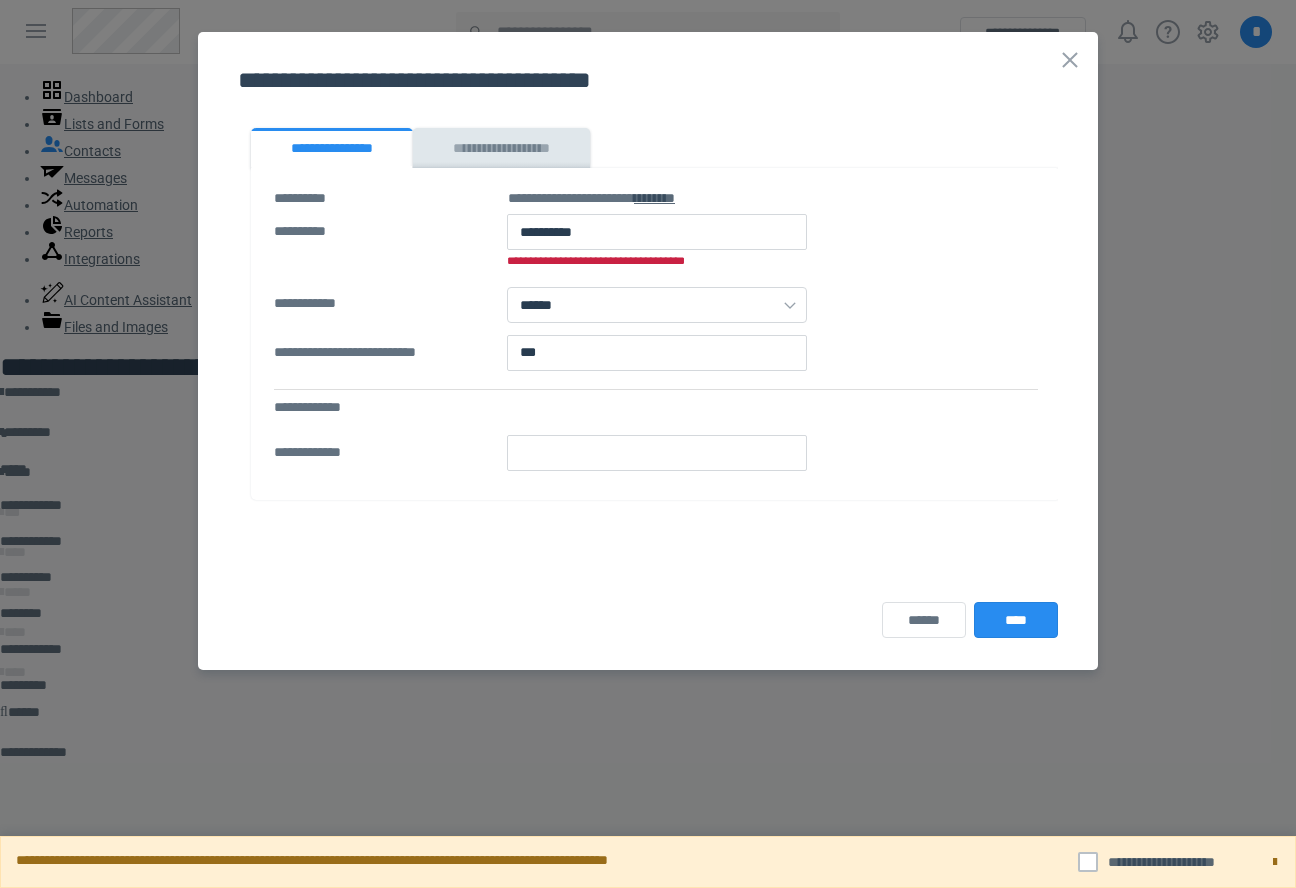 click on "**********" at bounding box center [656, 334] 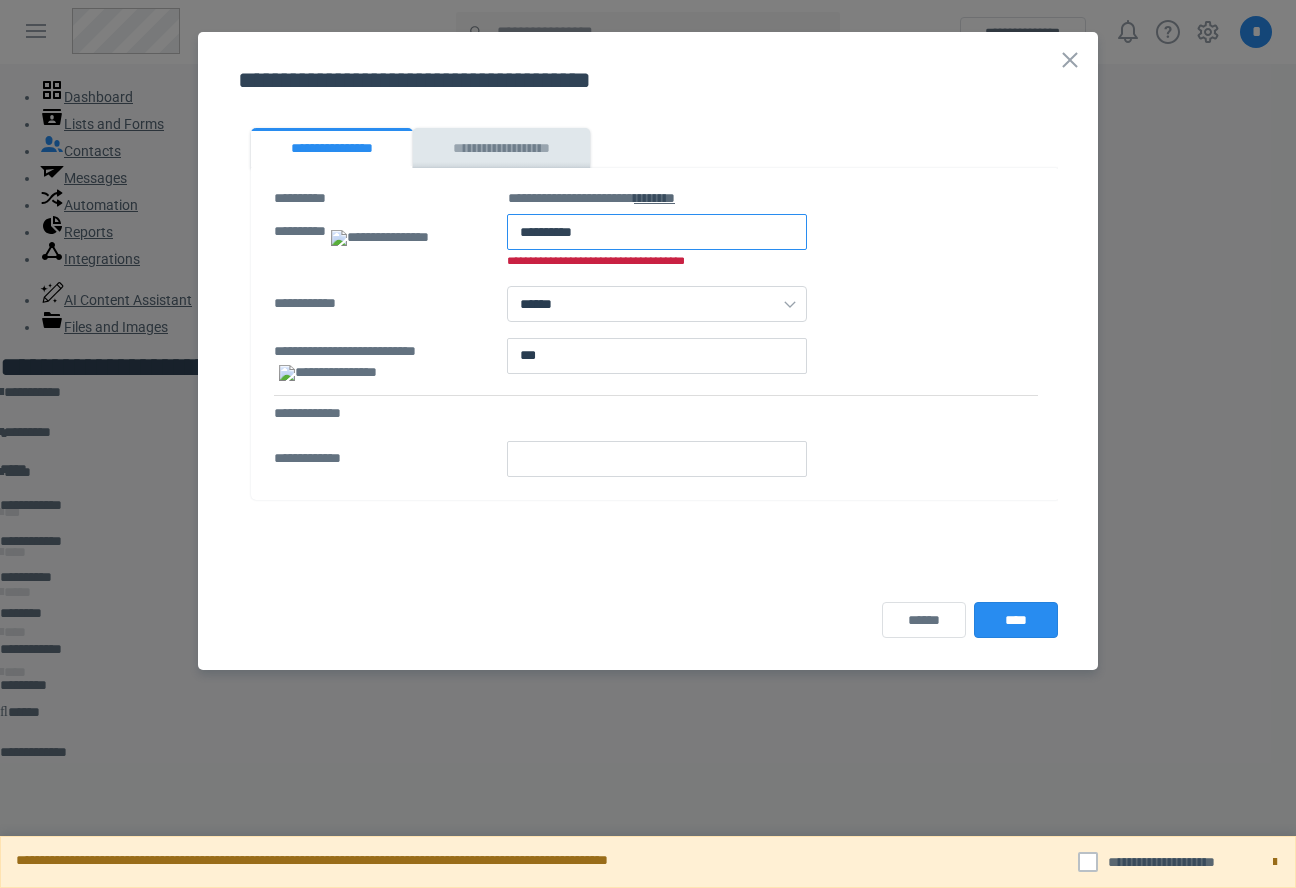 click at bounding box center [657, 232] 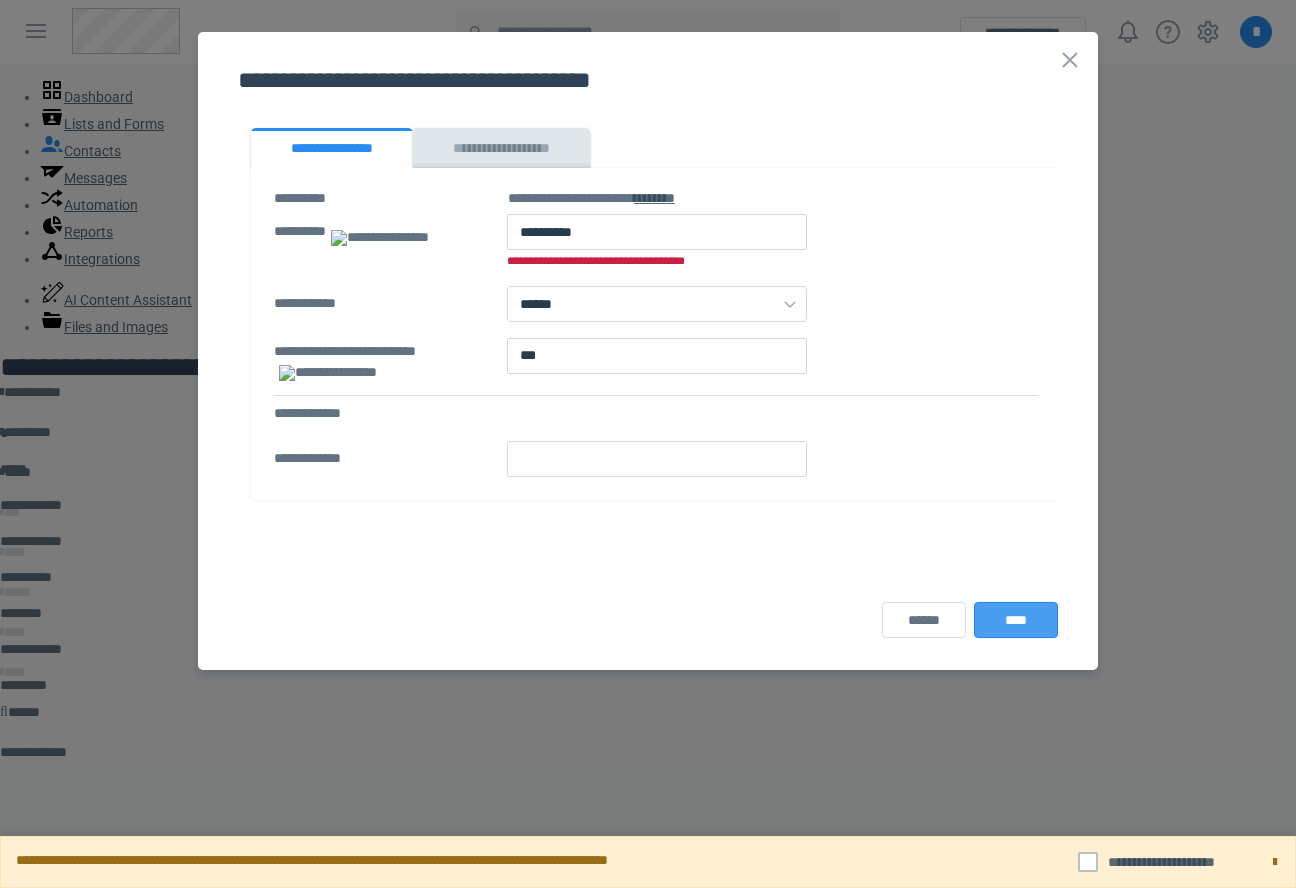 click on "****" at bounding box center (1016, 620) 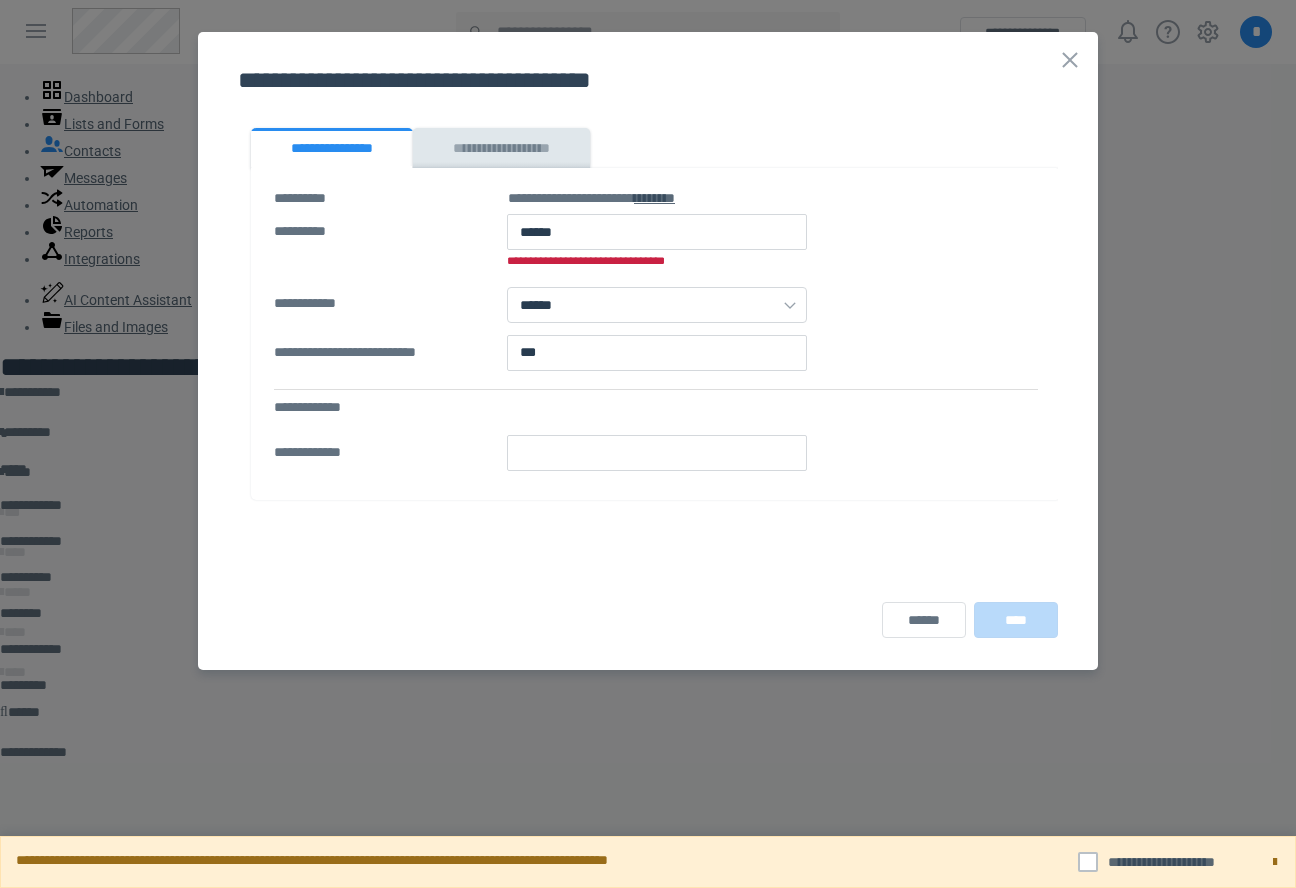scroll, scrollTop: 0, scrollLeft: 0, axis: both 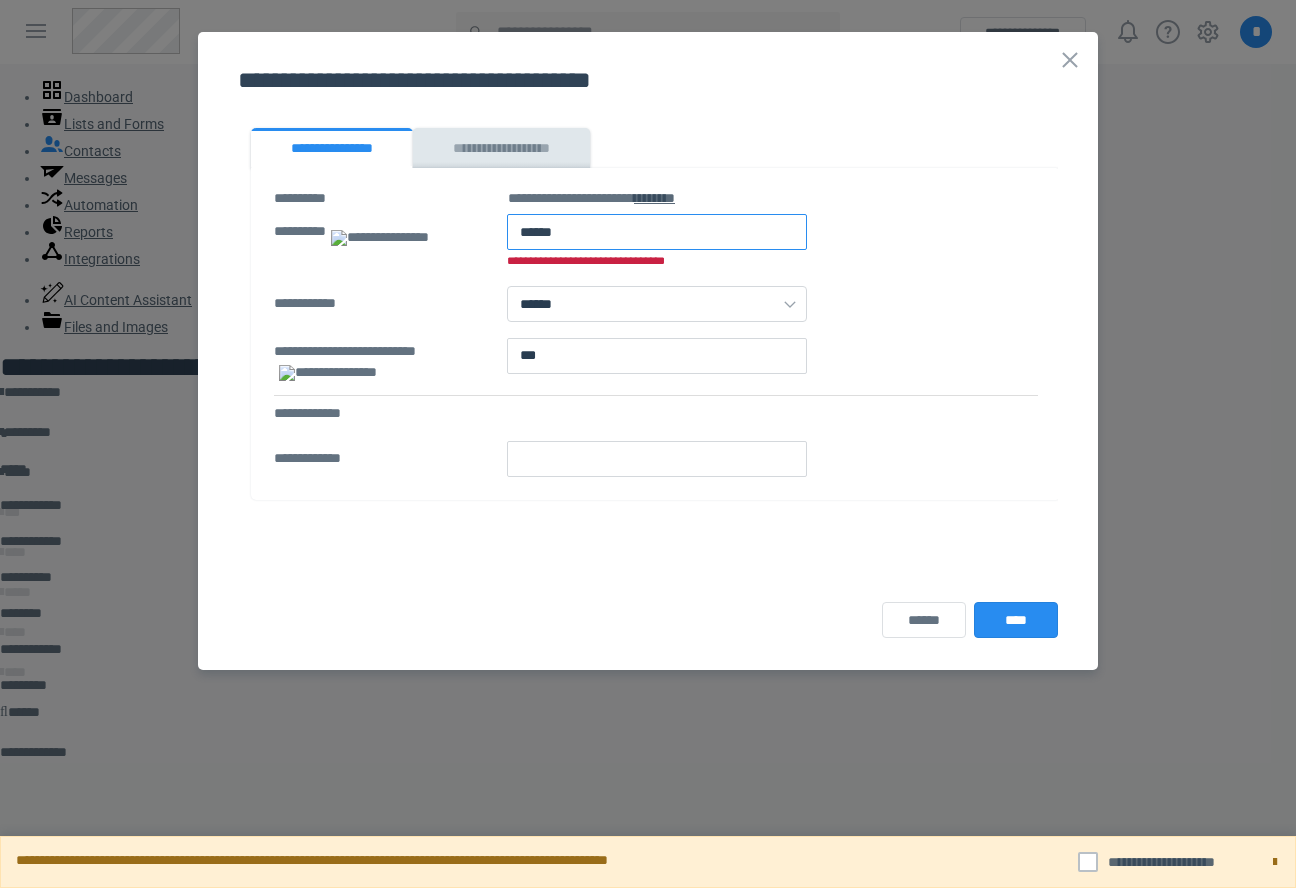 click at bounding box center [657, 232] 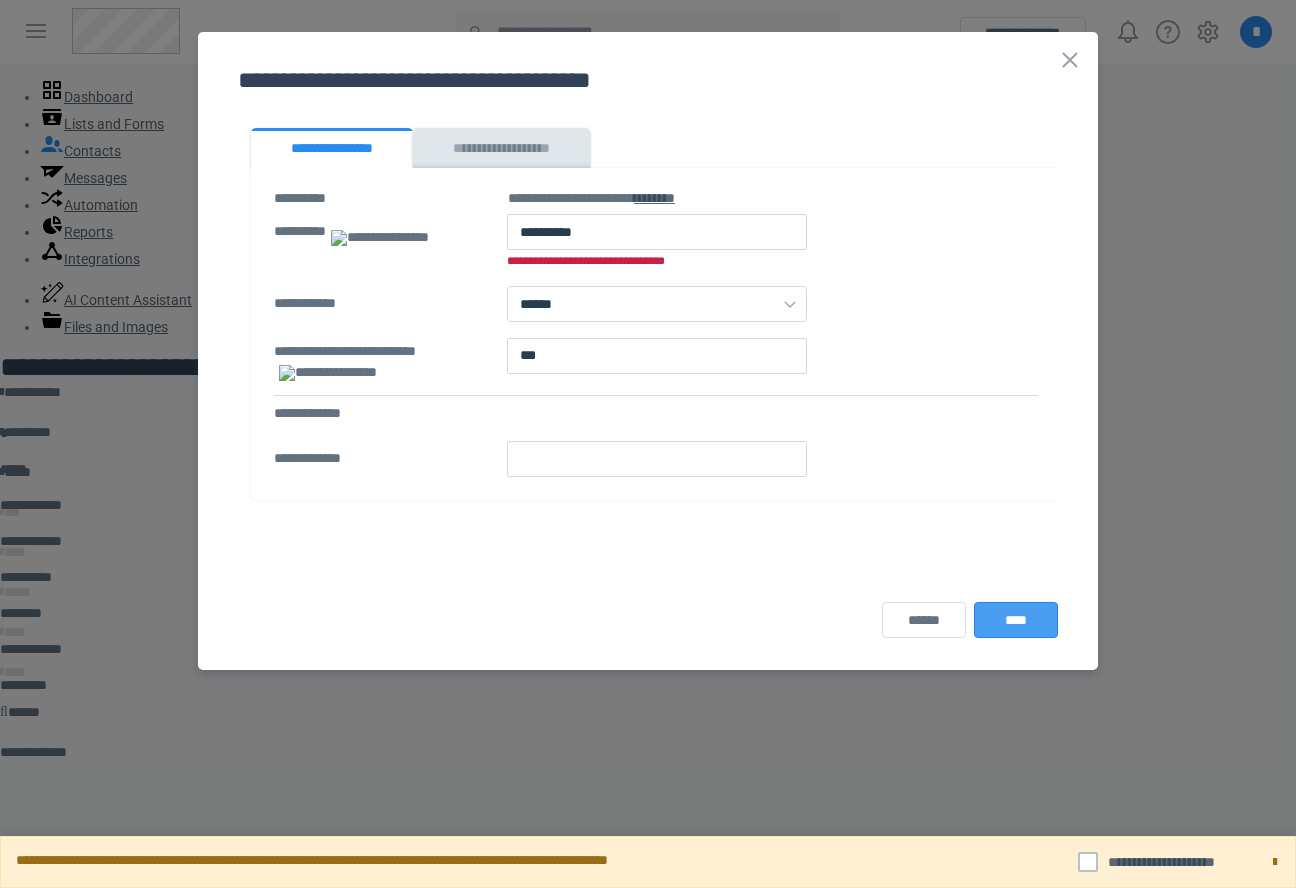 click on "****" at bounding box center (1016, 620) 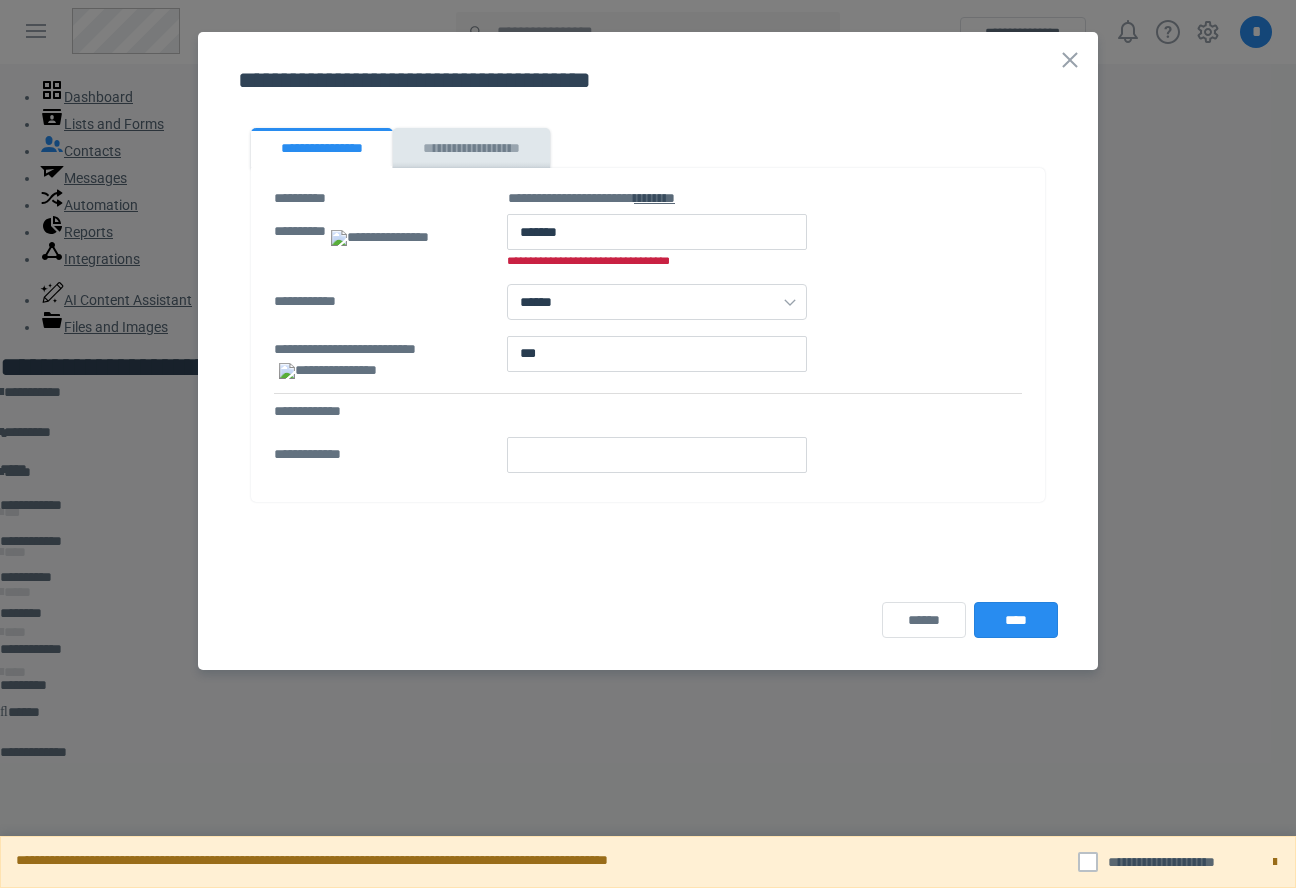 scroll, scrollTop: 0, scrollLeft: 0, axis: both 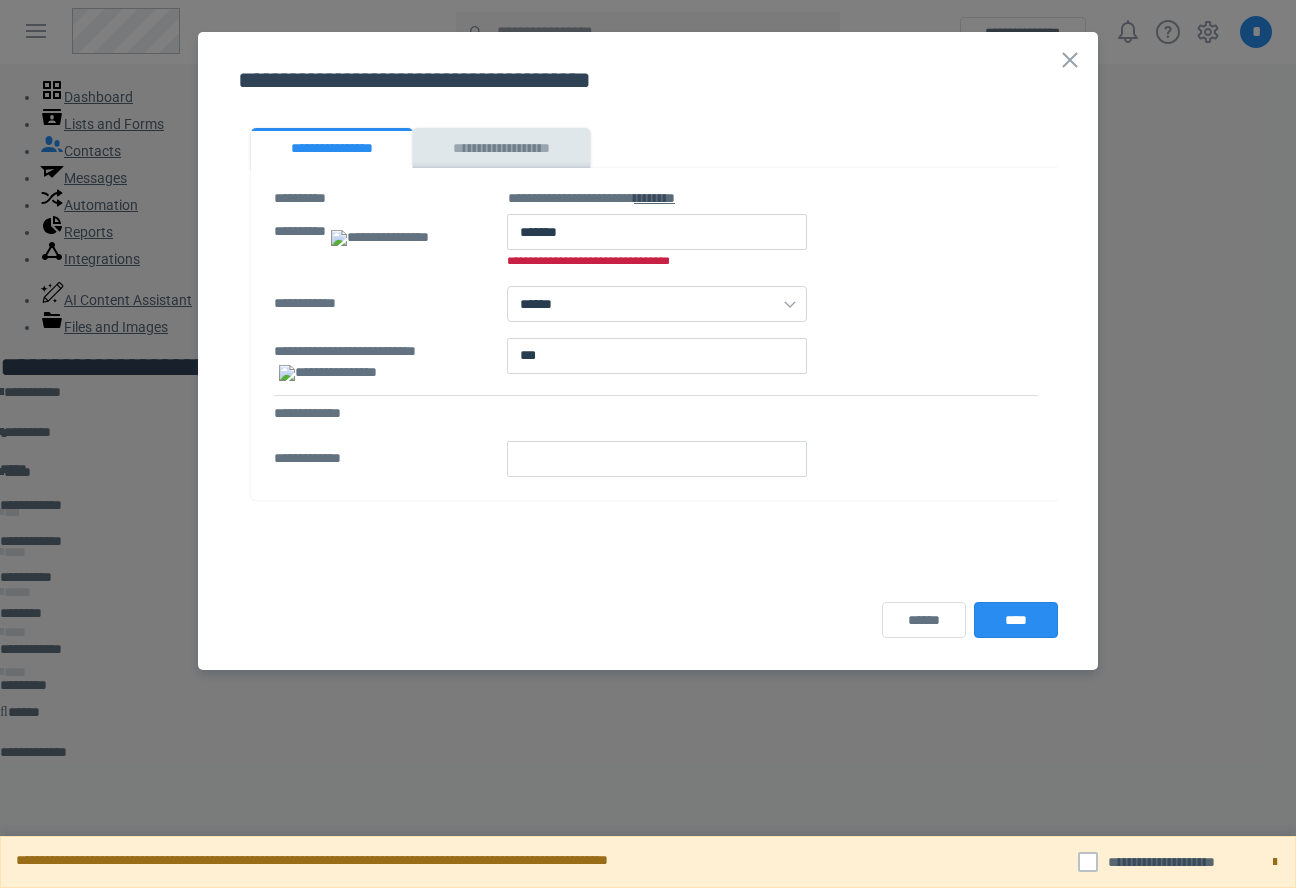 click on "**********" at bounding box center [773, 244] 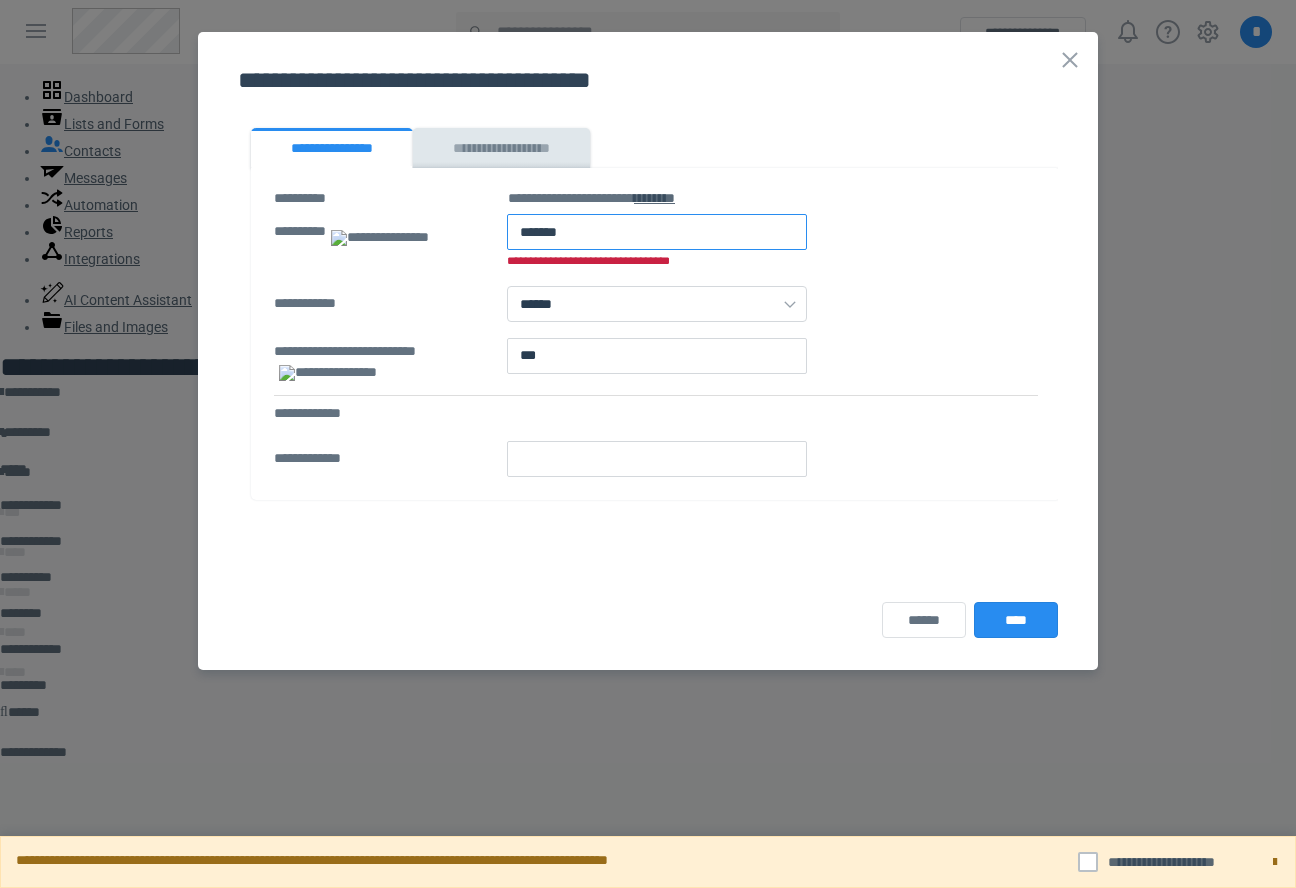 click at bounding box center [657, 232] 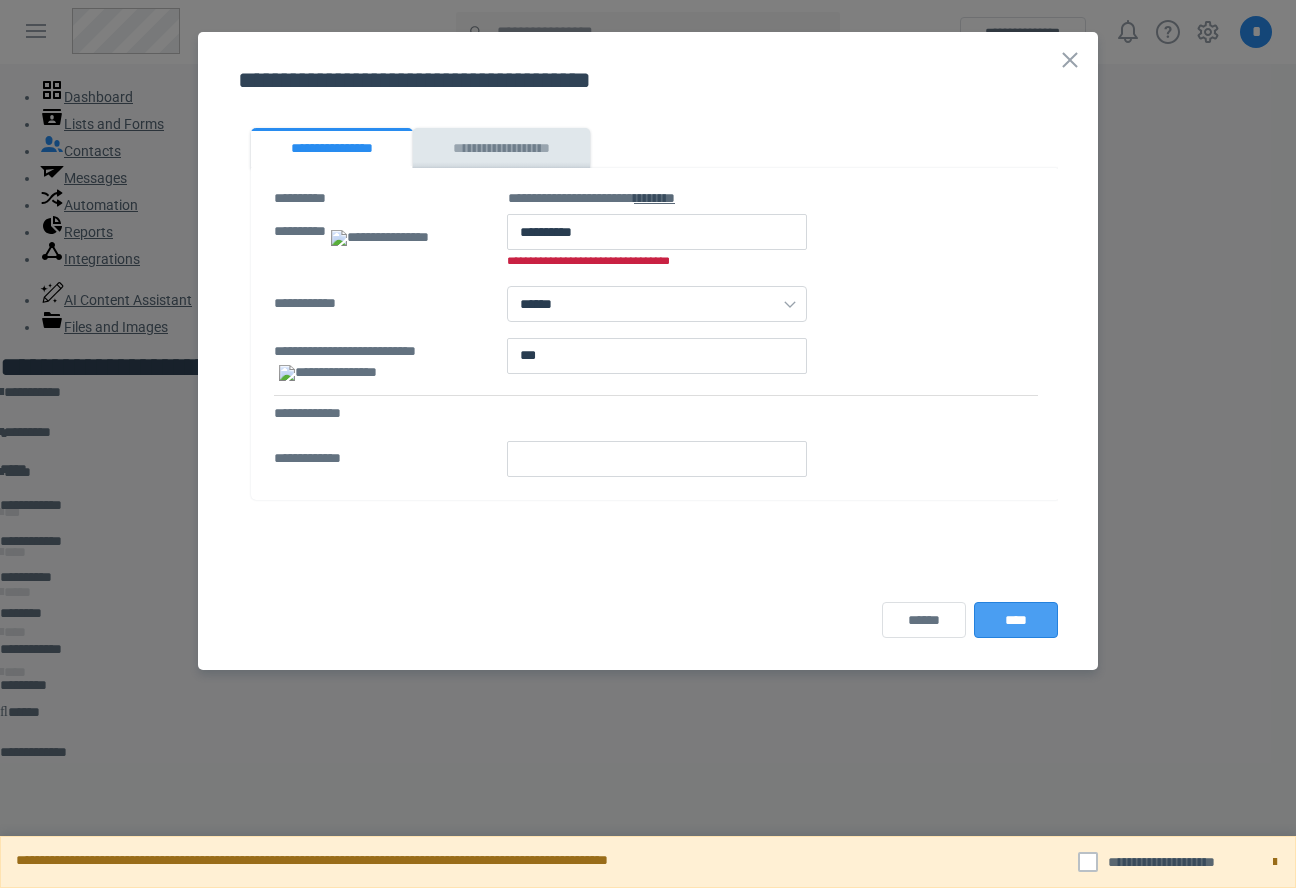 click on "****" at bounding box center (1016, 620) 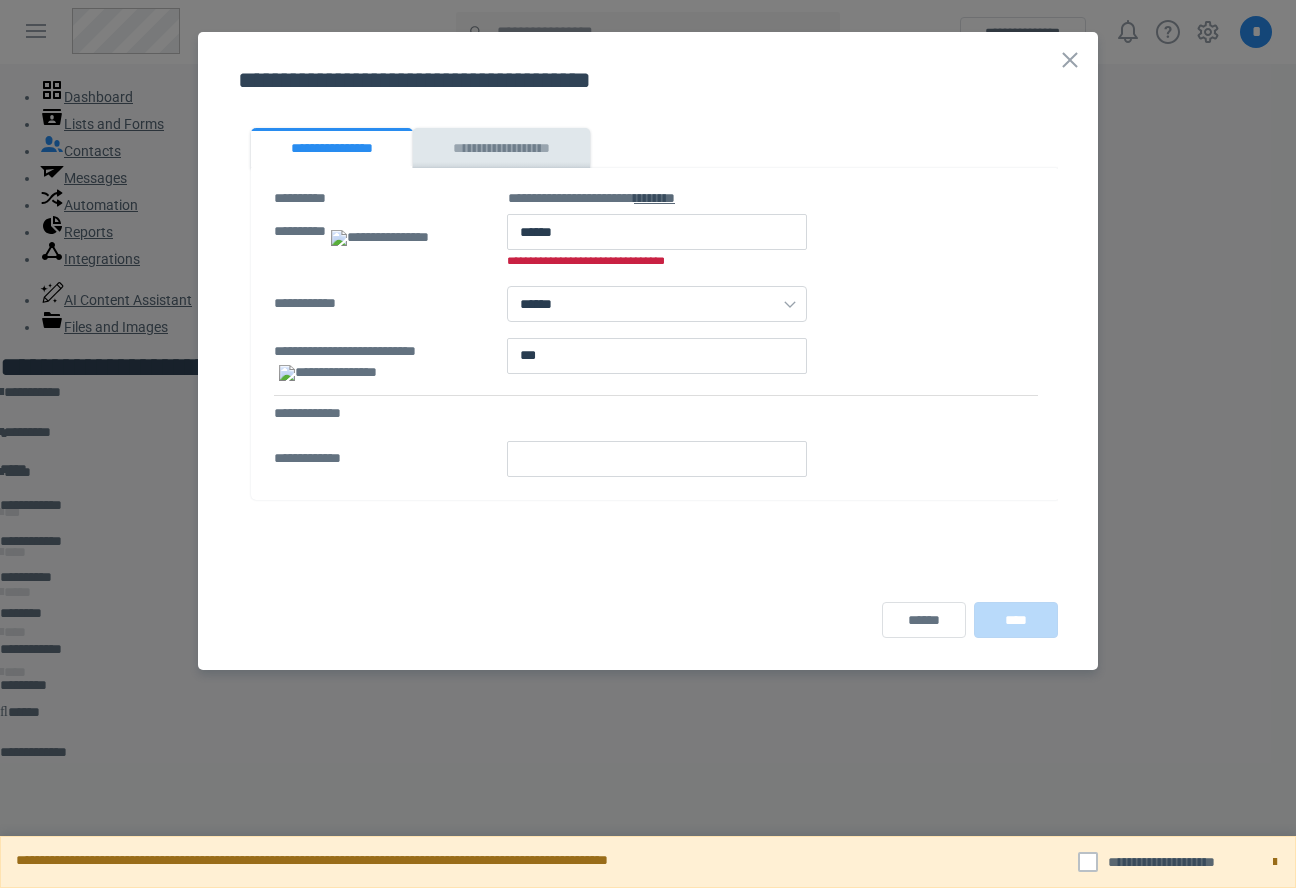 scroll, scrollTop: 0, scrollLeft: 0, axis: both 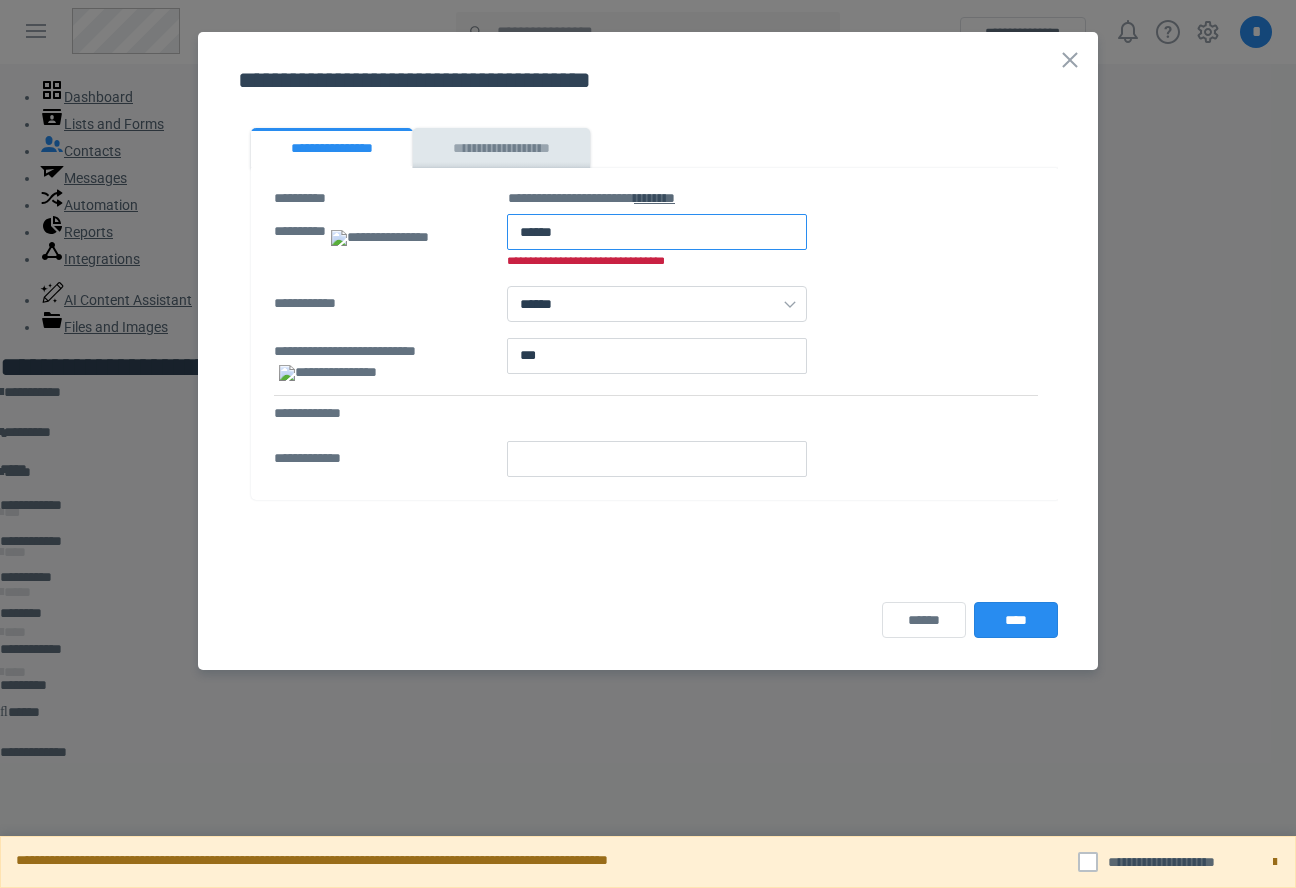 paste on "******" 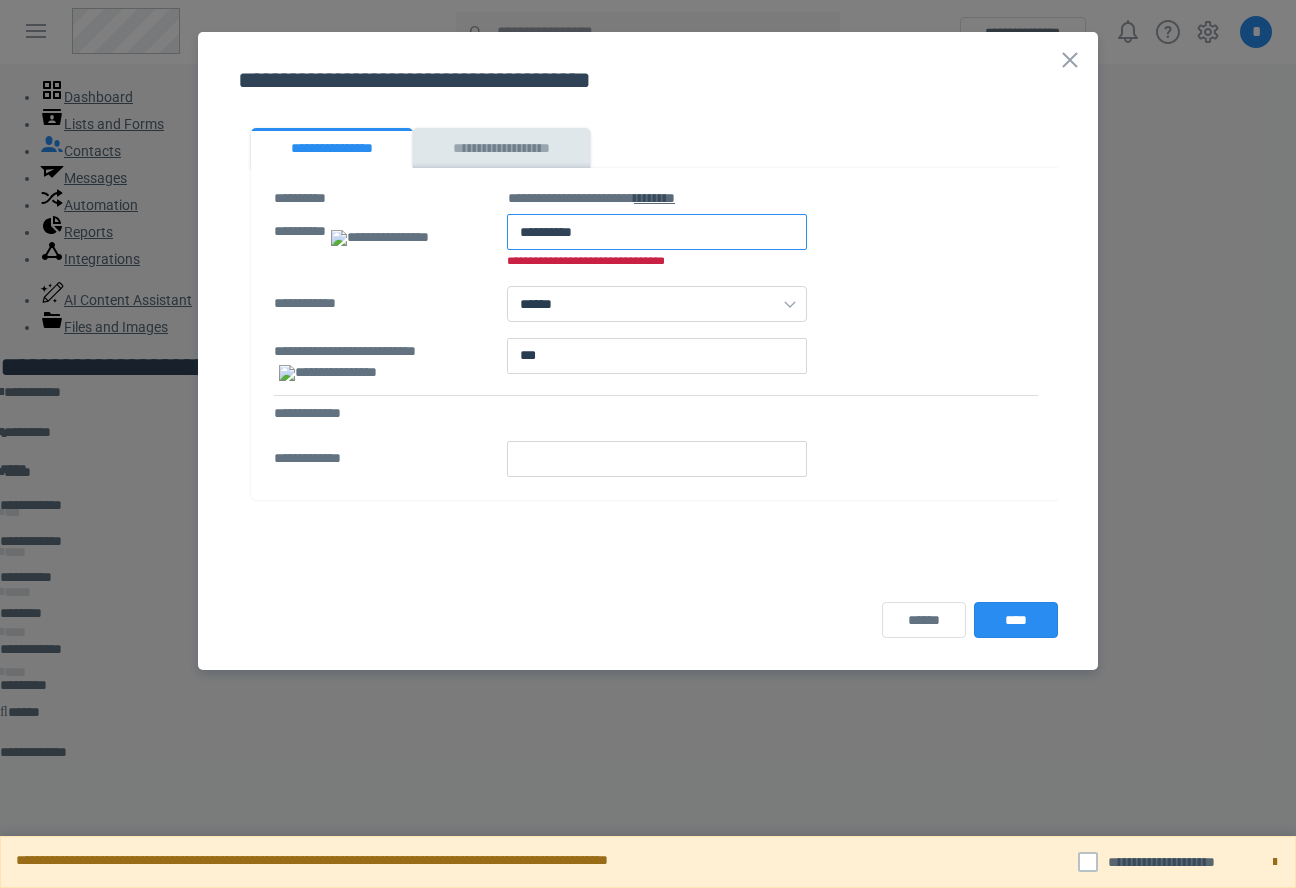 click at bounding box center [657, 232] 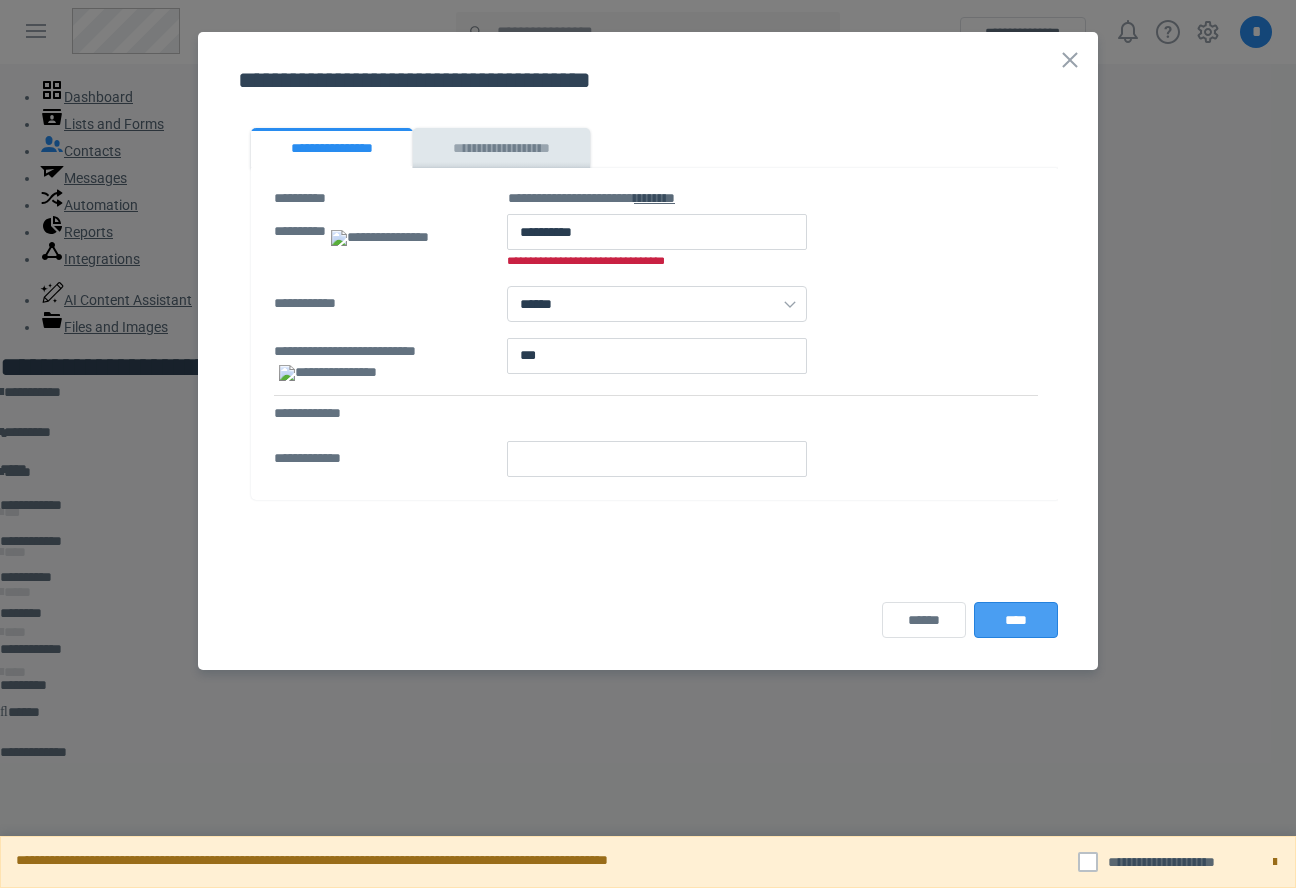 click on "****" at bounding box center (1016, 620) 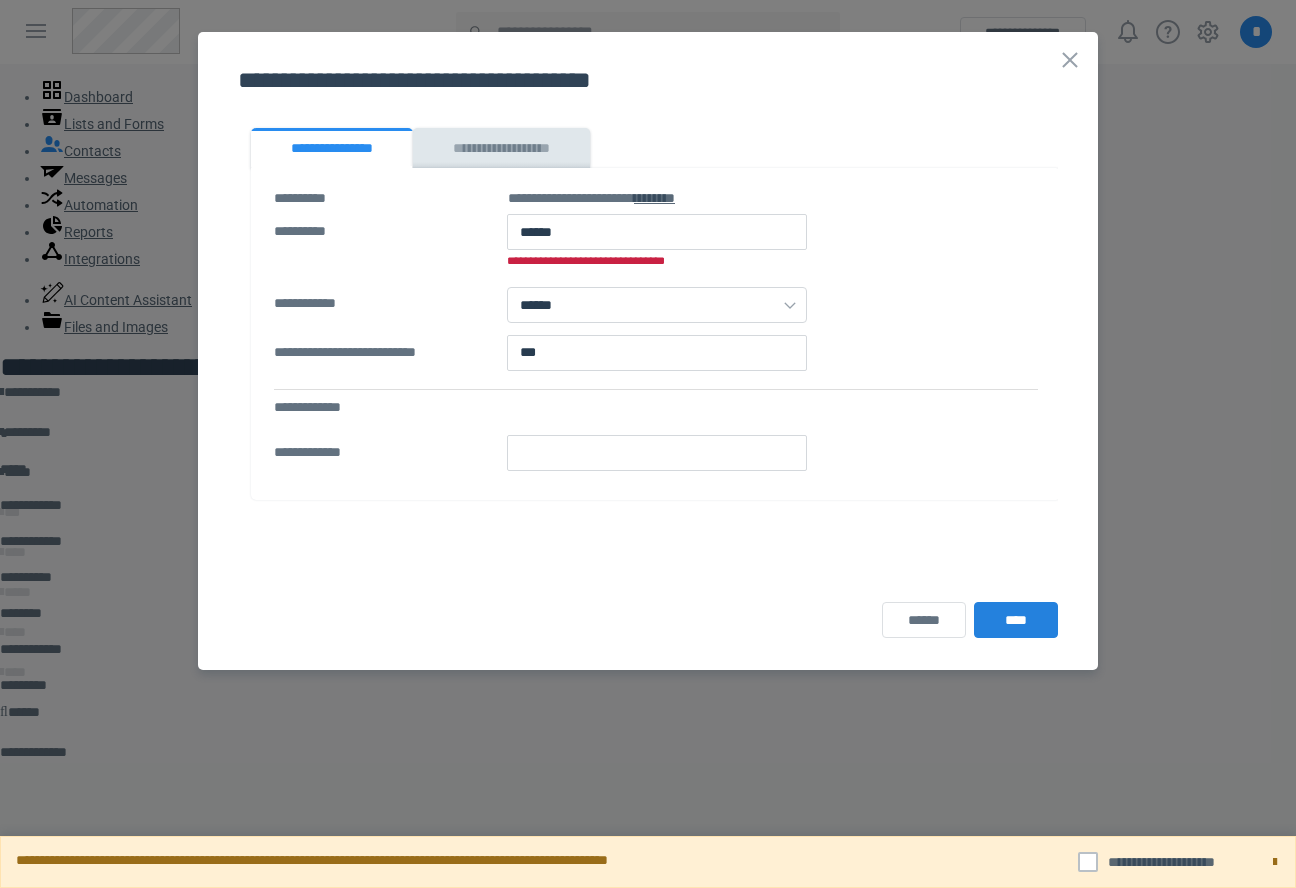 scroll, scrollTop: 0, scrollLeft: 0, axis: both 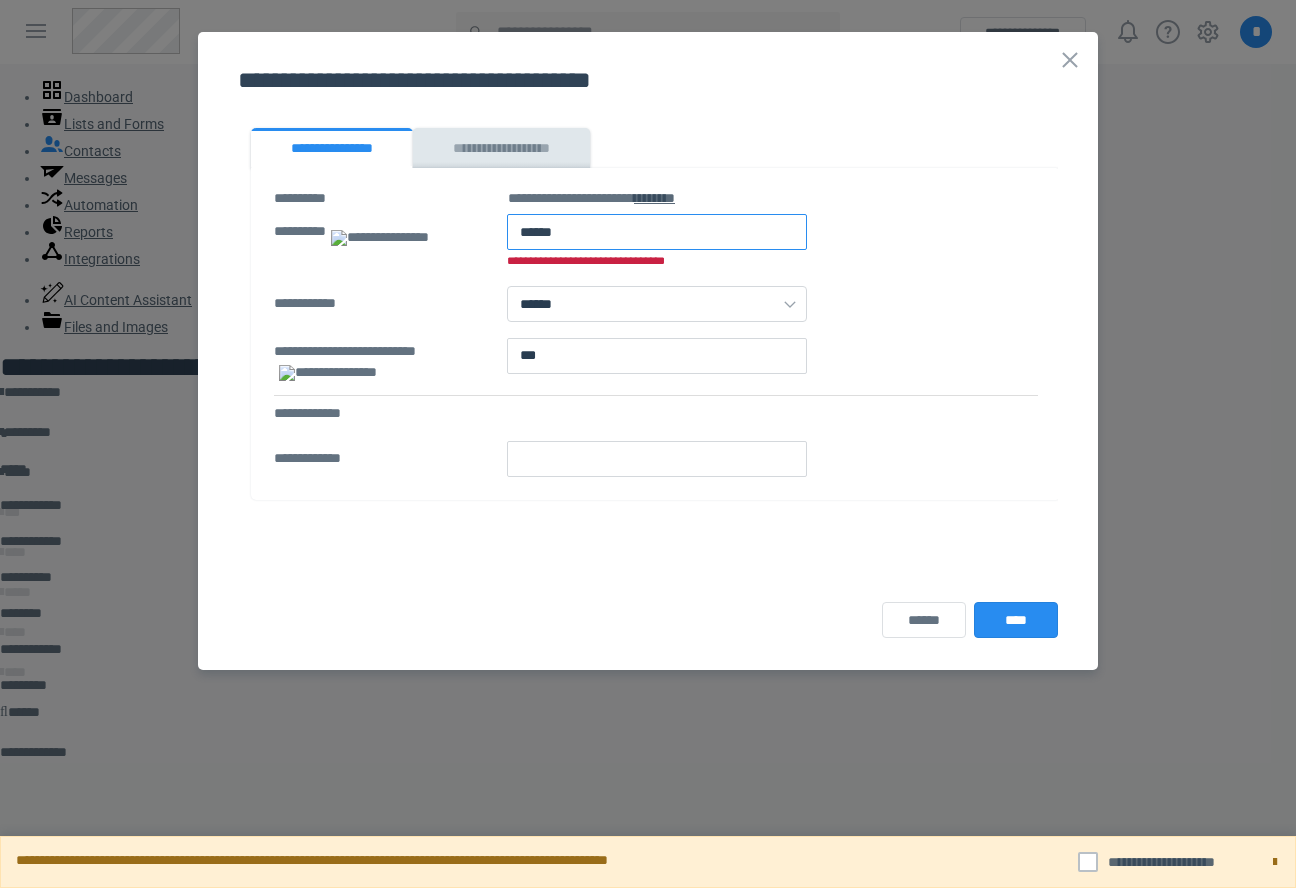click at bounding box center (657, 232) 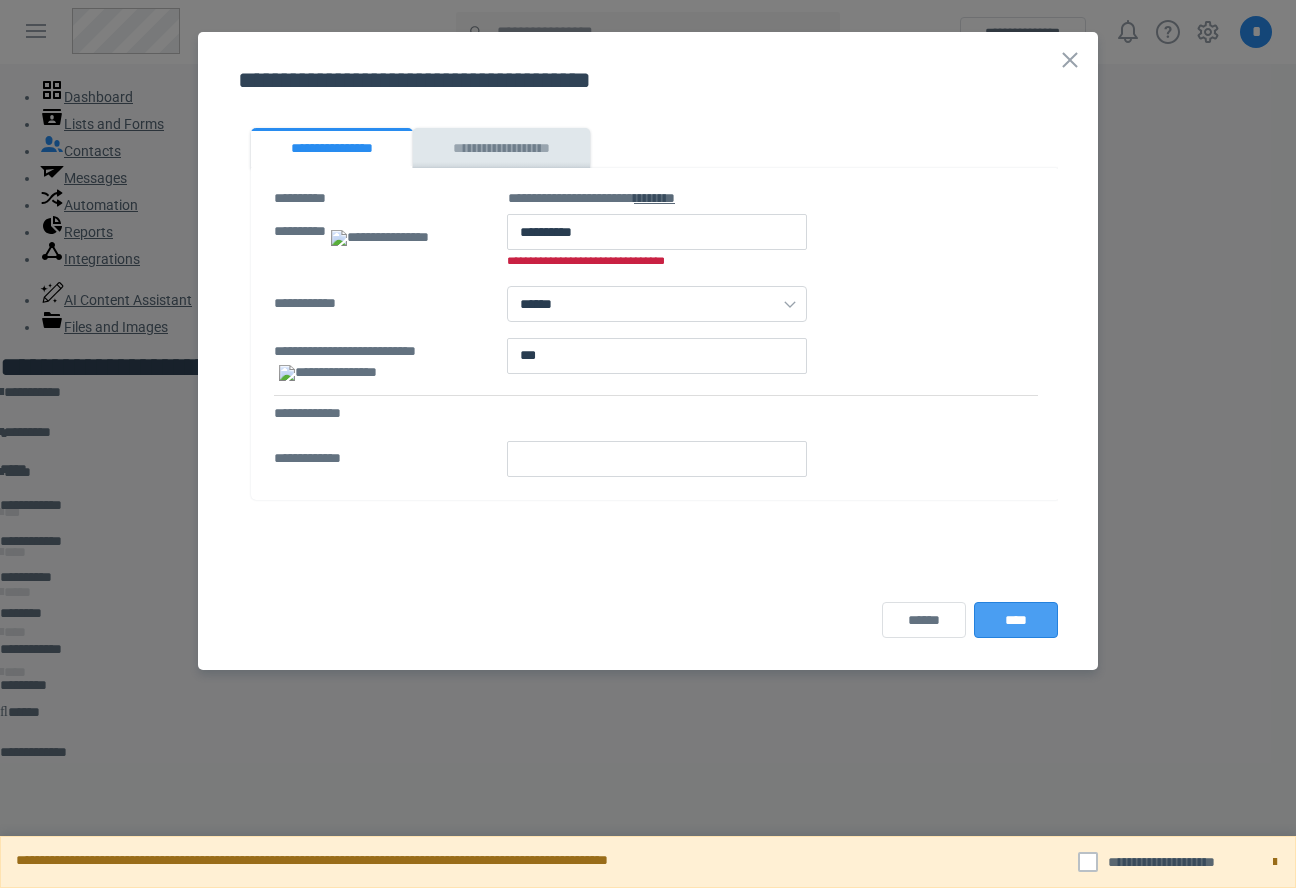 click on "****" at bounding box center [1016, 620] 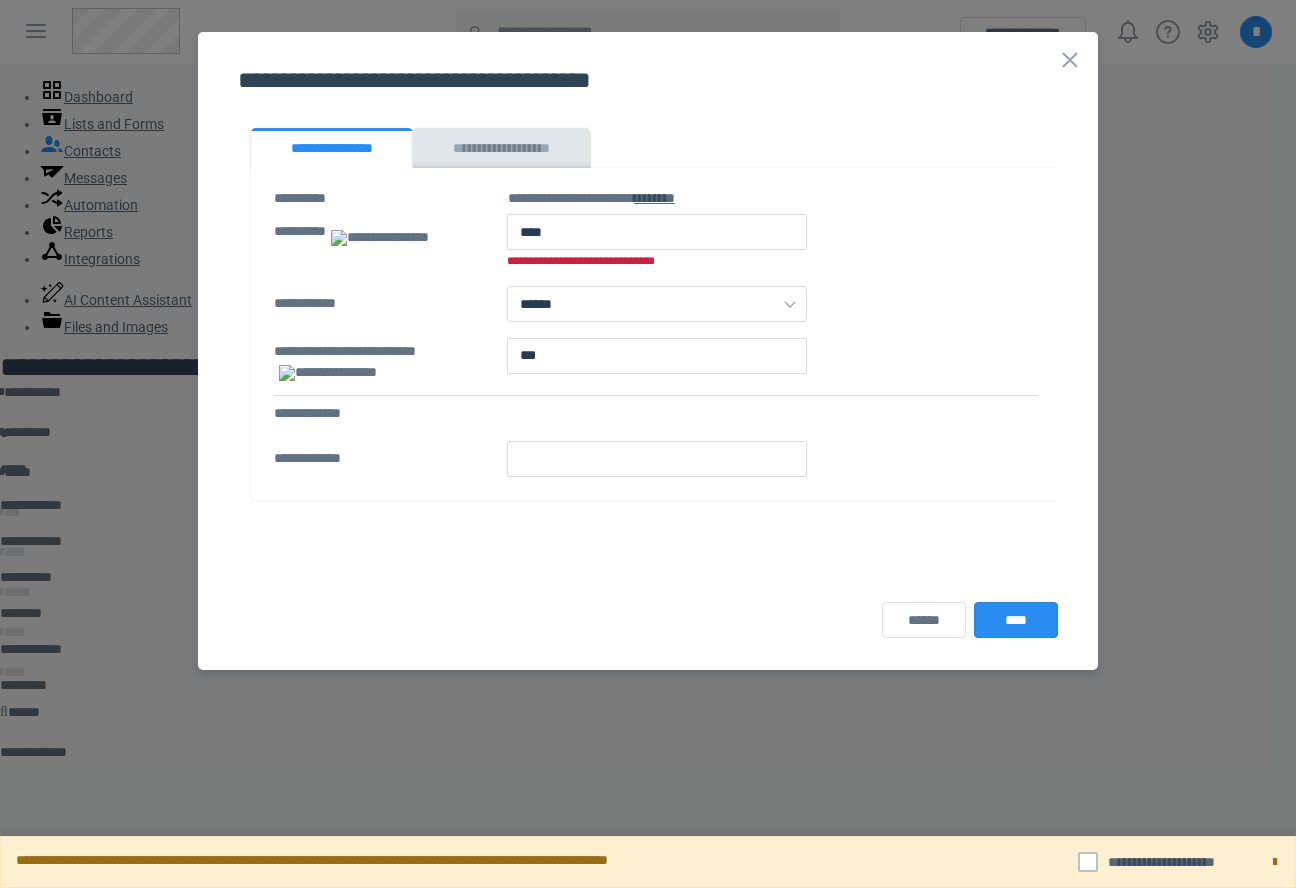 scroll, scrollTop: 0, scrollLeft: 0, axis: both 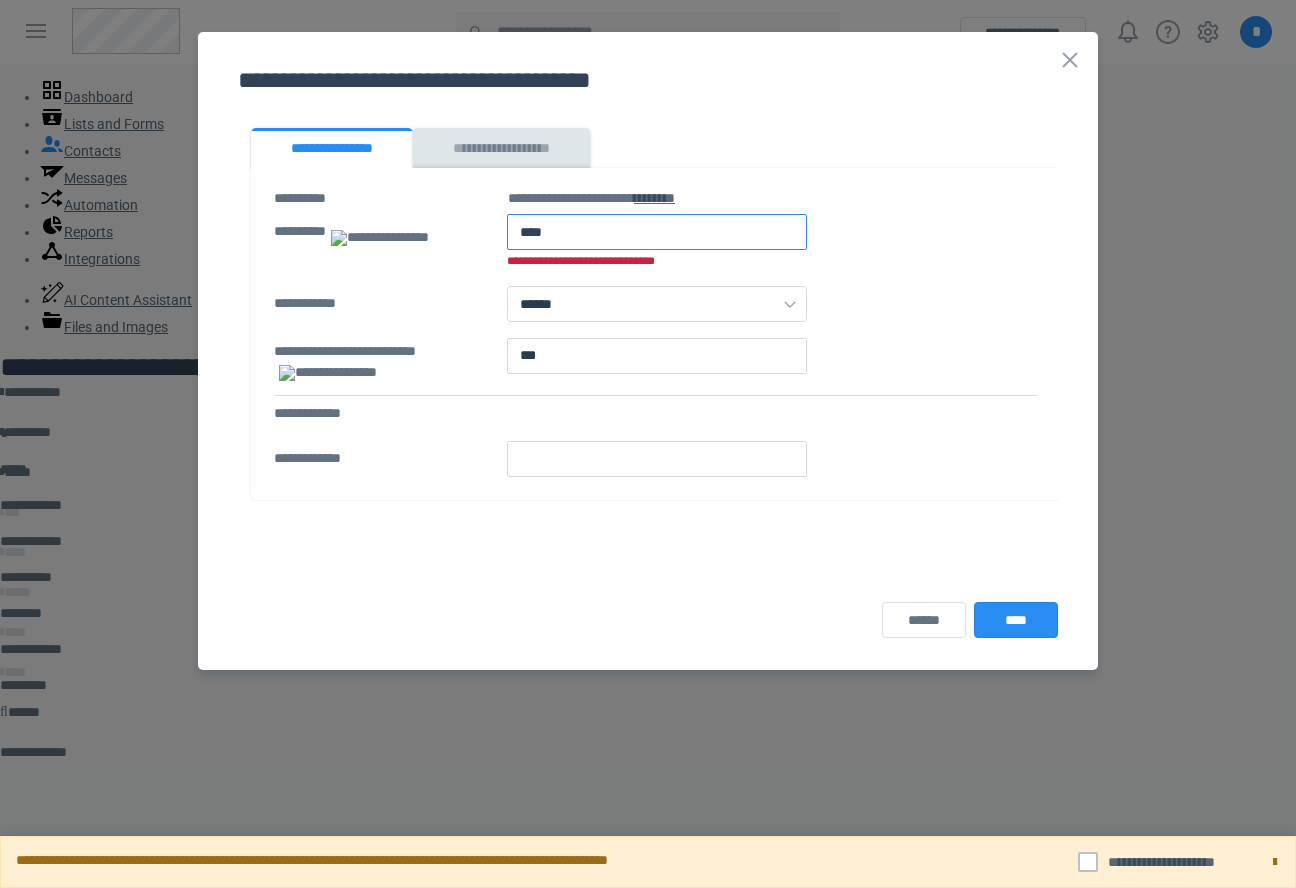 click at bounding box center (657, 232) 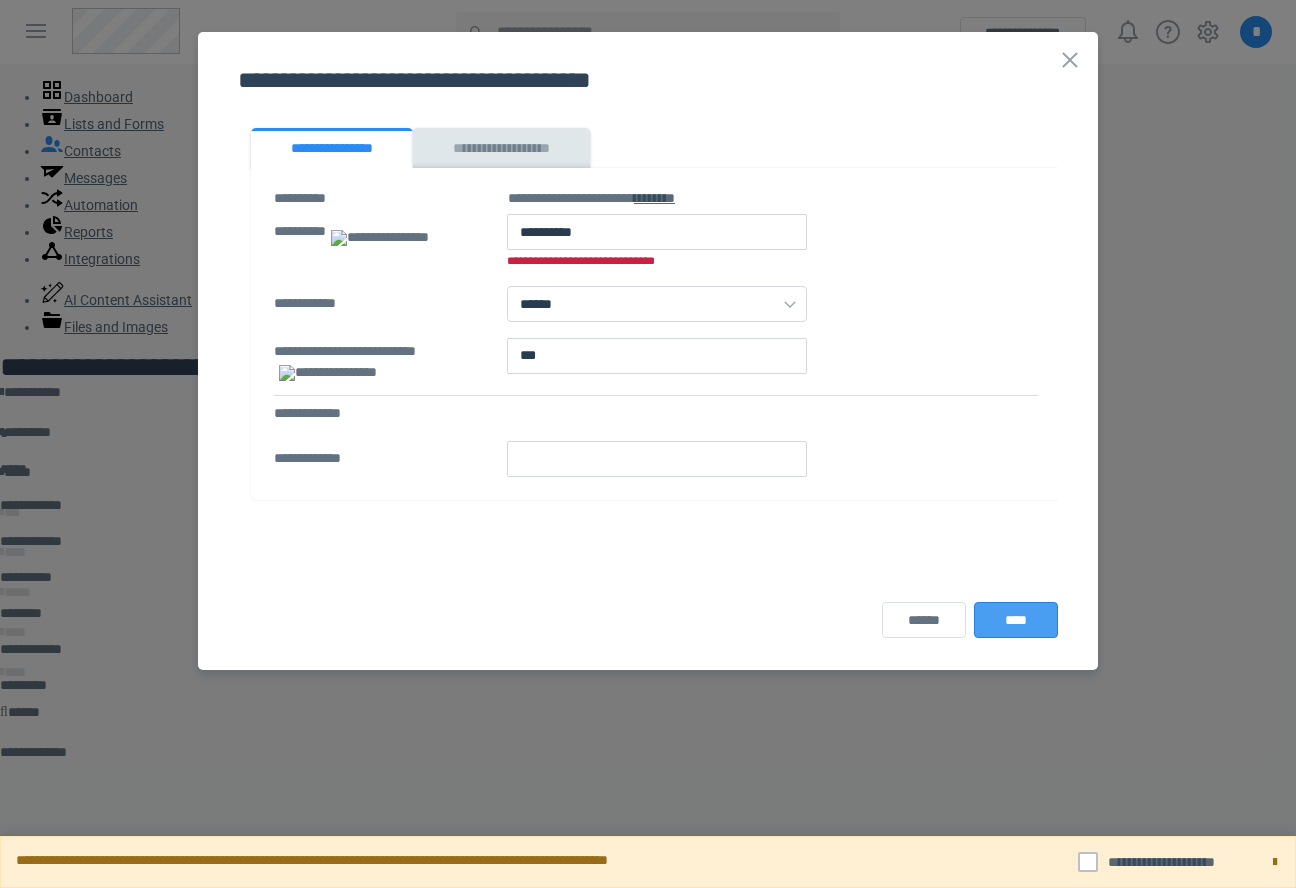 click on "****" at bounding box center [1016, 620] 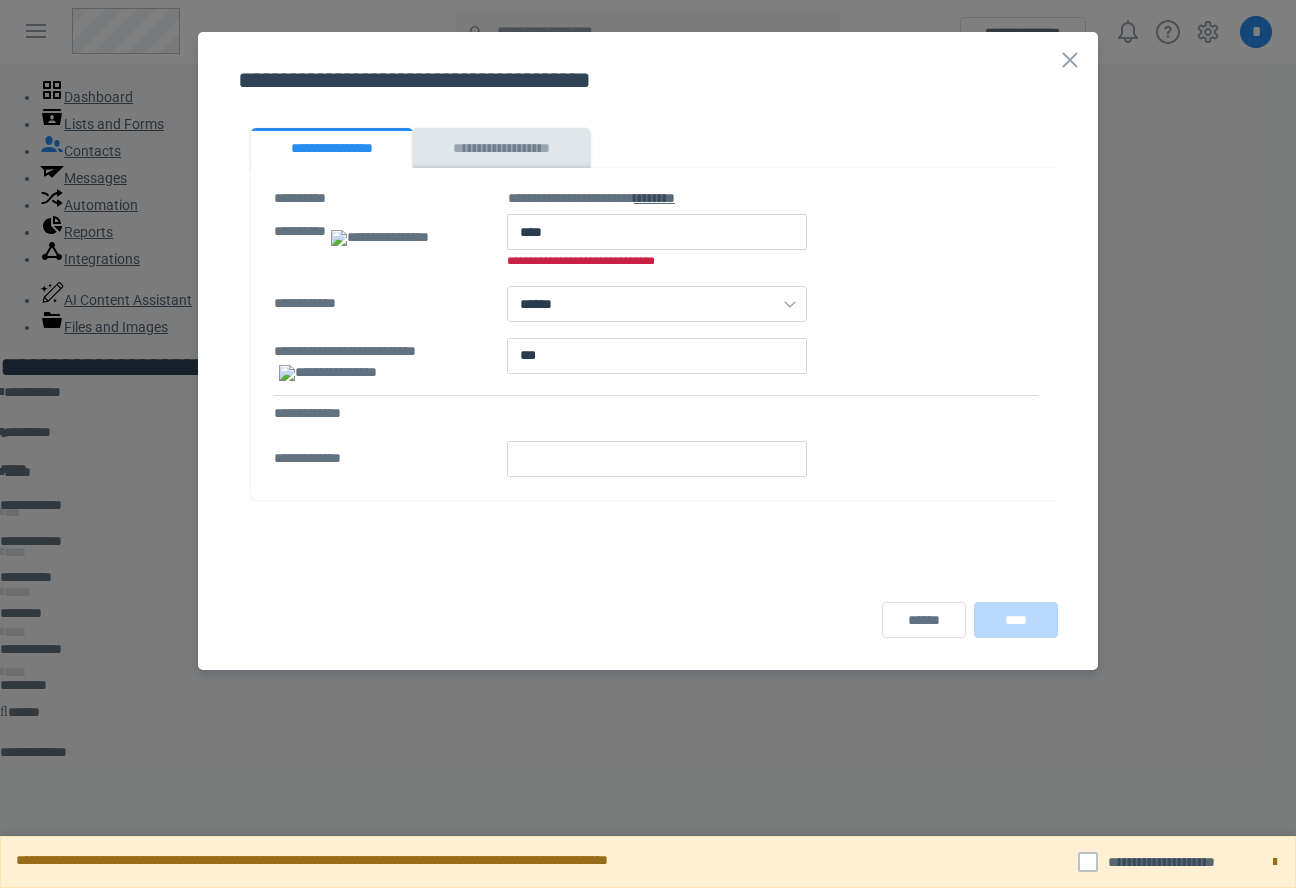 scroll, scrollTop: 0, scrollLeft: 0, axis: both 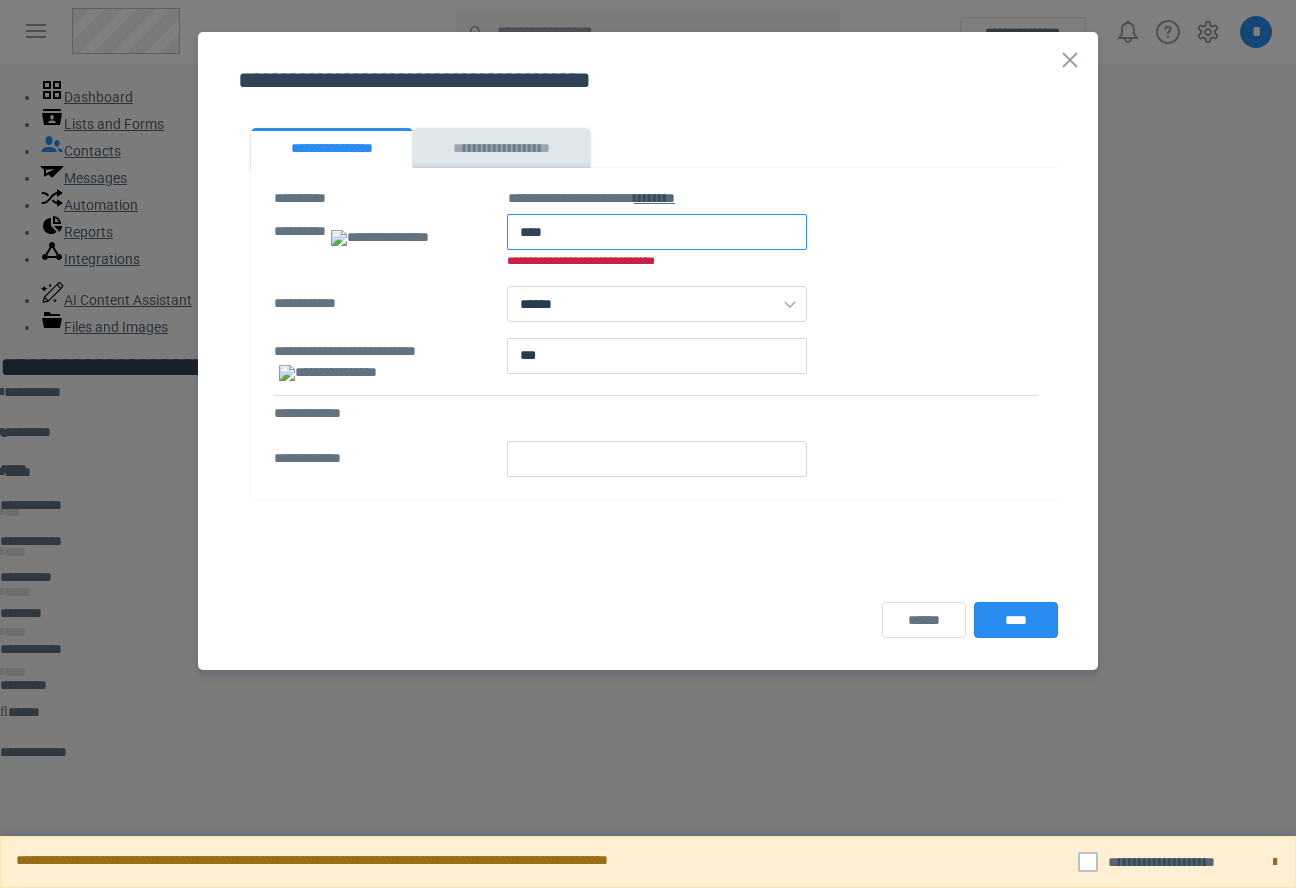 click at bounding box center [657, 232] 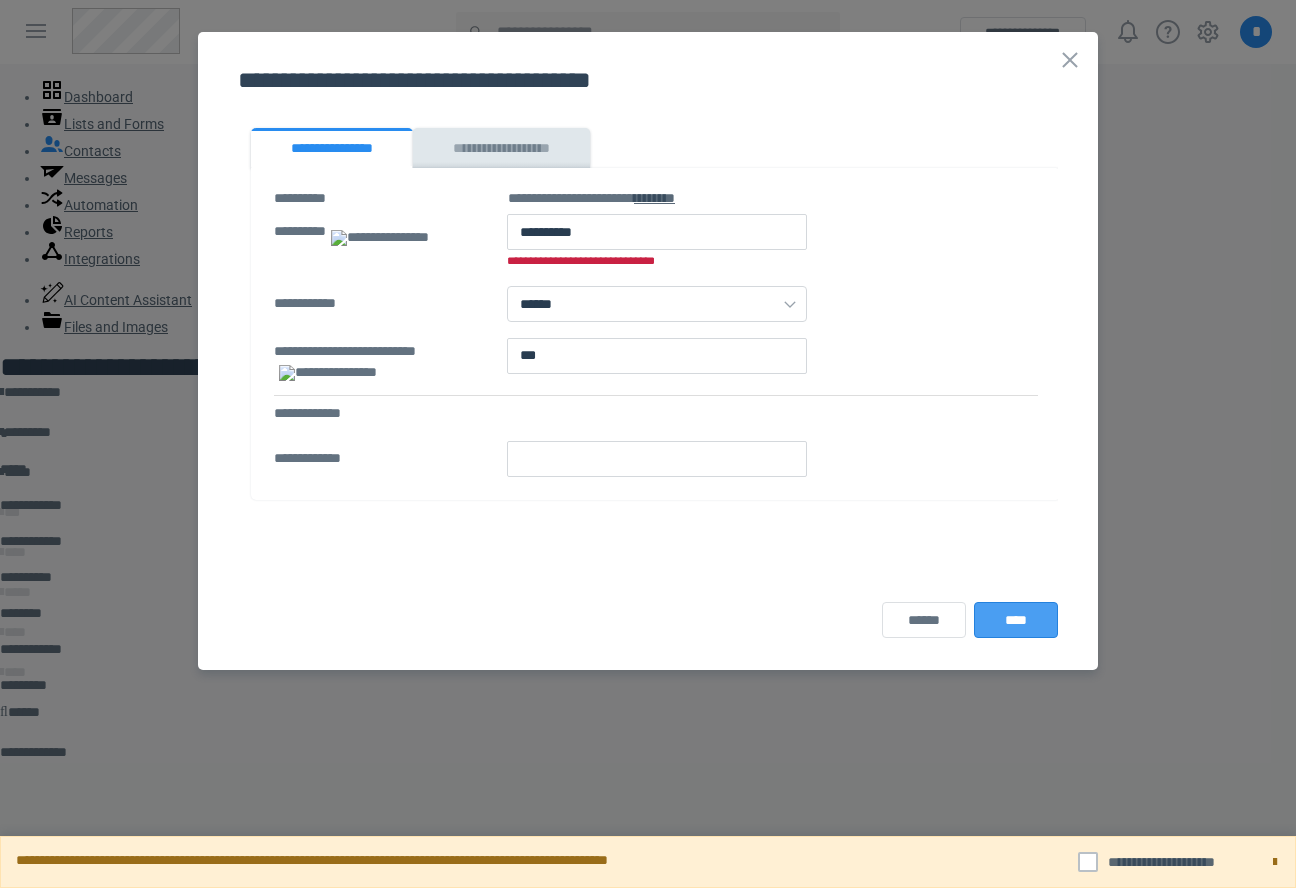 click on "****" at bounding box center (1016, 620) 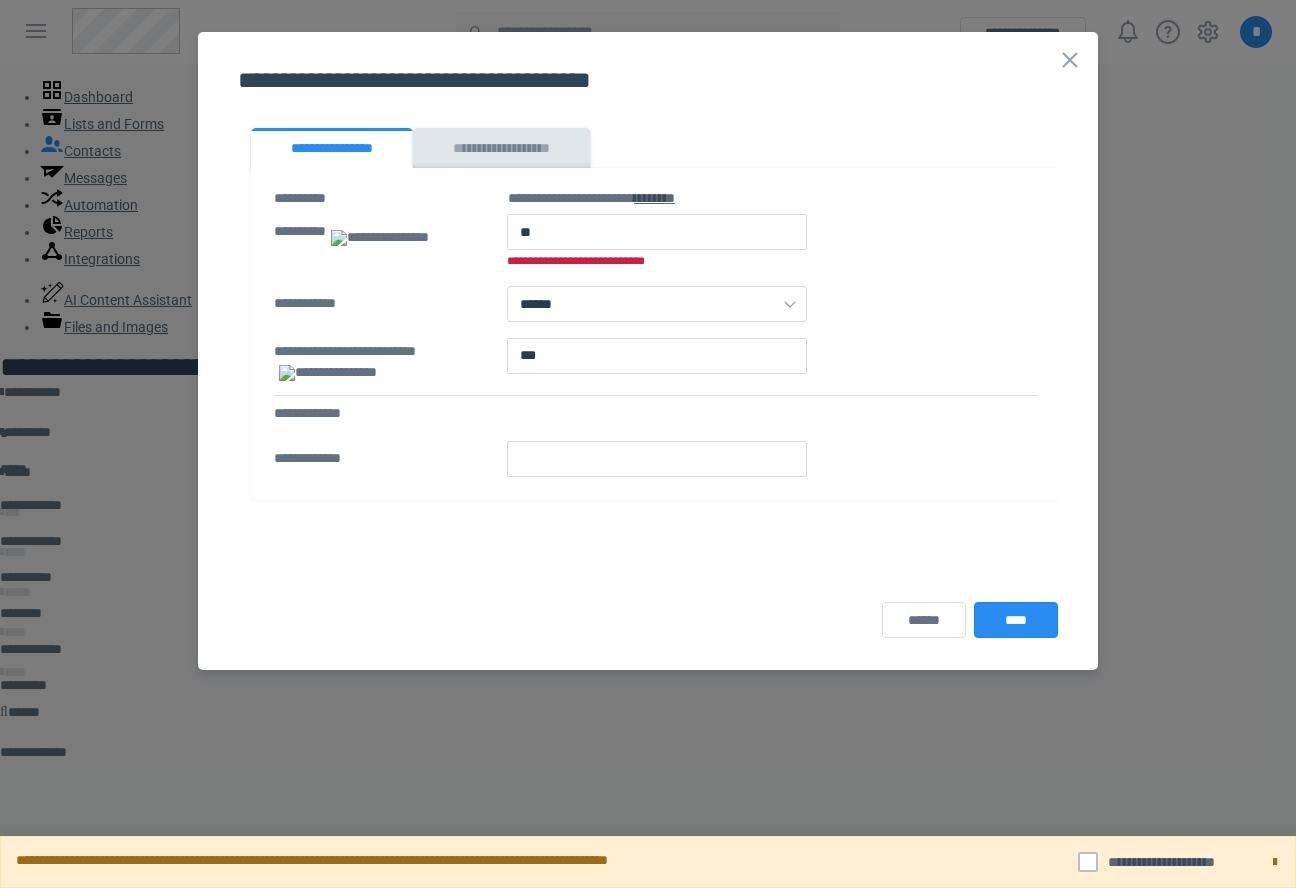 scroll, scrollTop: 0, scrollLeft: 0, axis: both 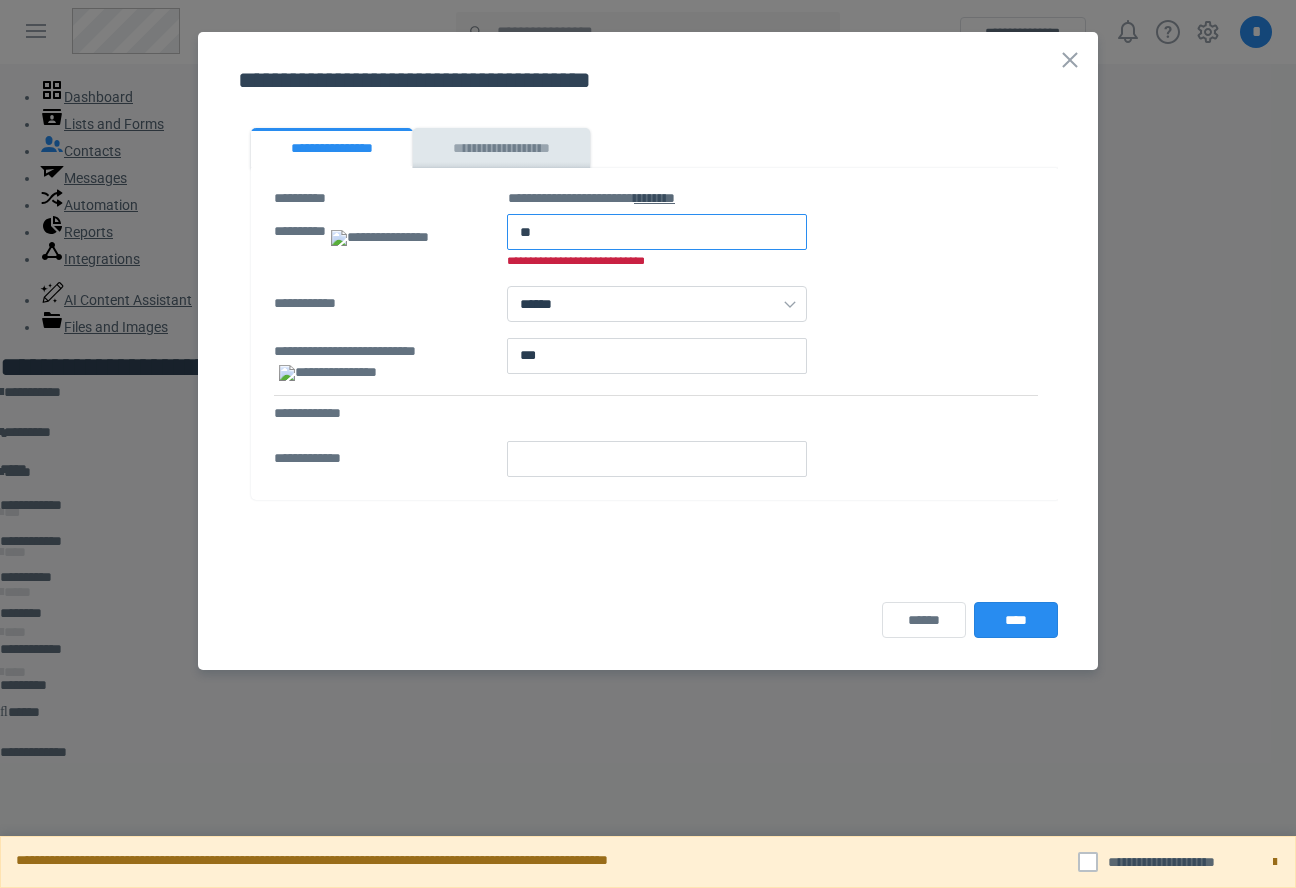 click at bounding box center [657, 232] 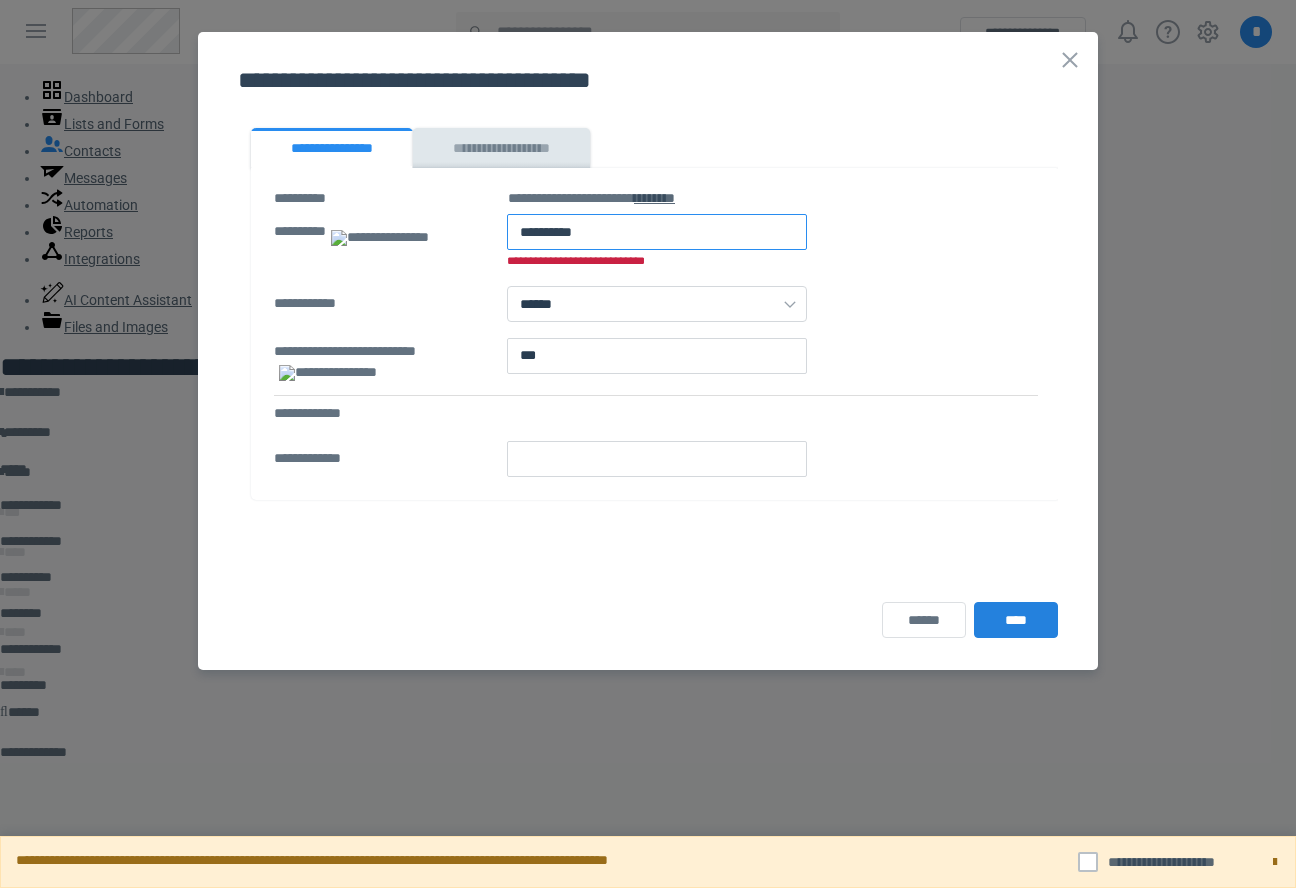 type on "****" 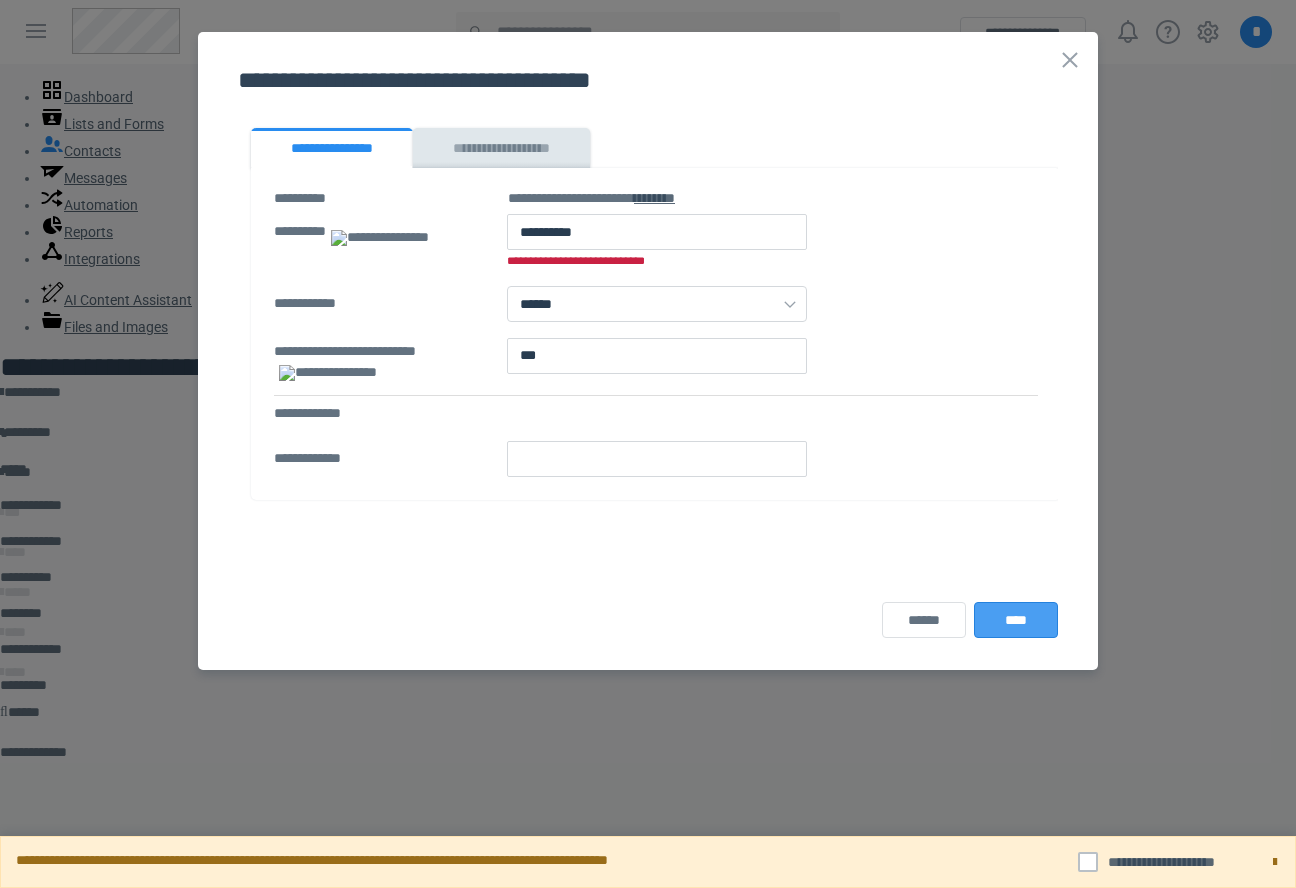 click on "****" at bounding box center (1016, 620) 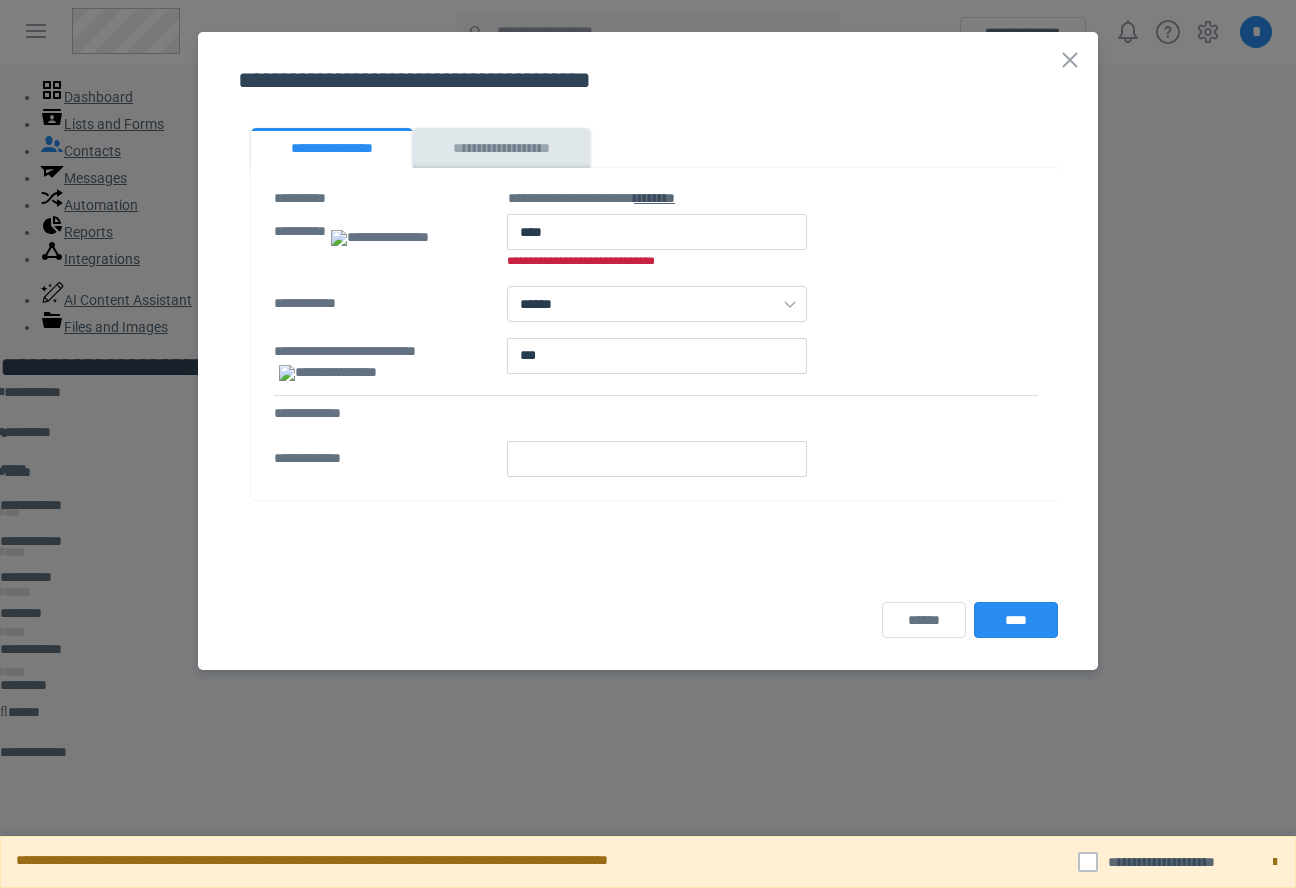 scroll, scrollTop: 0, scrollLeft: 0, axis: both 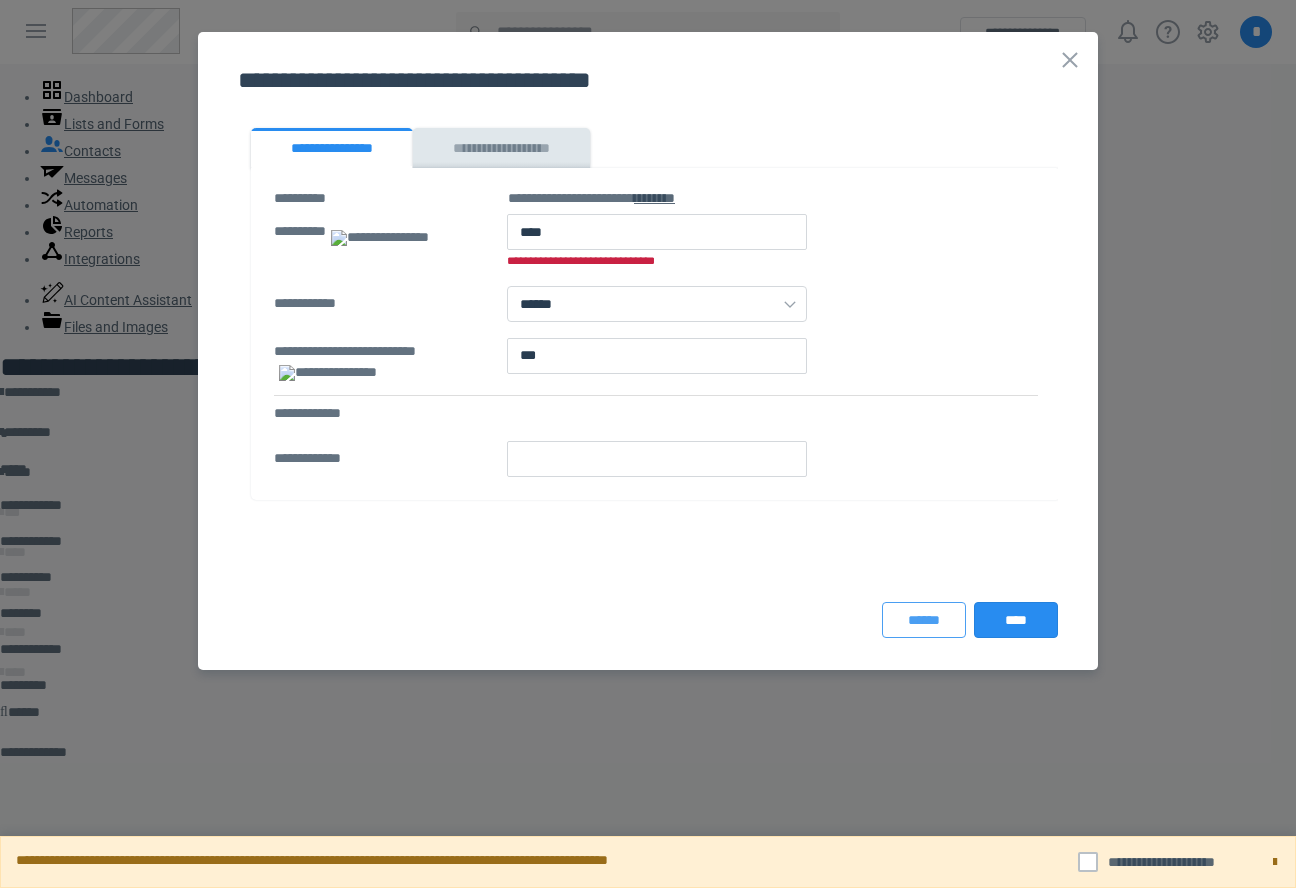 click on "******" at bounding box center [924, 620] 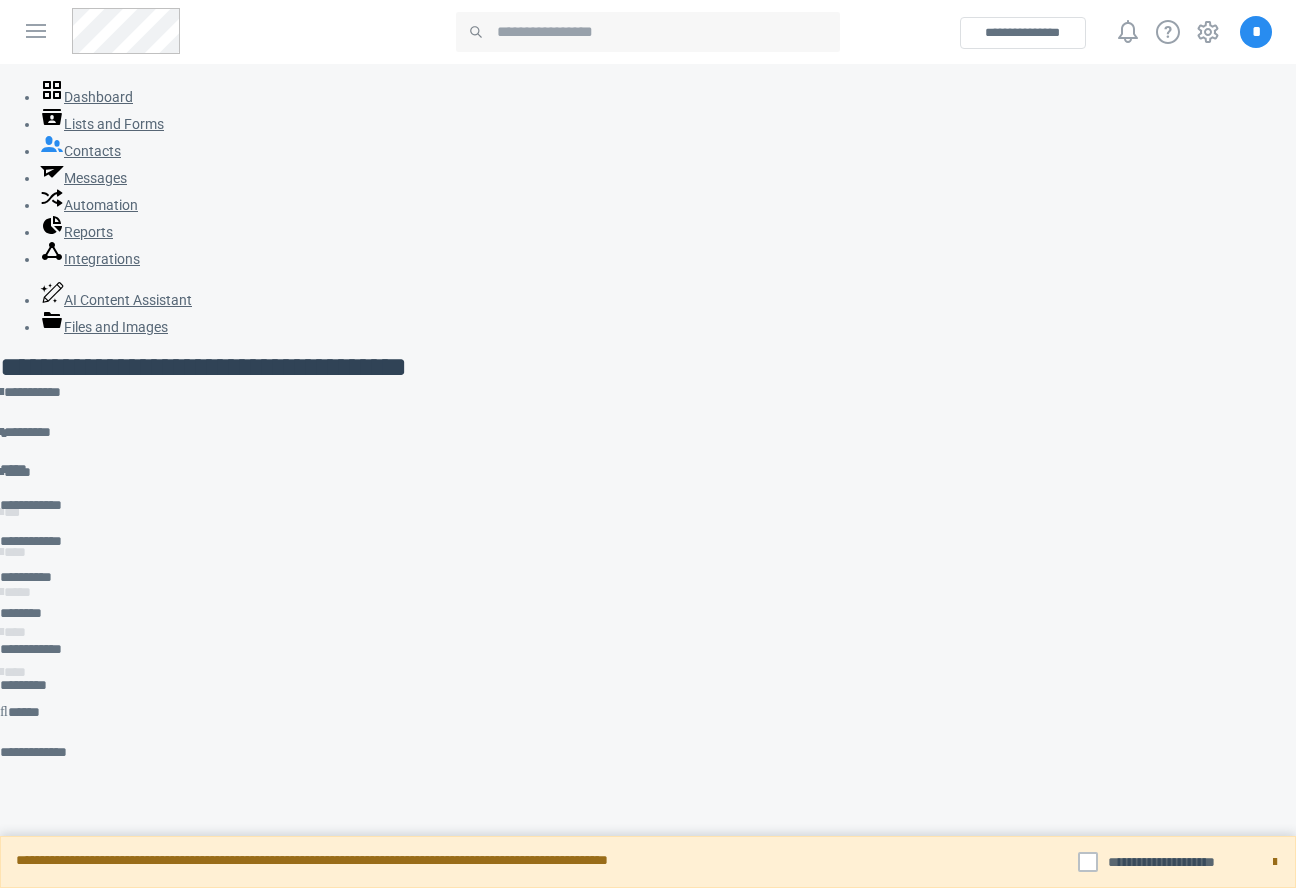 click on "*********" at bounding box center (576, 696) 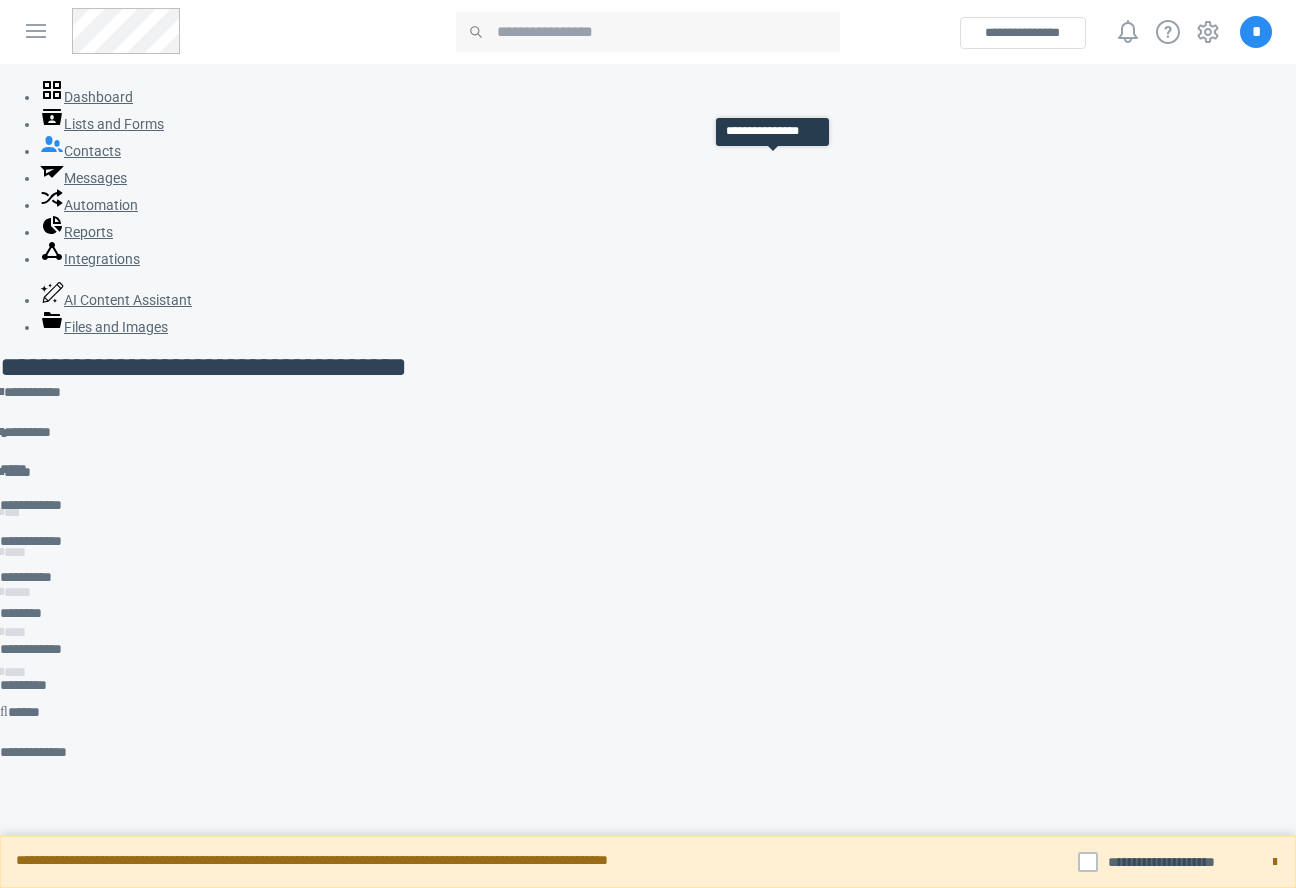 click on "******" at bounding box center [46, 725] 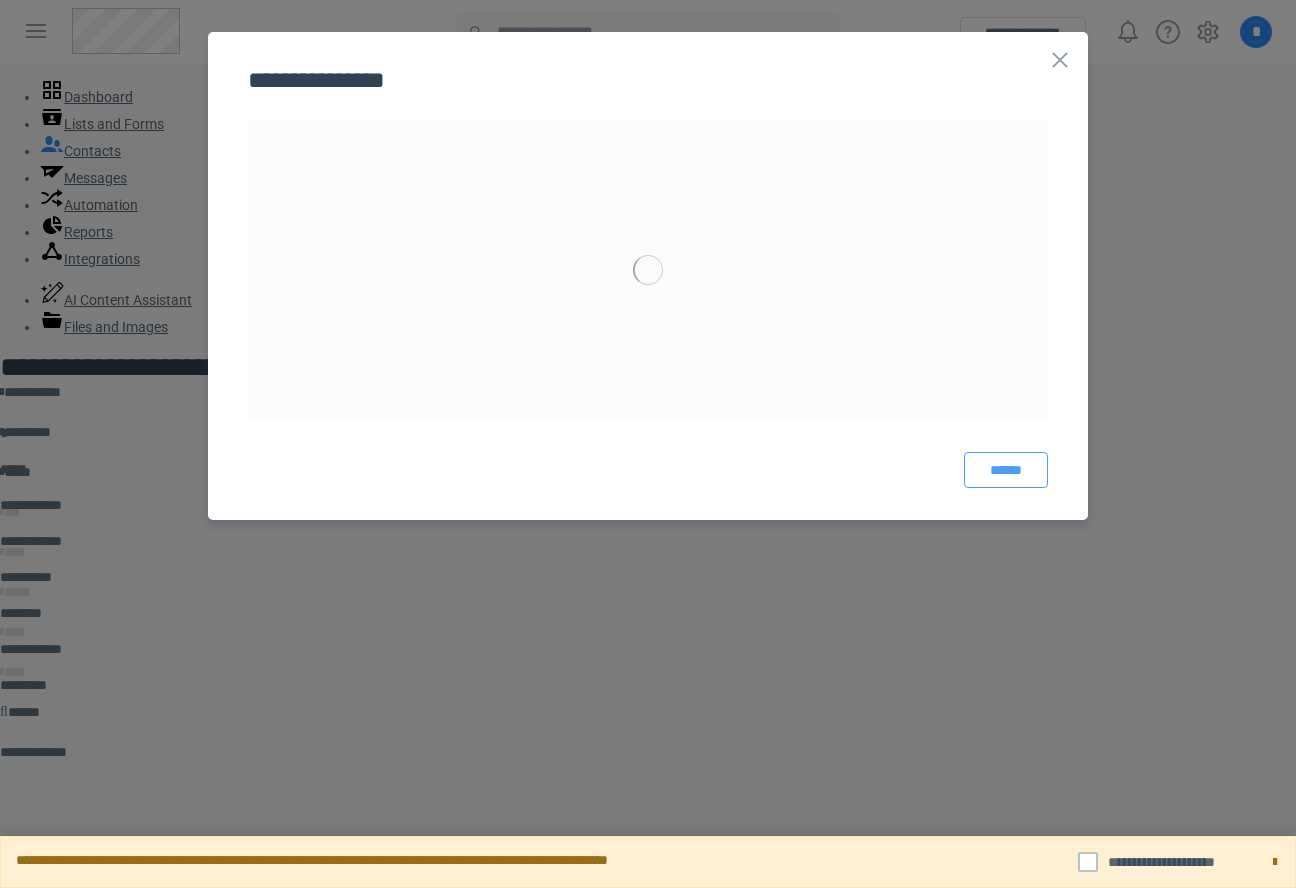 click on "******" at bounding box center [1006, 470] 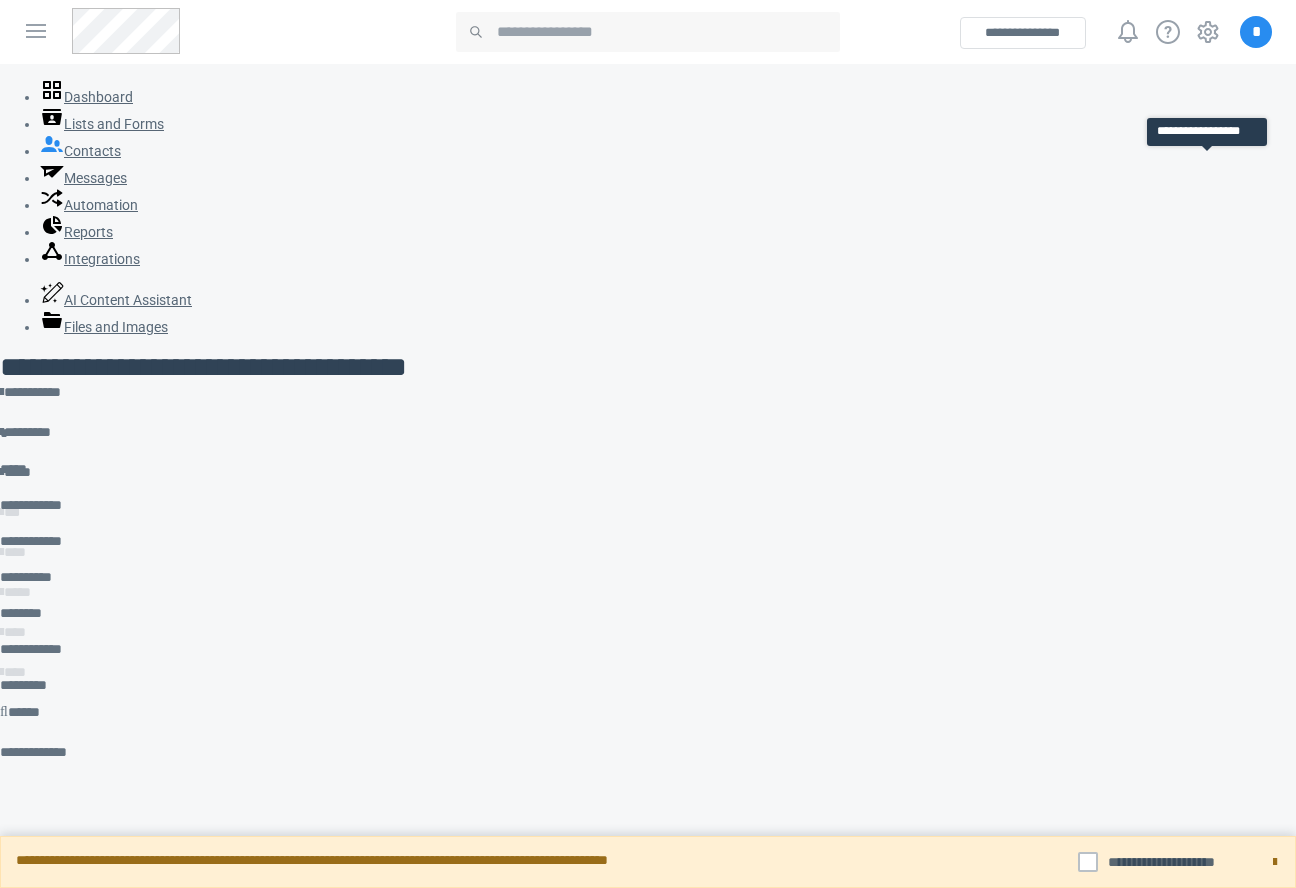click on "*****" at bounding box center (39, 485) 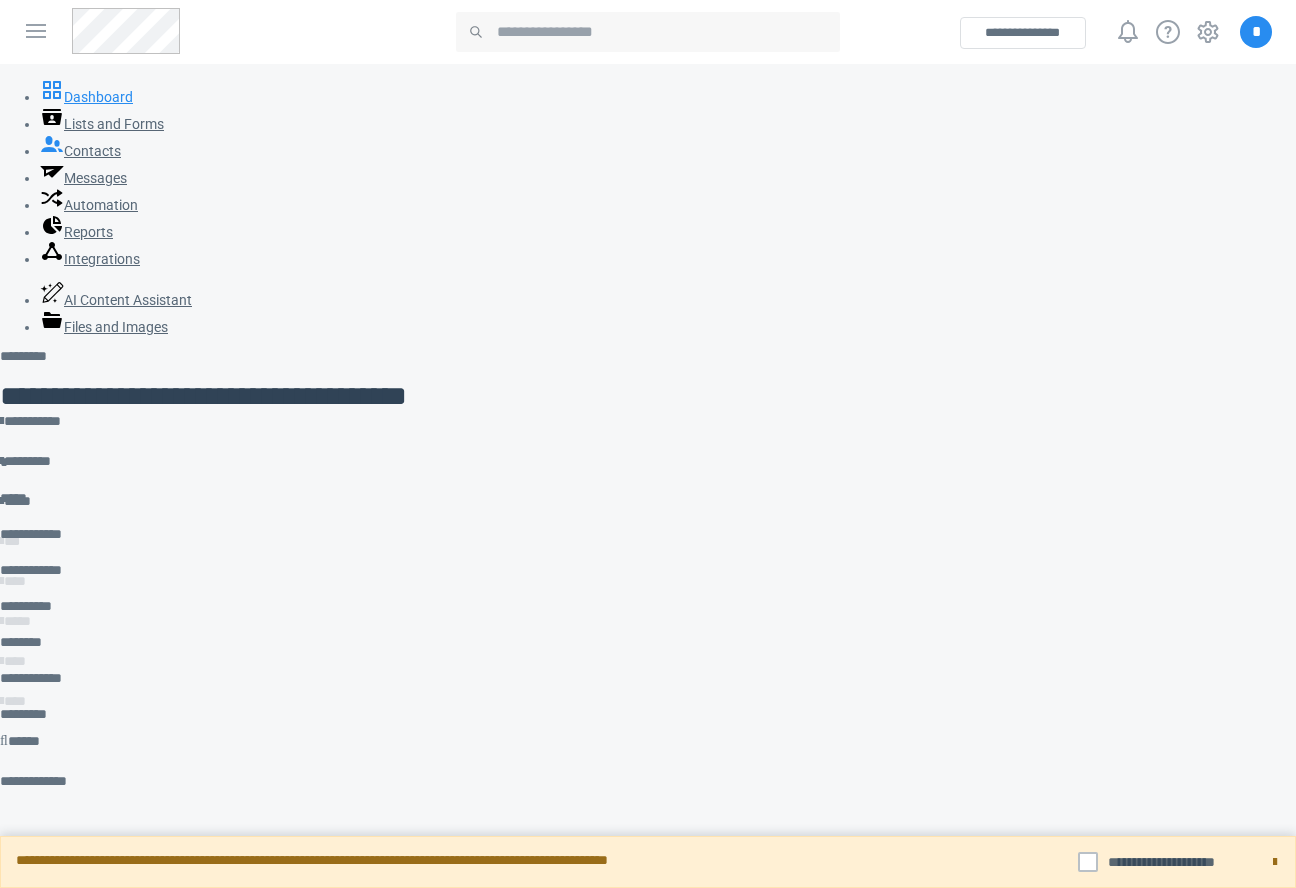 click on "Dashboard" at bounding box center (86, 97) 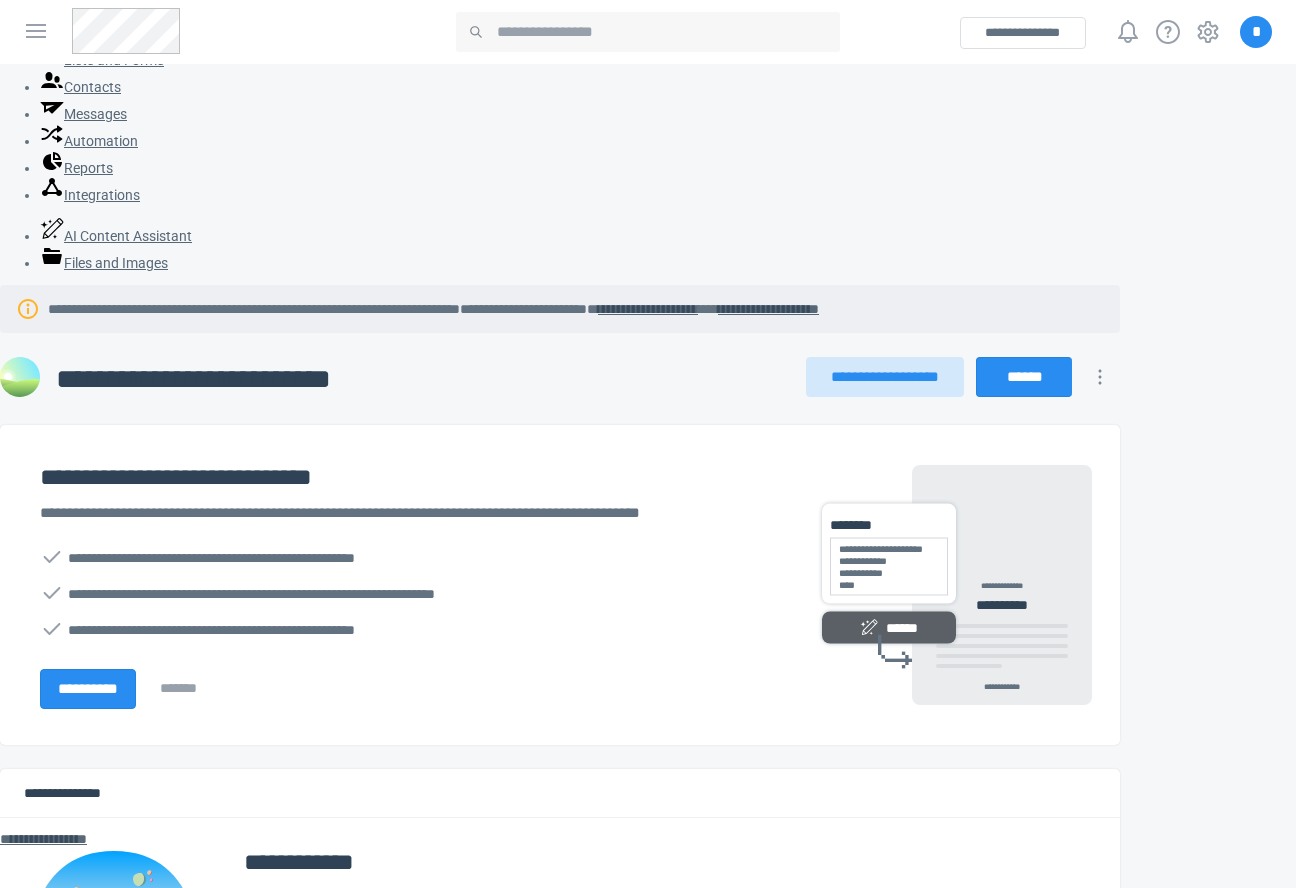 scroll, scrollTop: 0, scrollLeft: 0, axis: both 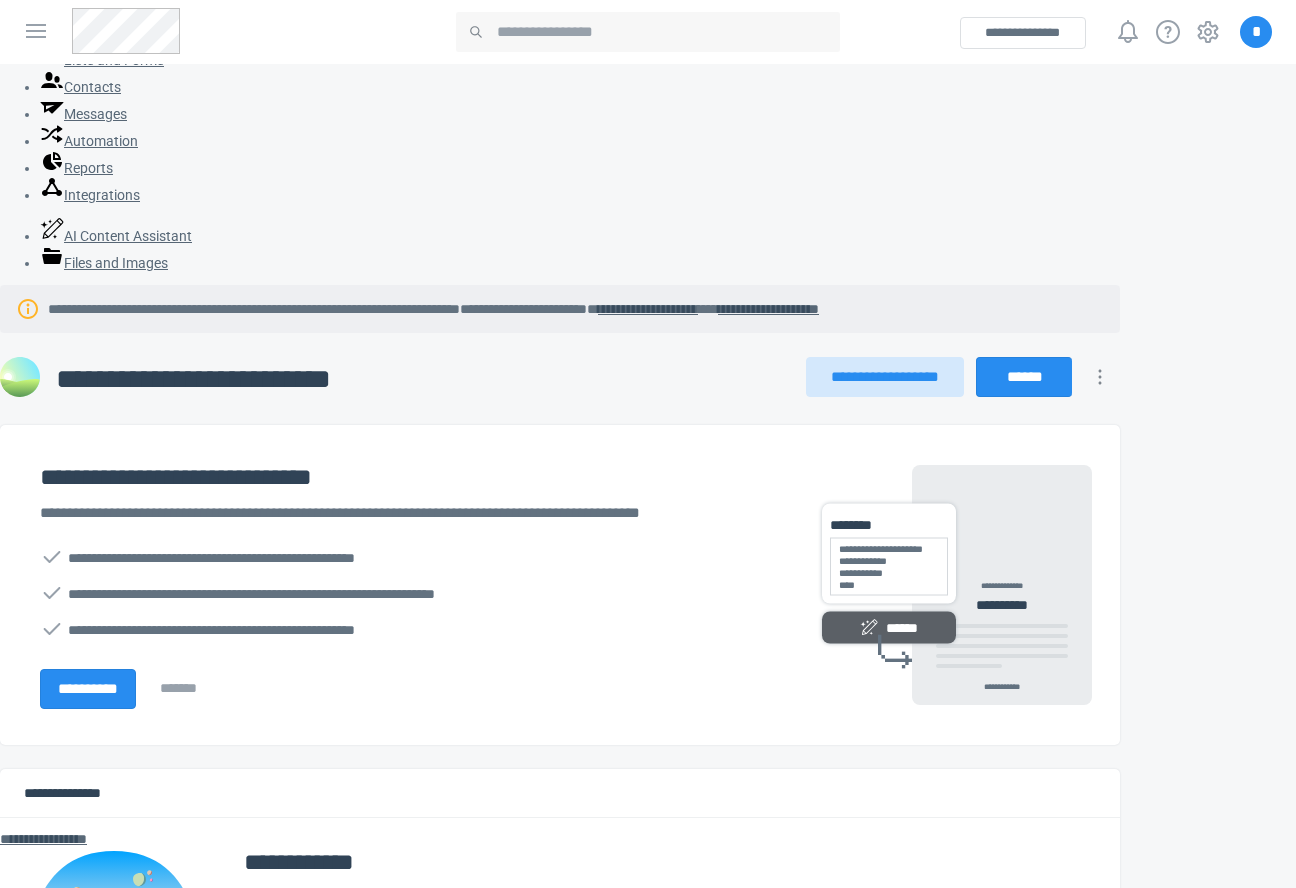 click 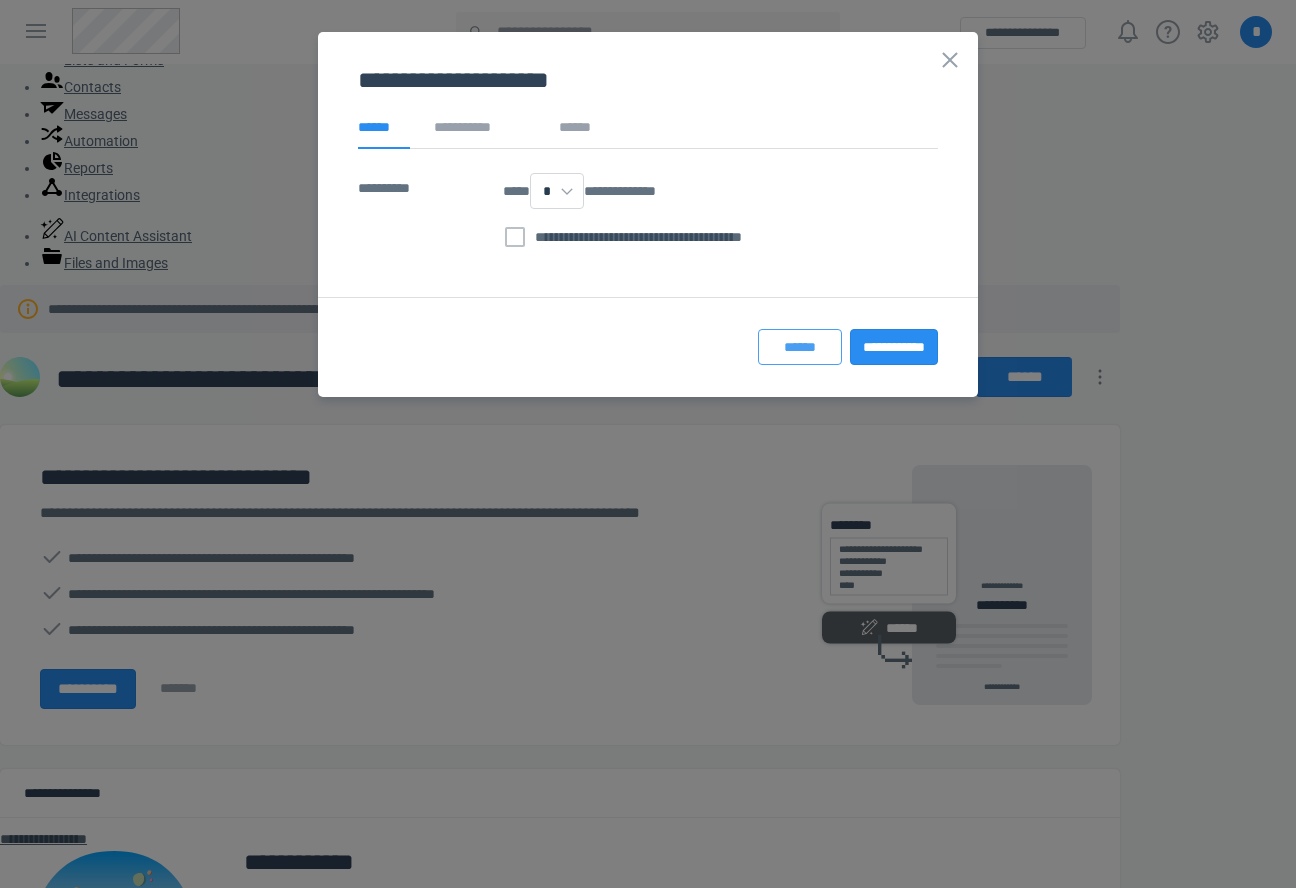 click on "******" at bounding box center (800, 347) 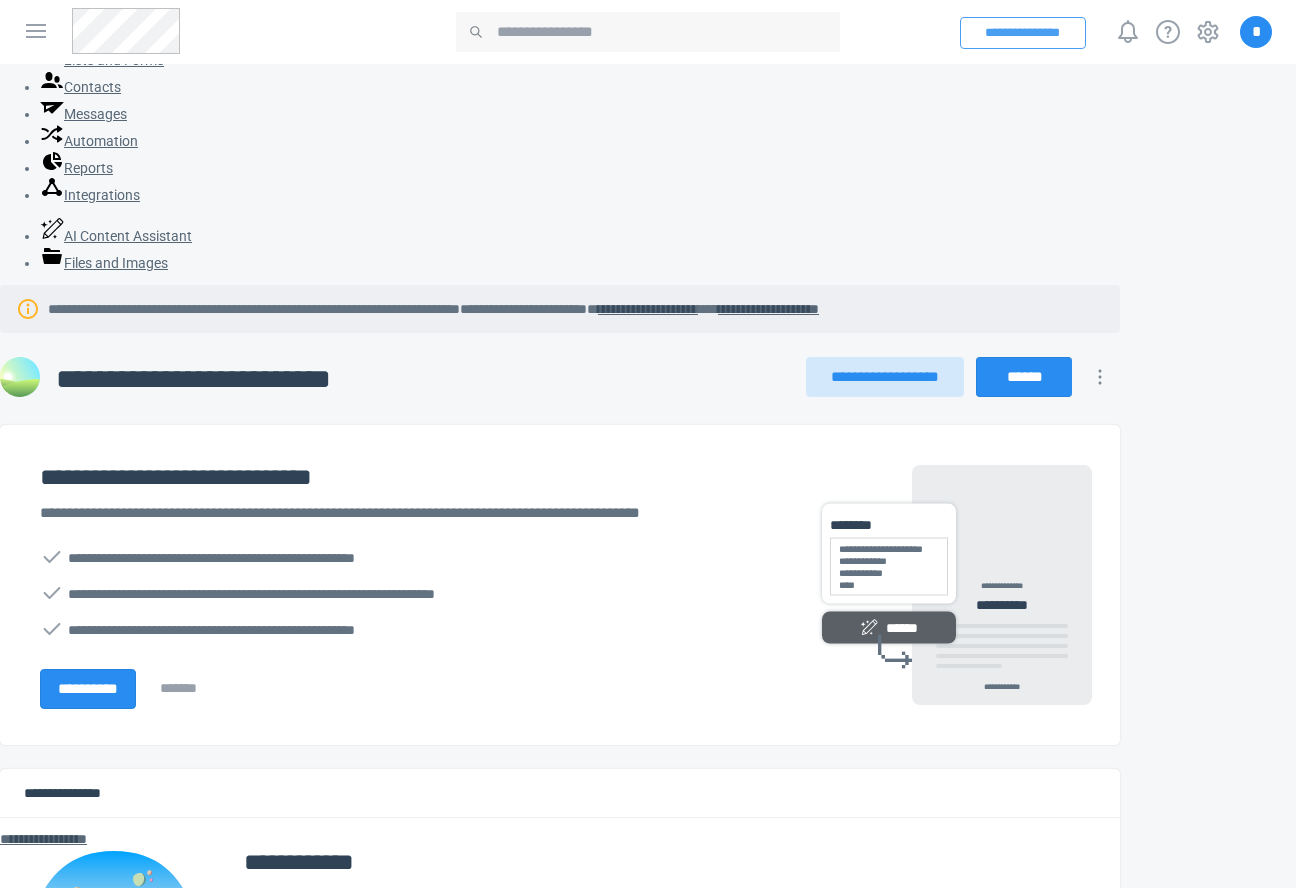 click on "**********" at bounding box center [1023, 33] 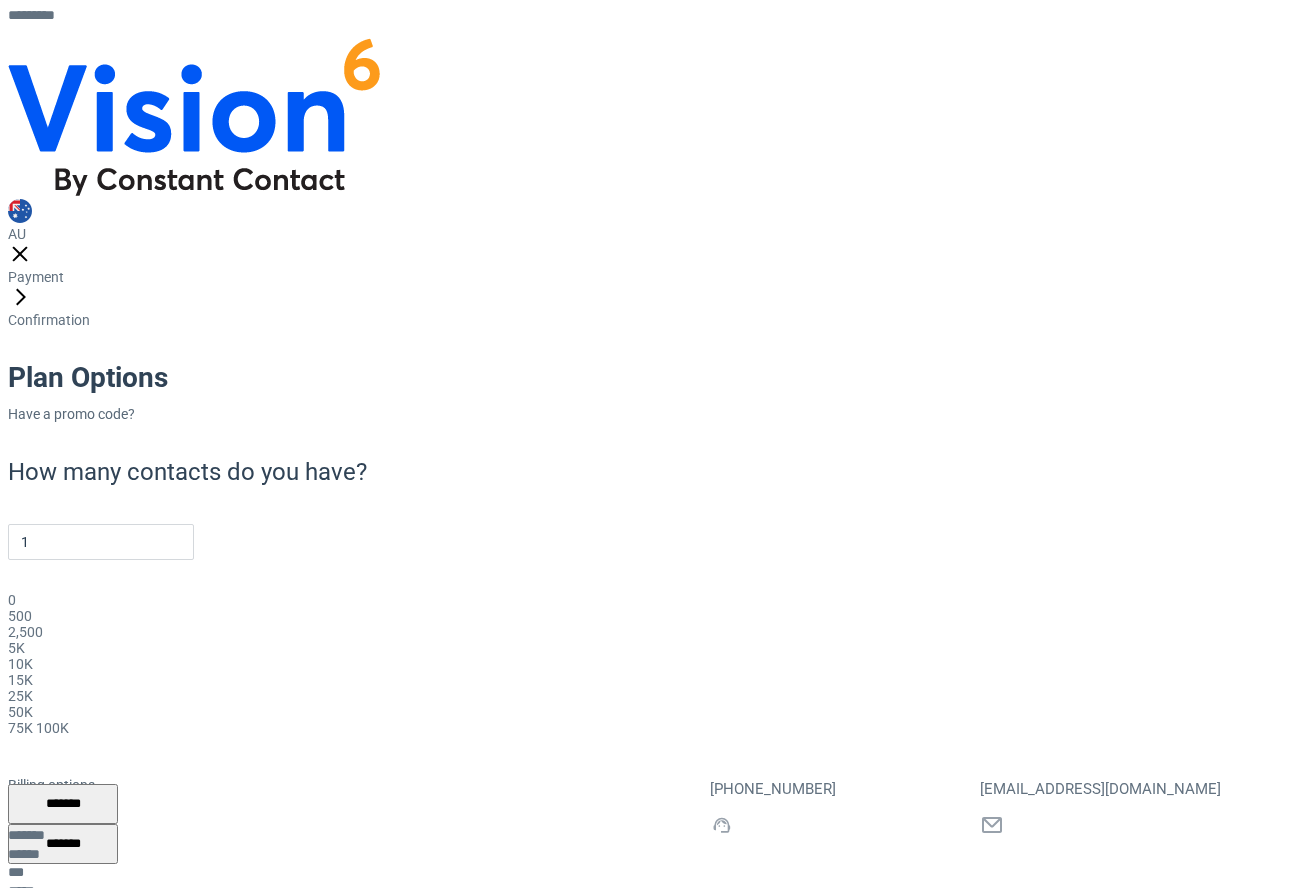 scroll, scrollTop: 0, scrollLeft: 0, axis: both 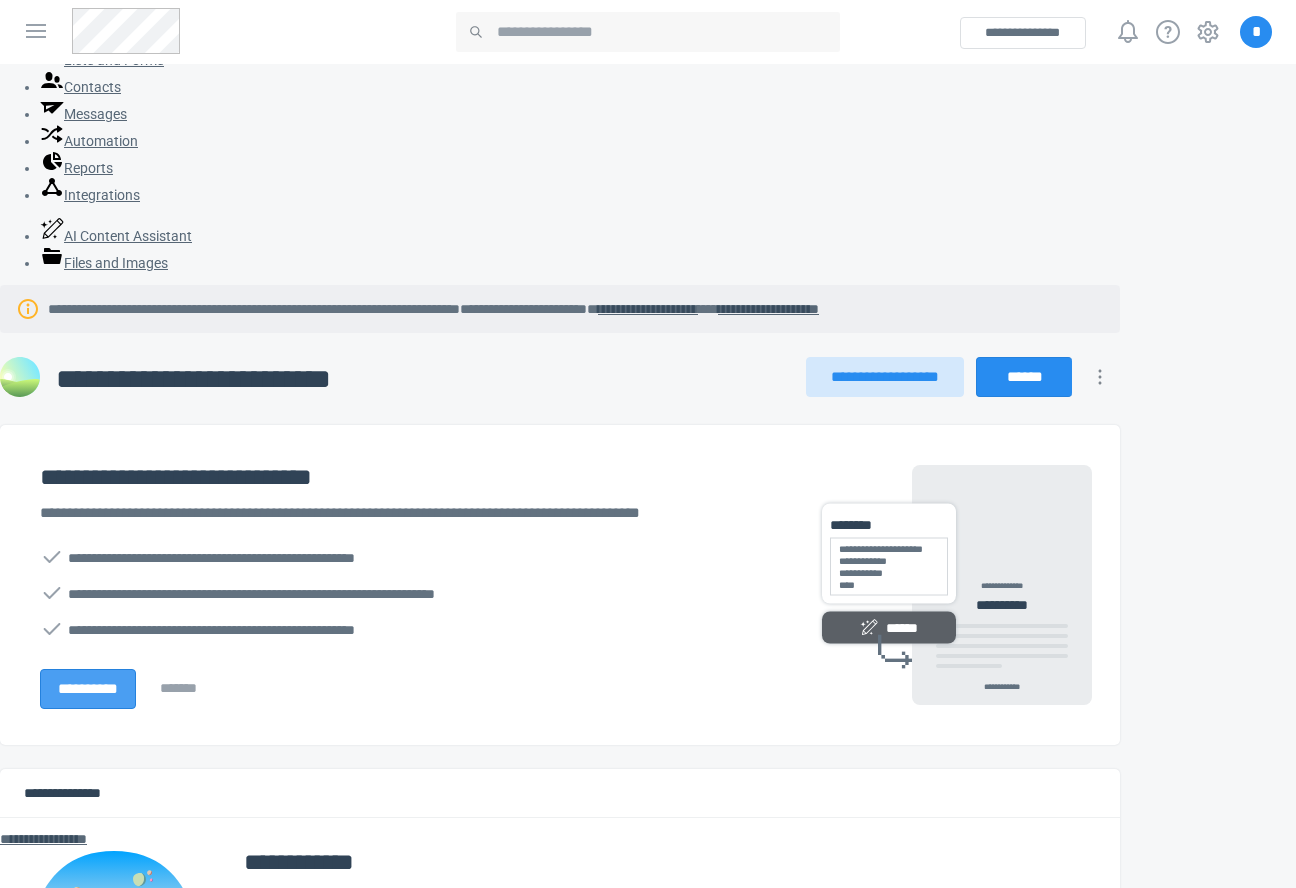 click on "**********" at bounding box center (88, 689) 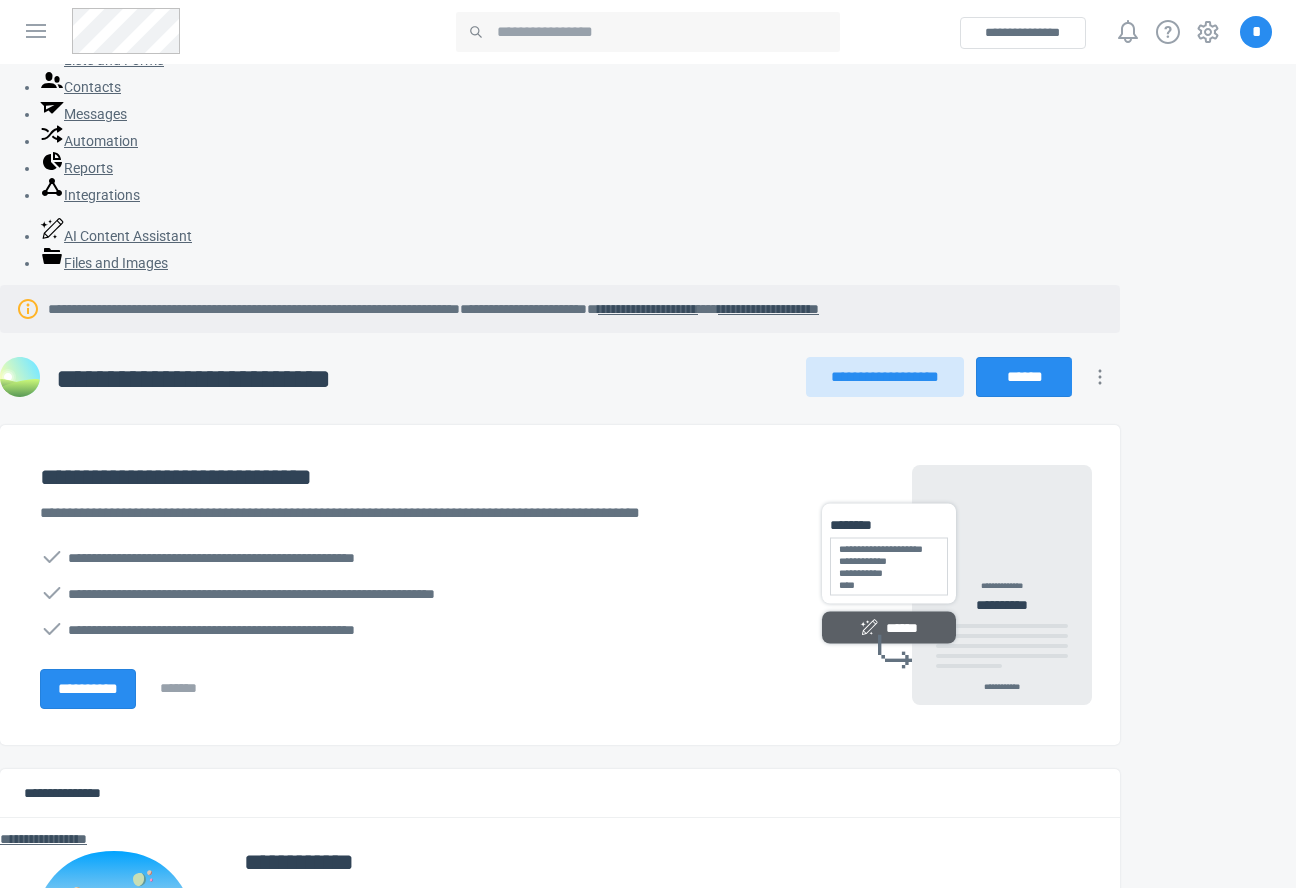 select on "*****" 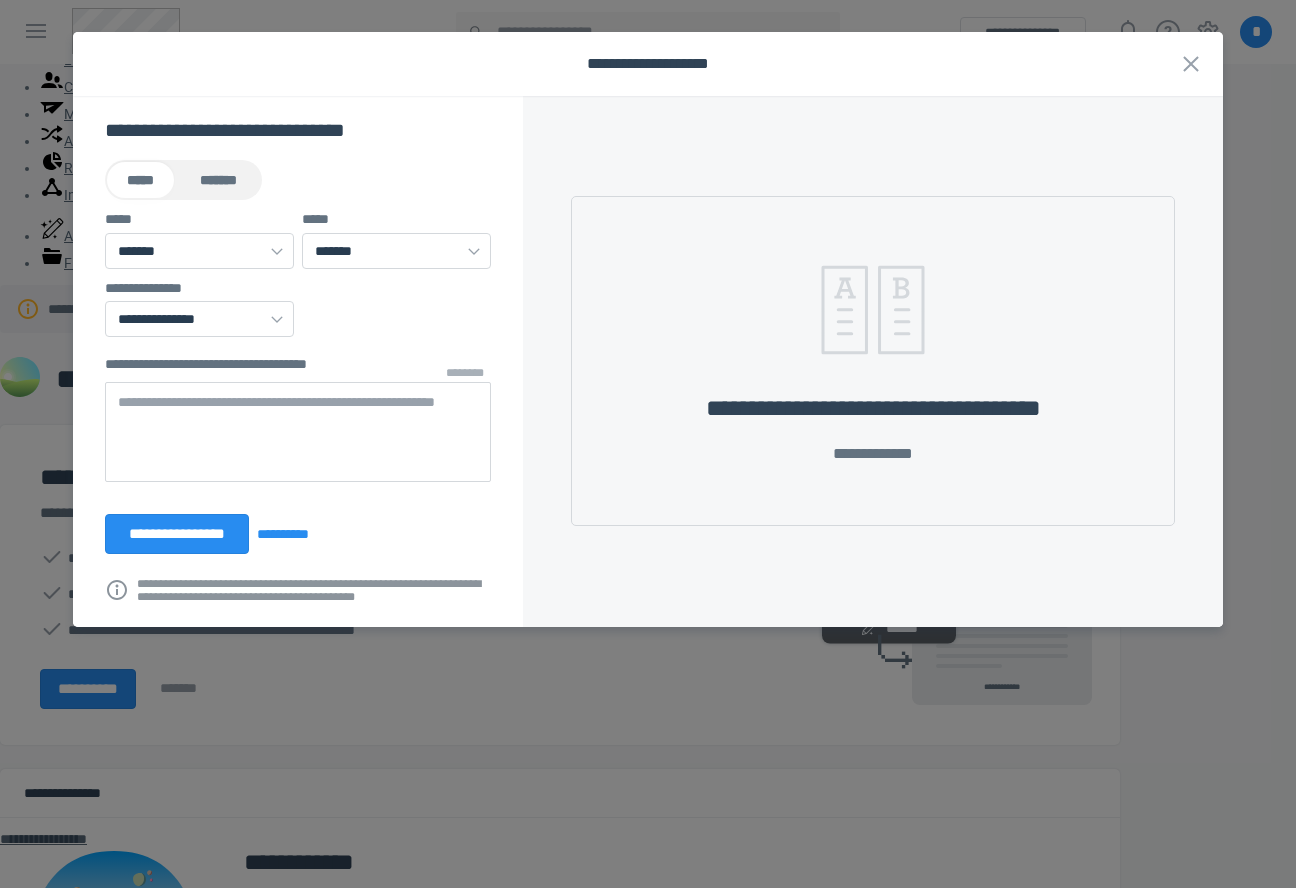 click on "*******" at bounding box center (219, 180) 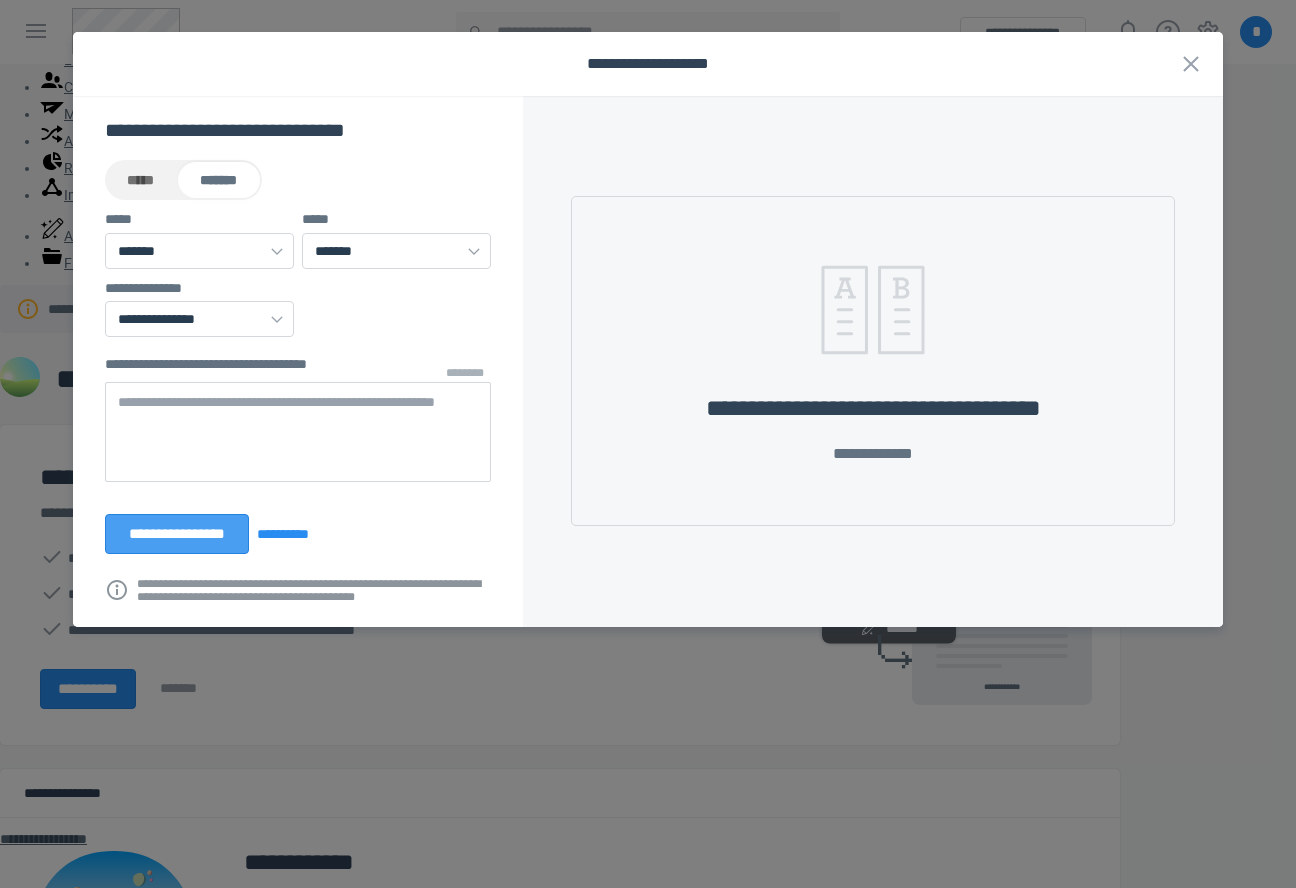click on "**********" at bounding box center (177, 534) 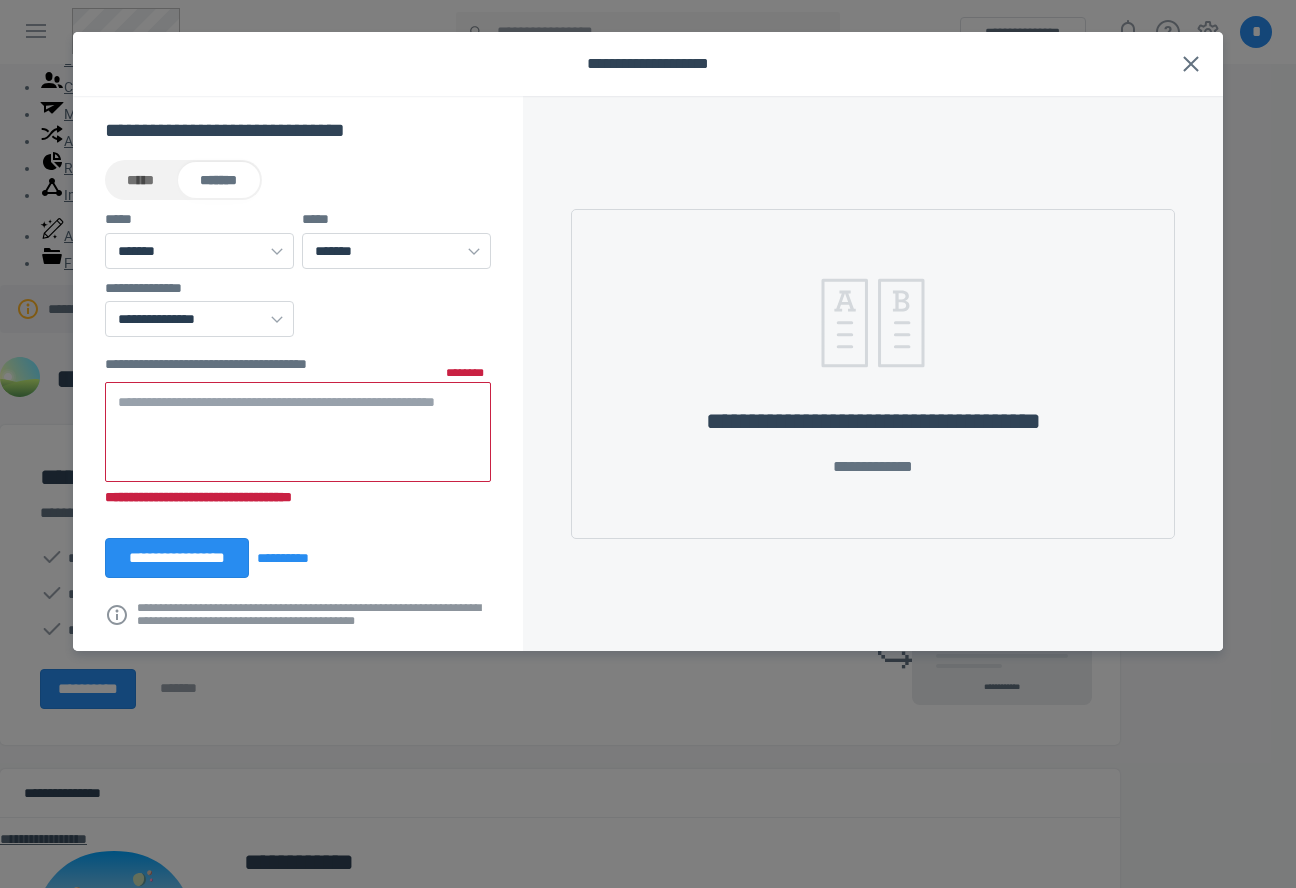 click 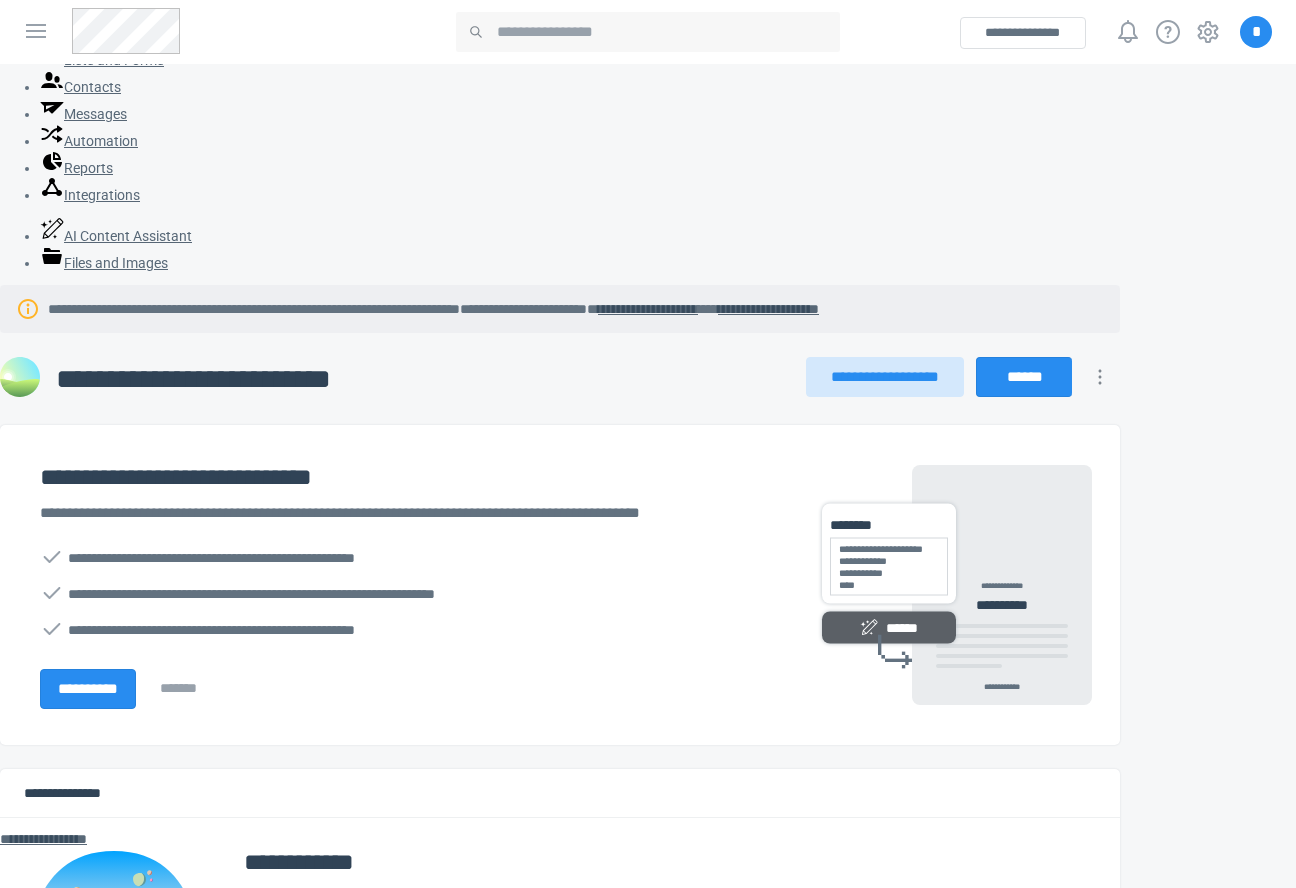 click on "**********" at bounding box center [1098, 32] 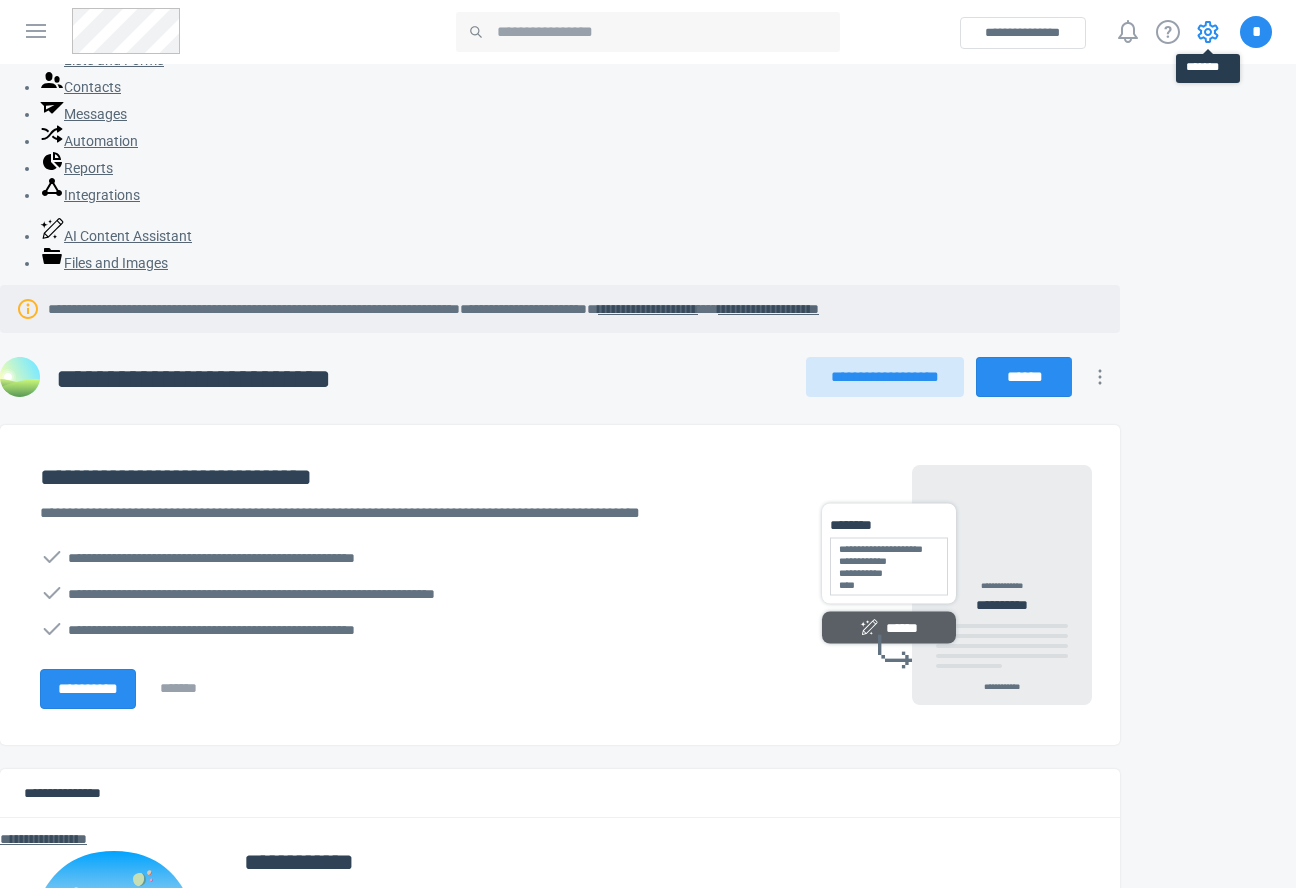 click 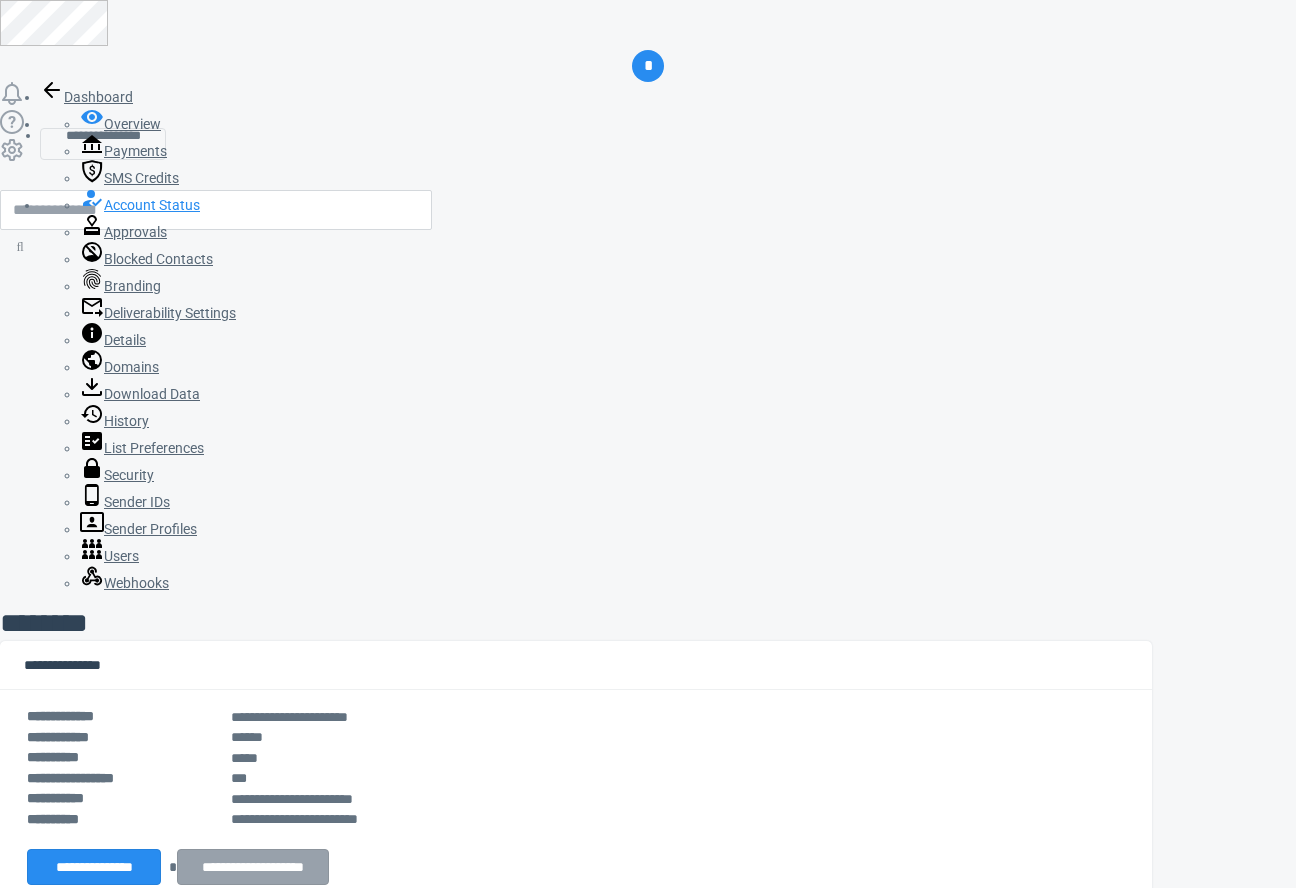 scroll, scrollTop: 0, scrollLeft: 0, axis: both 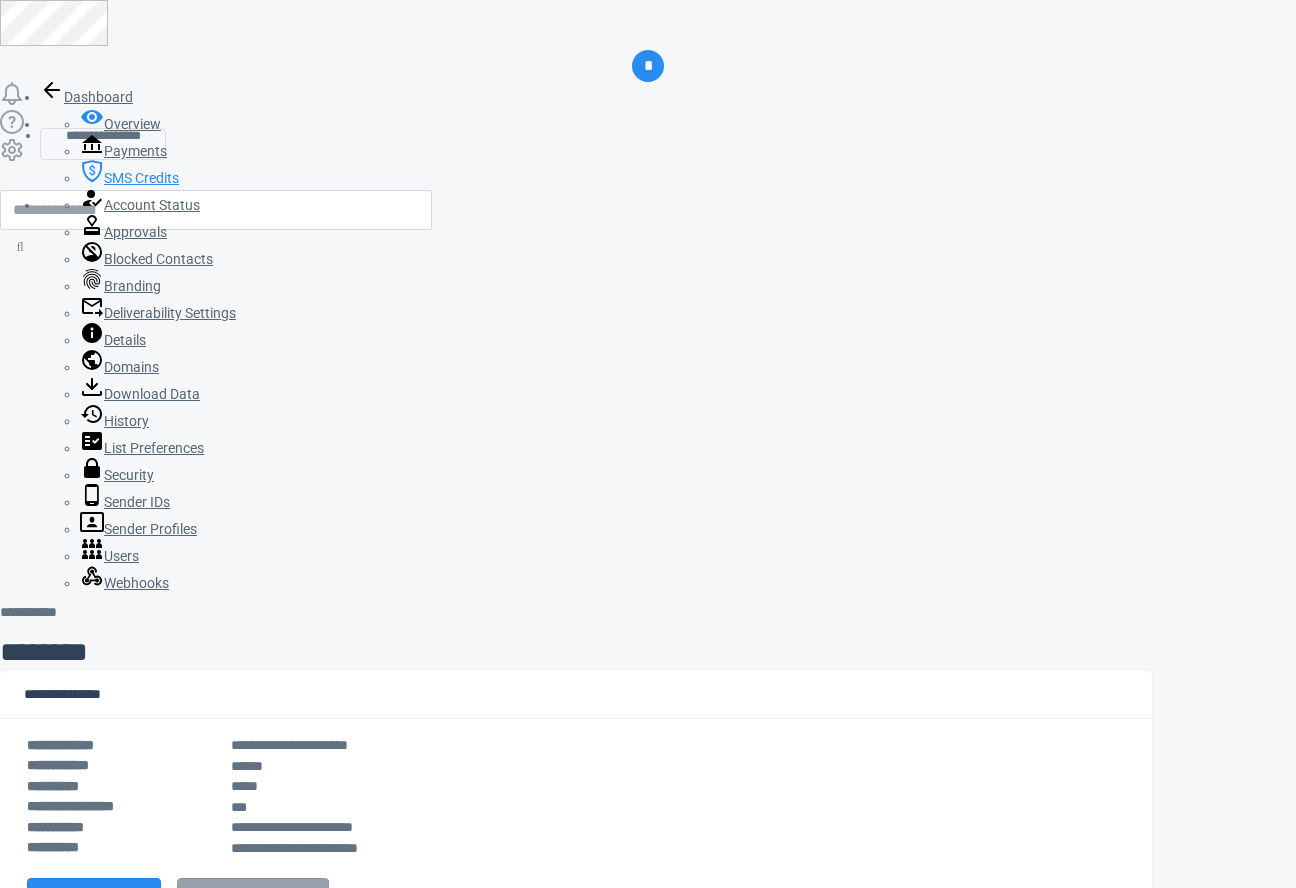 click 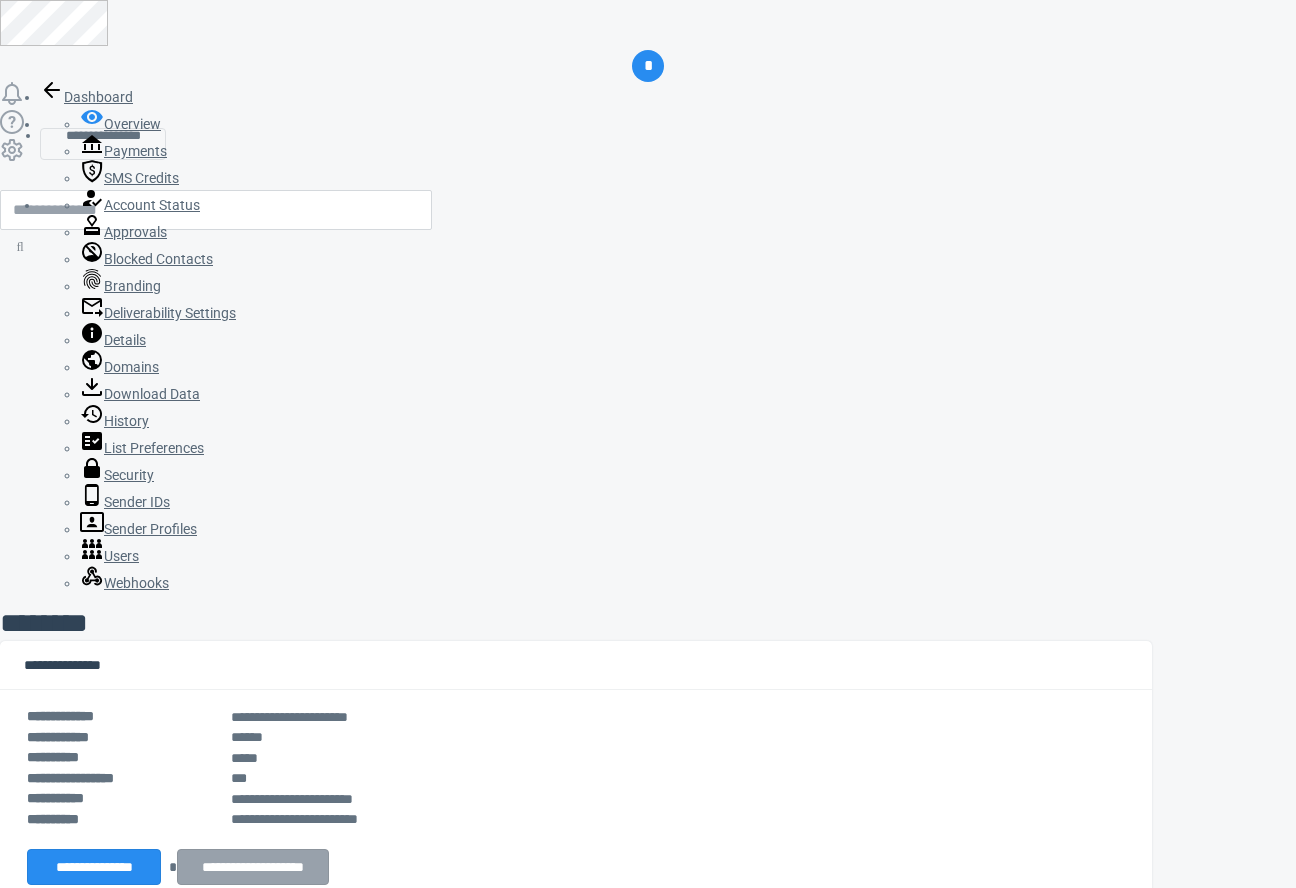 scroll, scrollTop: 0, scrollLeft: 0, axis: both 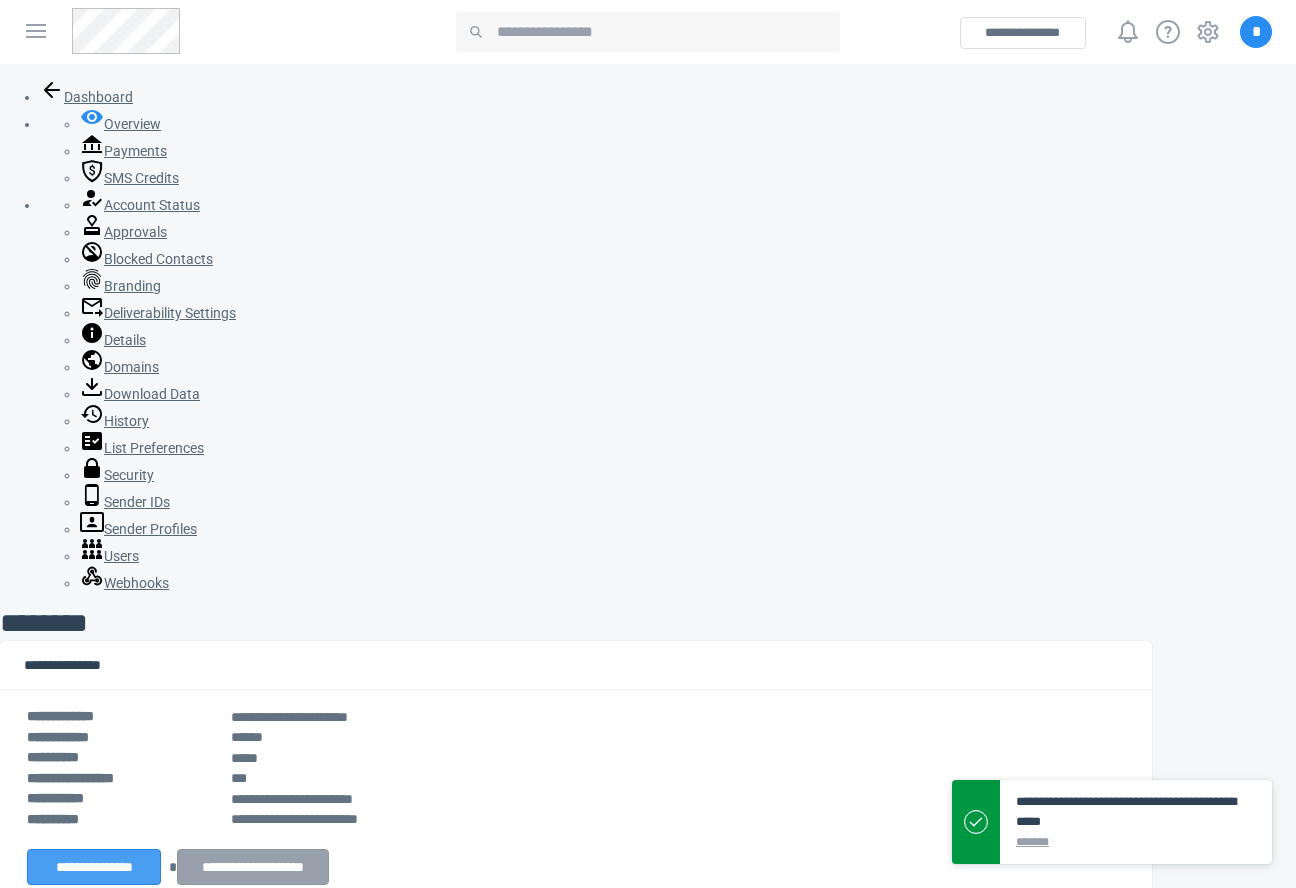 click on "**********" at bounding box center [94, 867] 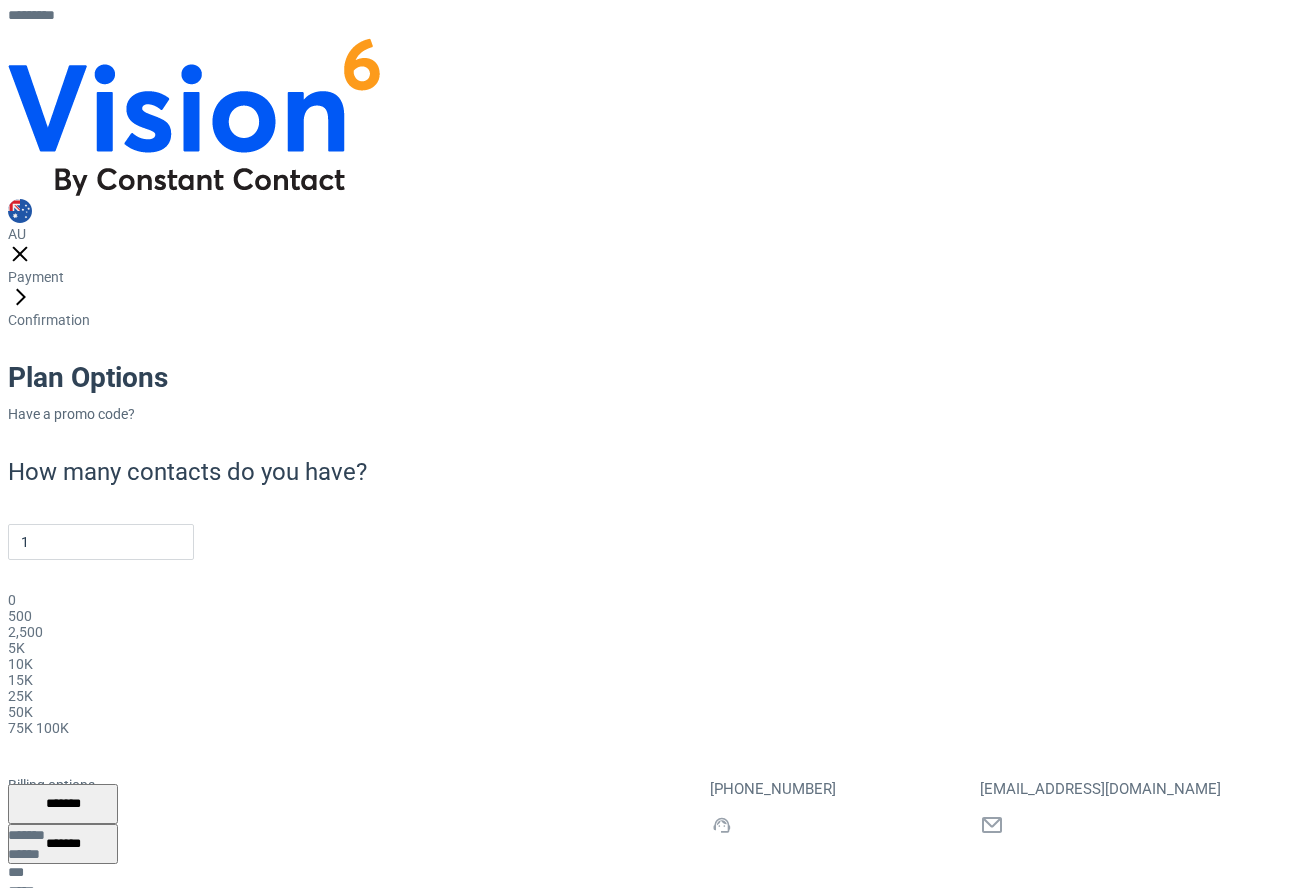 scroll, scrollTop: 0, scrollLeft: 0, axis: both 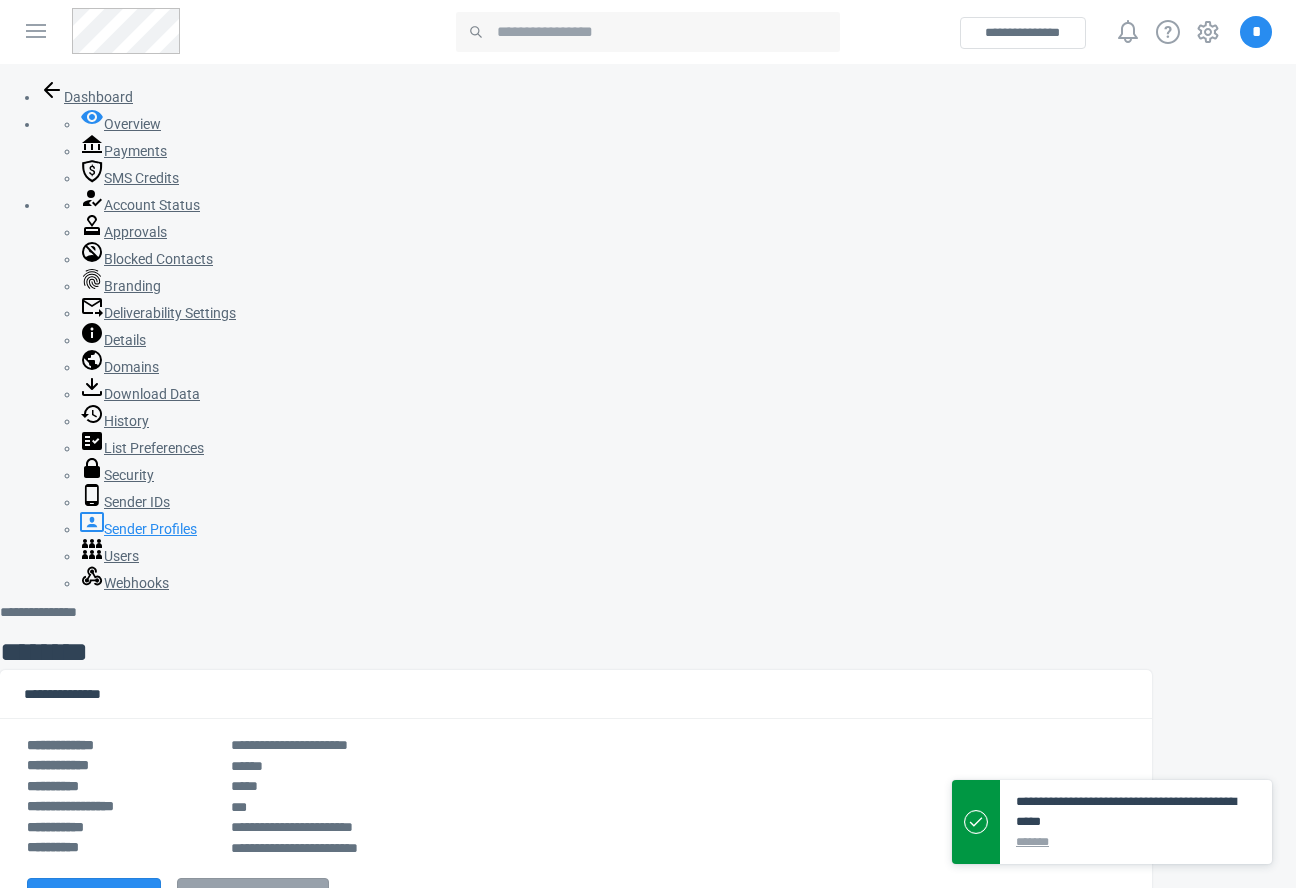 click 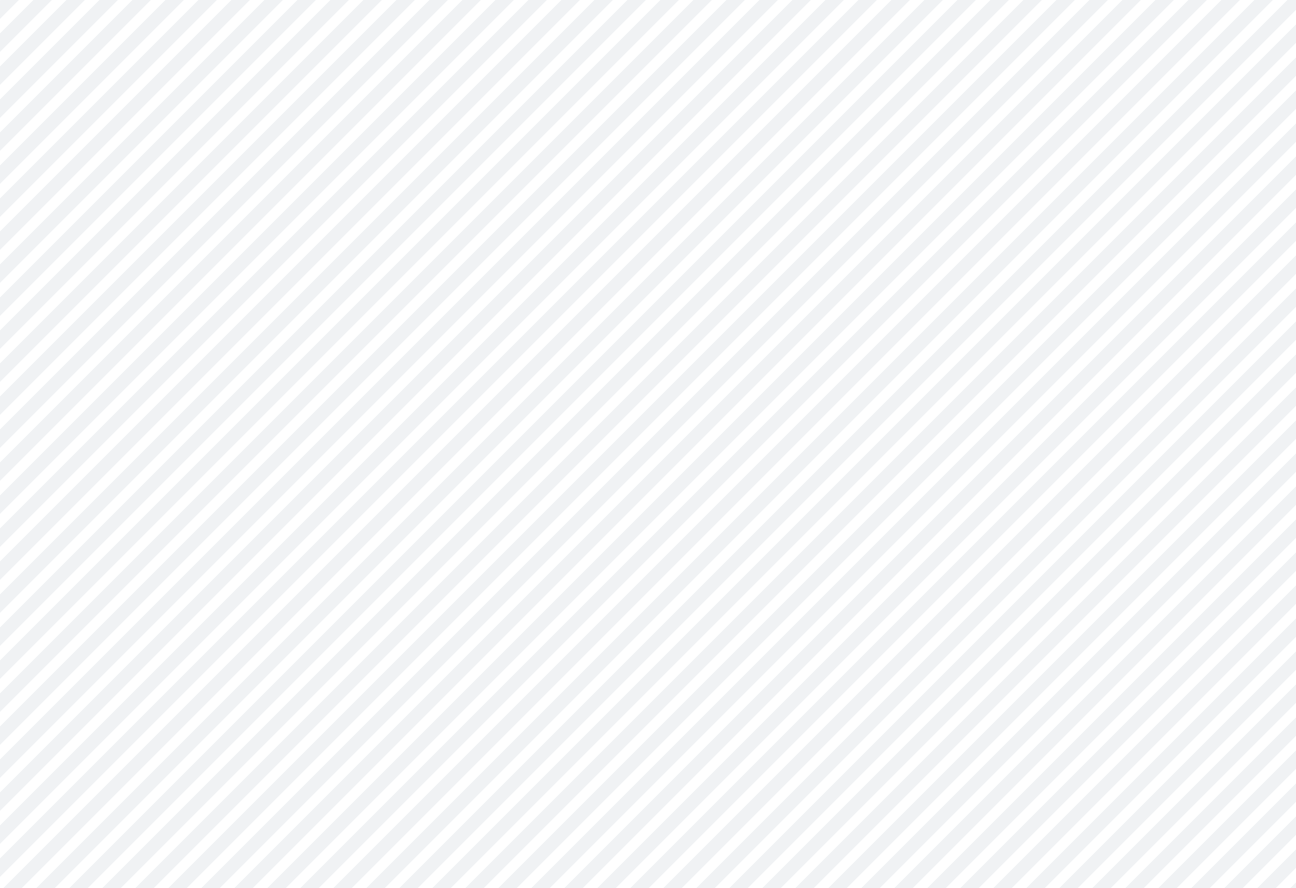 scroll, scrollTop: 0, scrollLeft: 0, axis: both 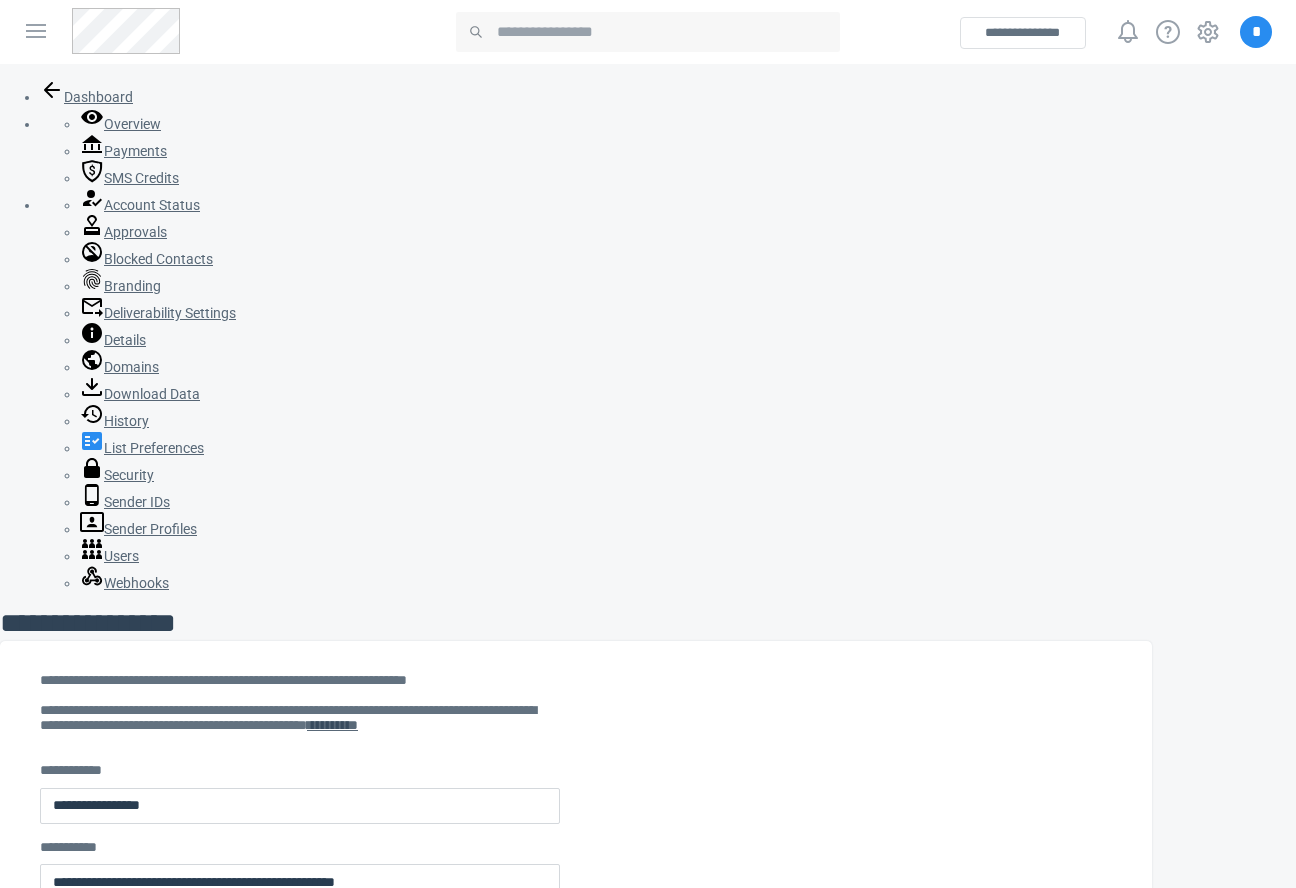 click on "**********" at bounding box center (86, 1095) 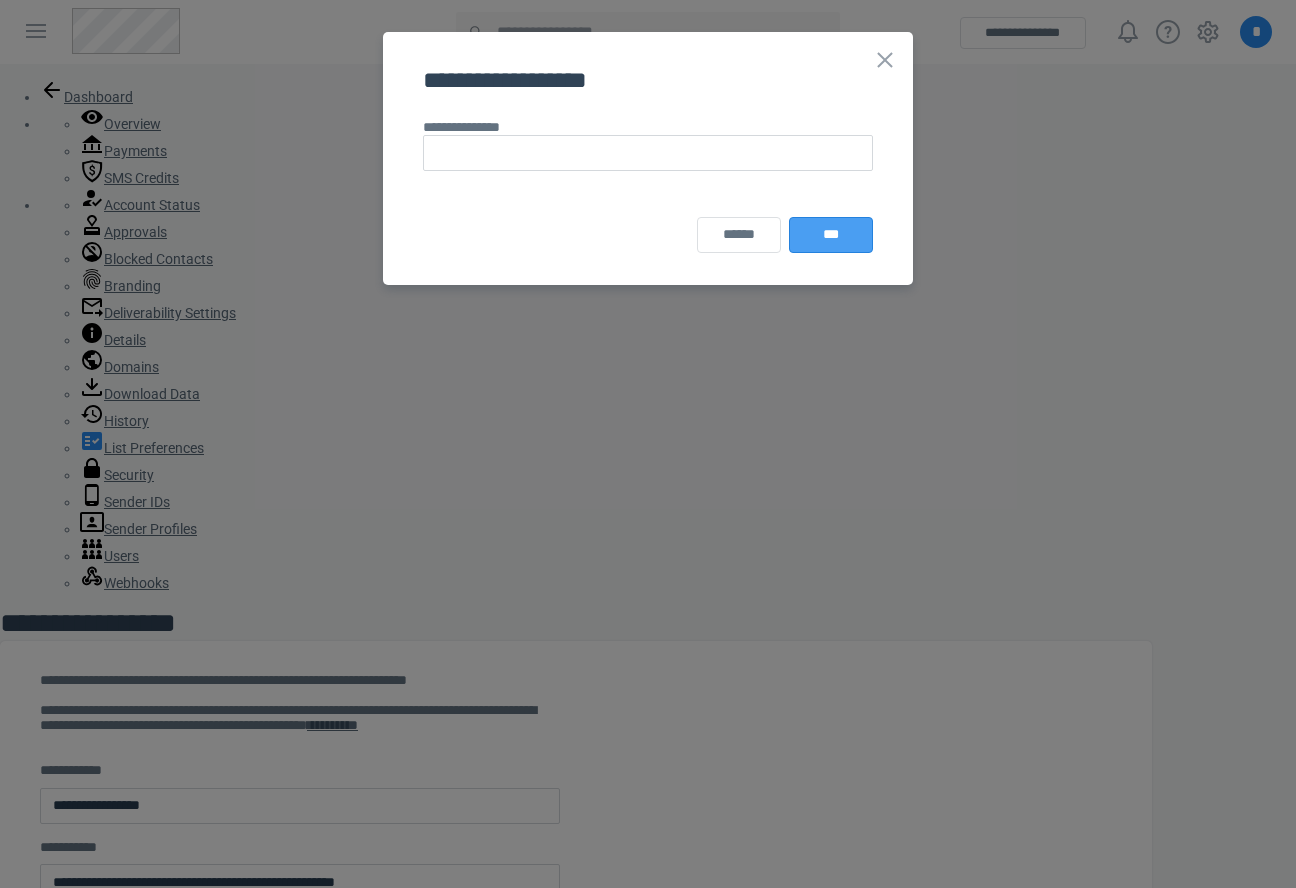 click on "***" at bounding box center (831, 235) 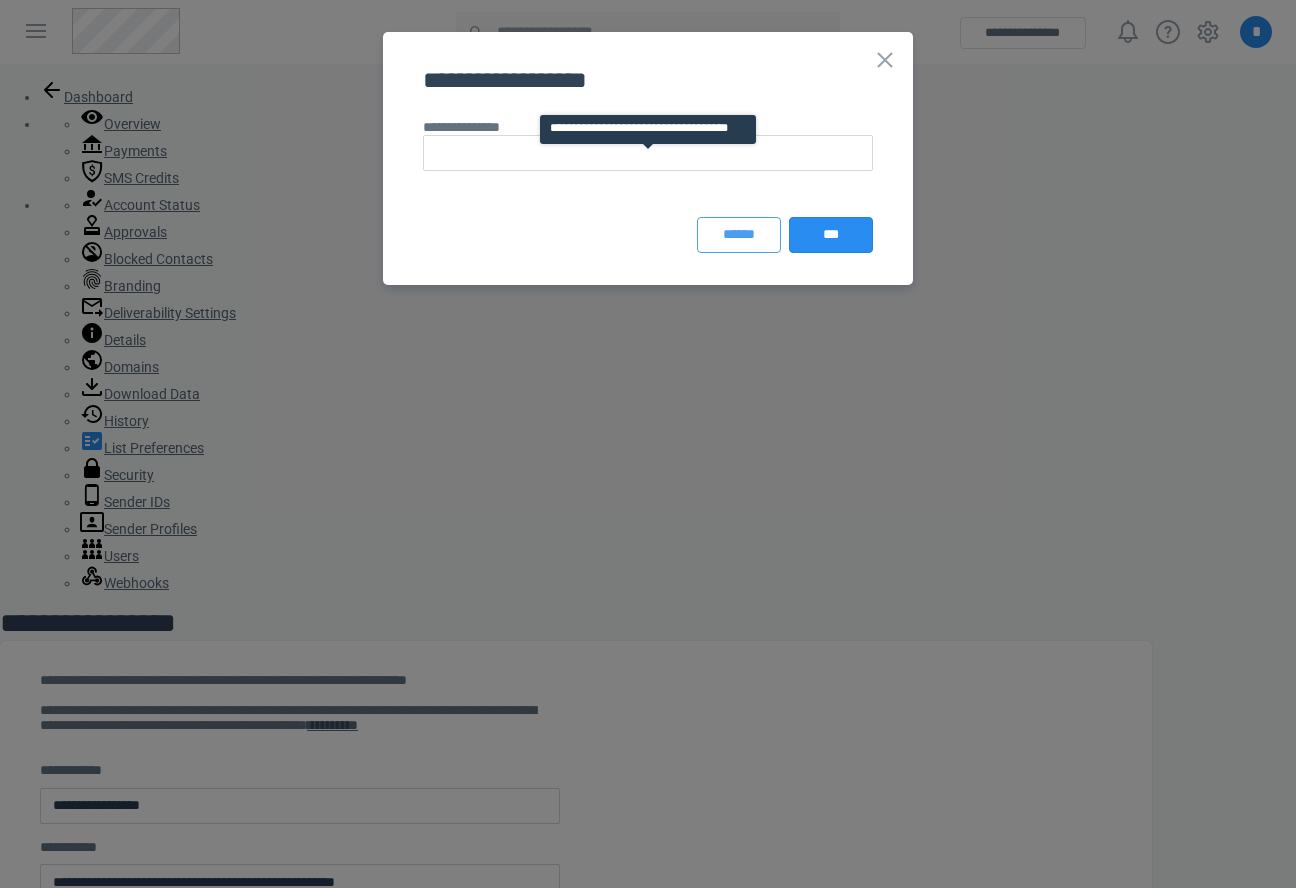 click on "******" at bounding box center [739, 235] 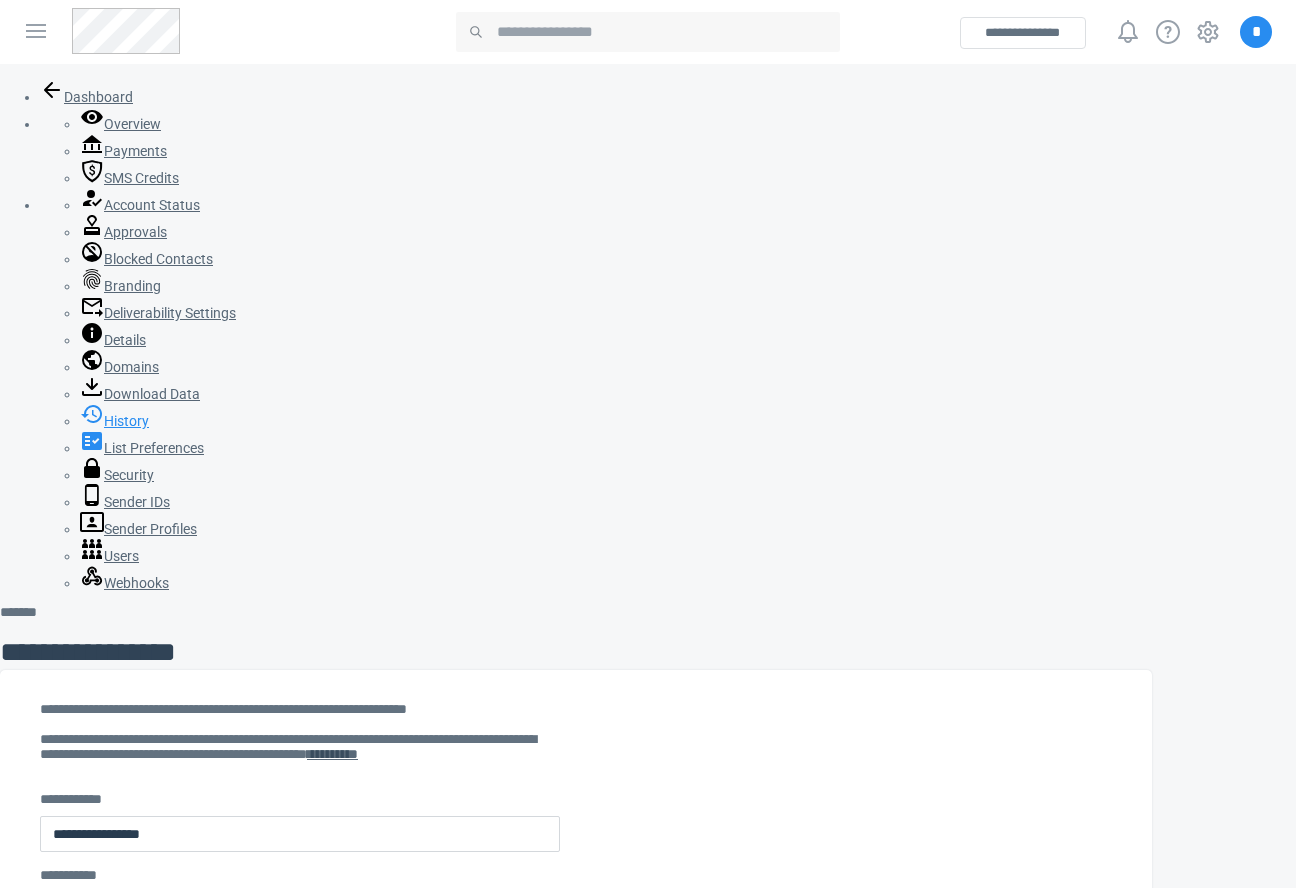 click on "History" at bounding box center [114, 421] 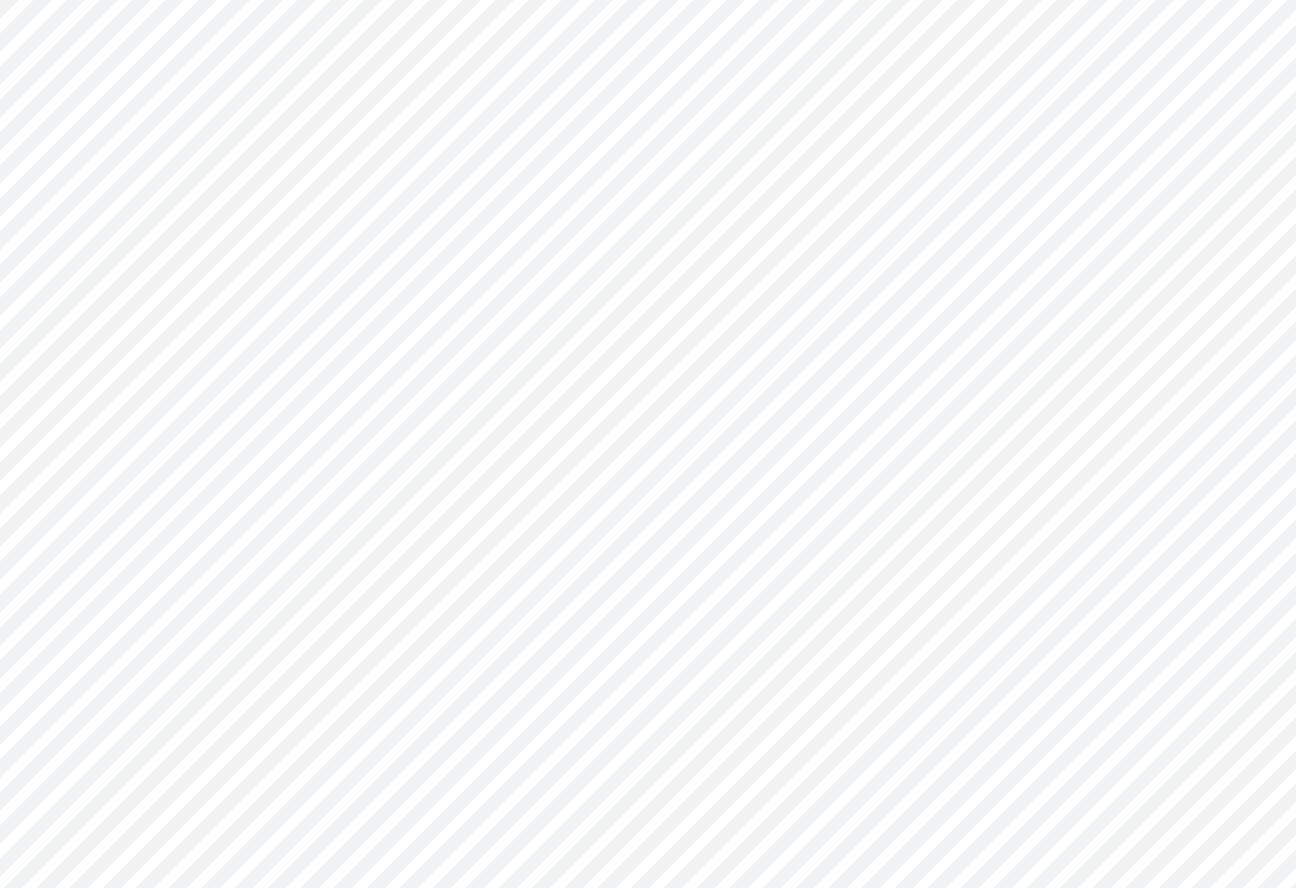 scroll, scrollTop: 0, scrollLeft: 0, axis: both 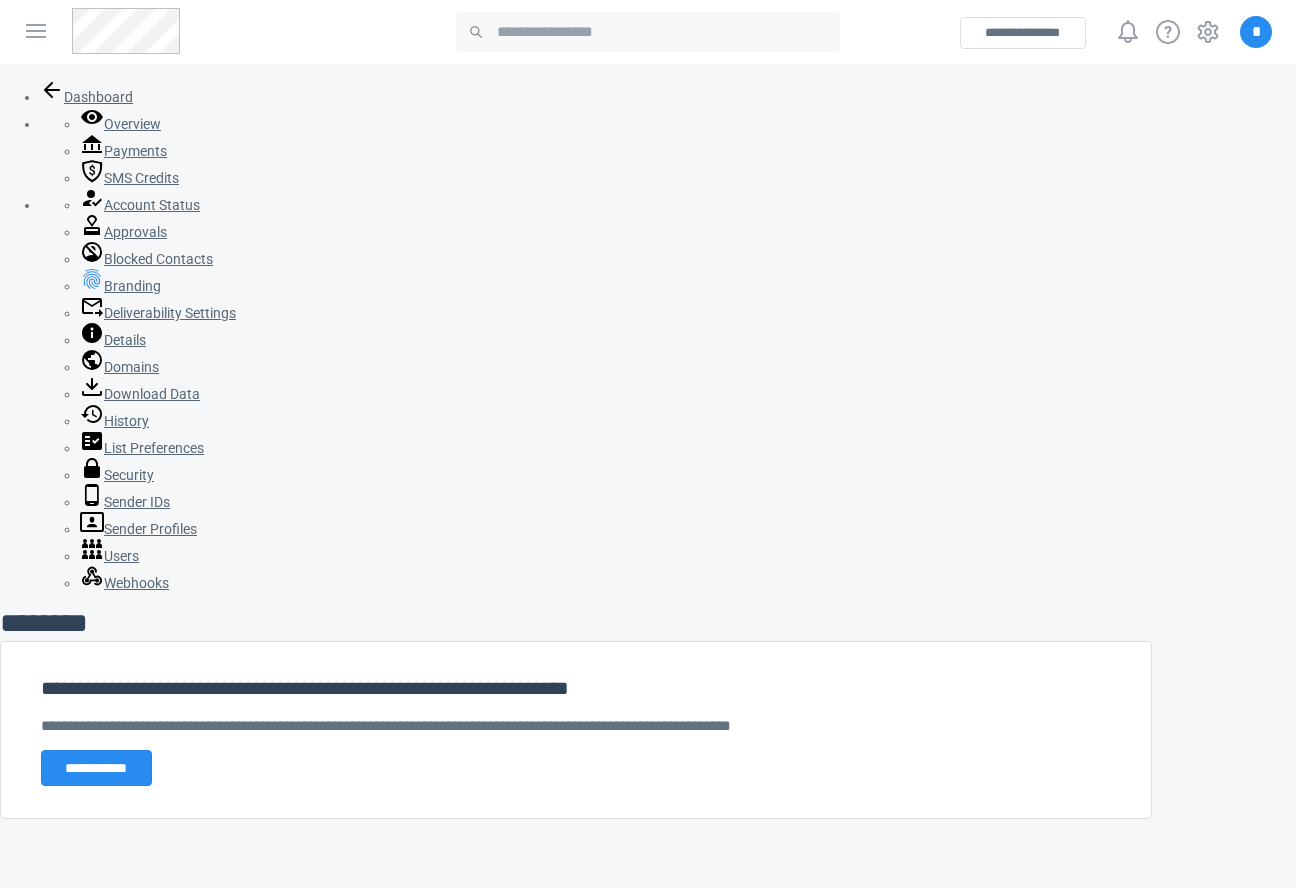 click on "**********" at bounding box center (576, 730) 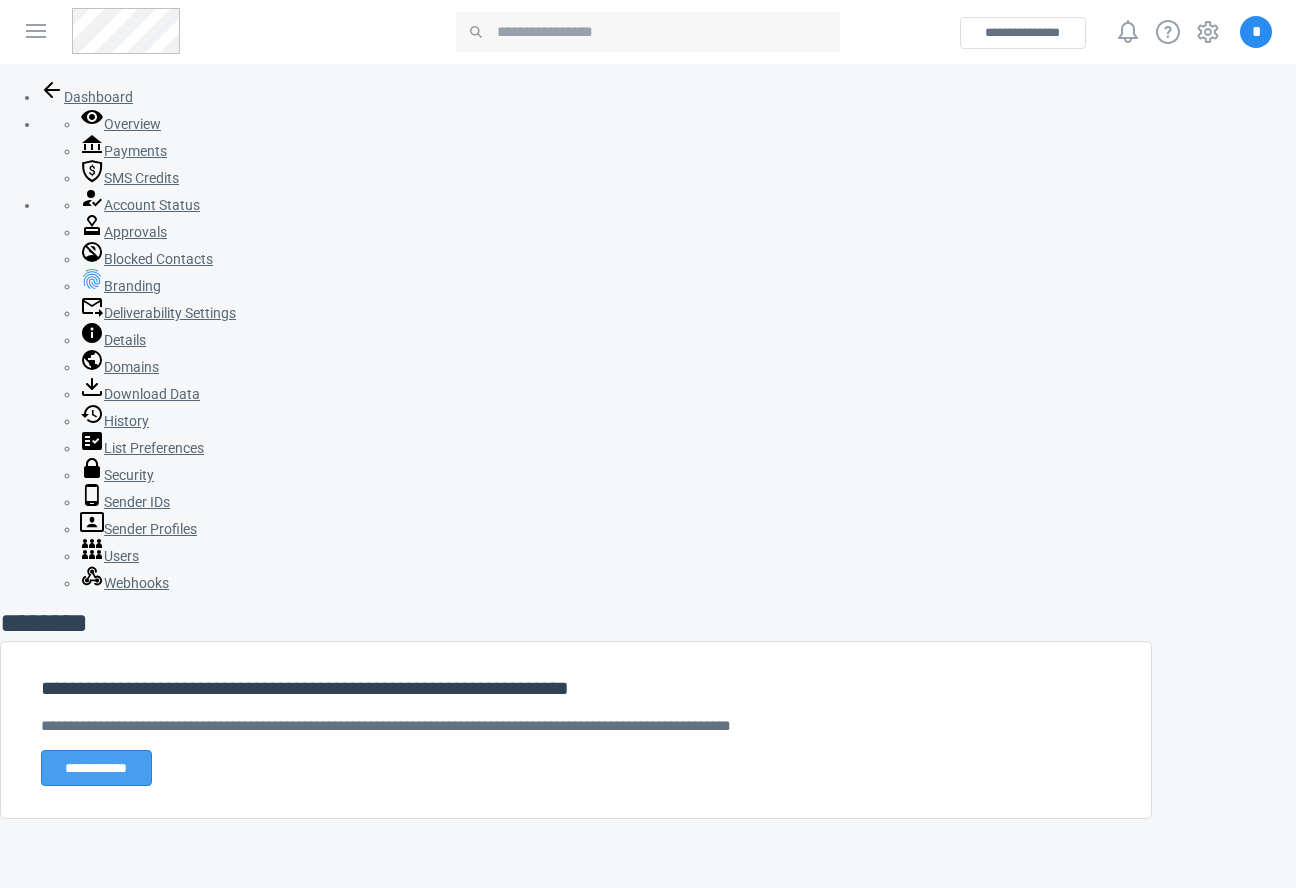 click on "**********" at bounding box center (96, 768) 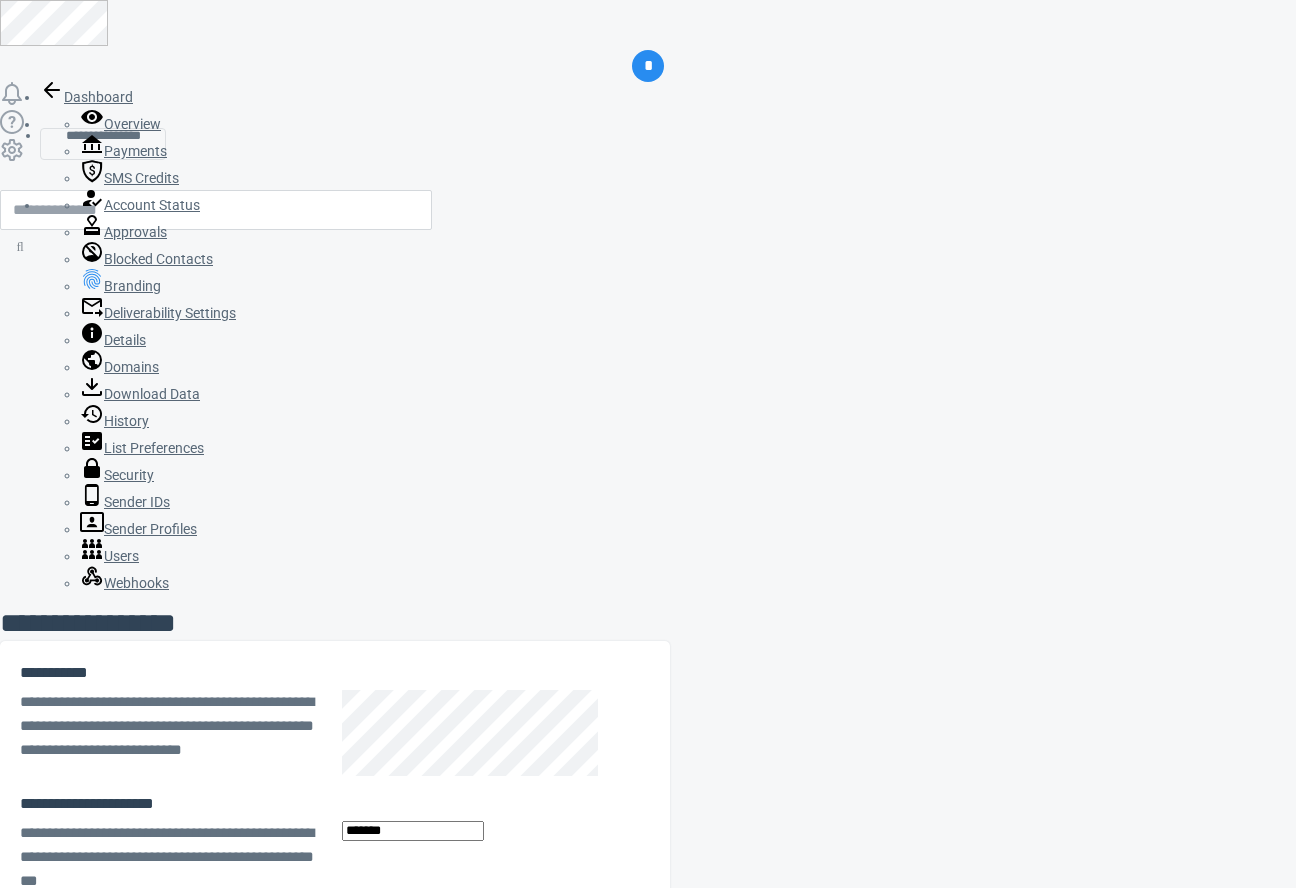 scroll, scrollTop: 0, scrollLeft: 0, axis: both 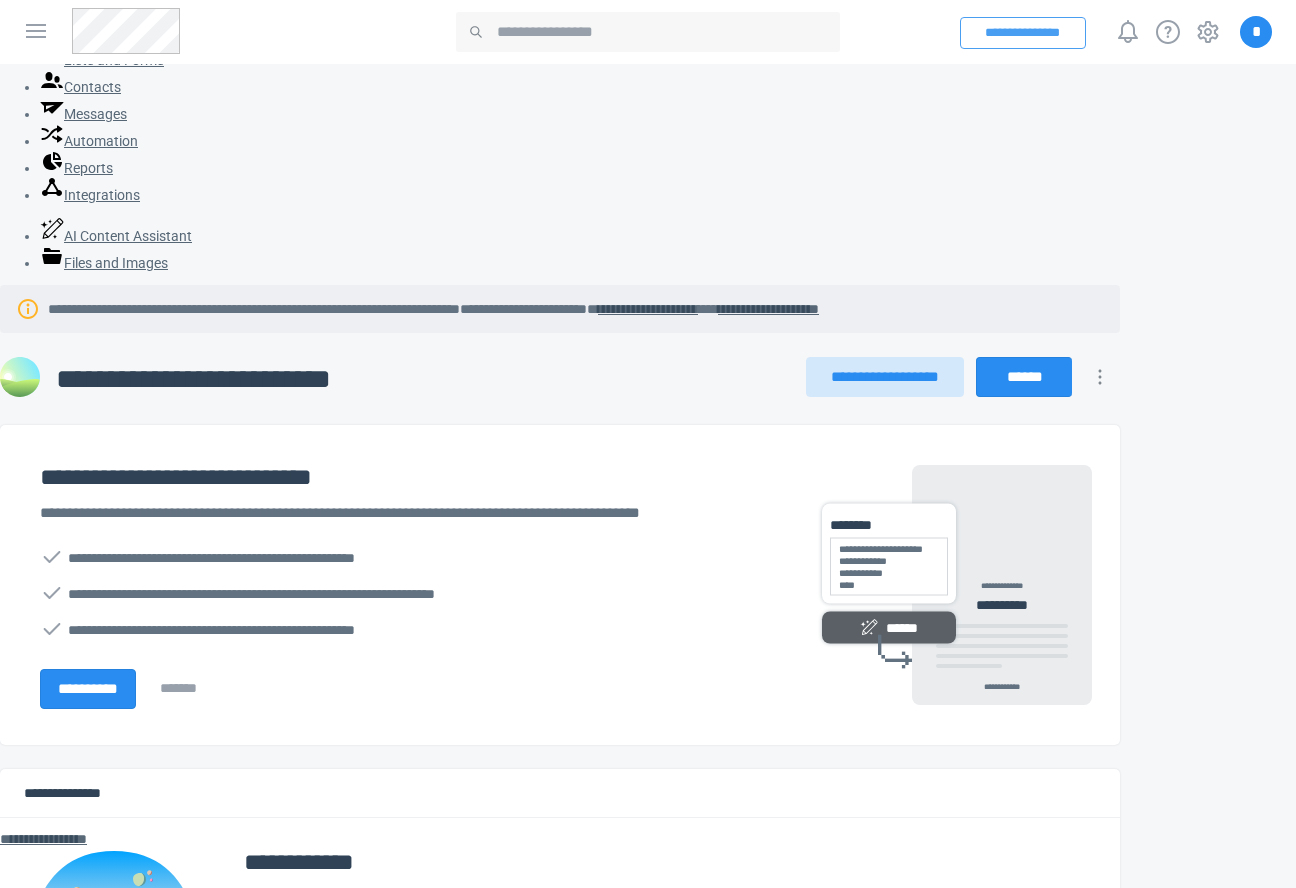 click on "**********" at bounding box center [1023, 33] 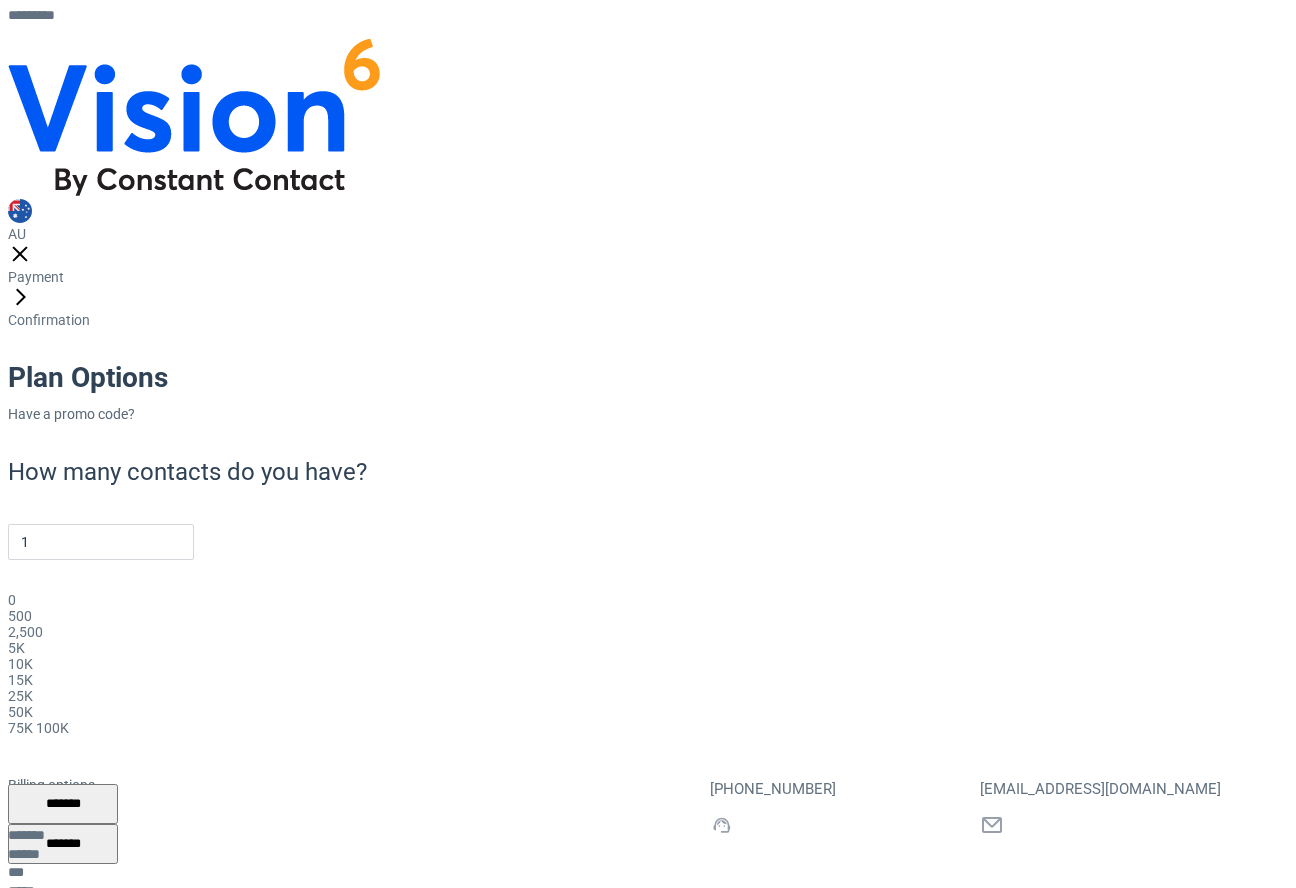scroll, scrollTop: 0, scrollLeft: 0, axis: both 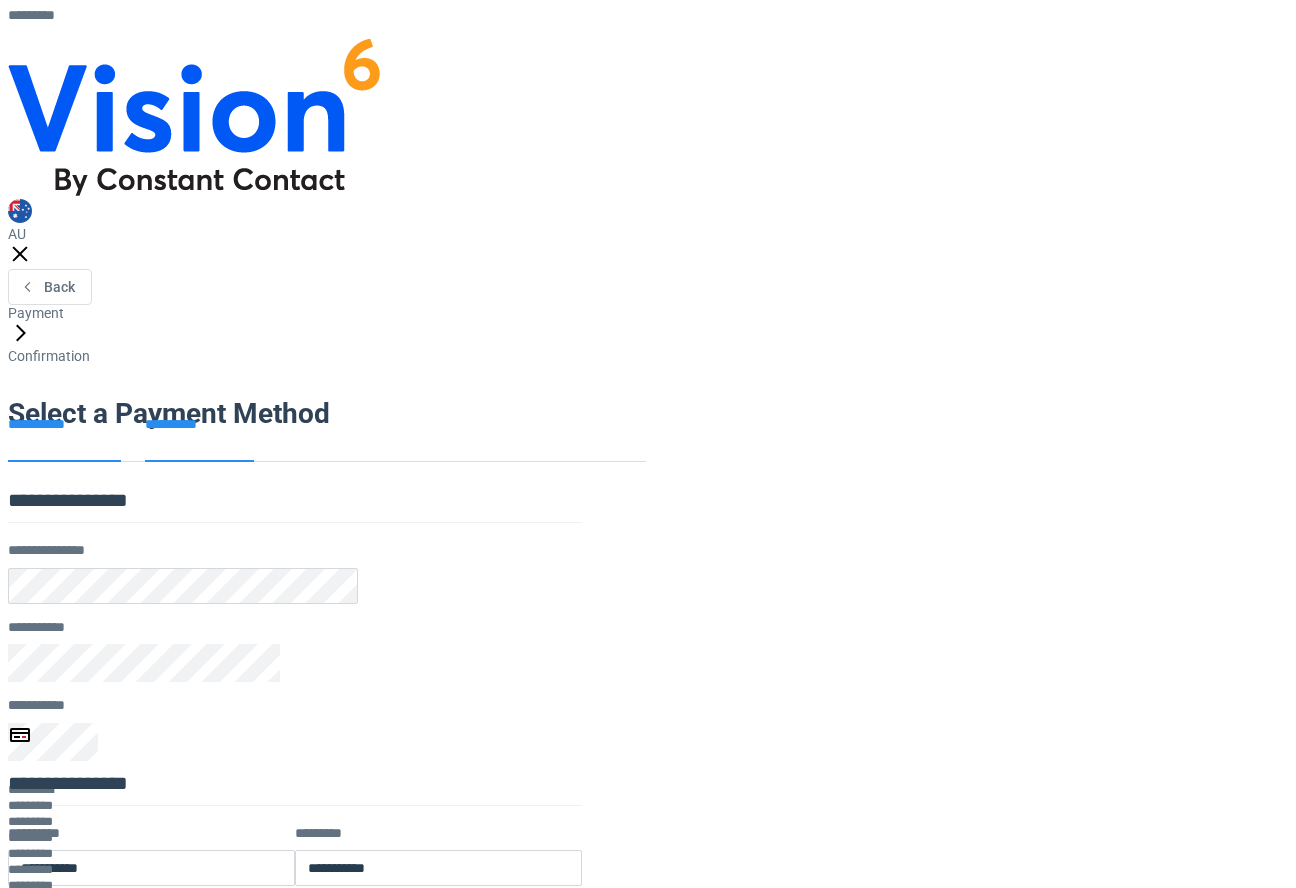 click on "**********" at bounding box center (199, 439) 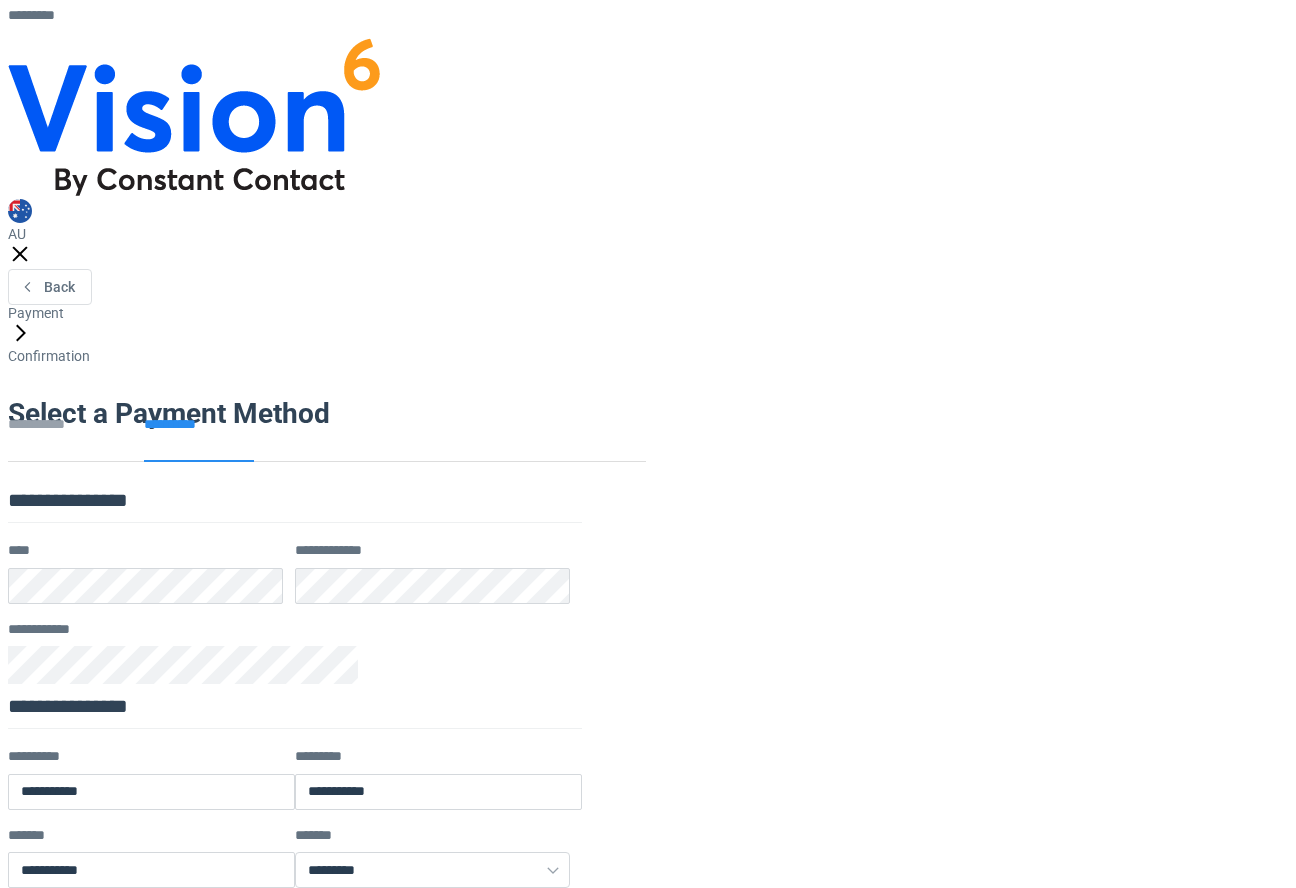 scroll, scrollTop: 869, scrollLeft: 0, axis: vertical 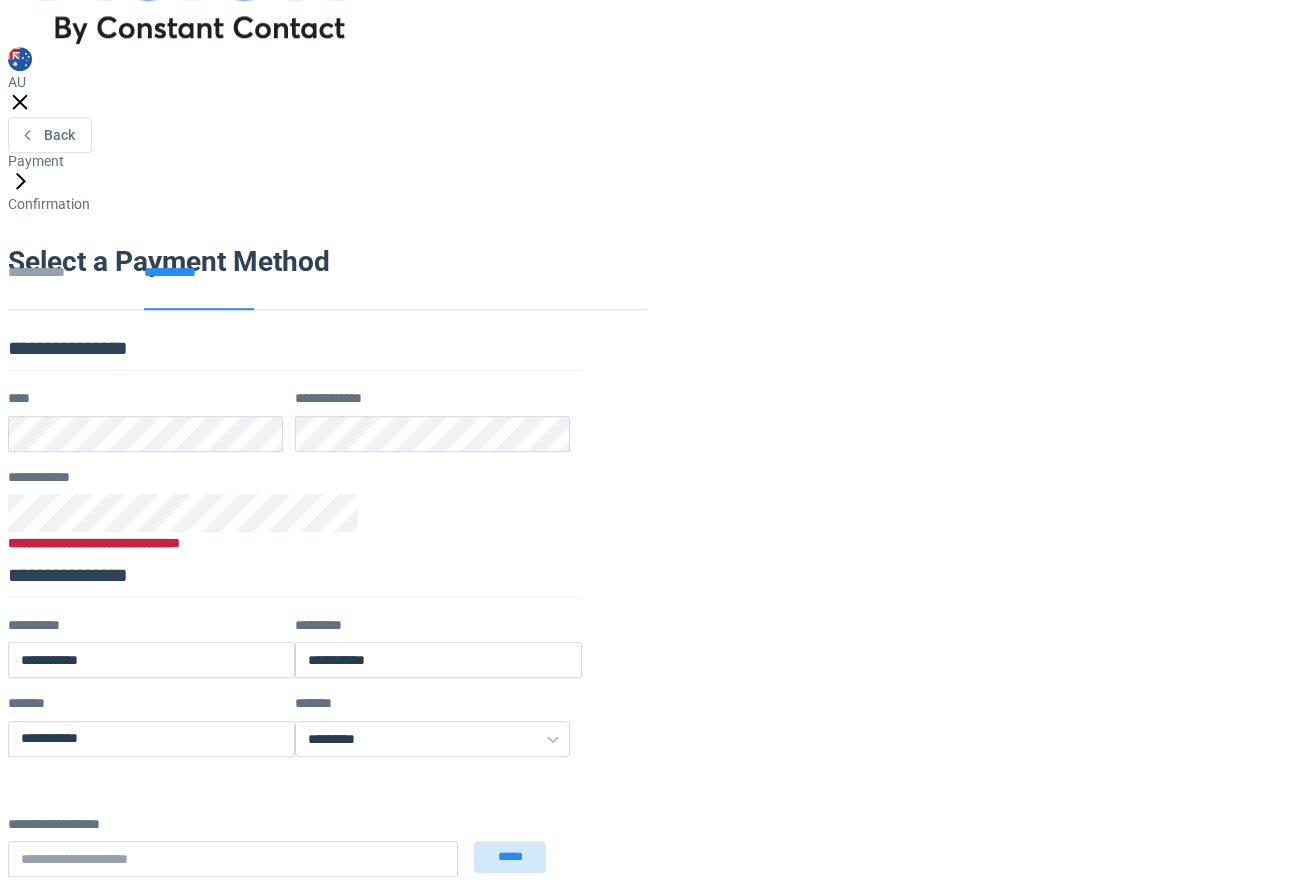 click on "**********" at bounding box center [295, 511] 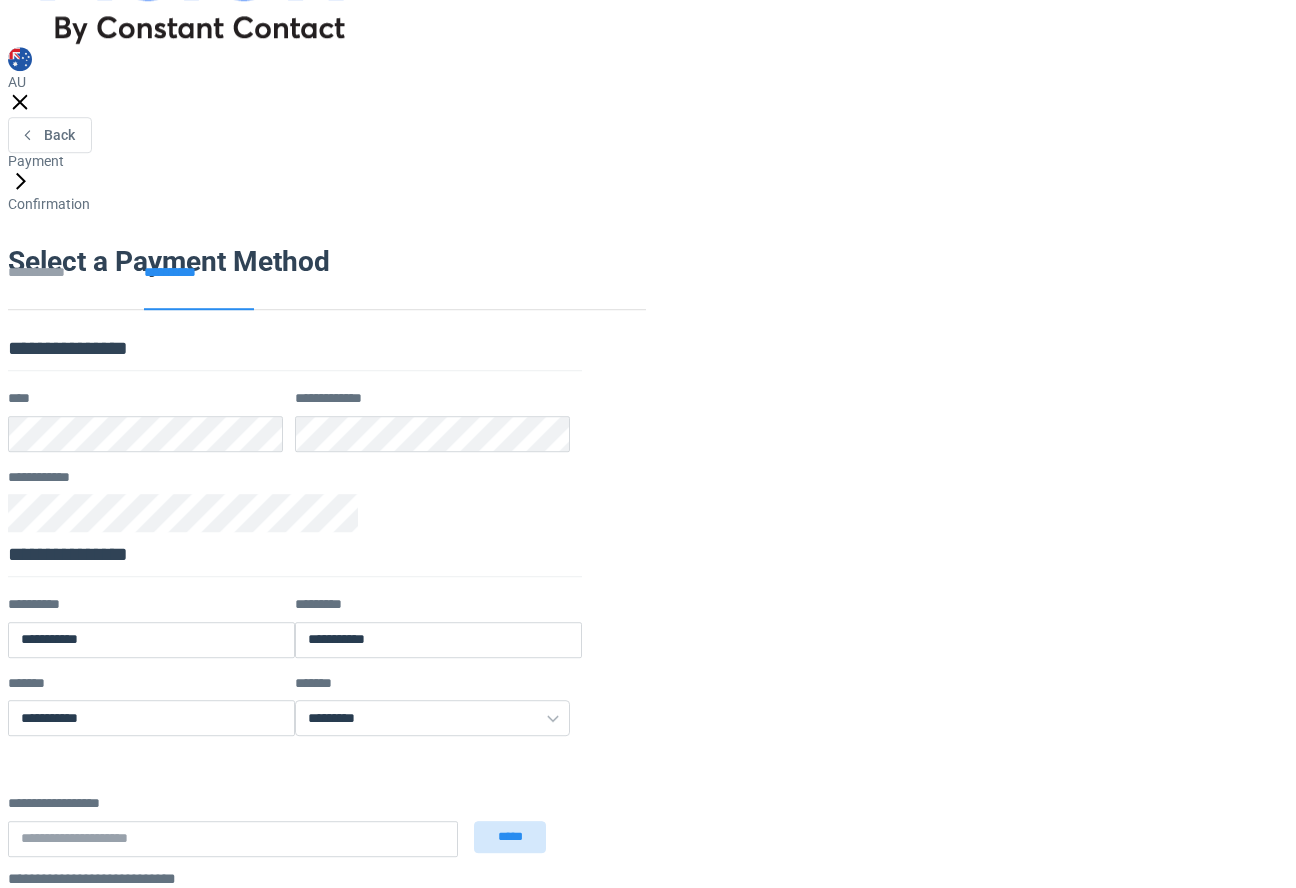 scroll, scrollTop: 850, scrollLeft: 0, axis: vertical 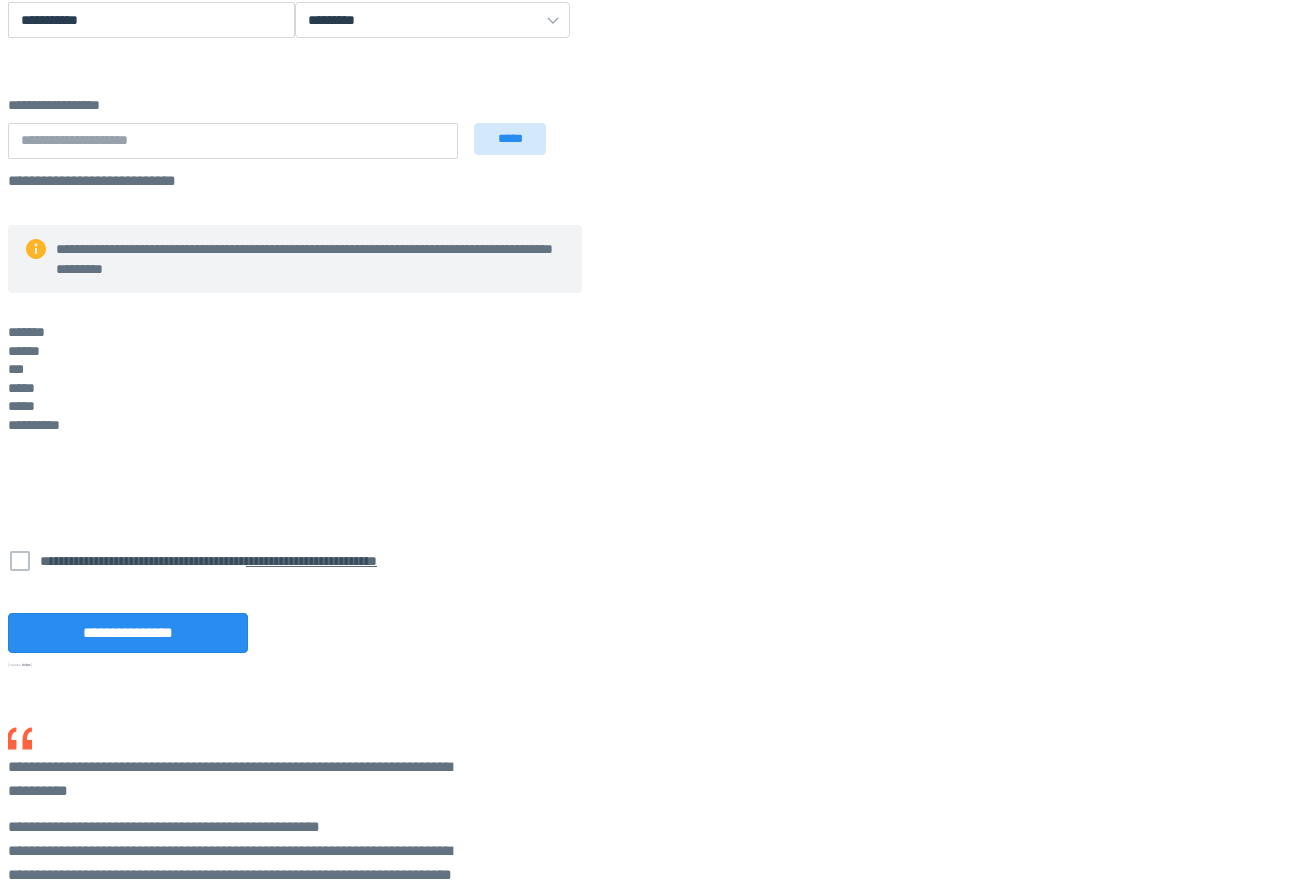 click on "**********" at bounding box center (328, 581) 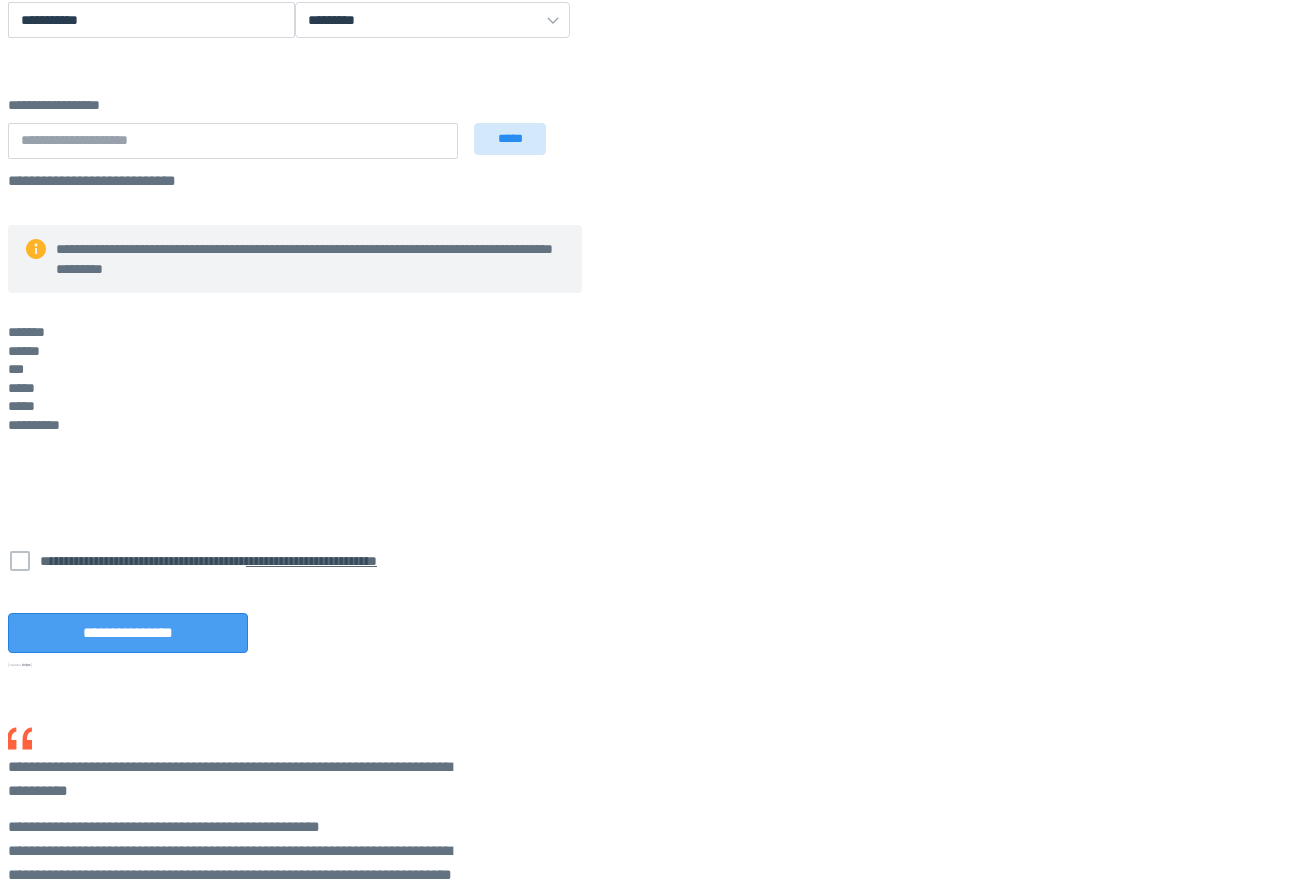 click on "**********" at bounding box center (128, 633) 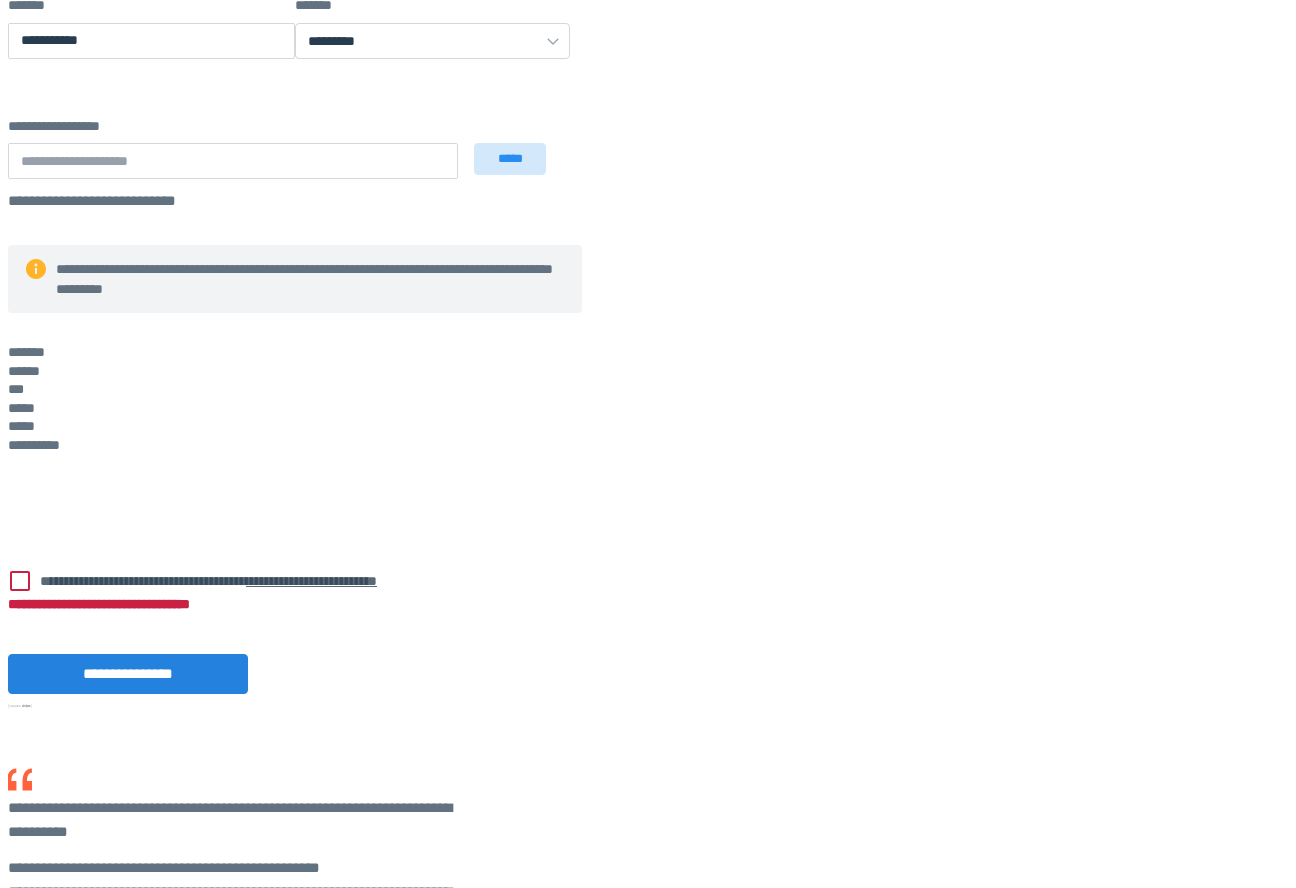 scroll, scrollTop: 0, scrollLeft: 0, axis: both 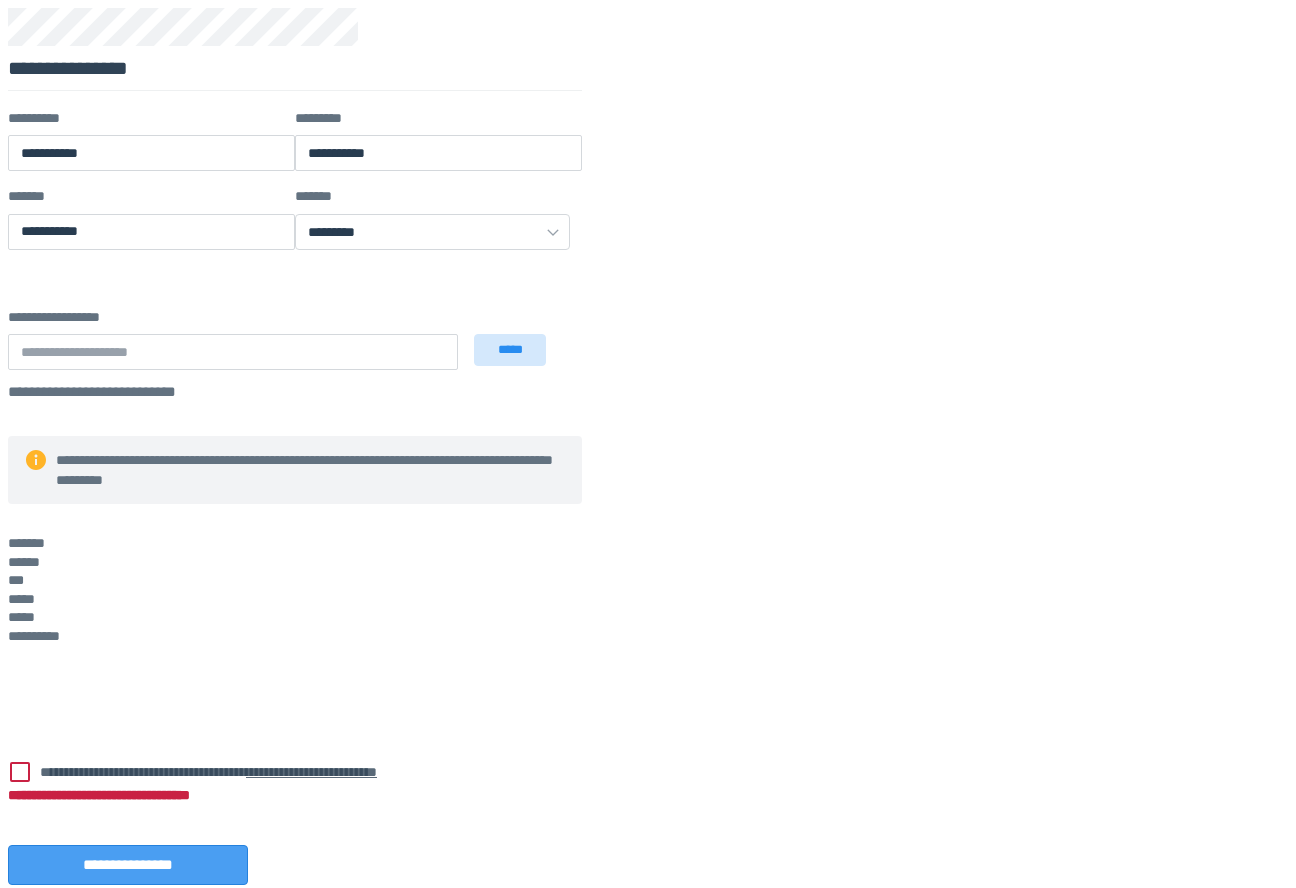 click on "**********" at bounding box center (128, 865) 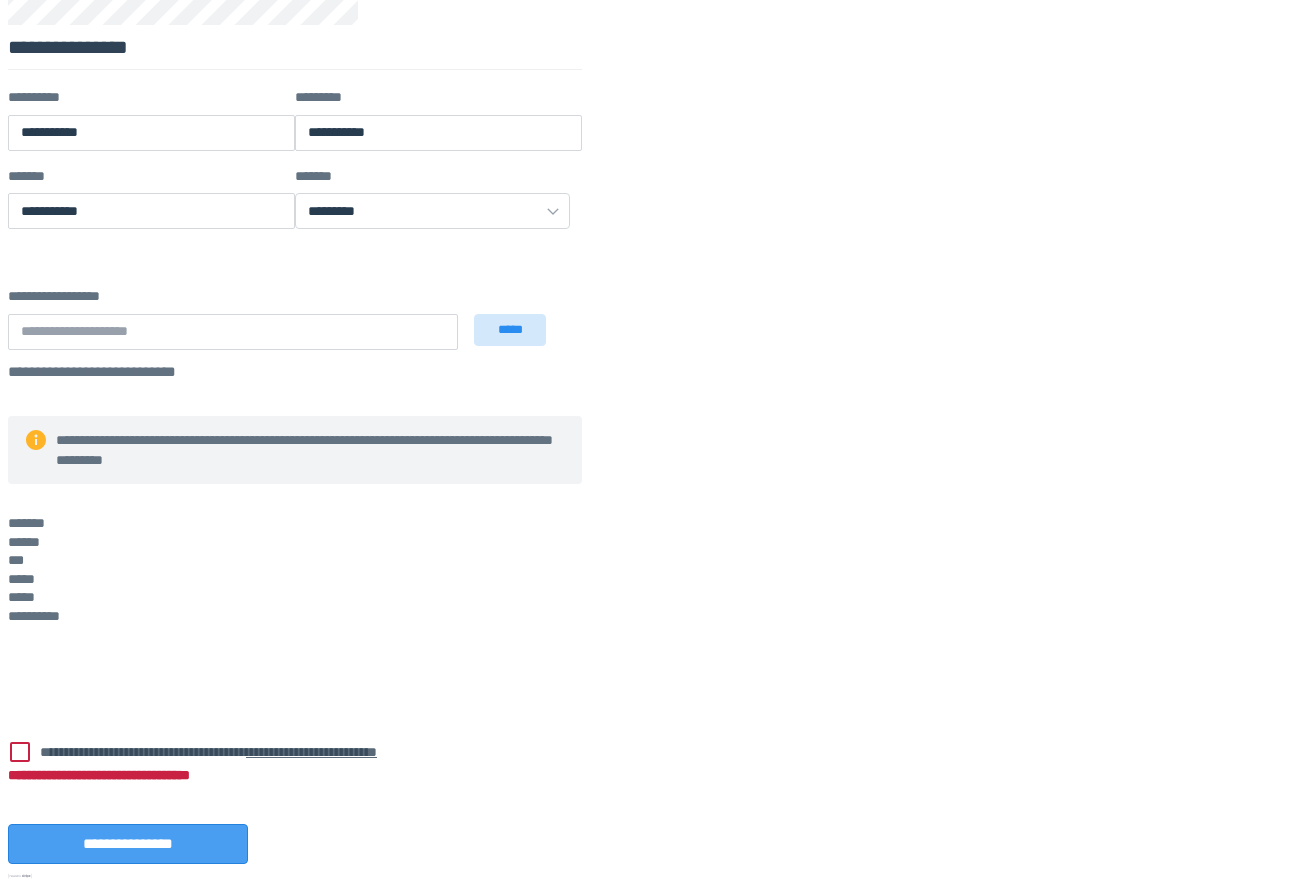 scroll, scrollTop: 638, scrollLeft: 0, axis: vertical 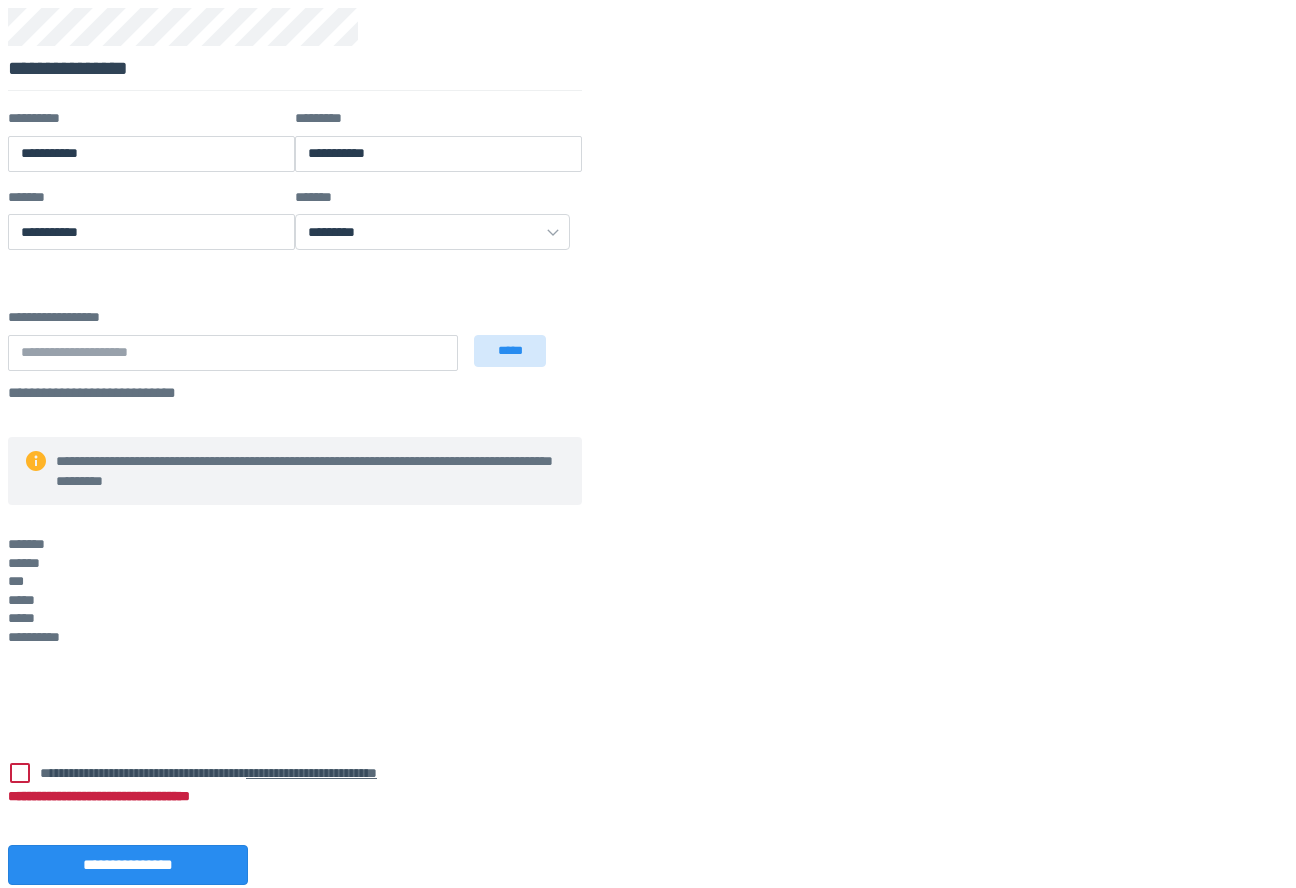 click on "**********" at bounding box center [242, 773] 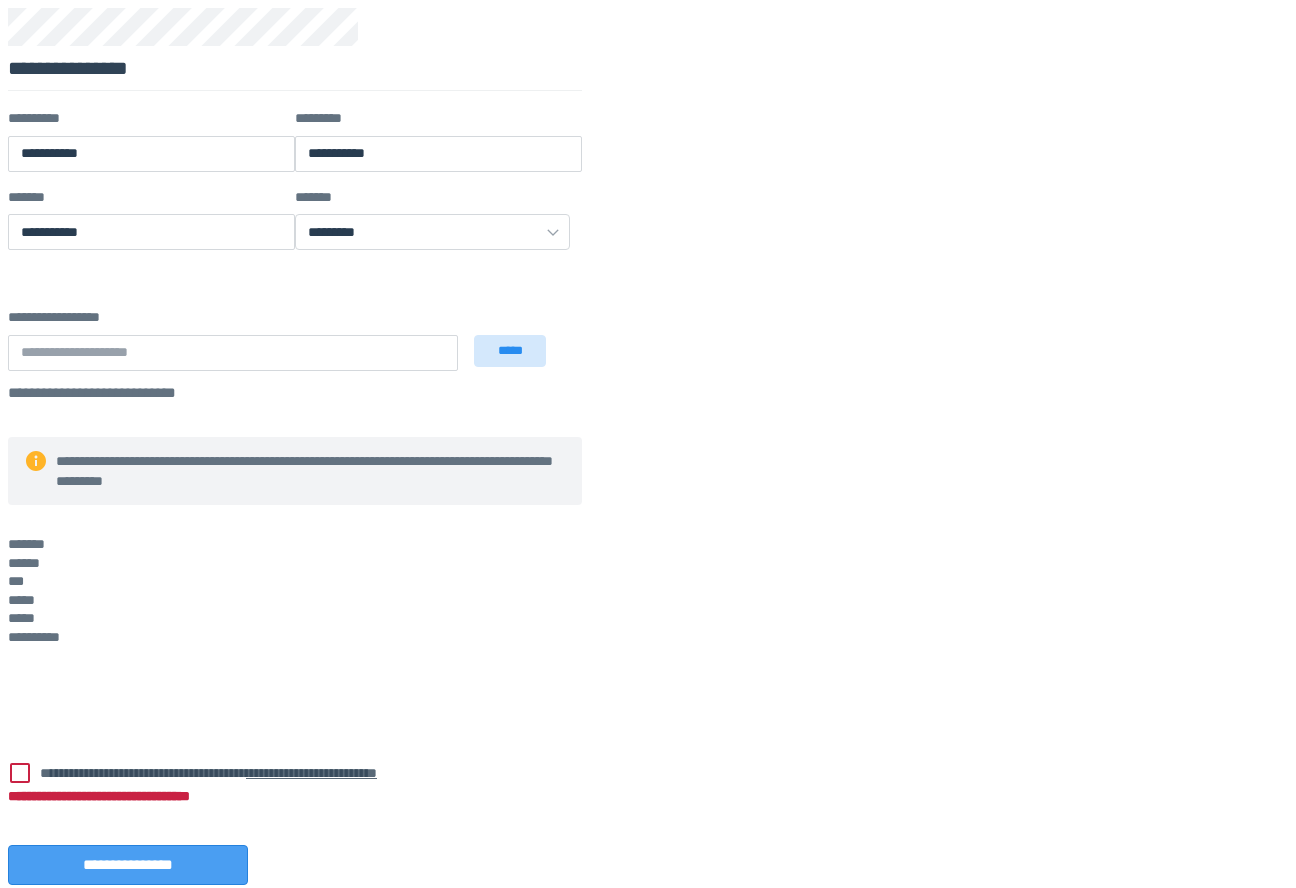 click on "**********" at bounding box center (128, 865) 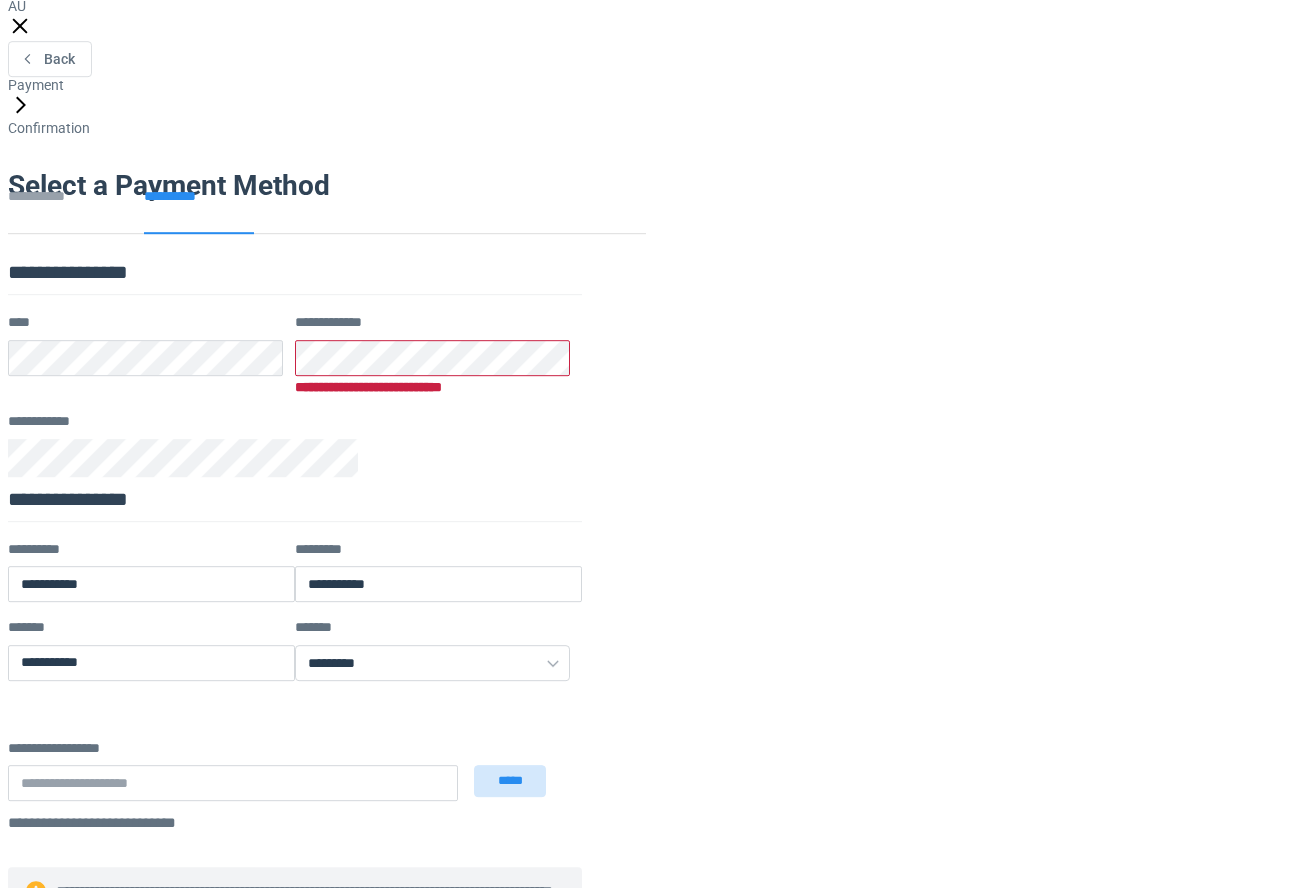 scroll, scrollTop: 224, scrollLeft: 0, axis: vertical 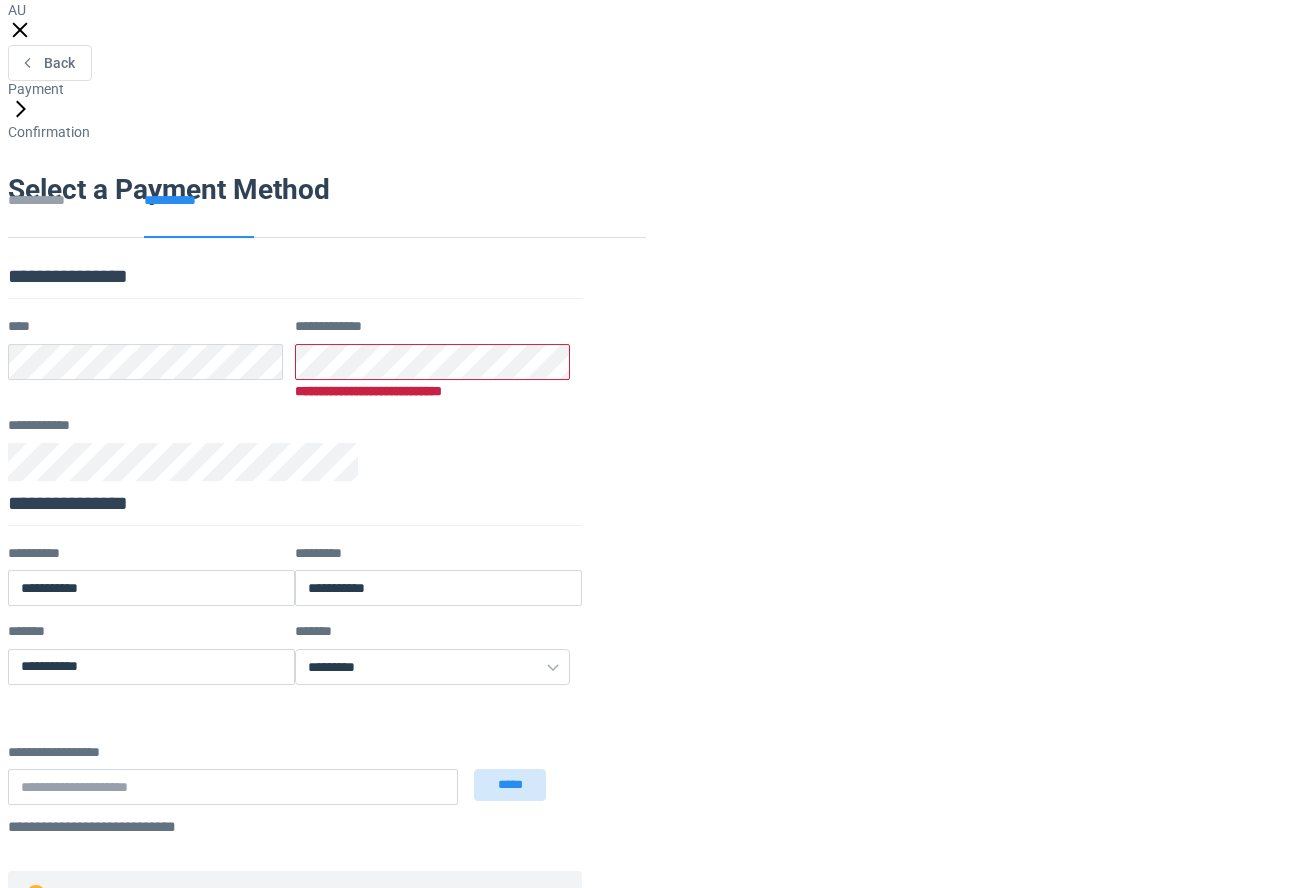 click 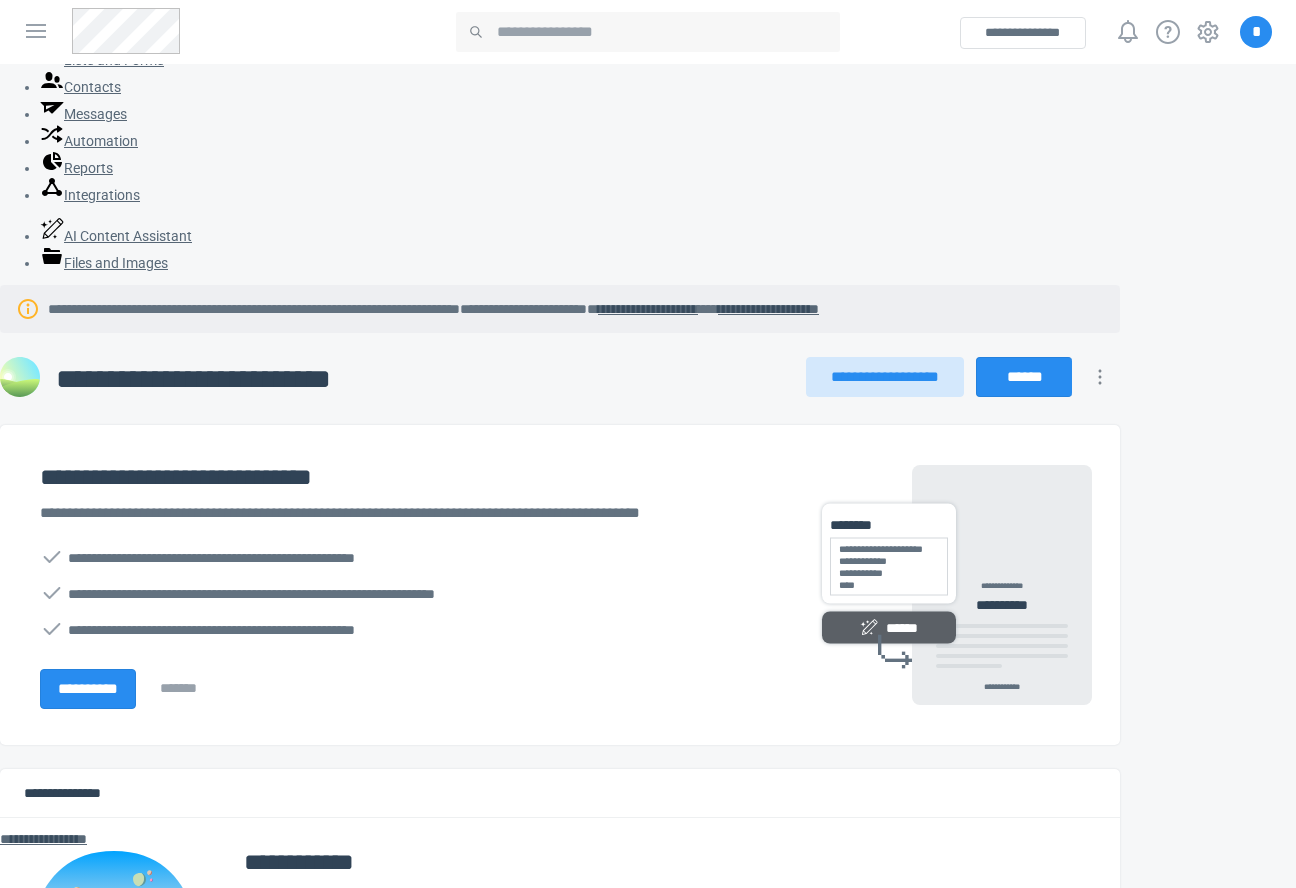 scroll, scrollTop: 0, scrollLeft: 0, axis: both 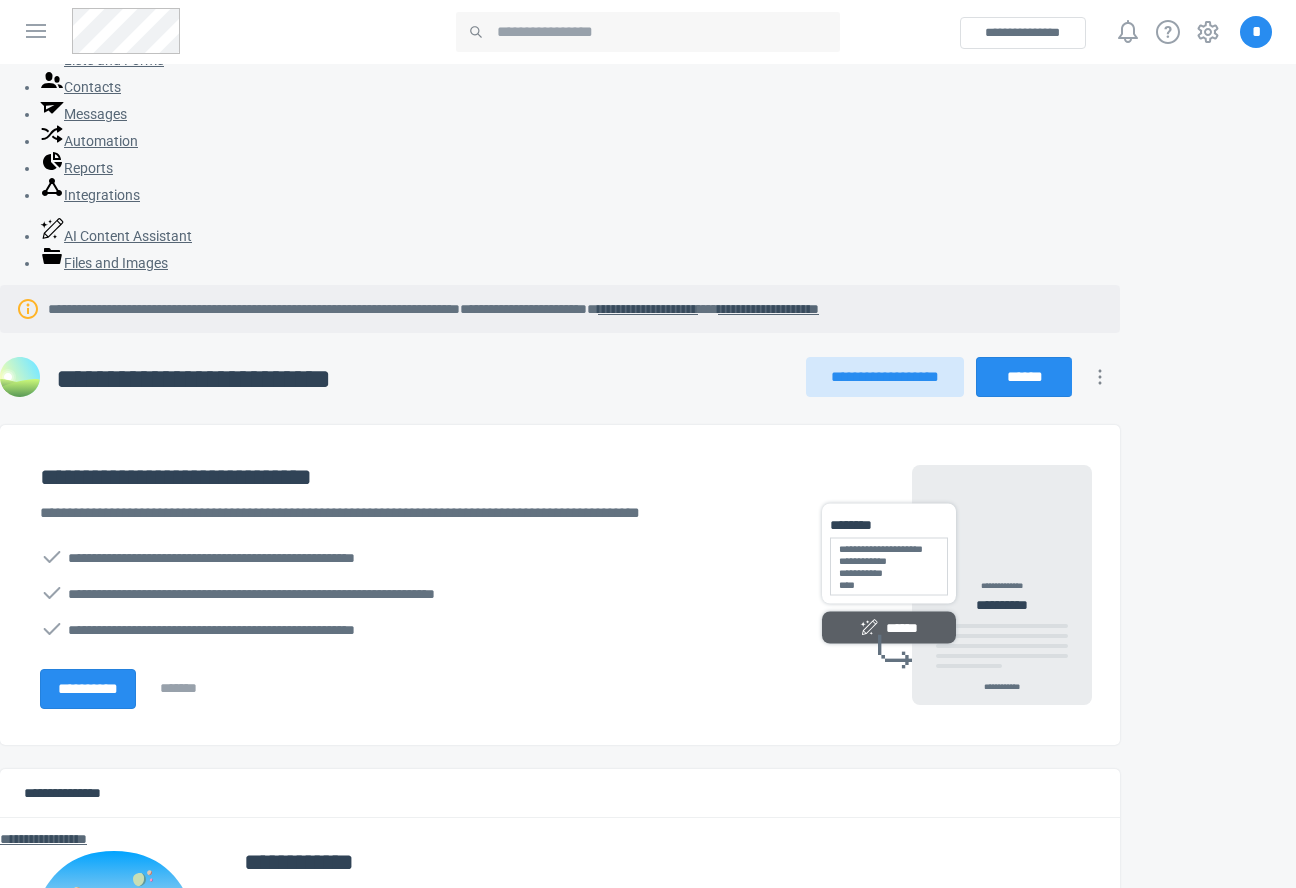 click on "**********" at bounding box center (403, 585) 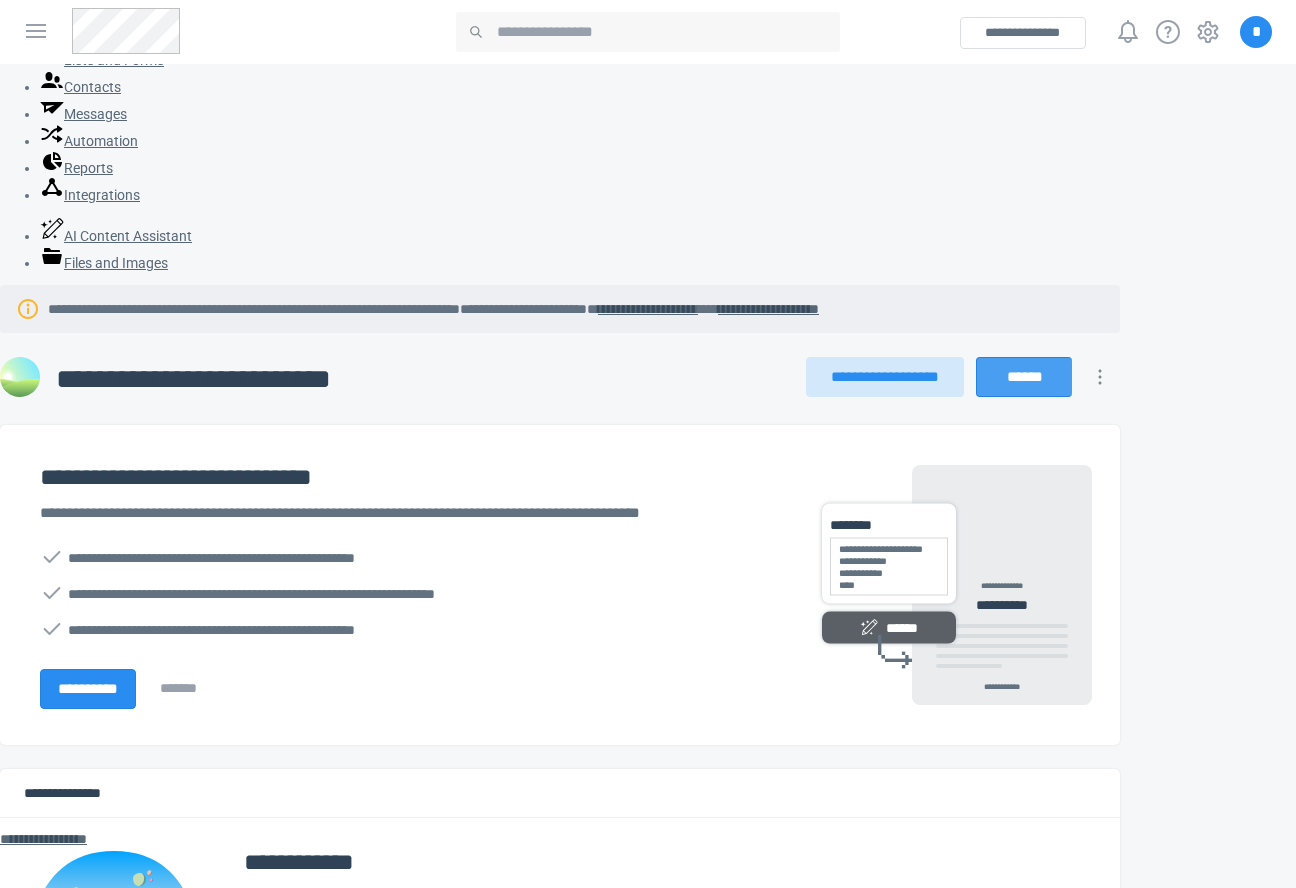 click on "******" at bounding box center [1024, 377] 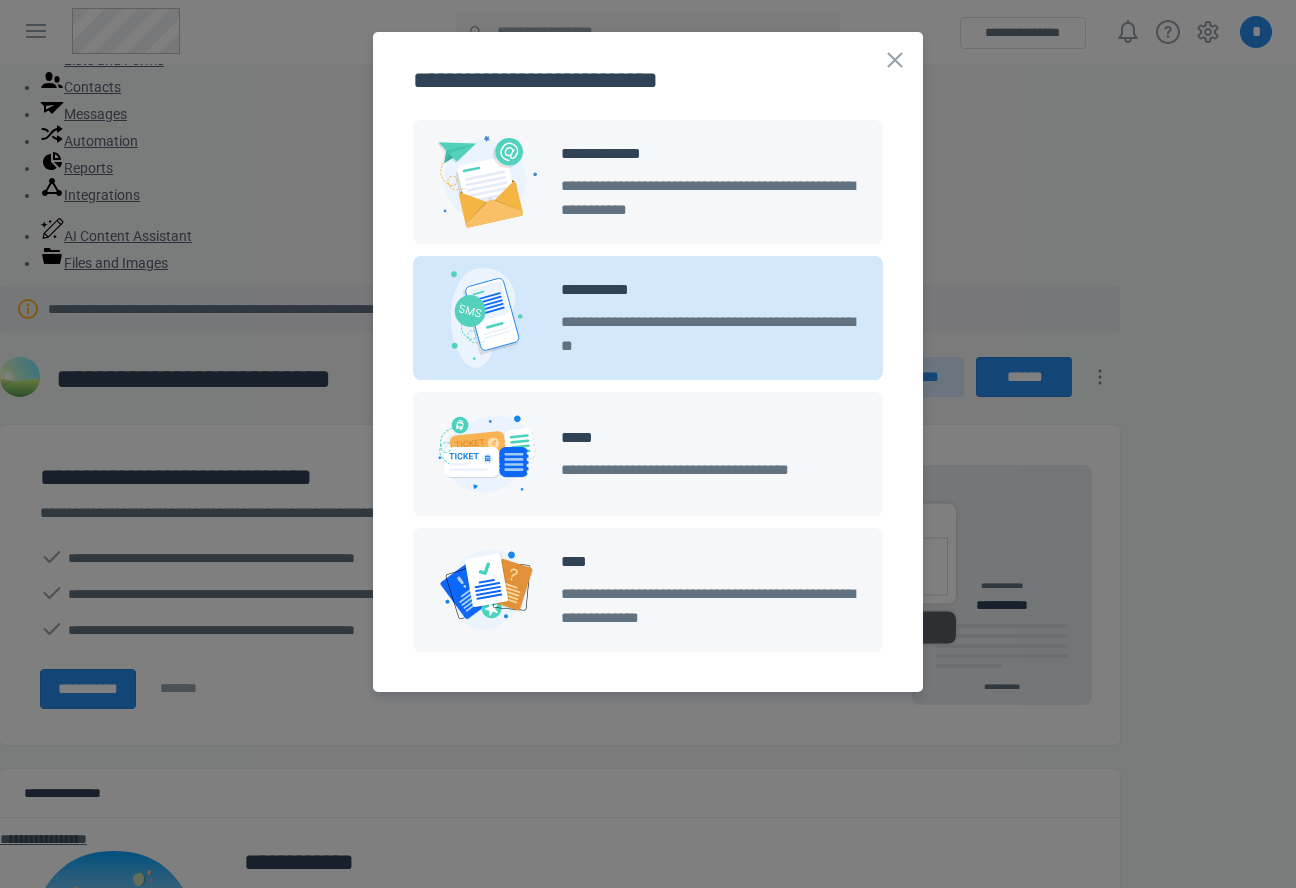 click on "**********" at bounding box center [710, 290] 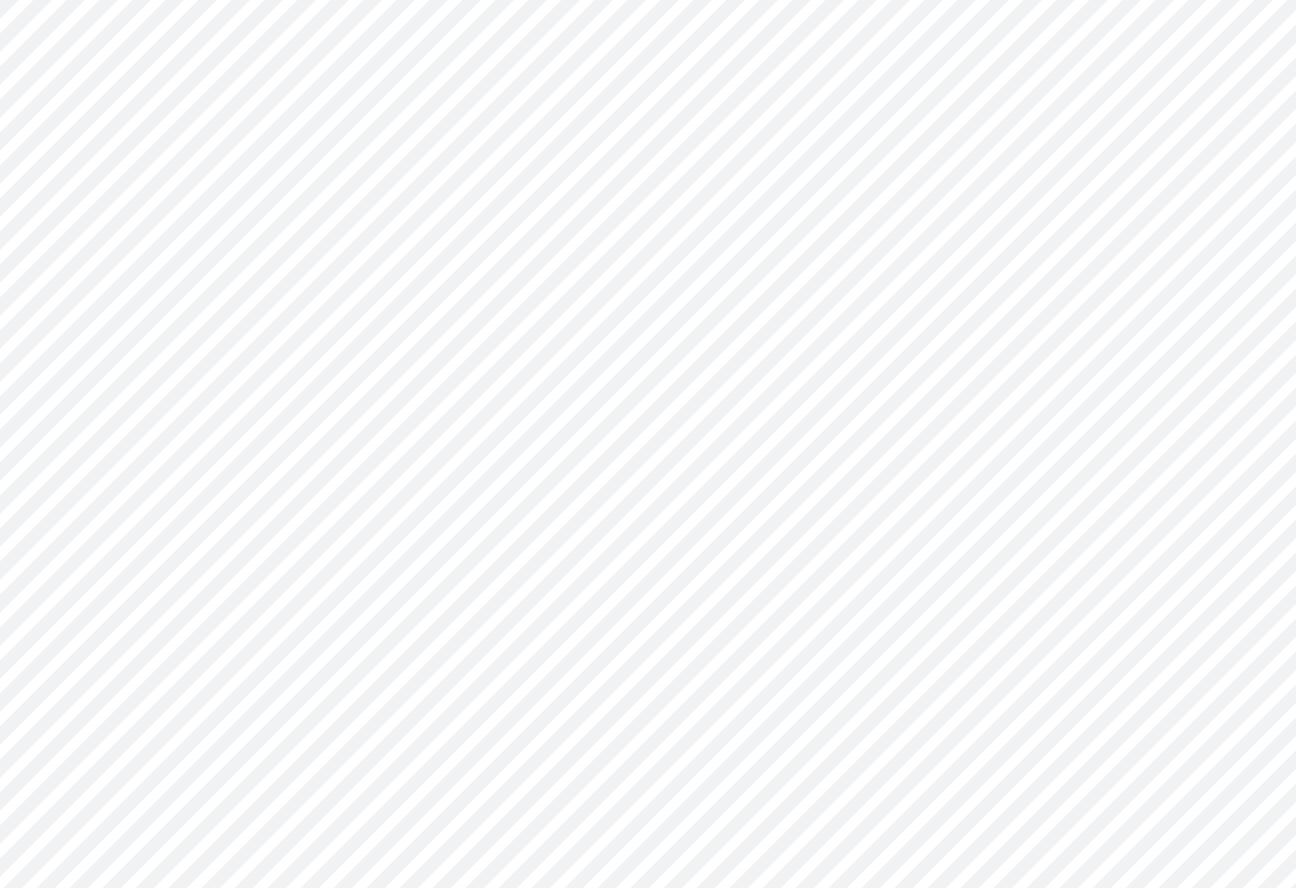 scroll, scrollTop: 0, scrollLeft: 0, axis: both 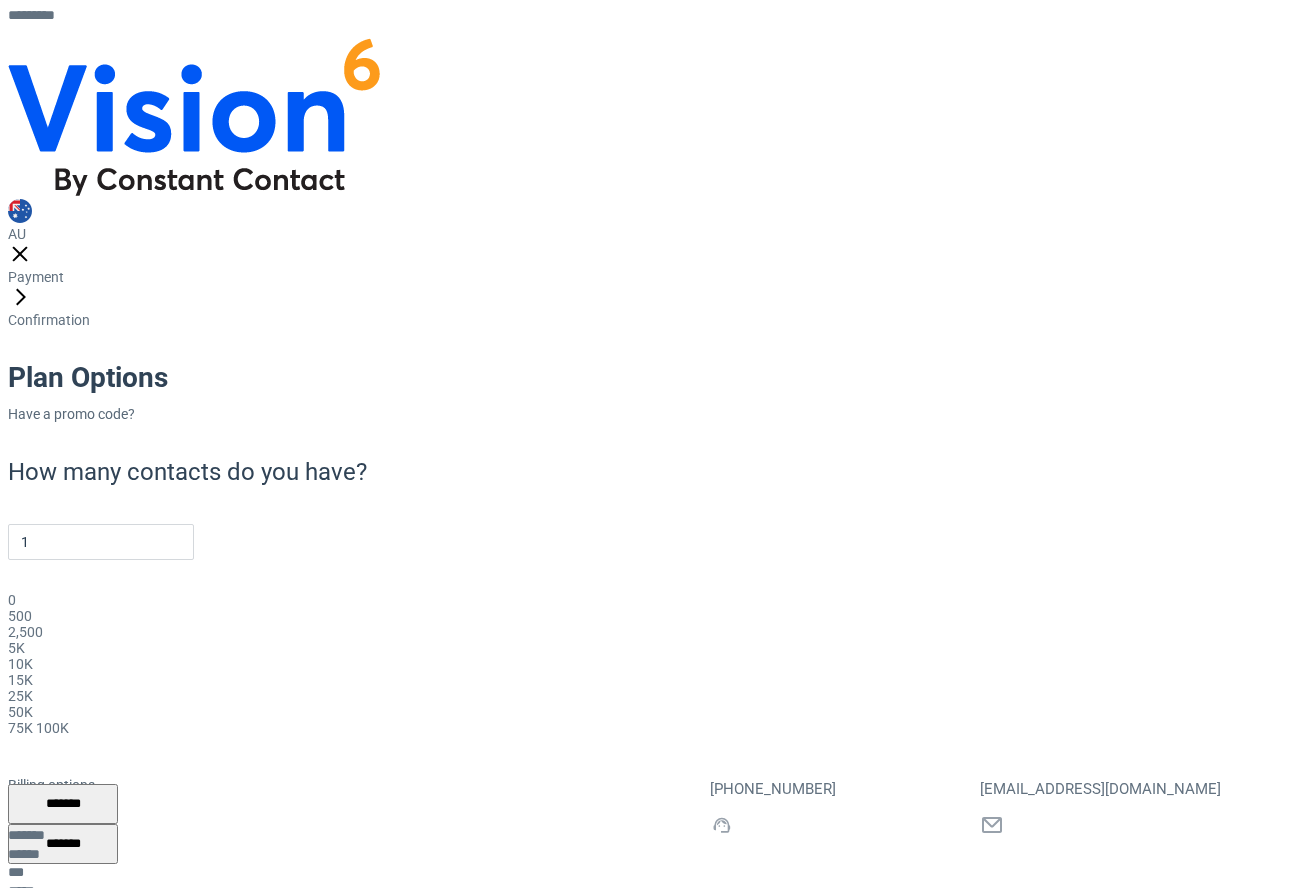 click 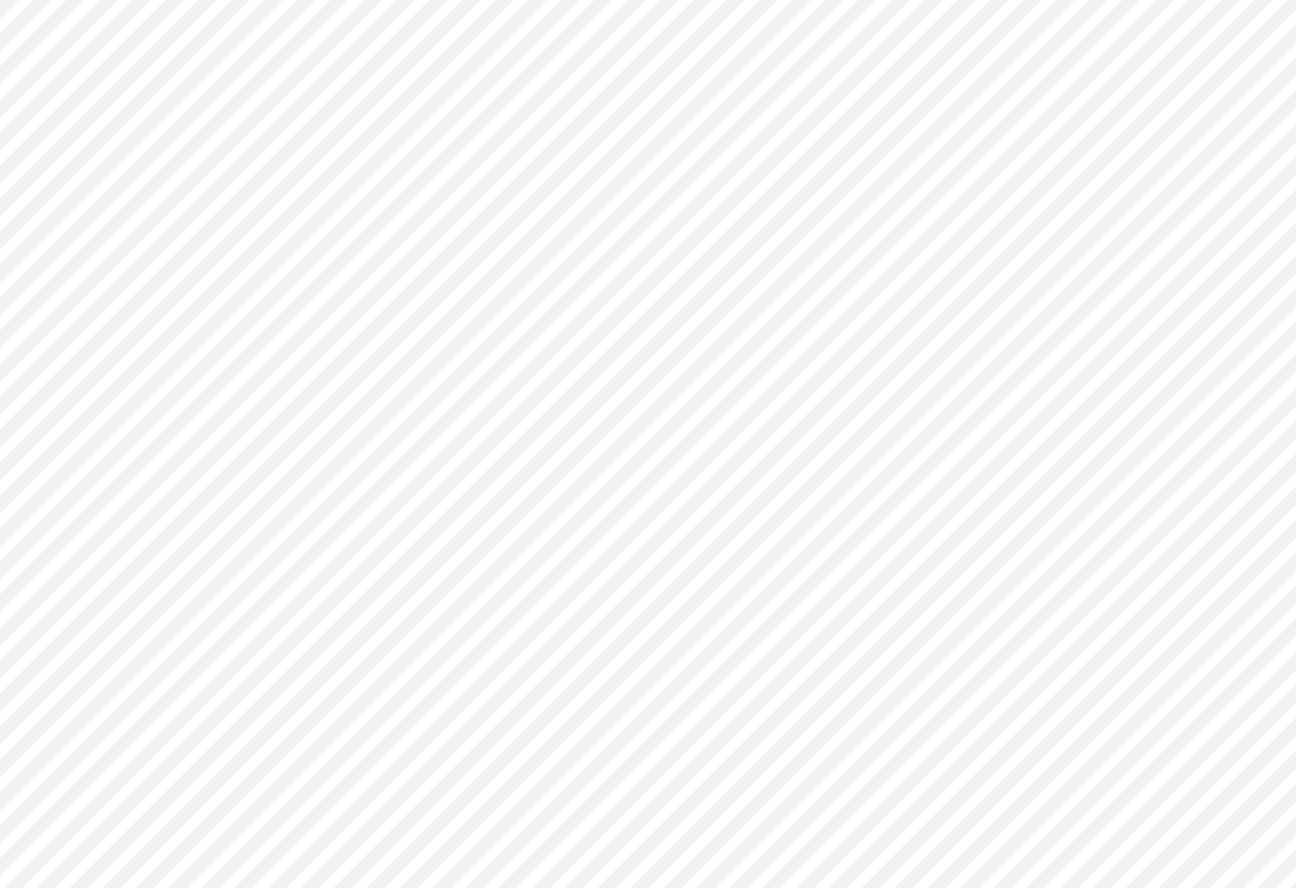 scroll, scrollTop: 0, scrollLeft: 0, axis: both 